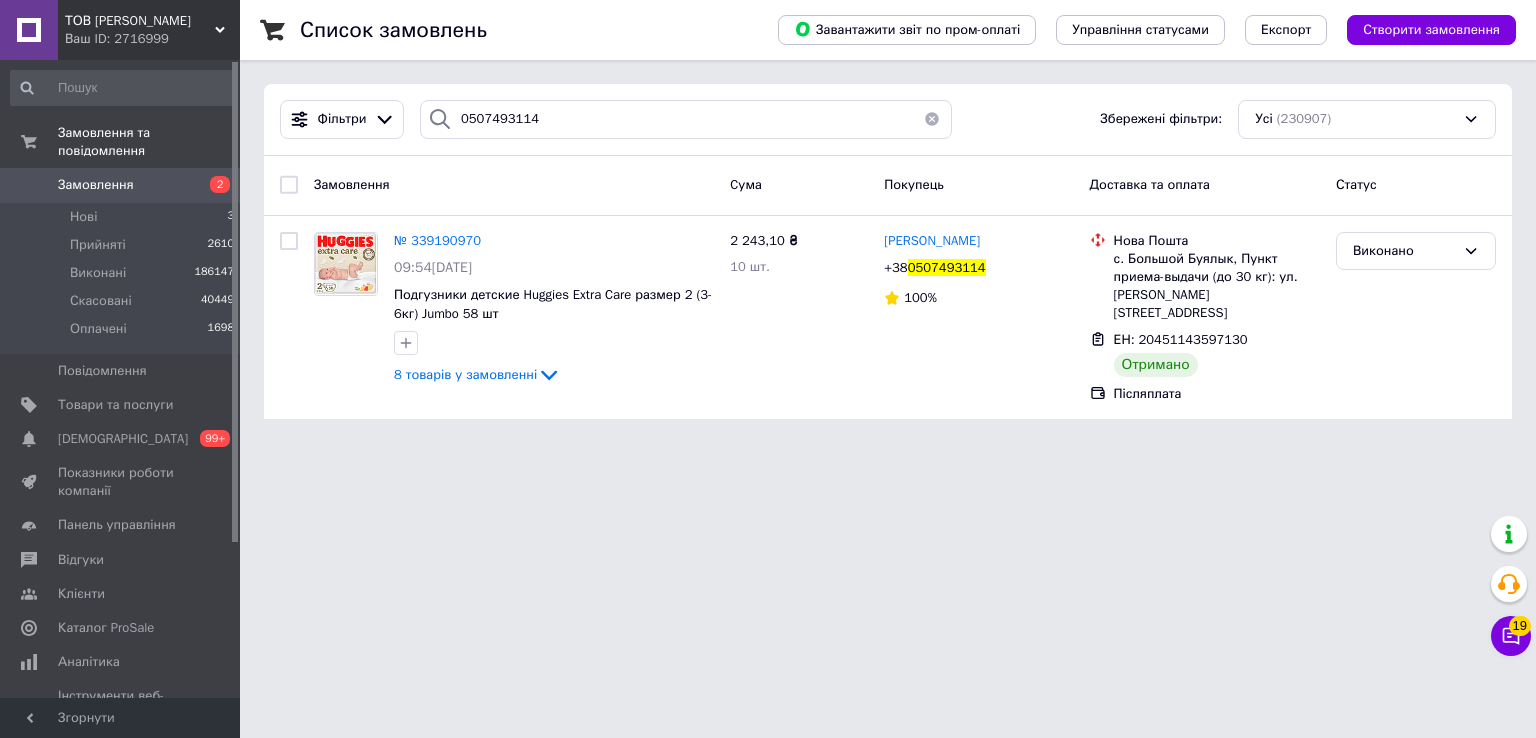 scroll, scrollTop: 0, scrollLeft: 0, axis: both 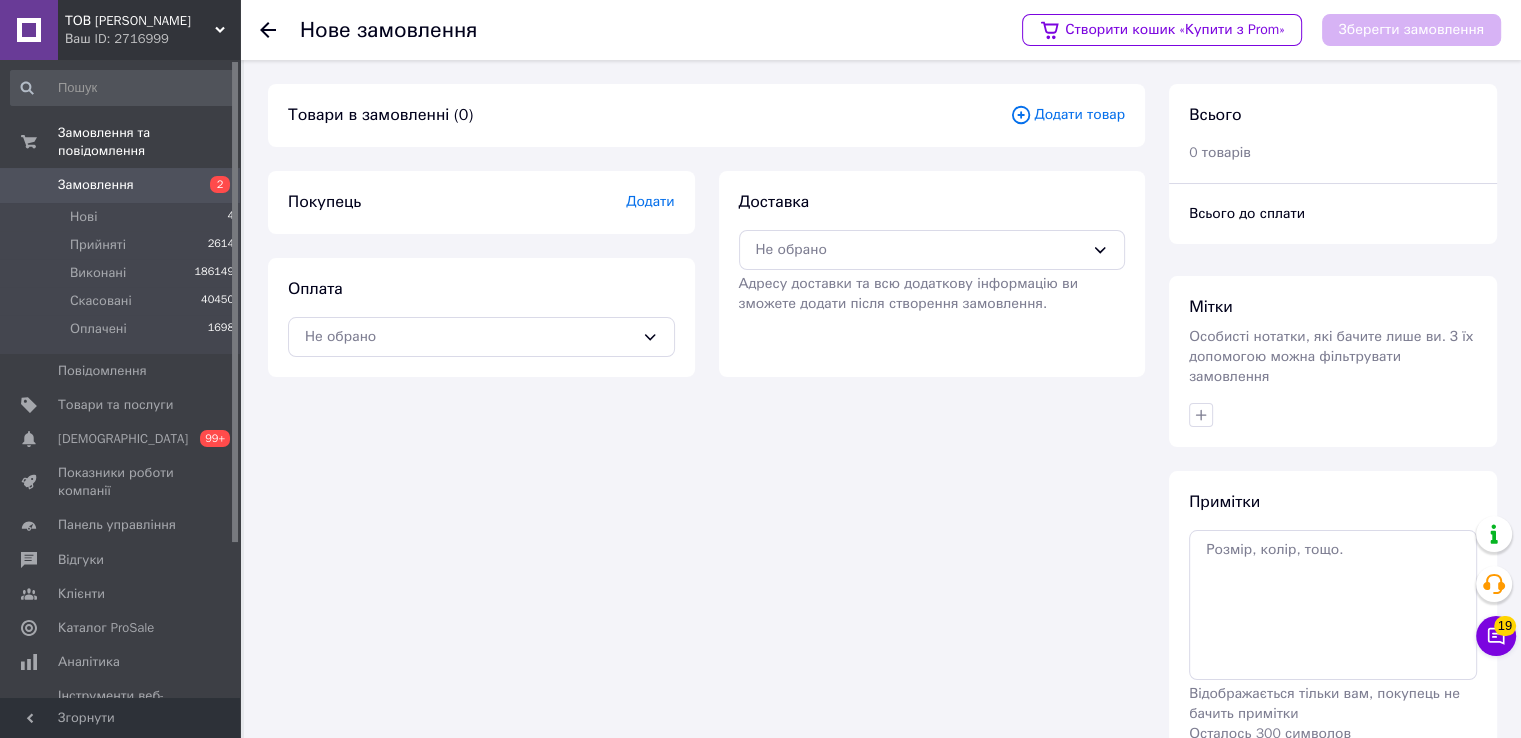 click on "Додати товар" at bounding box center (1067, 115) 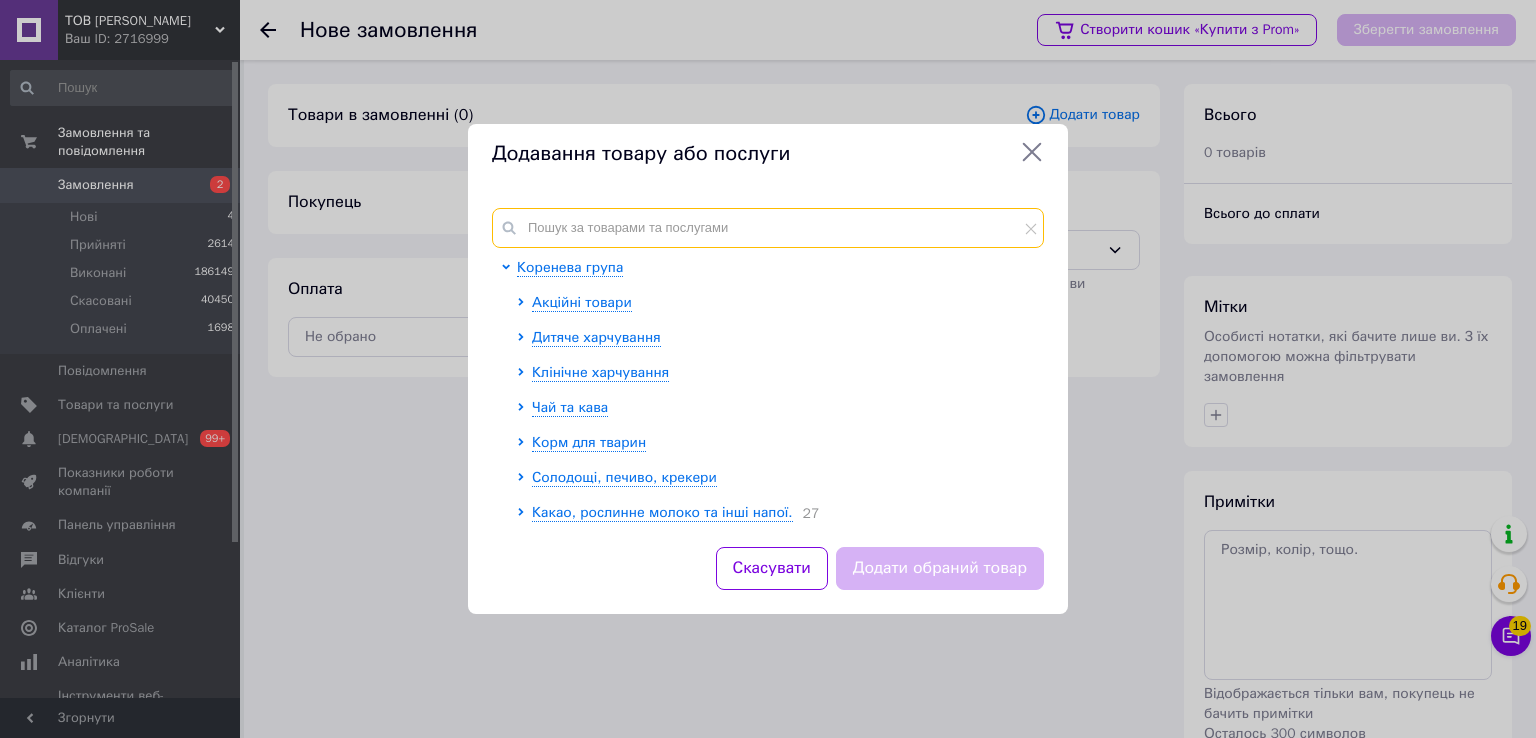 click at bounding box center [768, 228] 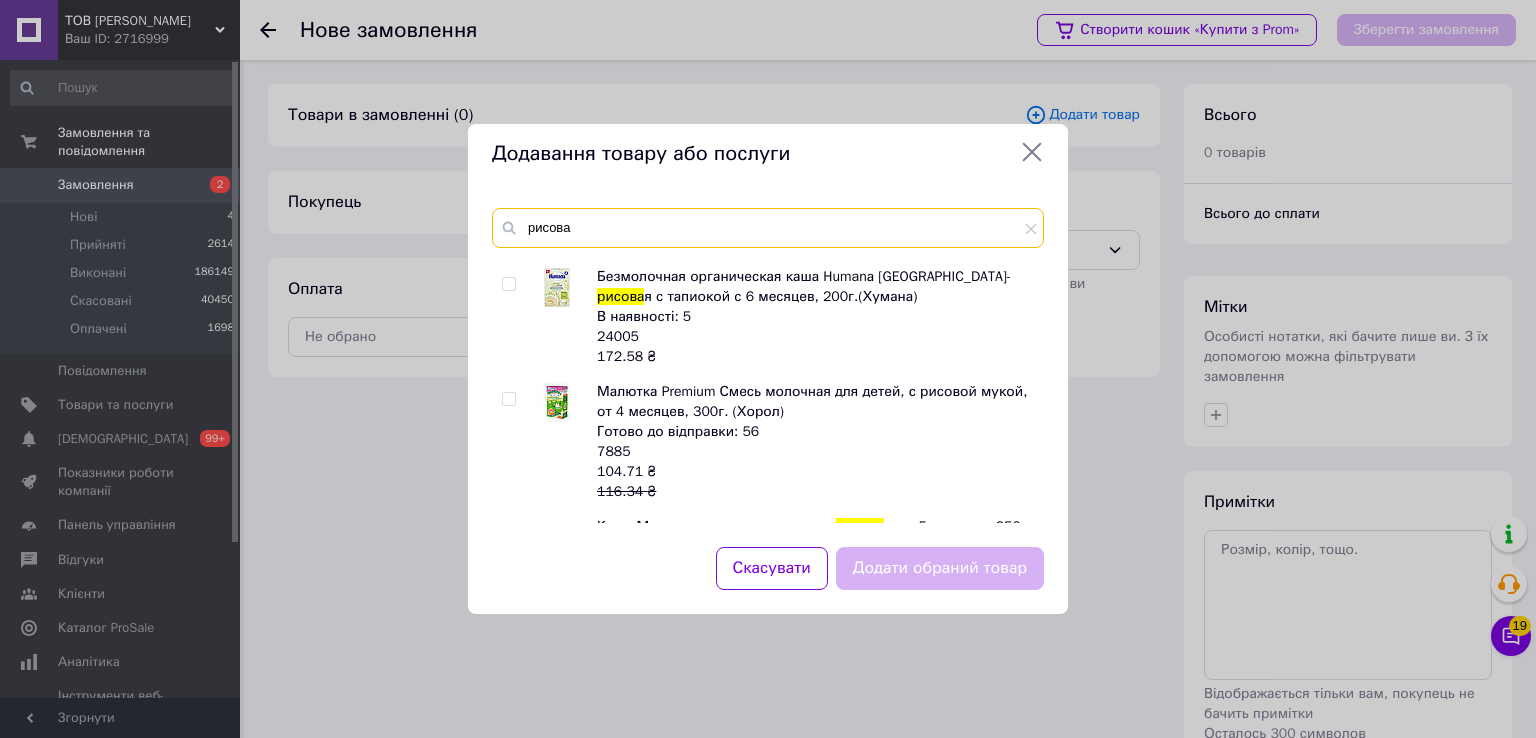 scroll, scrollTop: 800, scrollLeft: 0, axis: vertical 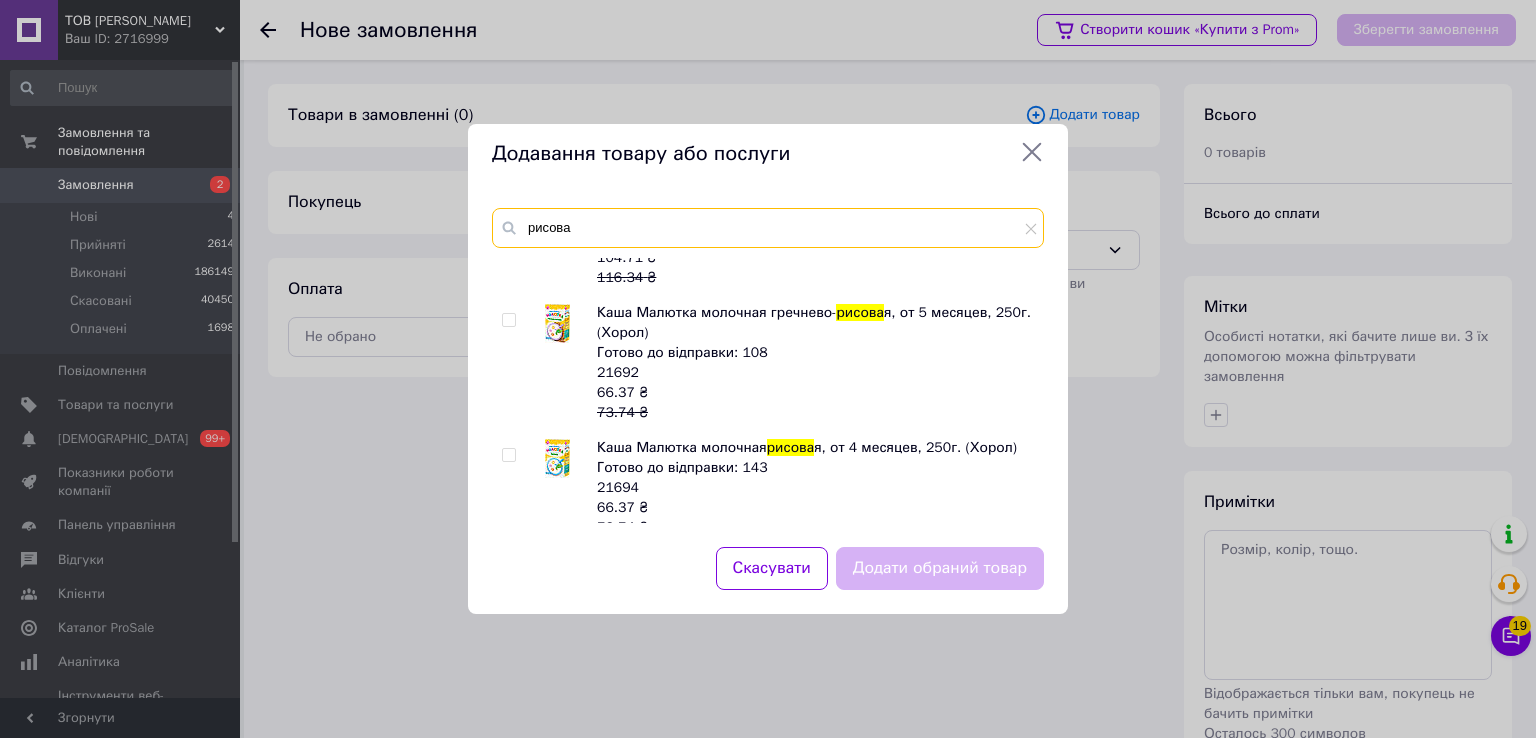 type on "рисова" 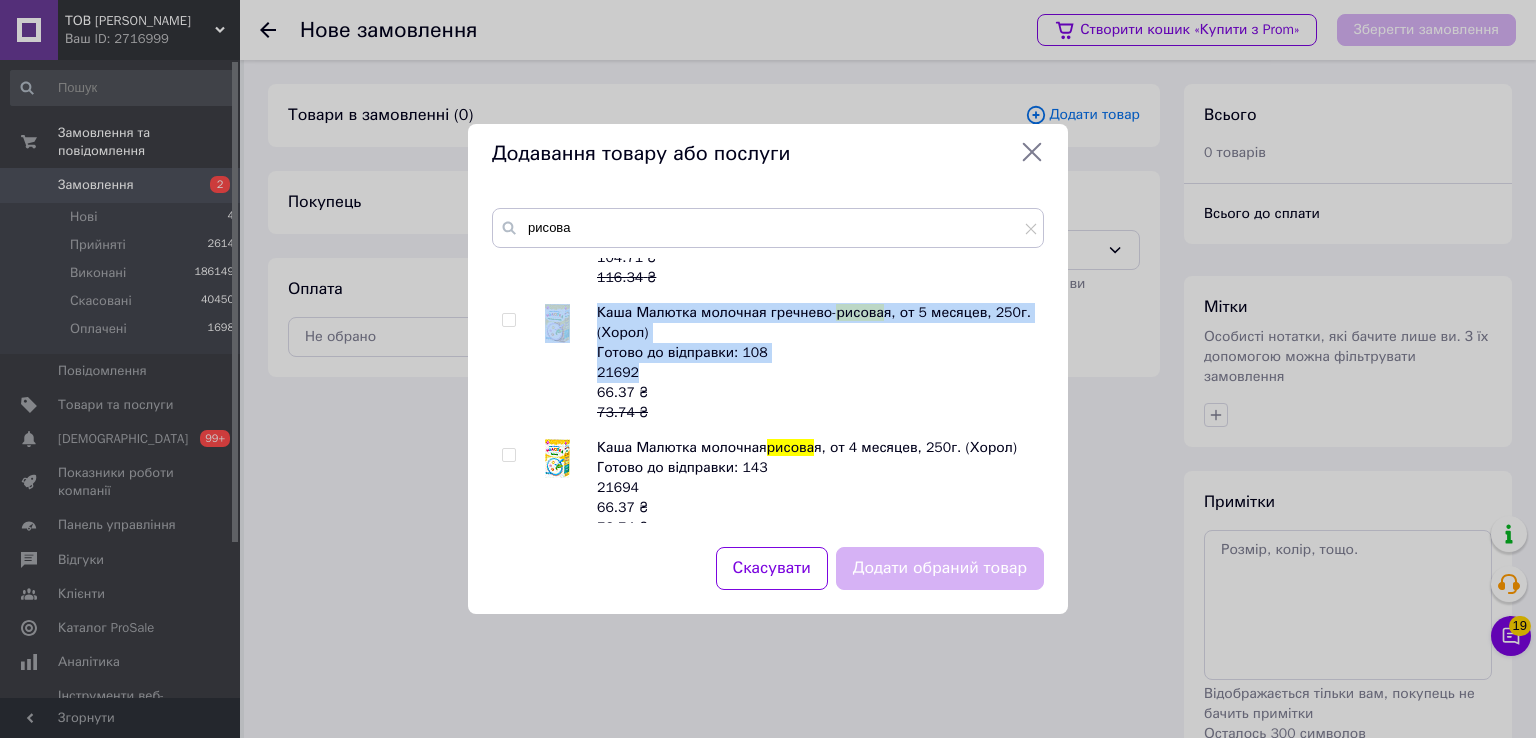 drag, startPoint x: 632, startPoint y: 371, endPoint x: 596, endPoint y: 373, distance: 36.05551 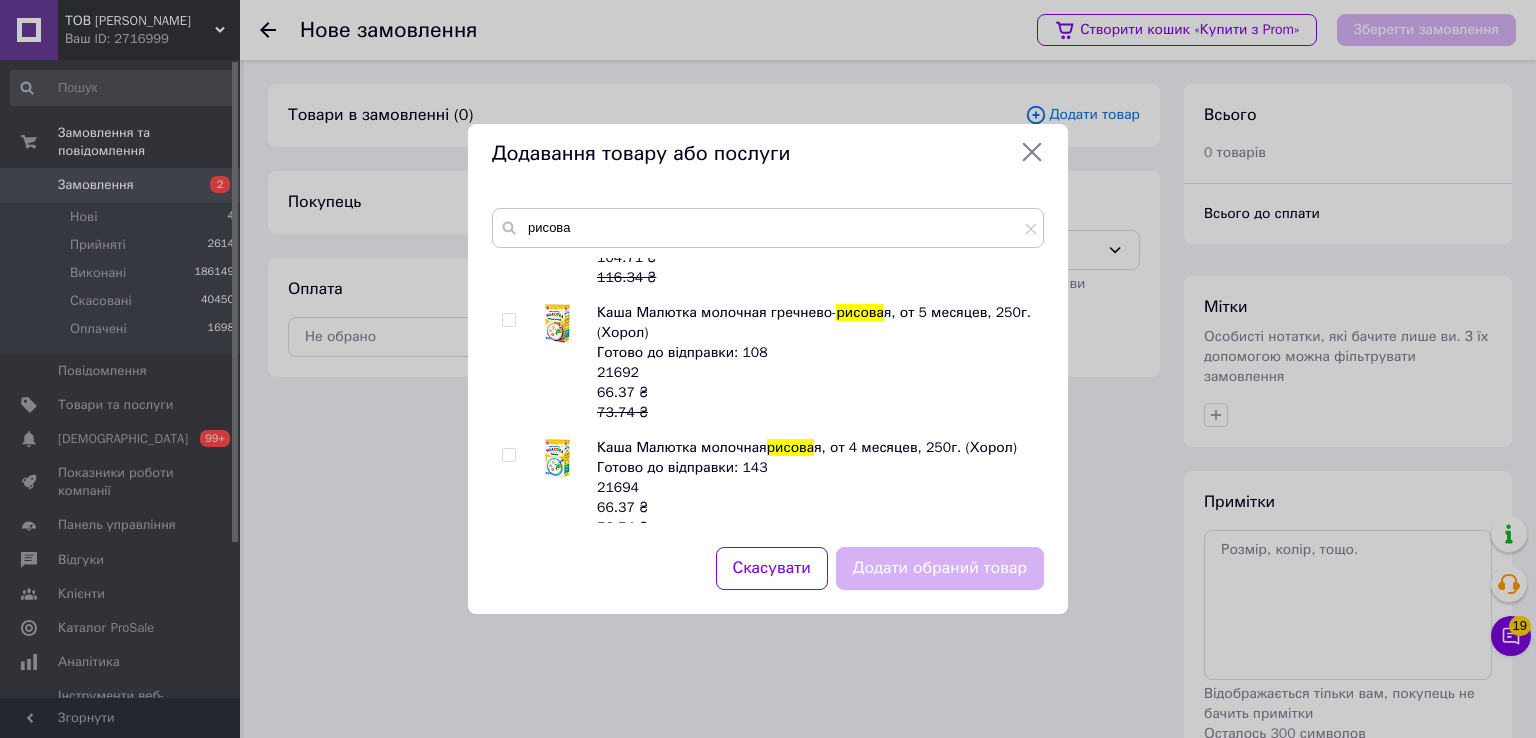 click on "21692" at bounding box center (618, 372) 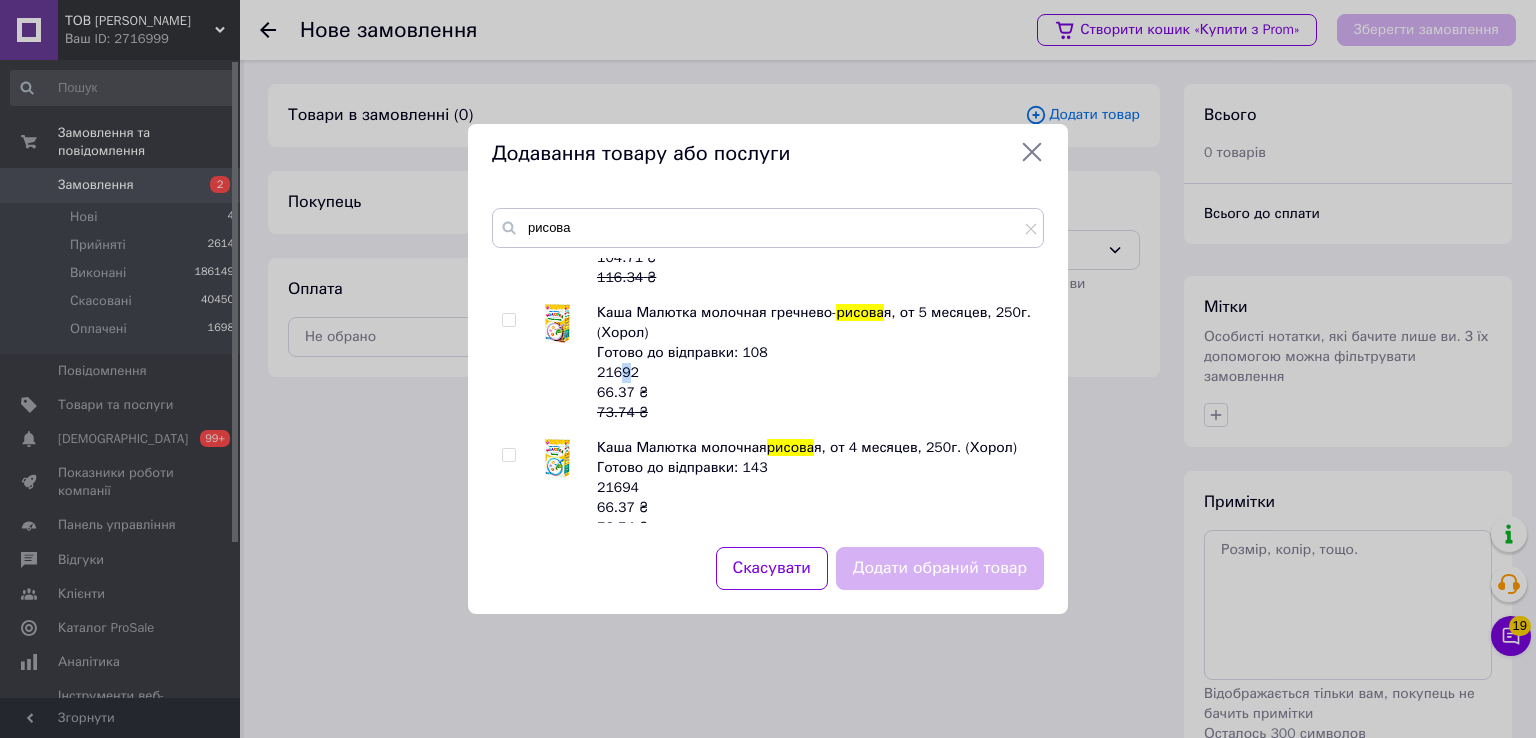 click on "21692" at bounding box center [618, 372] 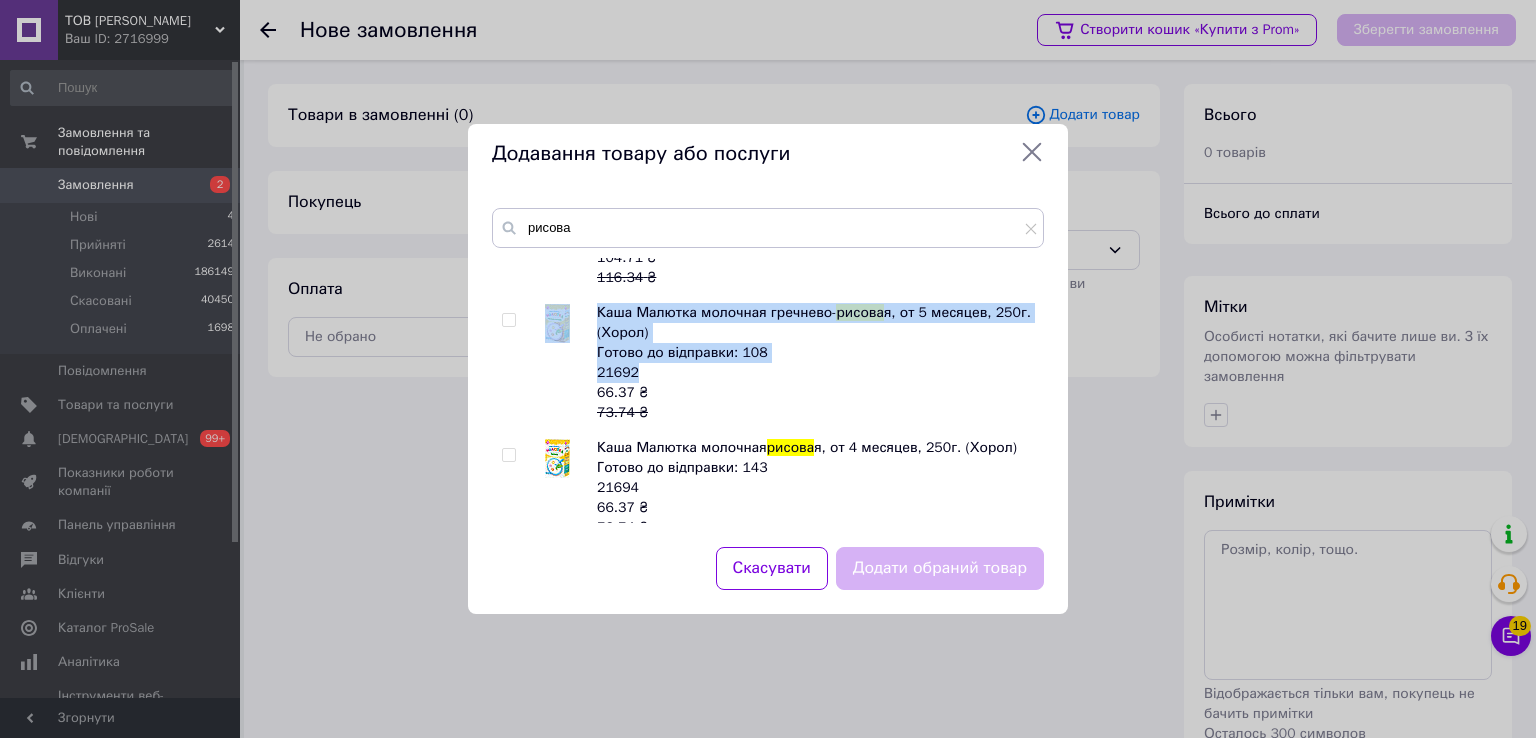 drag, startPoint x: 636, startPoint y: 373, endPoint x: 596, endPoint y: 371, distance: 40.04997 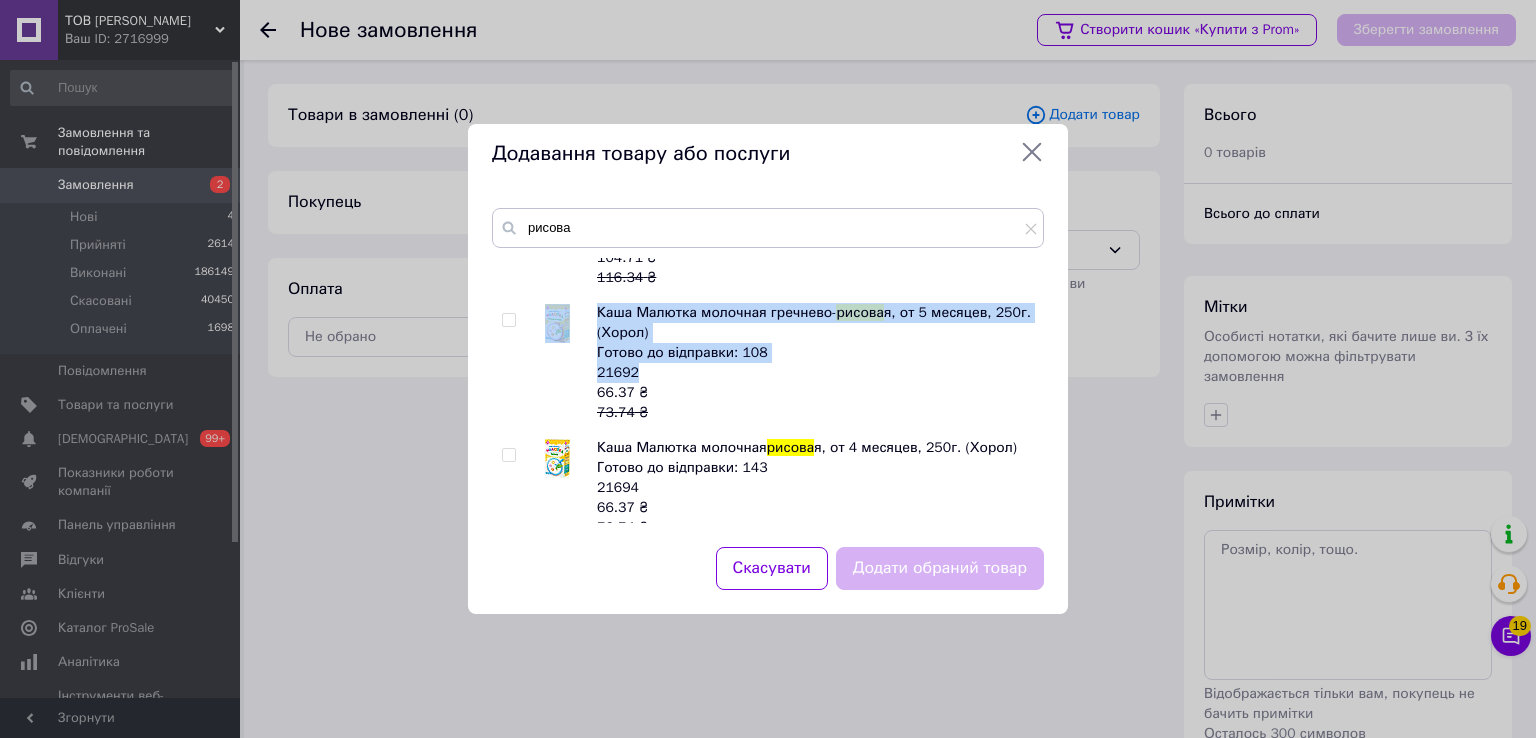 click on "Каша Малютка молочная гречнево- рисова я, от 5 месяцев, 250г. (Хорол) Готово до відправки: 108 21692 66.37   ₴ 73.74   ₴" at bounding box center (767, 363) 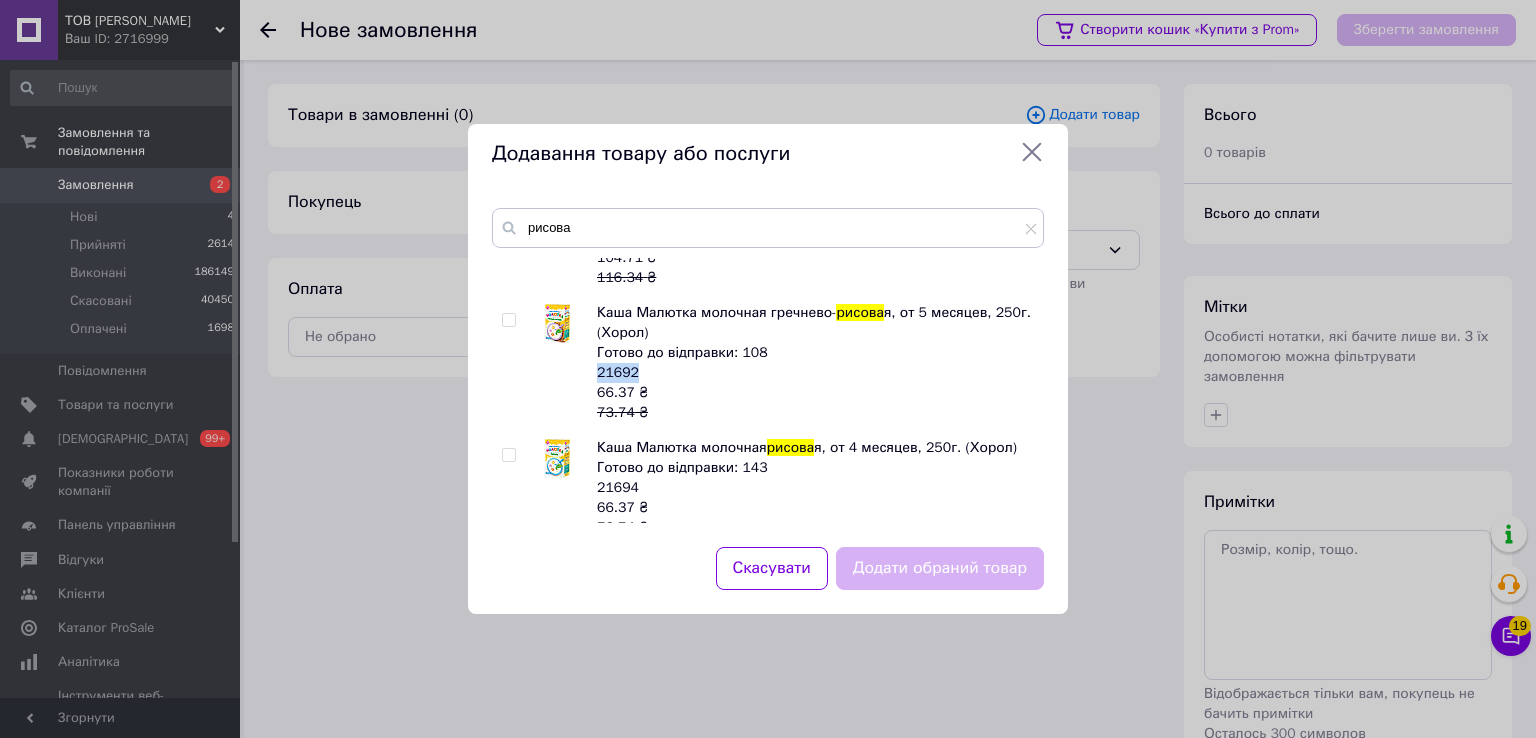 drag, startPoint x: 632, startPoint y: 373, endPoint x: 599, endPoint y: 374, distance: 33.01515 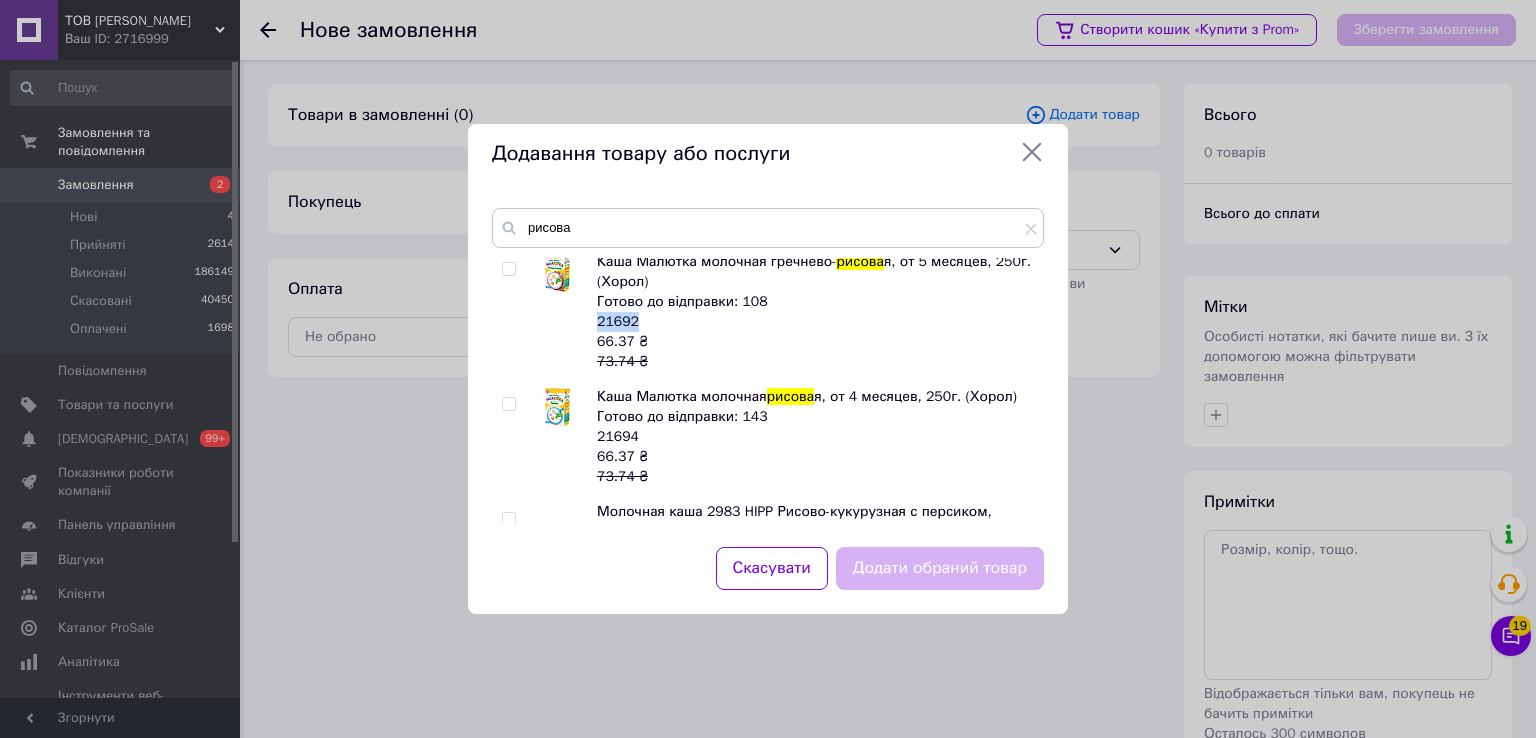 scroll, scrollTop: 900, scrollLeft: 0, axis: vertical 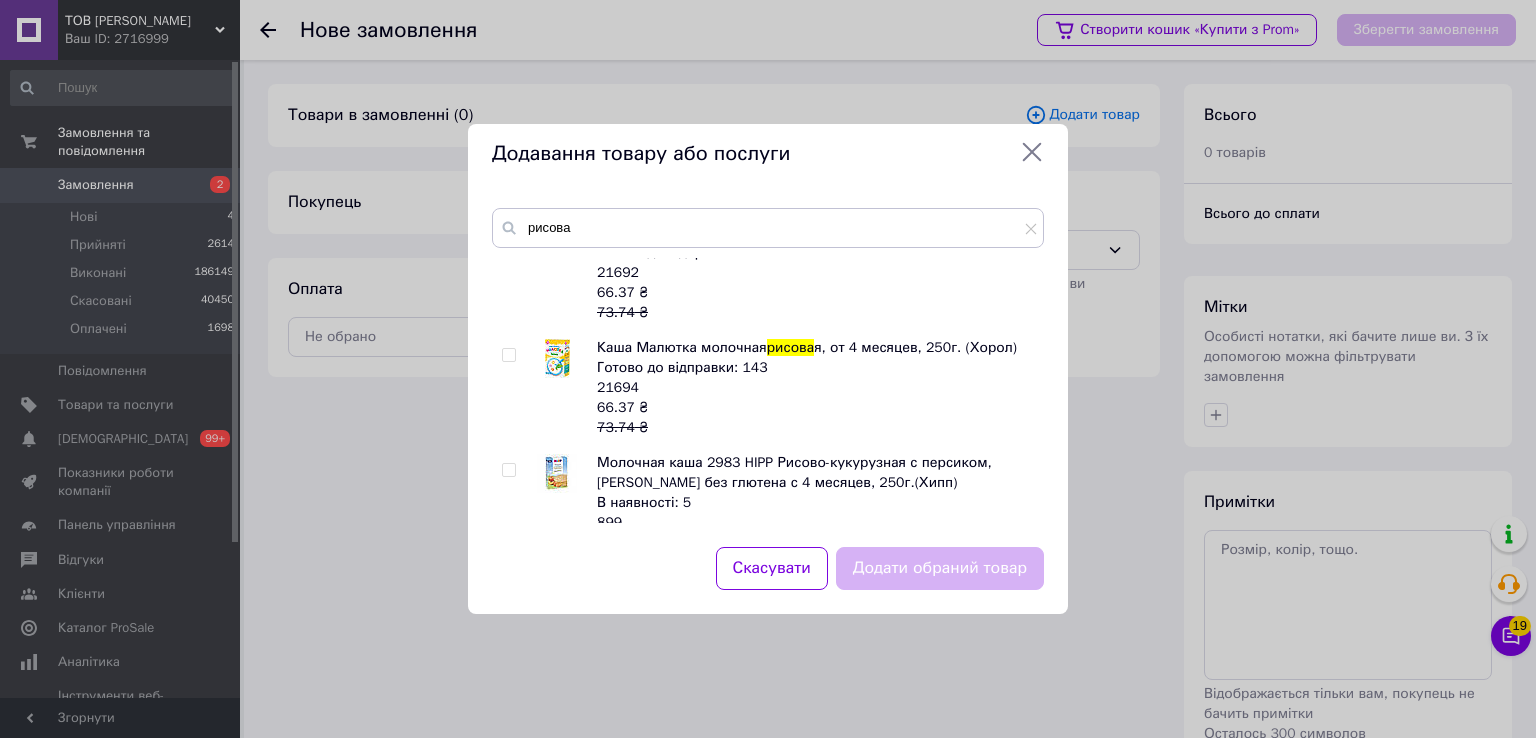 click on "Каша Малютка молочная  рисова я, от 4 месяцев, 250г. (Хорол) Готово до відправки: 143 21694 66.37   ₴ 73.74   ₴" at bounding box center [815, 388] 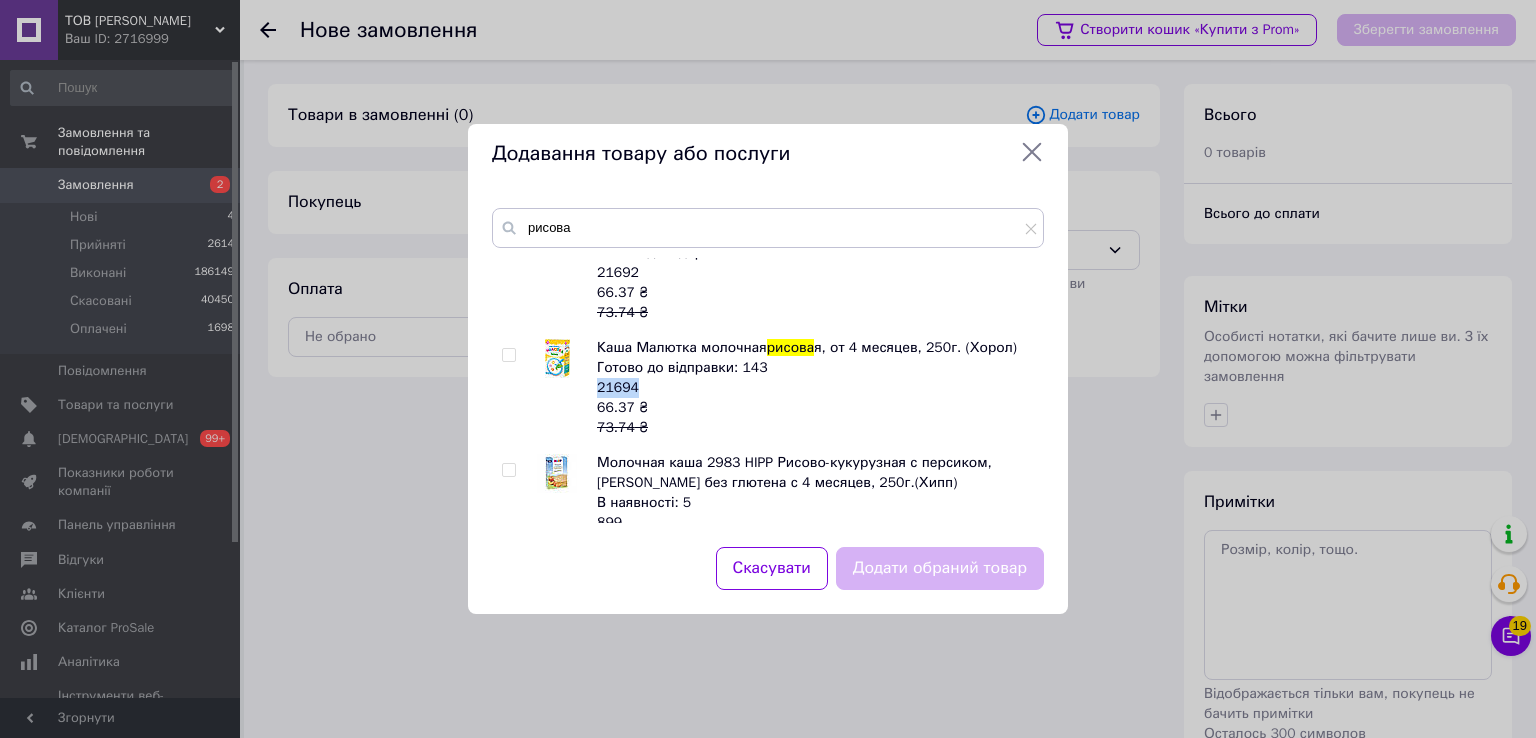 click on "21694" at bounding box center [618, 387] 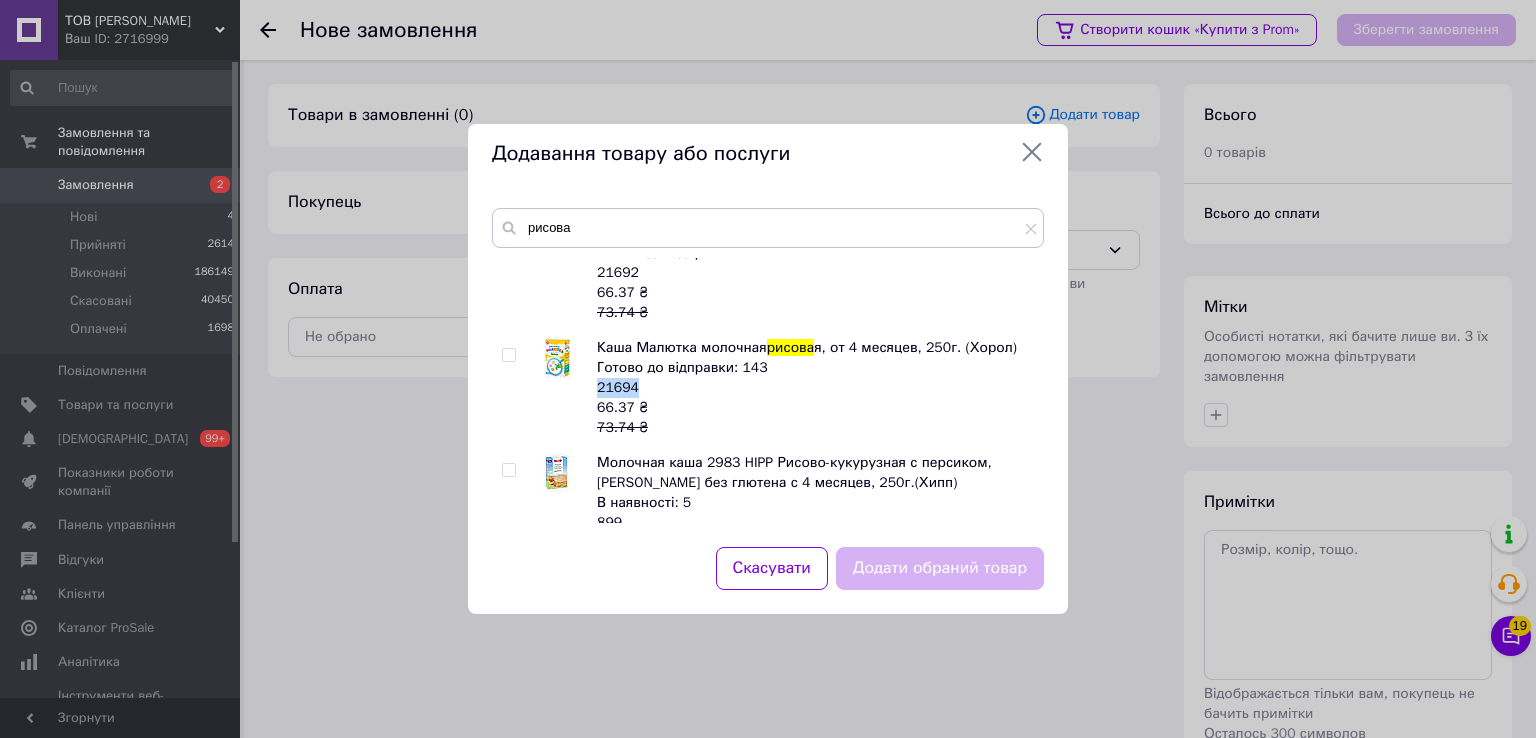 copy on "21694" 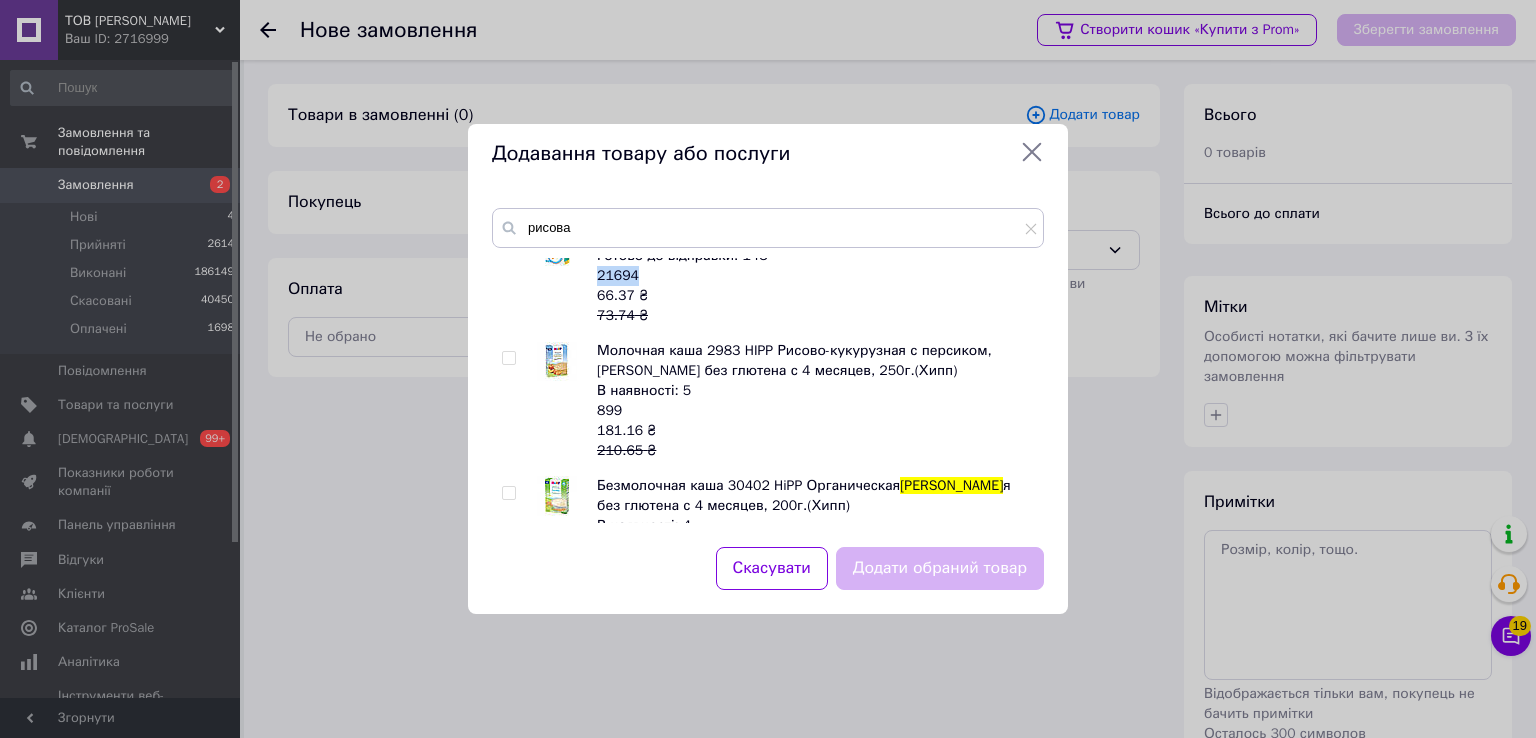scroll, scrollTop: 2304, scrollLeft: 0, axis: vertical 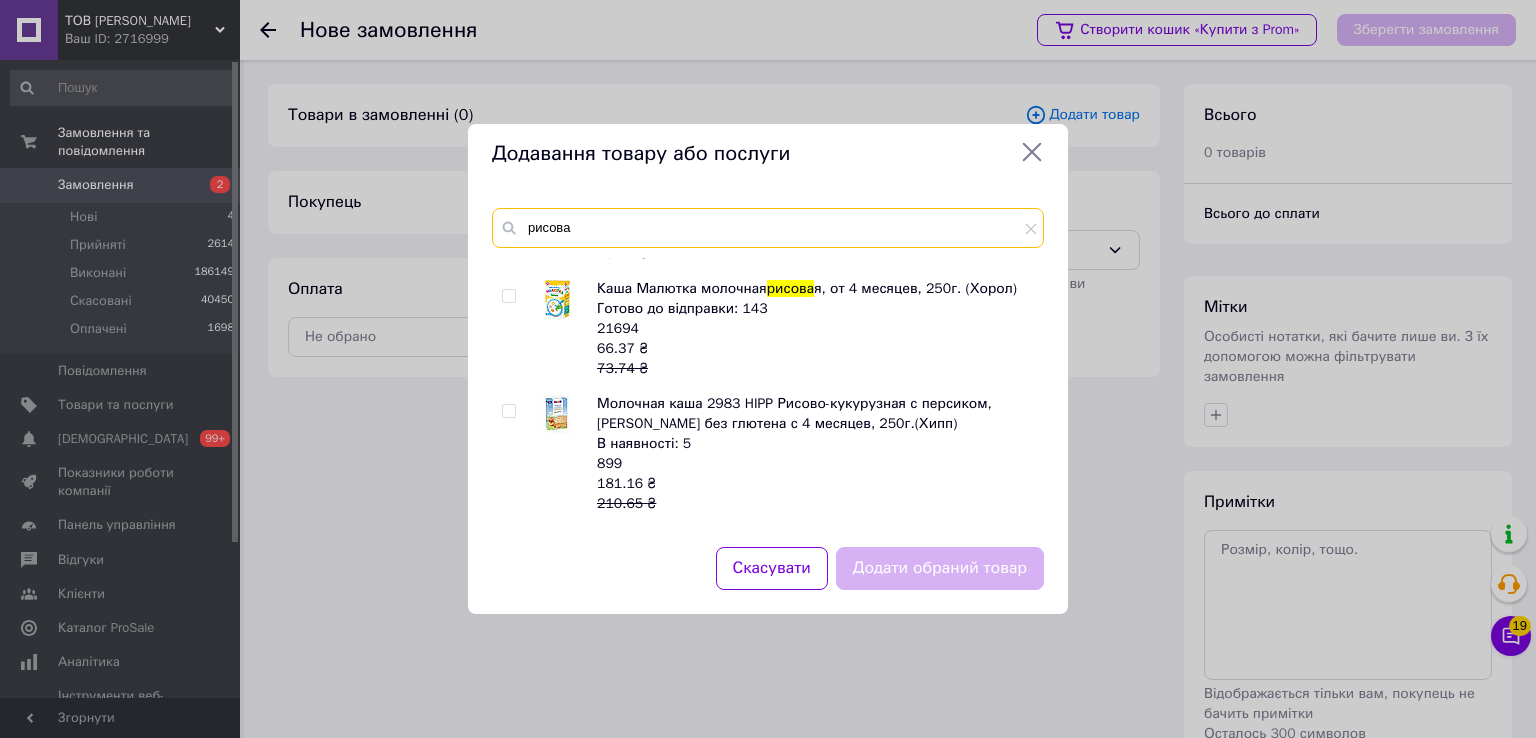 drag, startPoint x: 606, startPoint y: 225, endPoint x: 364, endPoint y: 224, distance: 242.00206 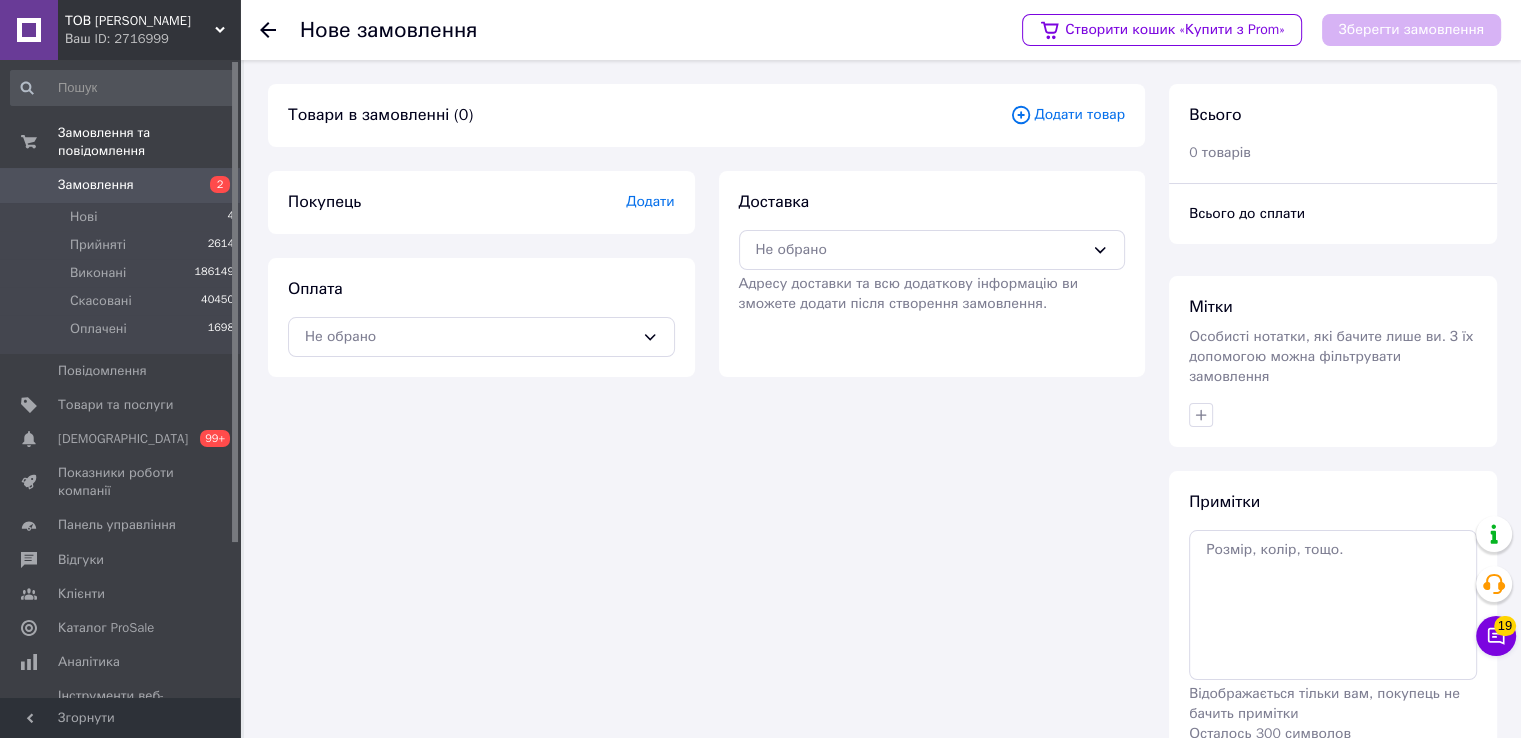 click on "Додати товар" at bounding box center [1067, 115] 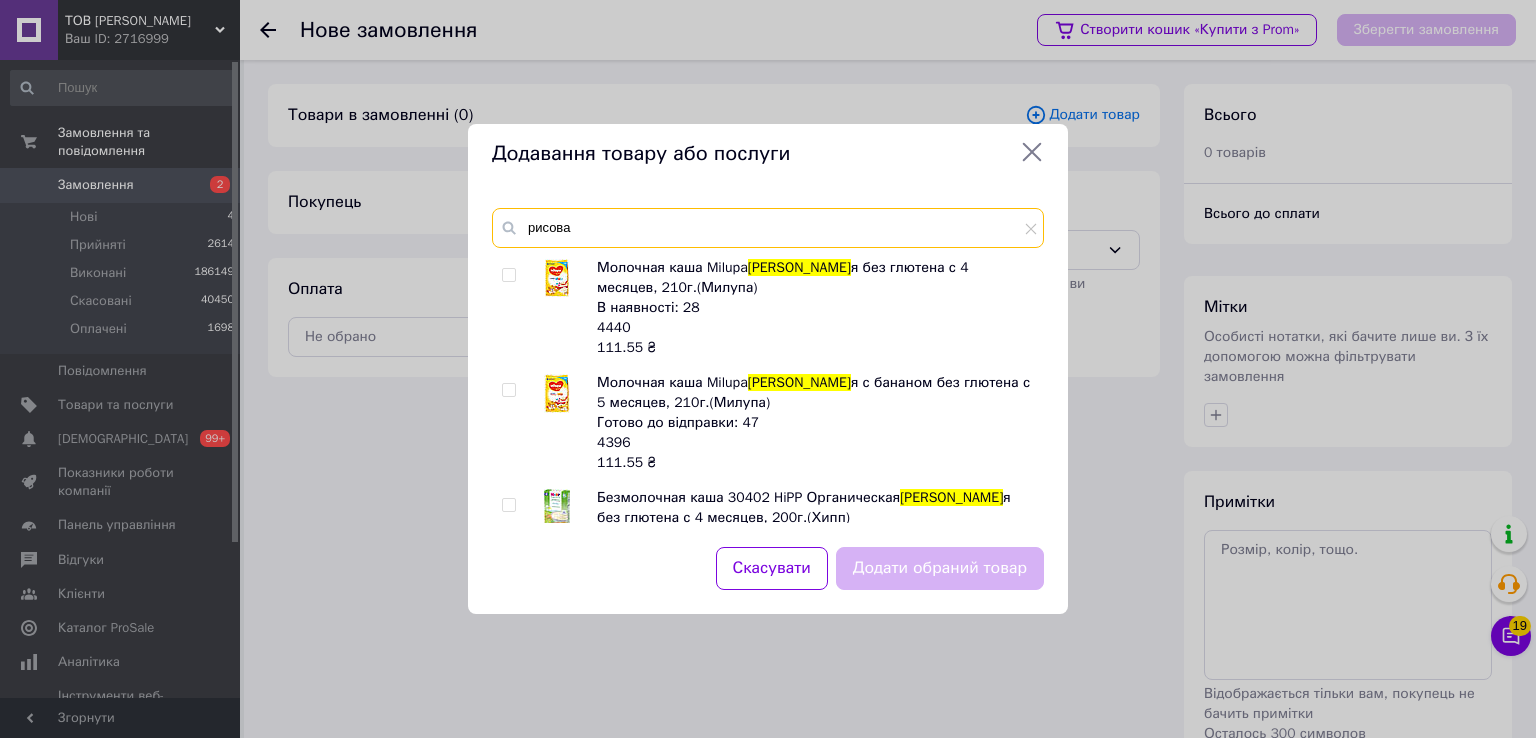 click on "рисова" at bounding box center [768, 228] 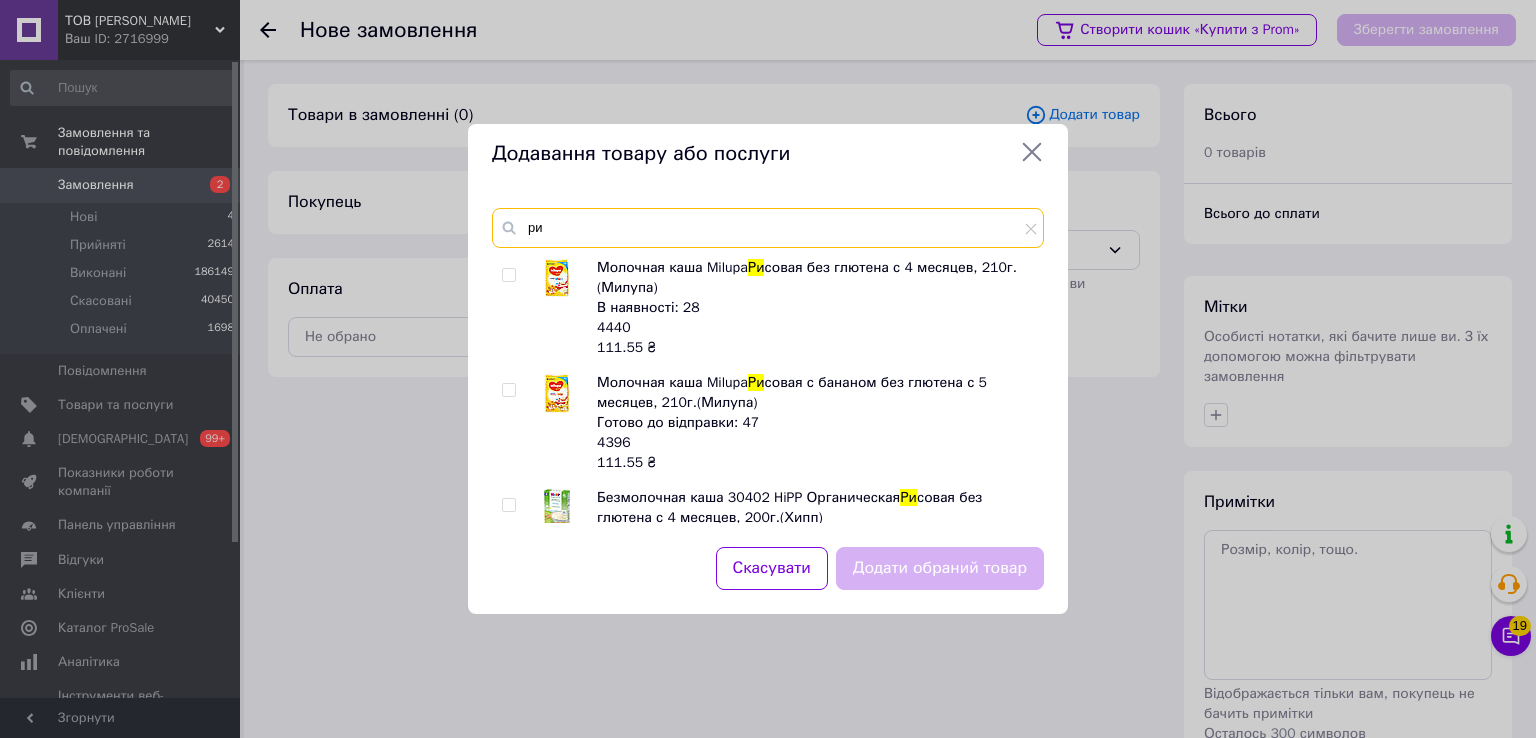 type on "р" 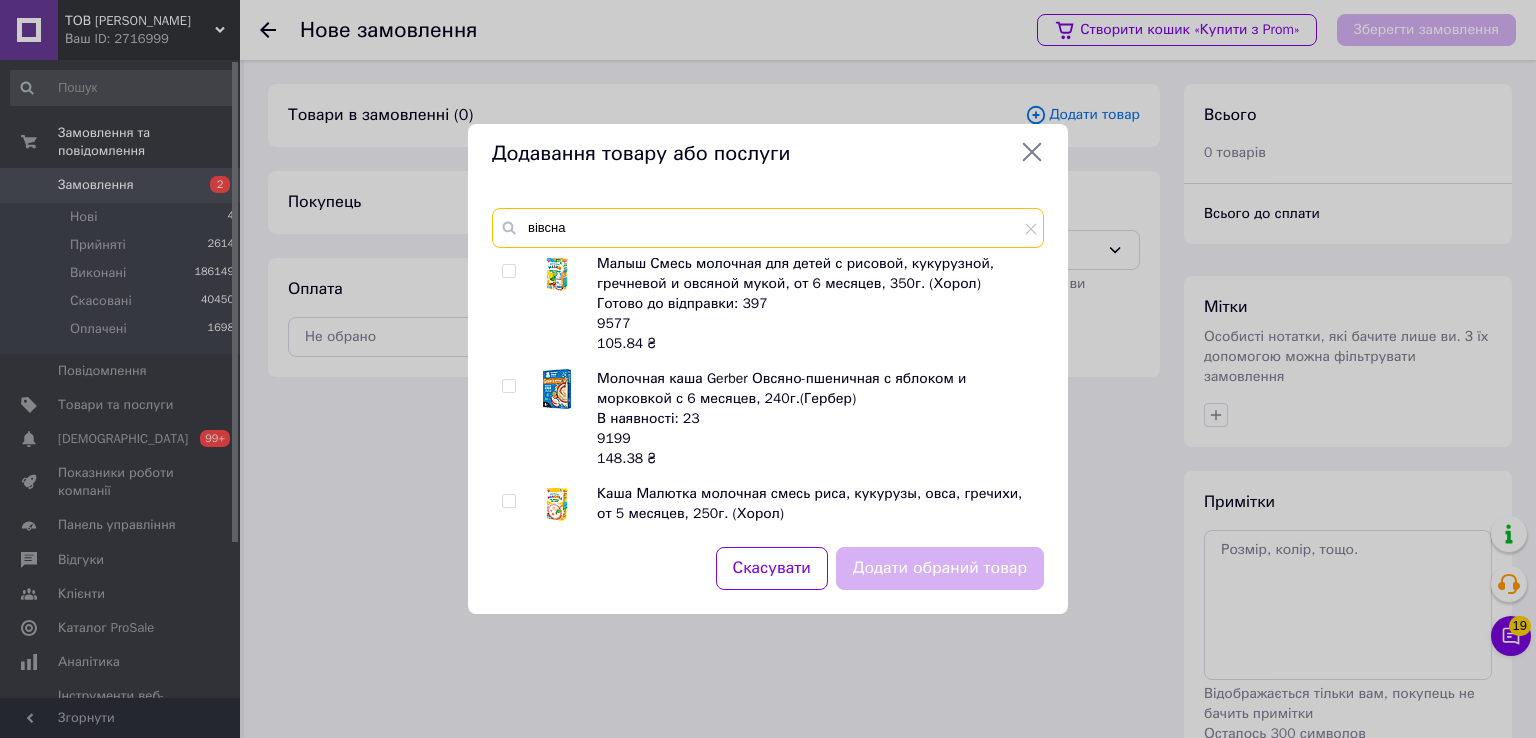 scroll, scrollTop: 1000, scrollLeft: 0, axis: vertical 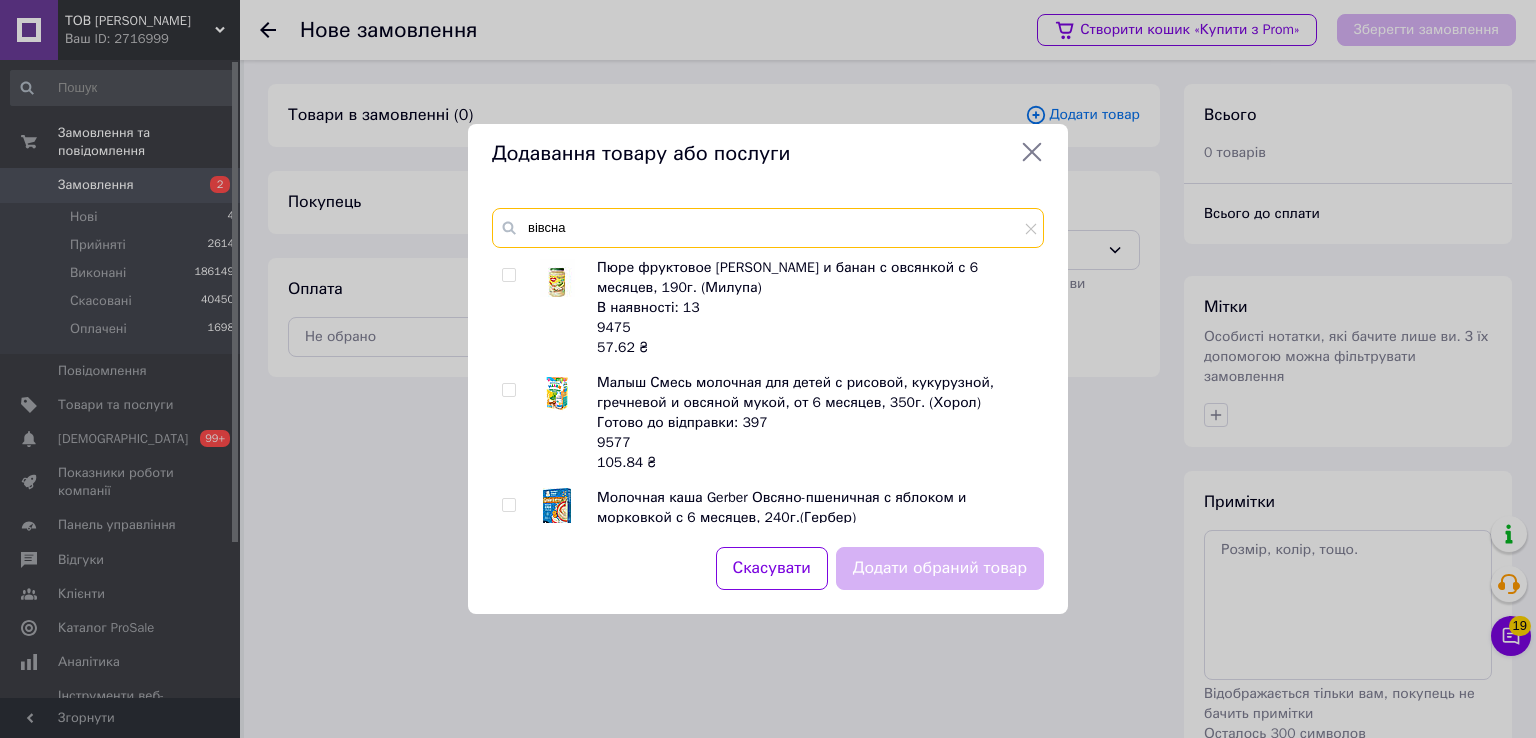 click on "вівсна" at bounding box center [768, 228] 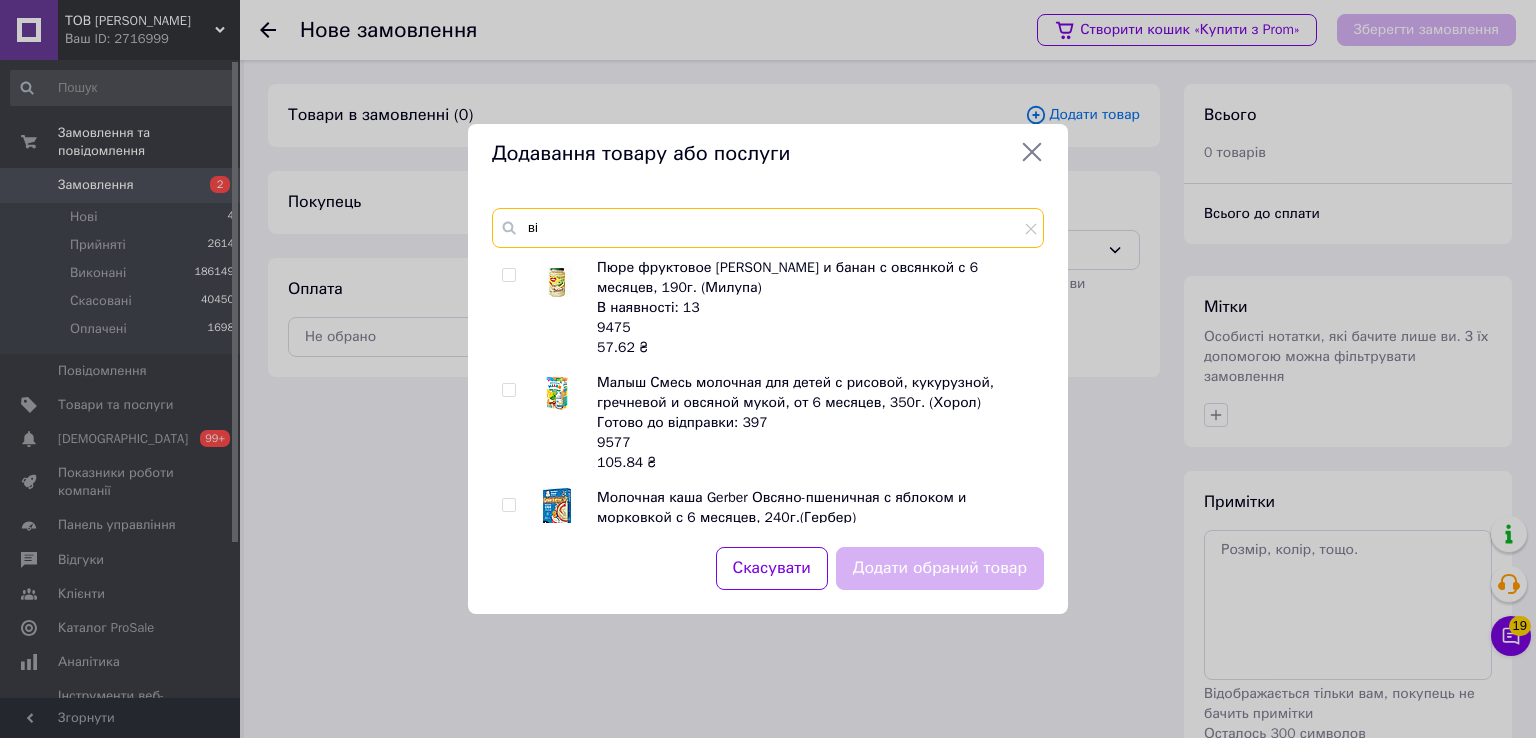 type on "в" 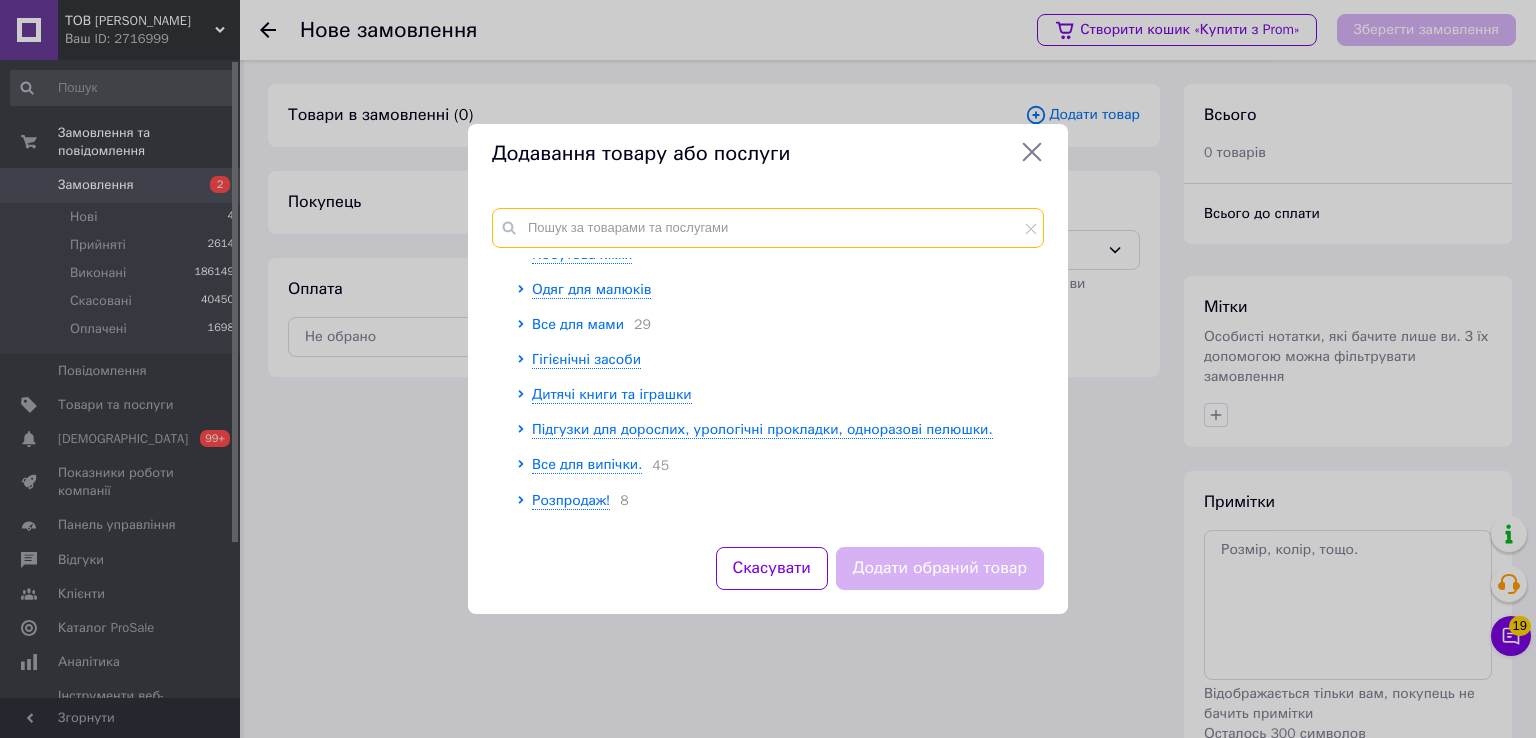 scroll, scrollTop: 0, scrollLeft: 0, axis: both 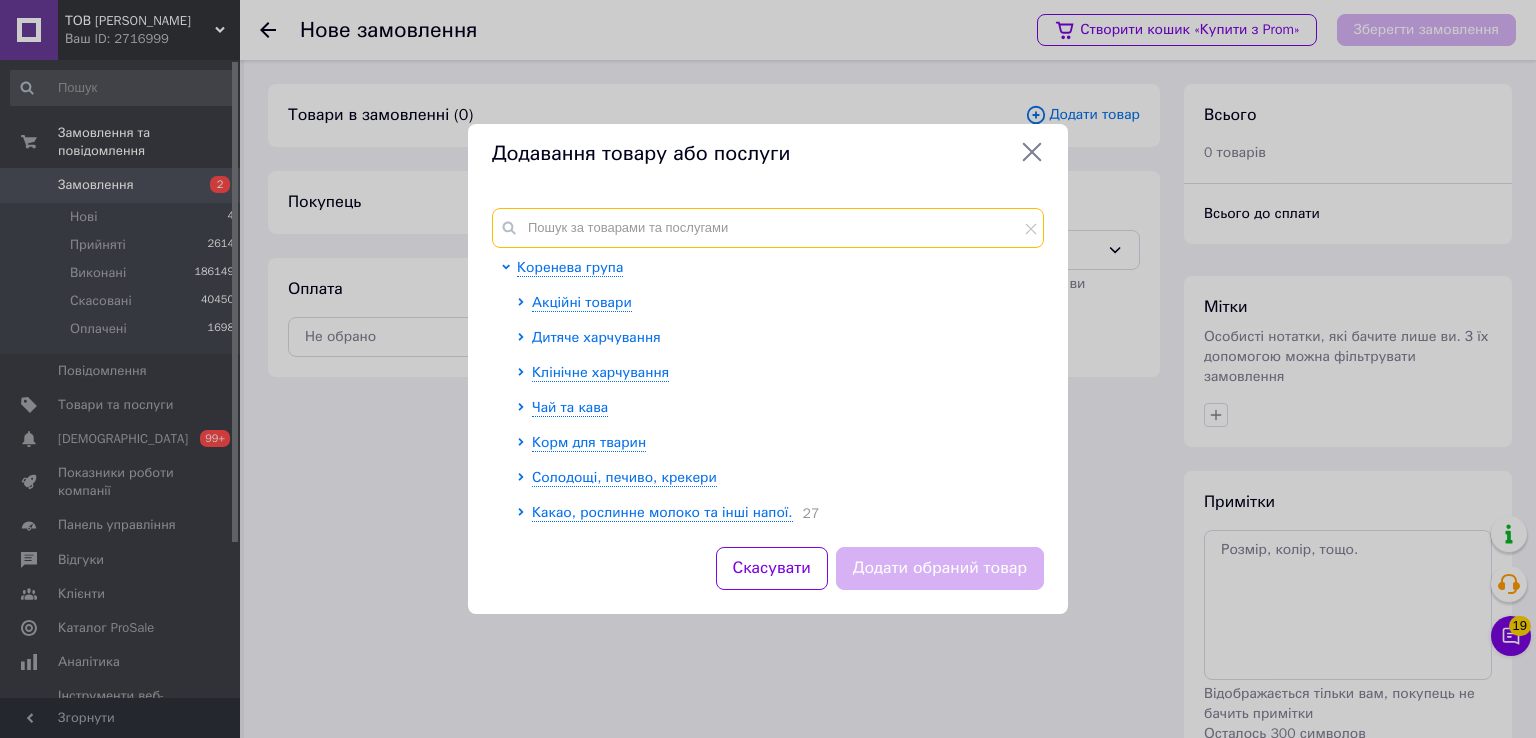 type 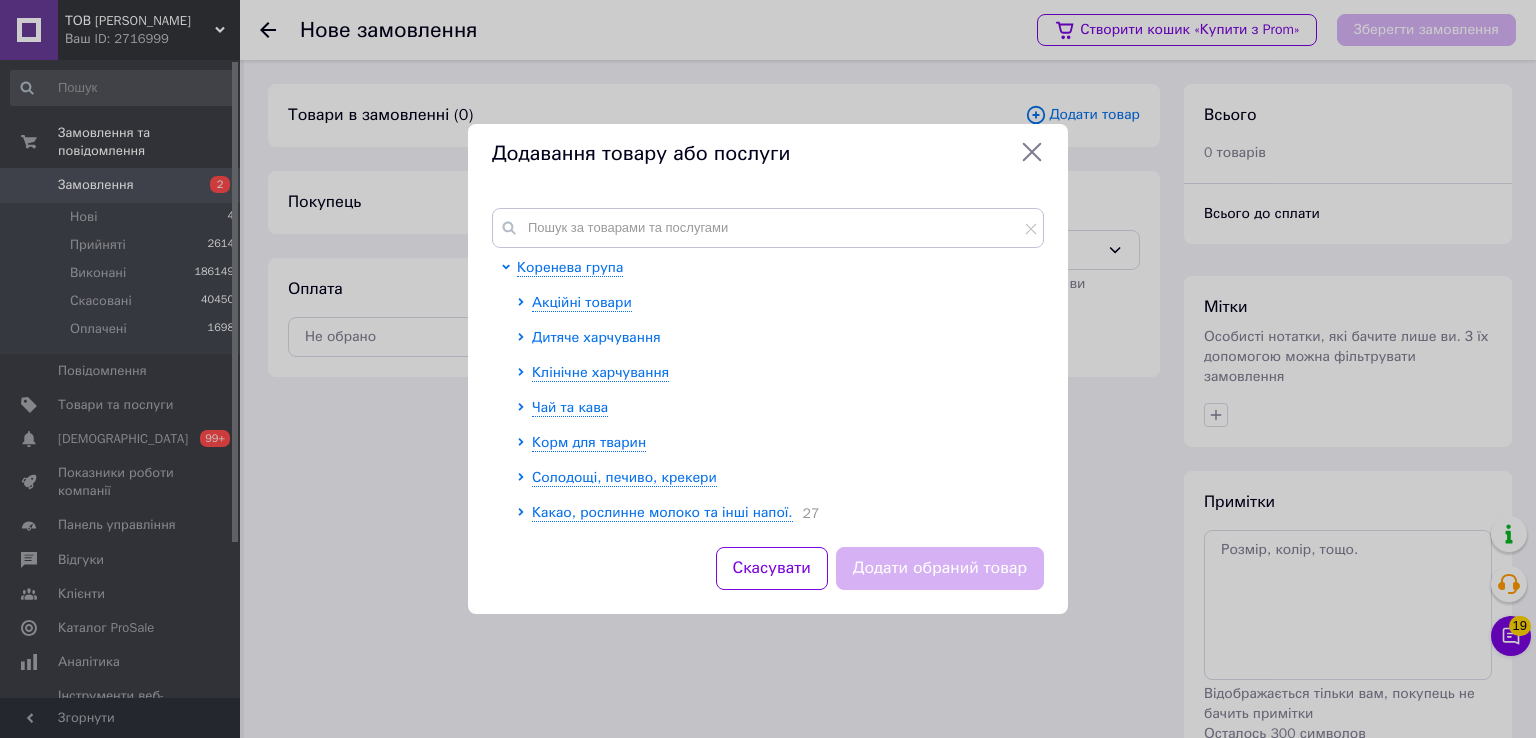 click 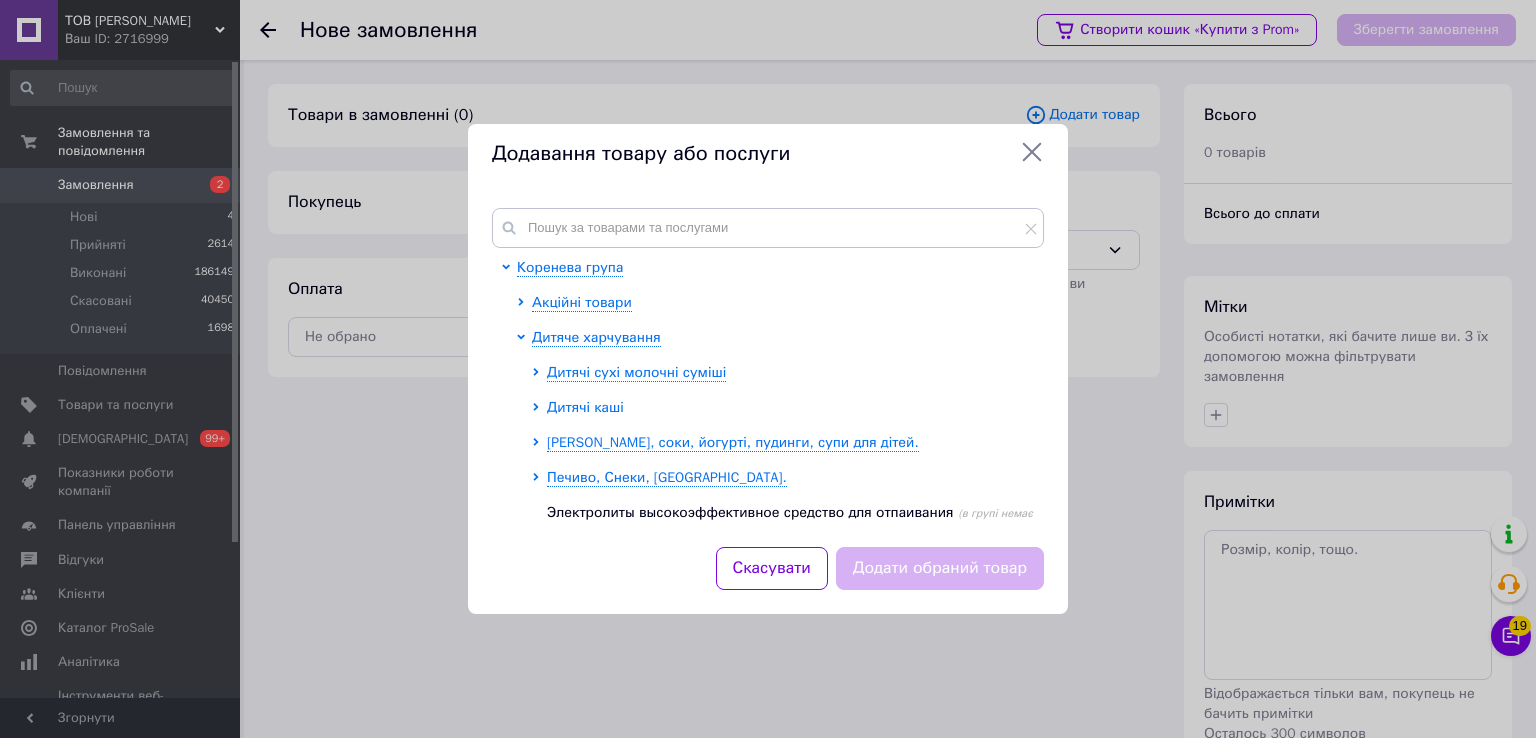 click 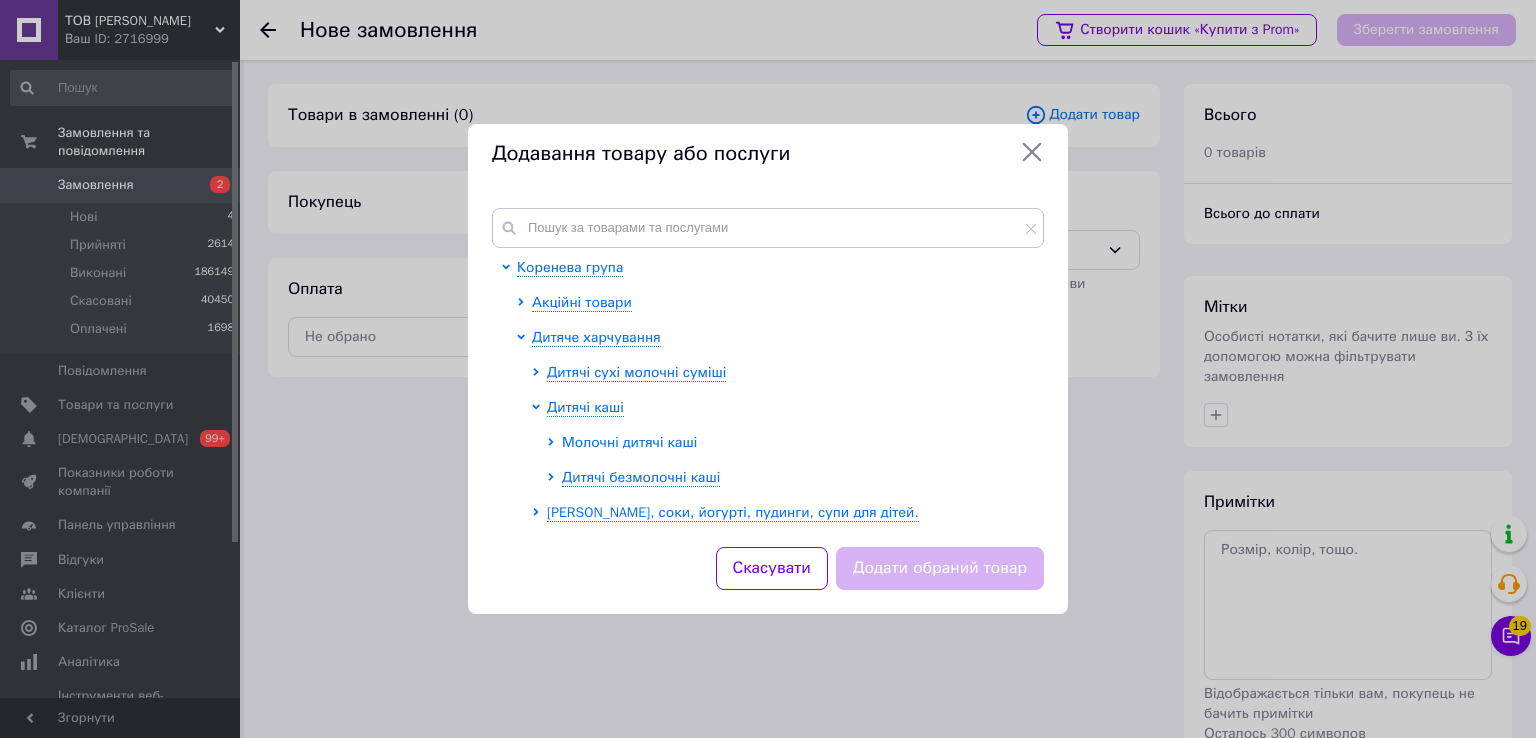 click 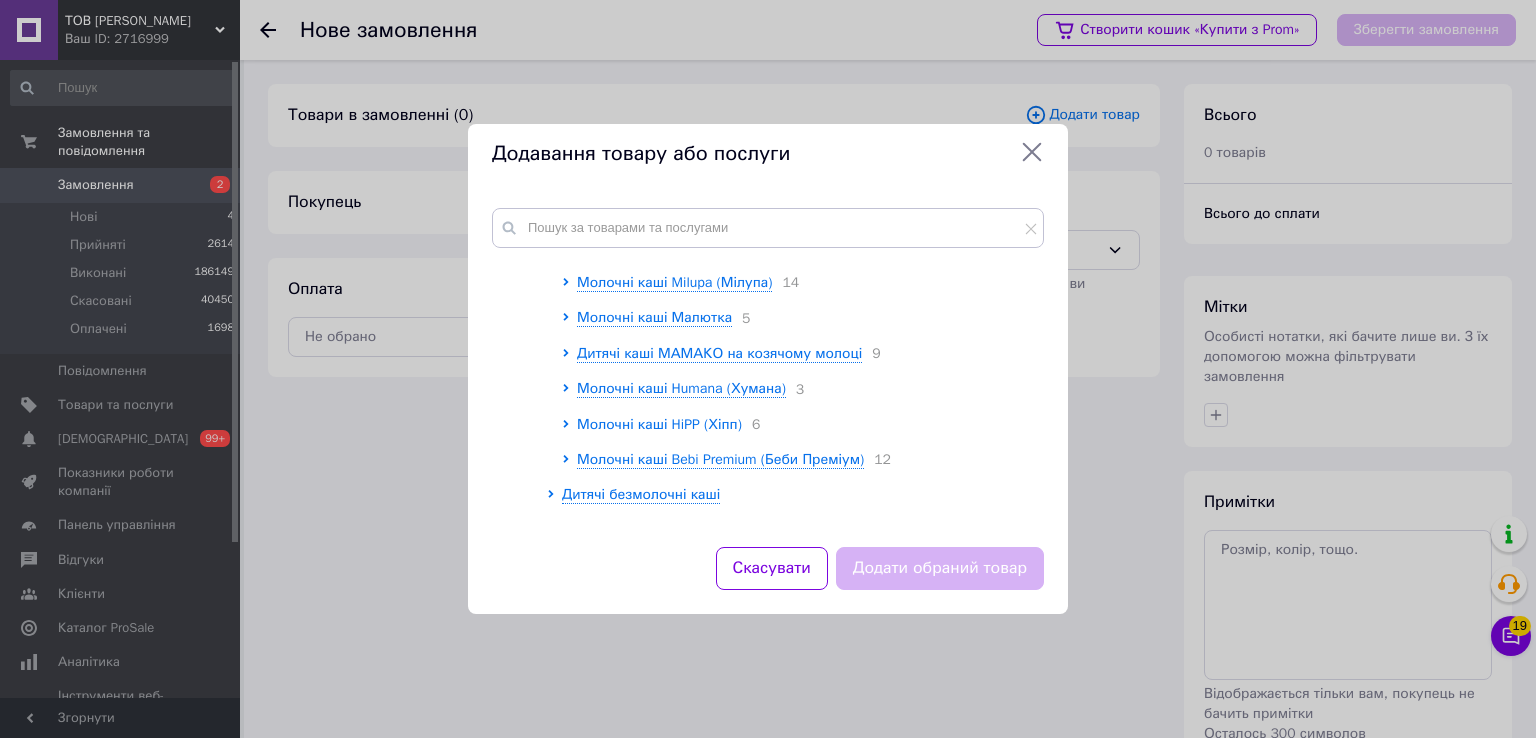 scroll, scrollTop: 200, scrollLeft: 0, axis: vertical 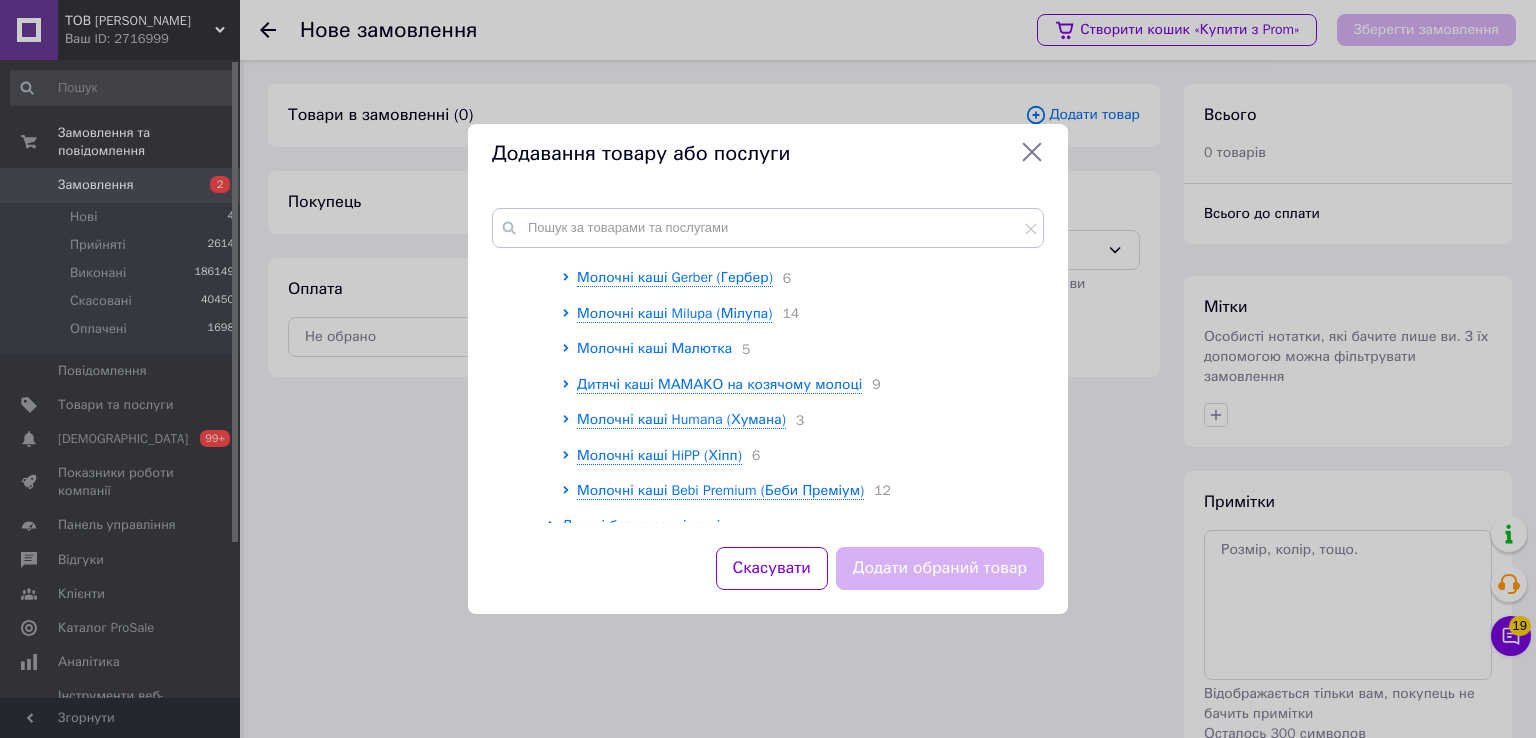 click 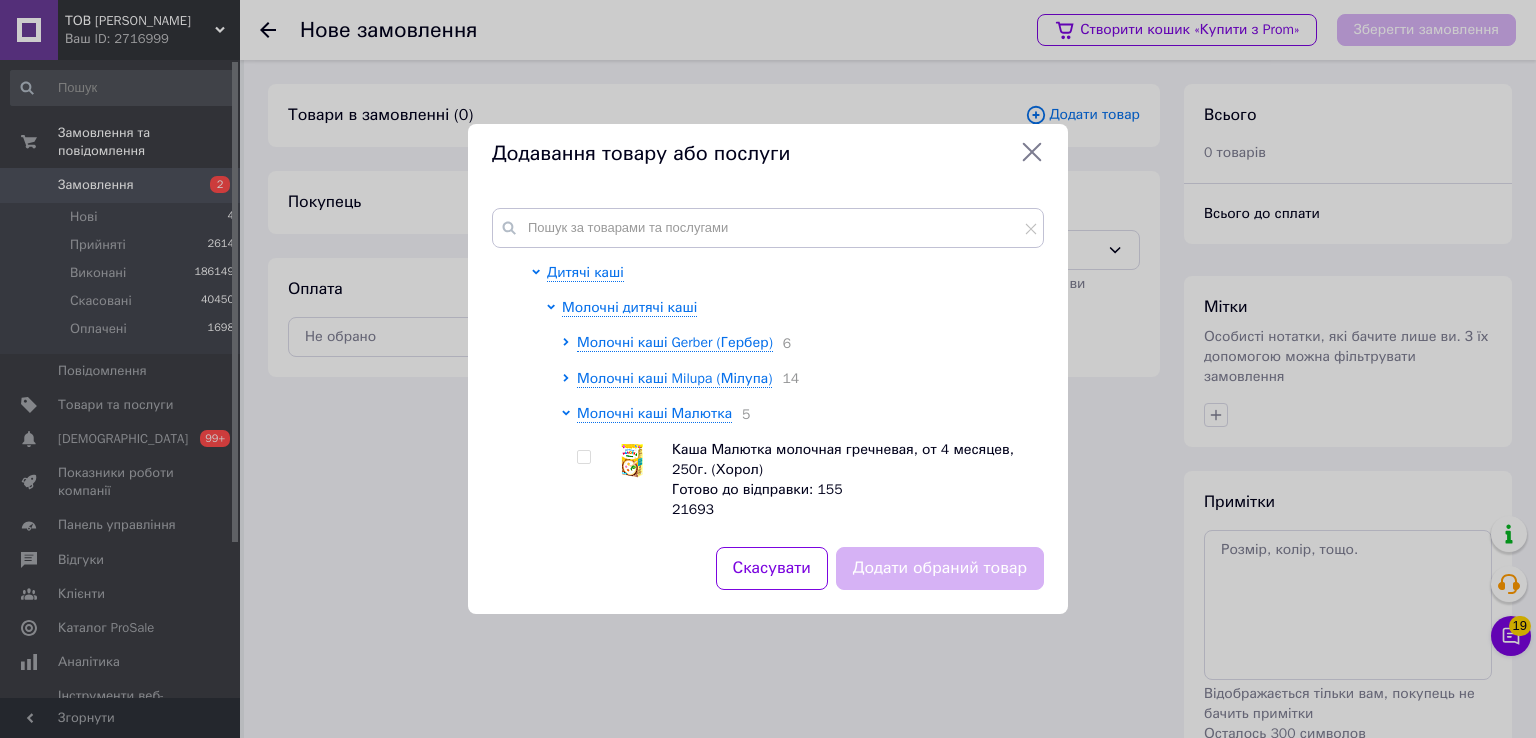 scroll, scrollTop: 100, scrollLeft: 0, axis: vertical 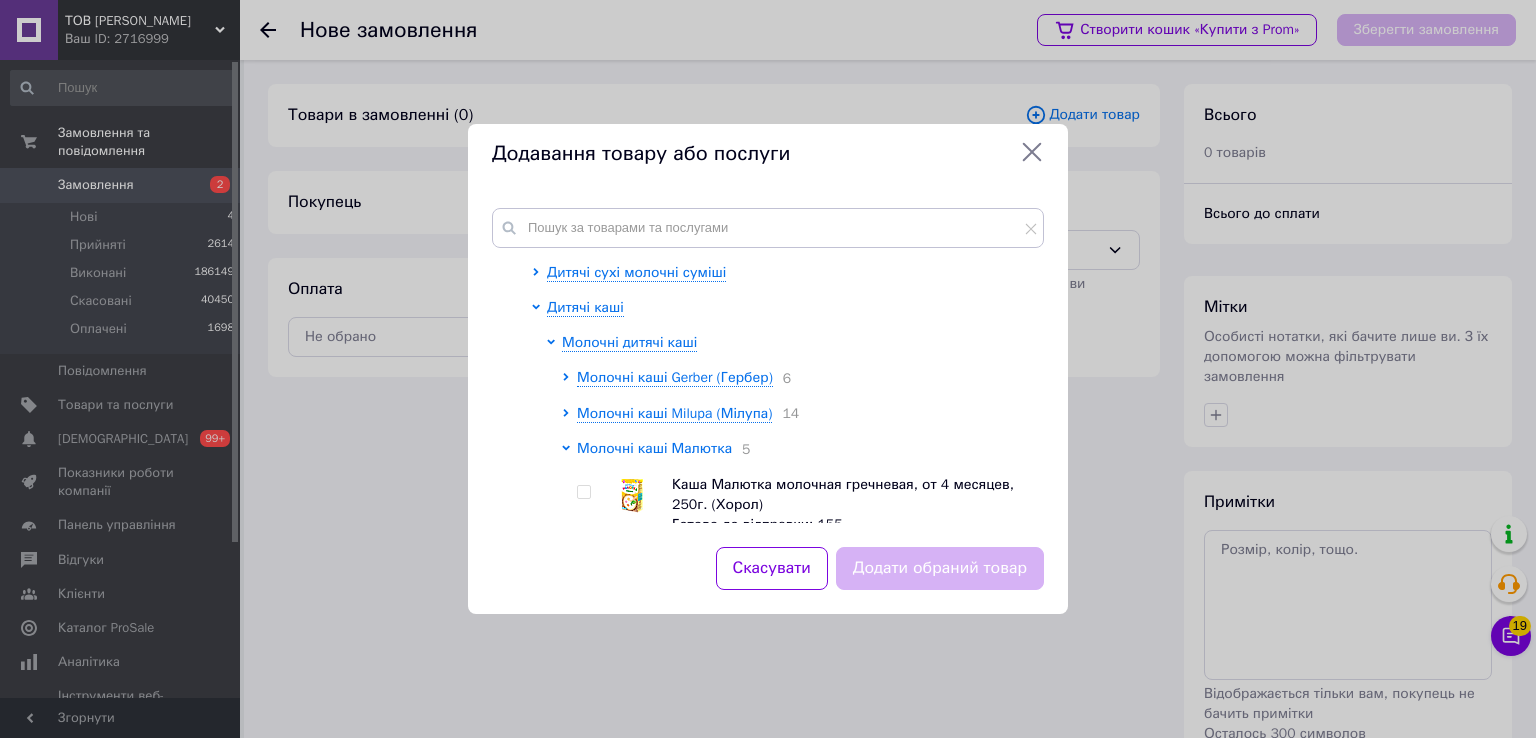 click 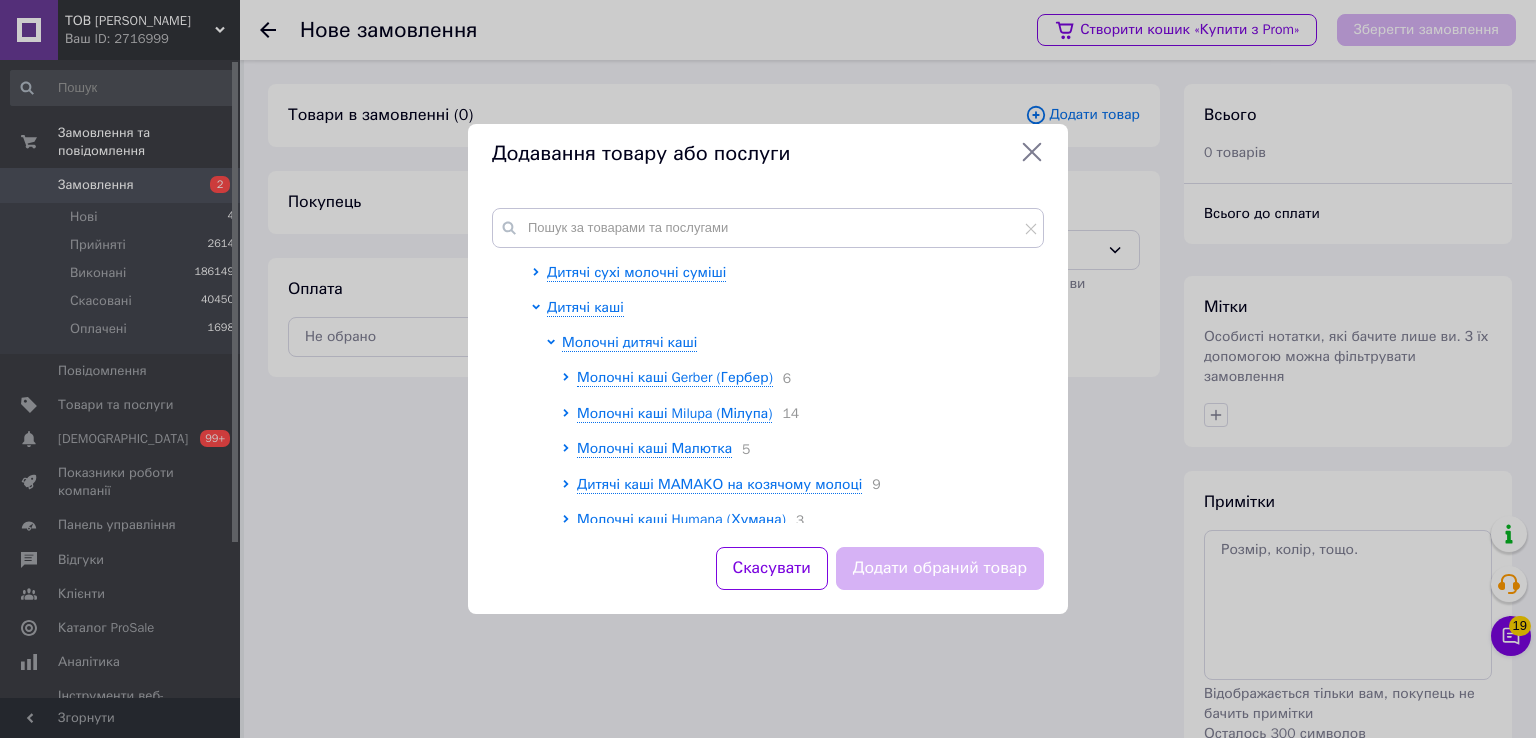 click 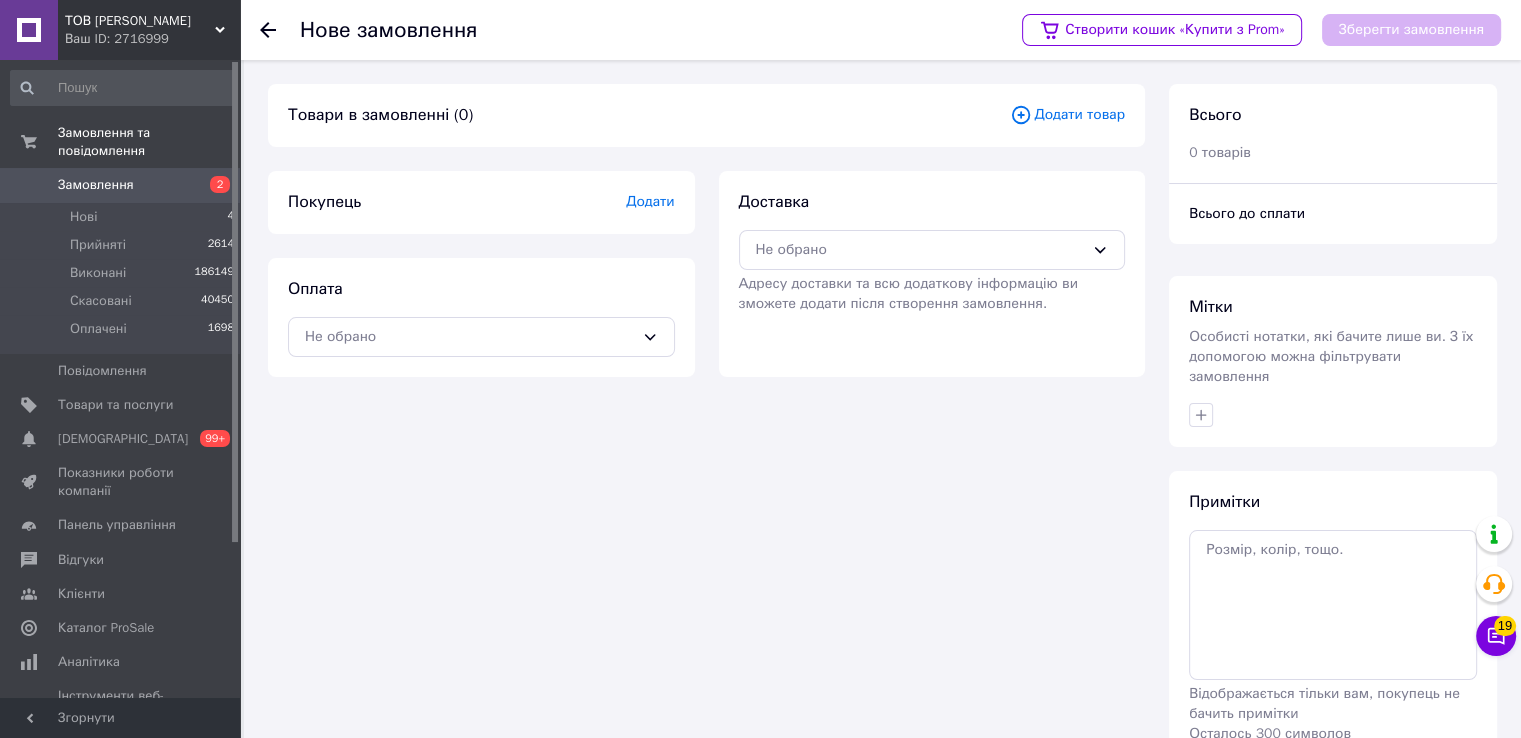 click on "Додати товар" at bounding box center (1067, 115) 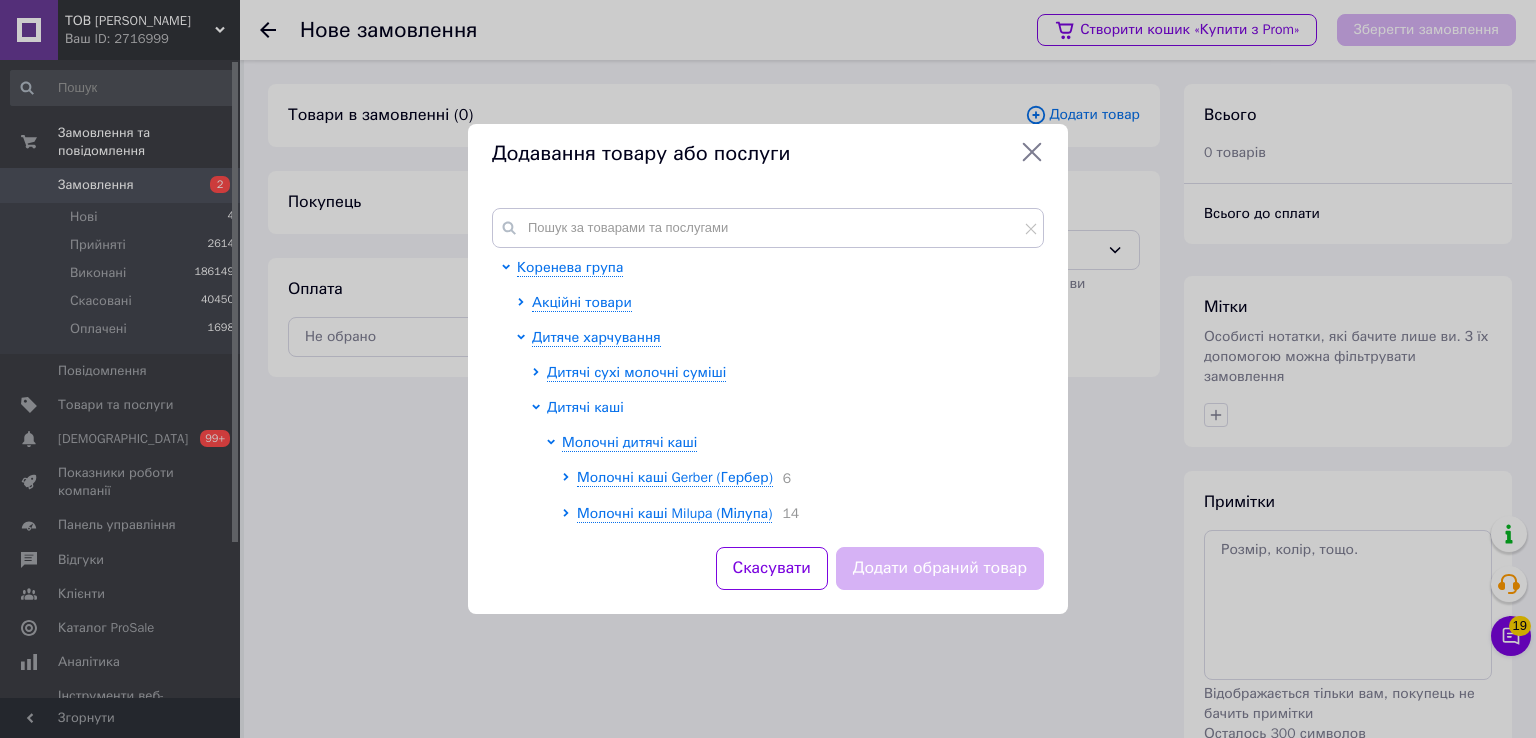 click 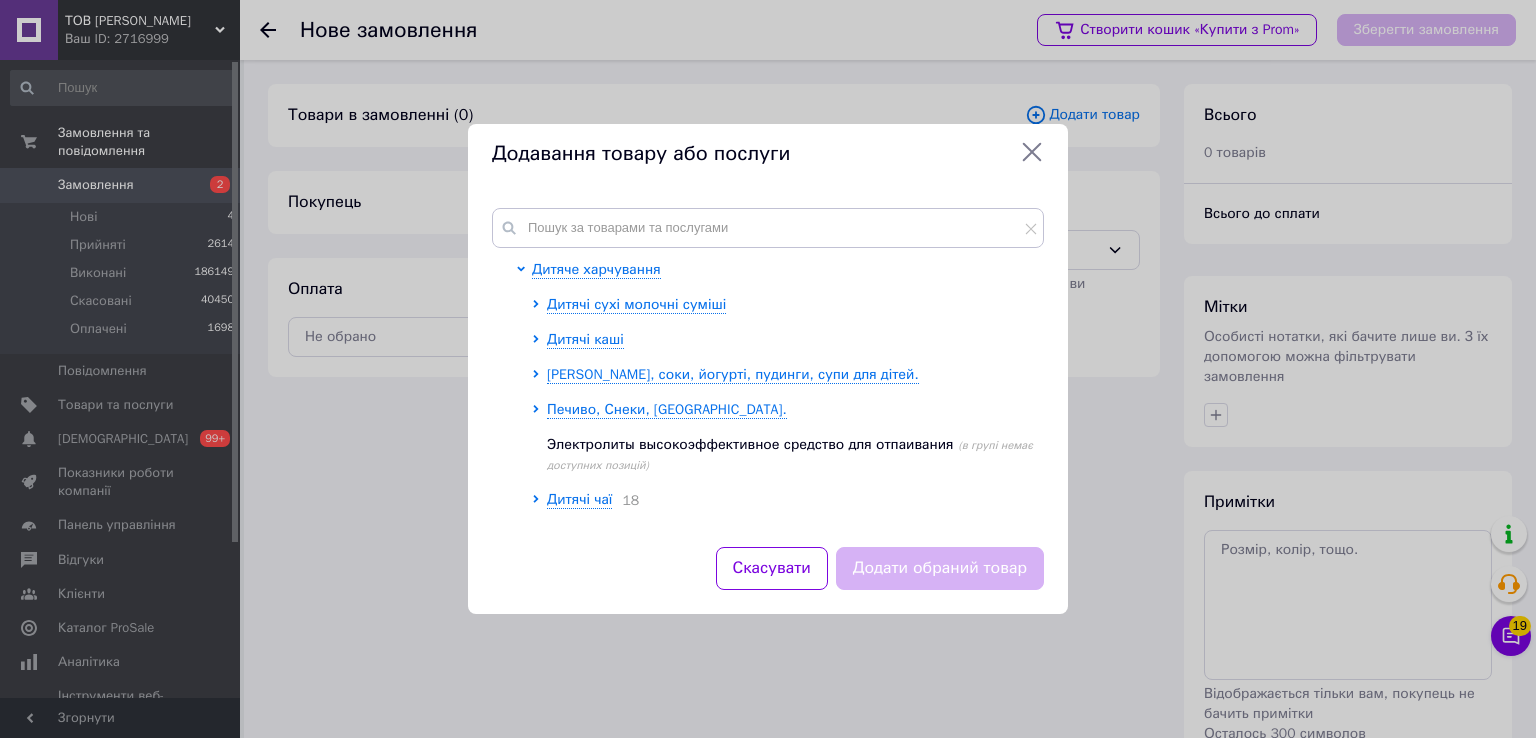 scroll, scrollTop: 100, scrollLeft: 0, axis: vertical 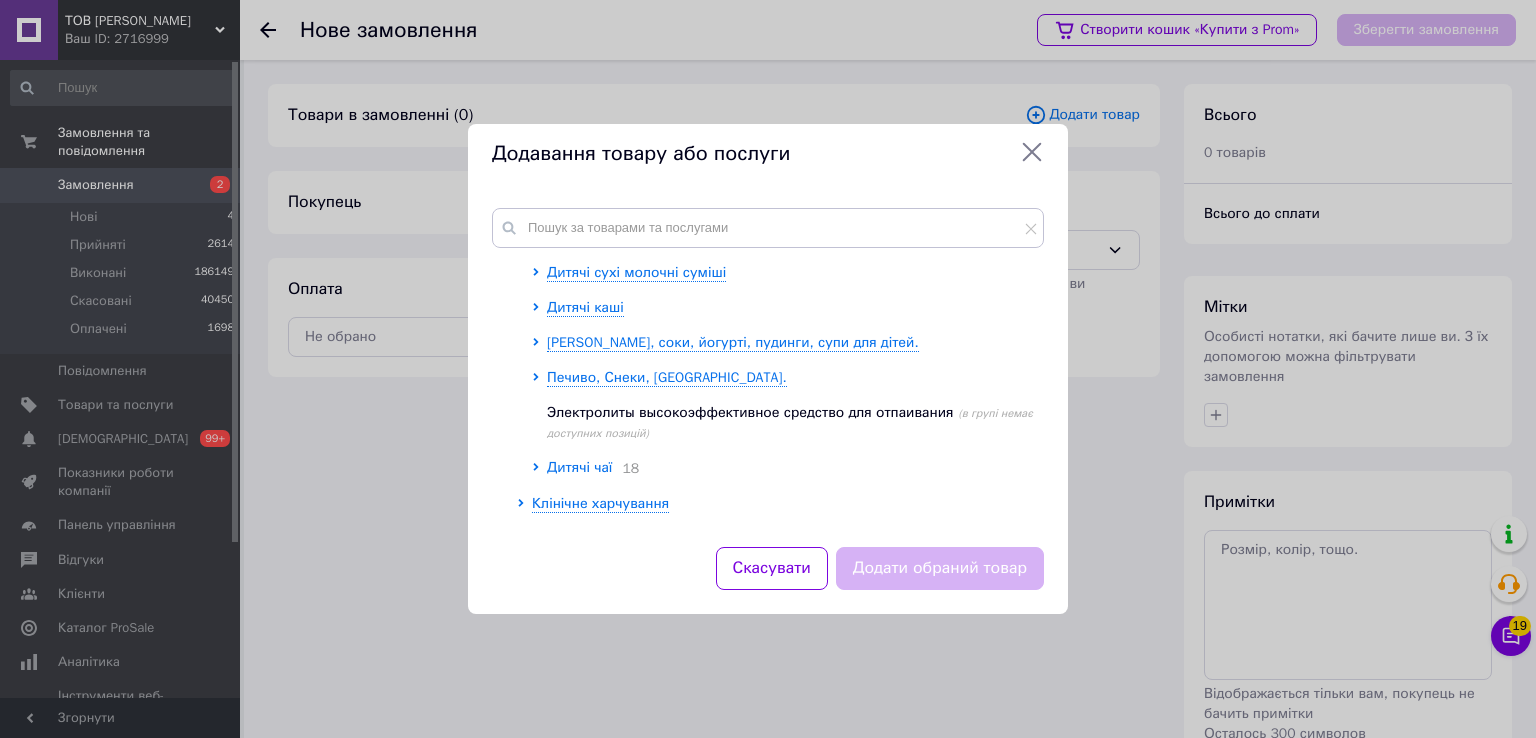 click 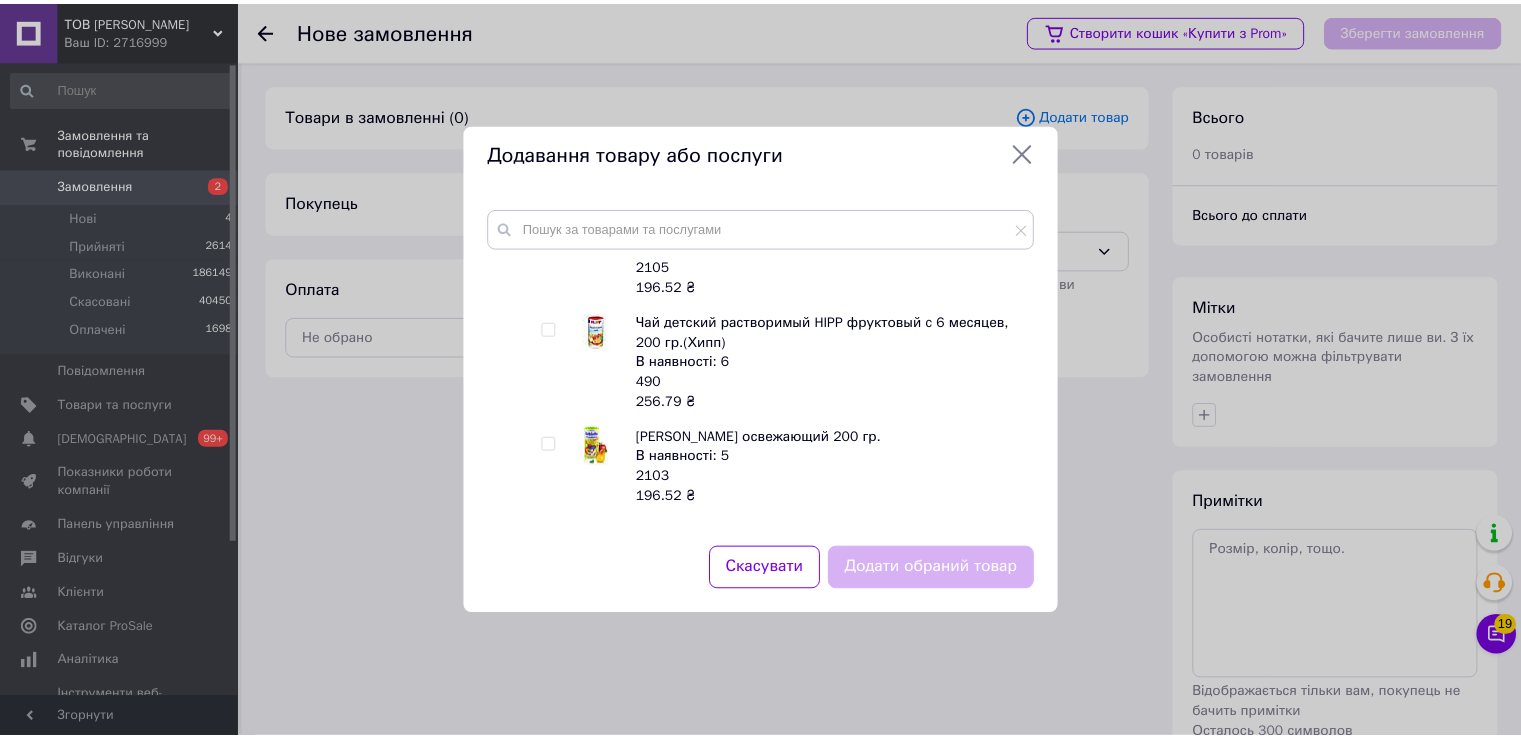 scroll, scrollTop: 1000, scrollLeft: 0, axis: vertical 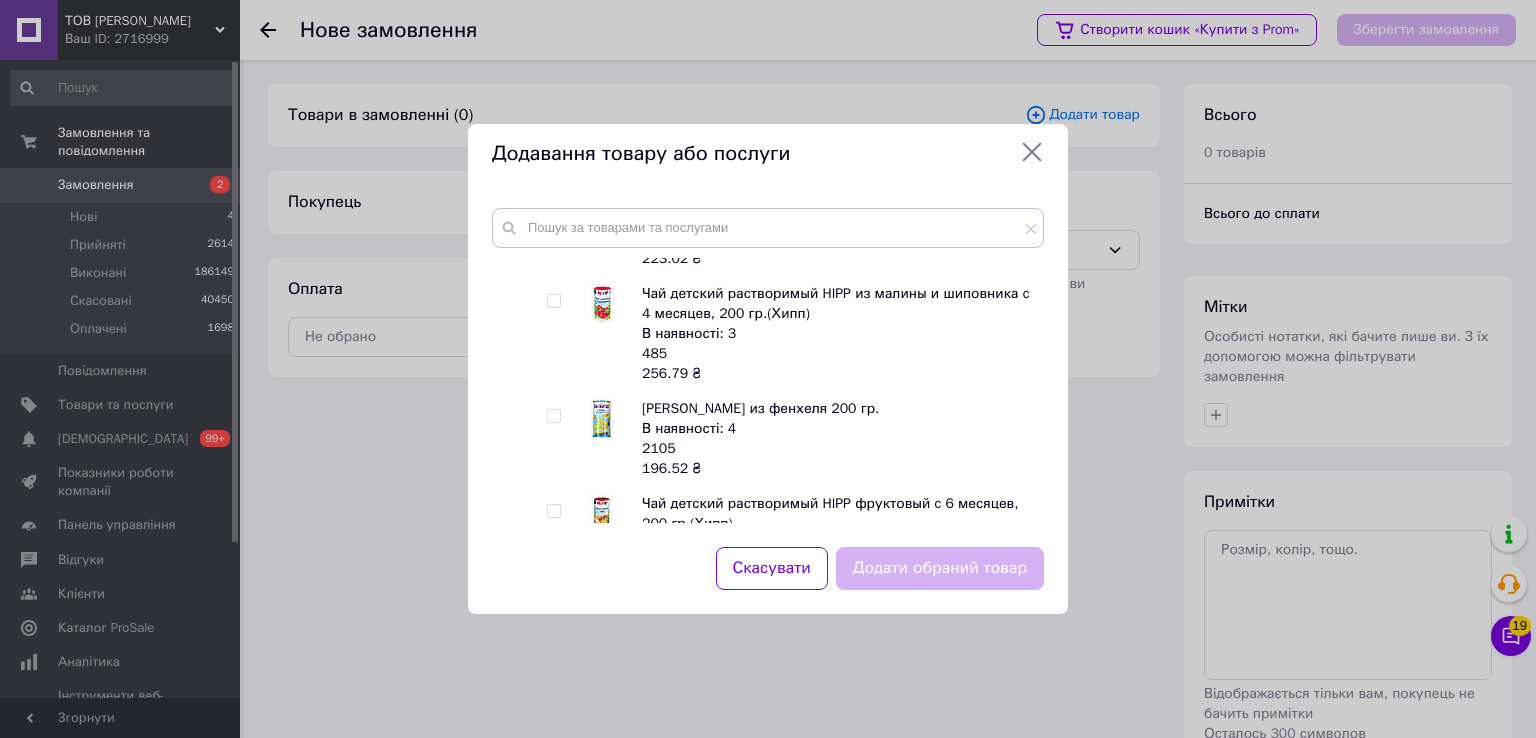 click 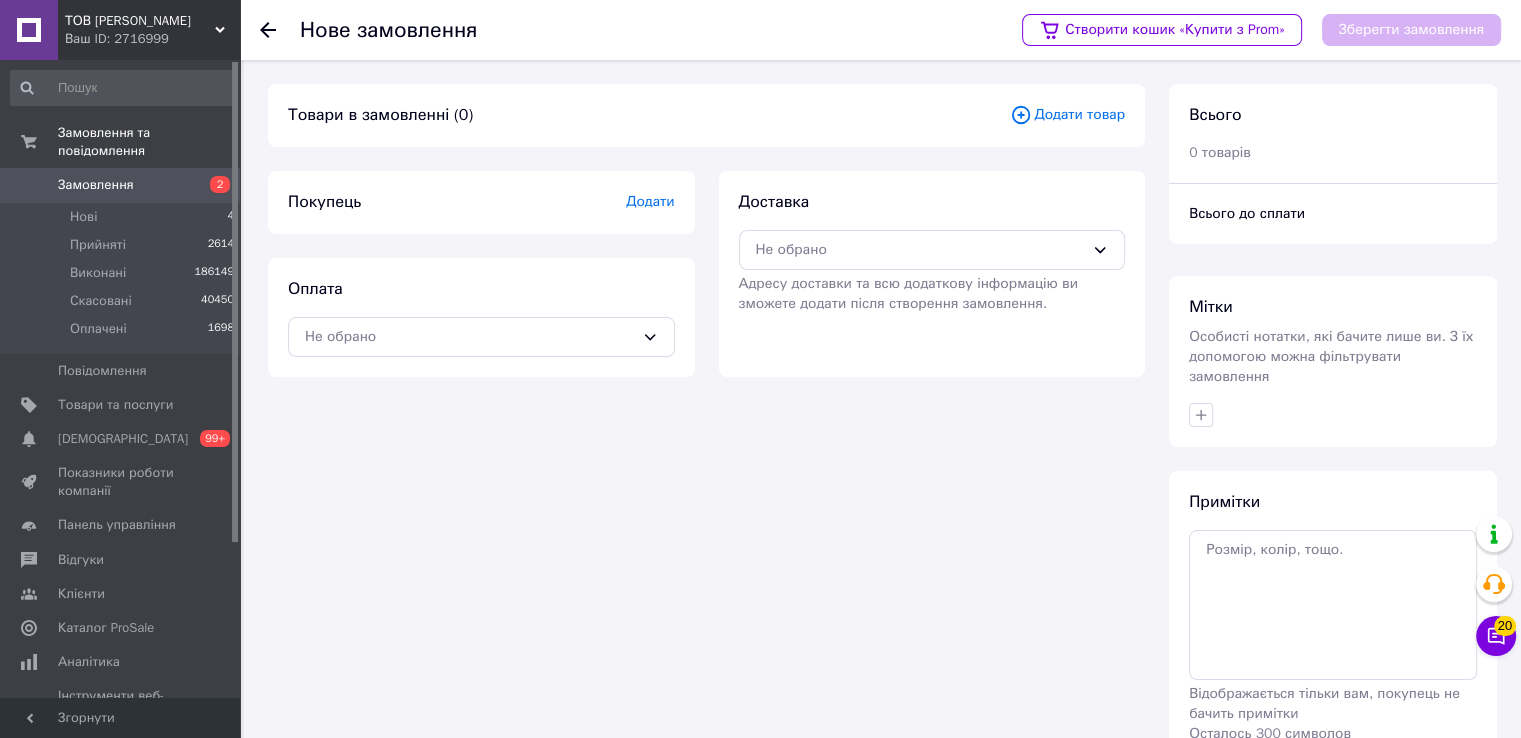 click at bounding box center [280, 30] 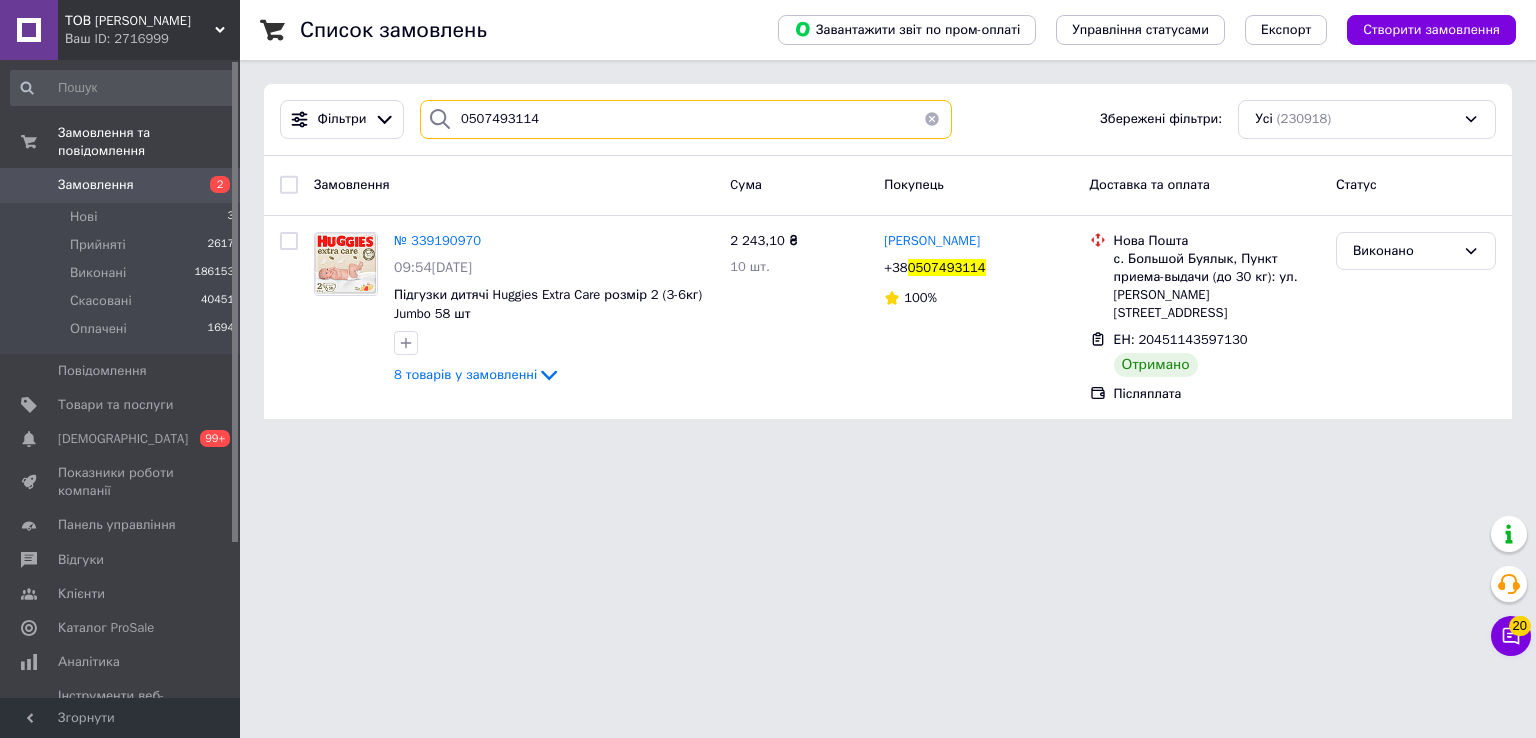 click on "0507493114" at bounding box center [686, 119] 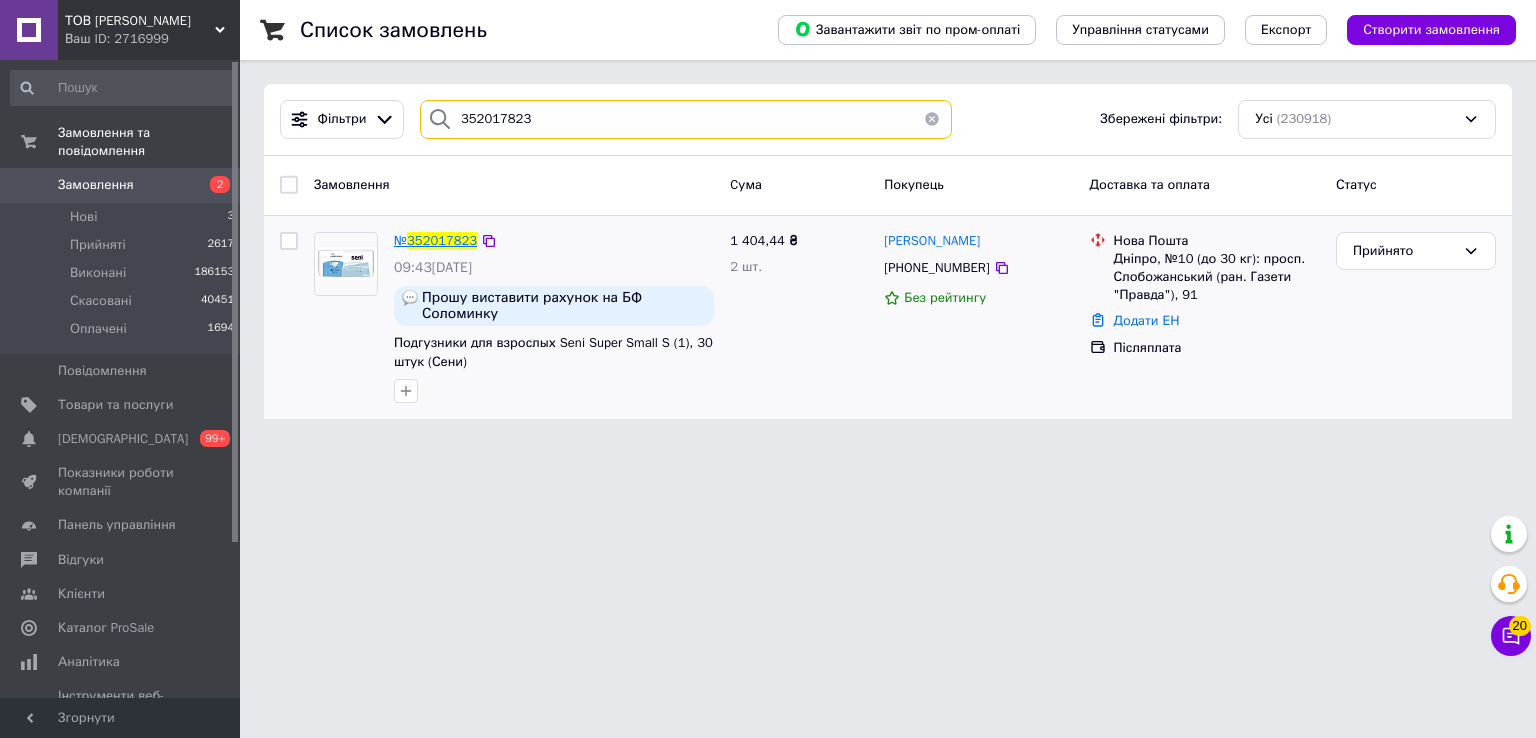 type on "352017823" 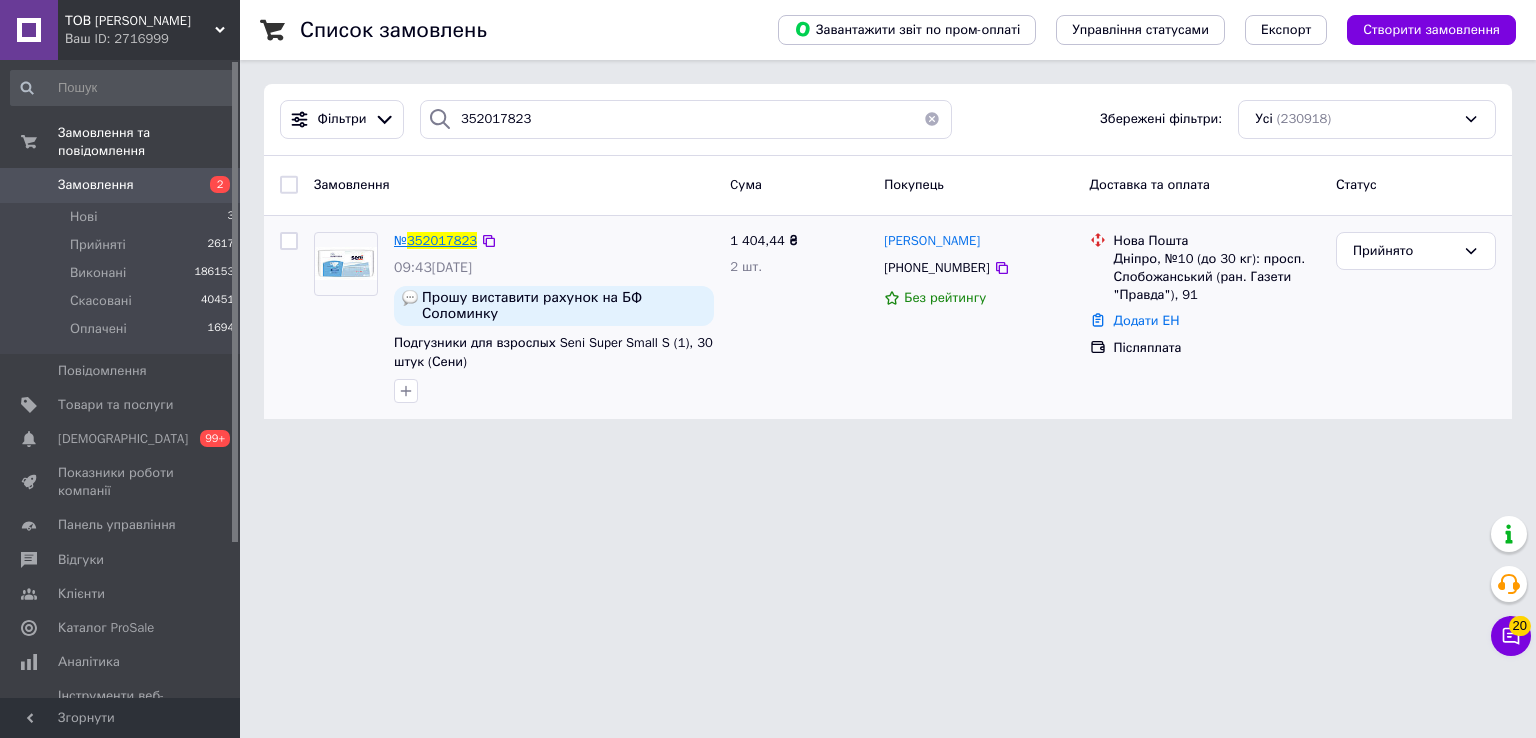 click on "352017823" at bounding box center (442, 240) 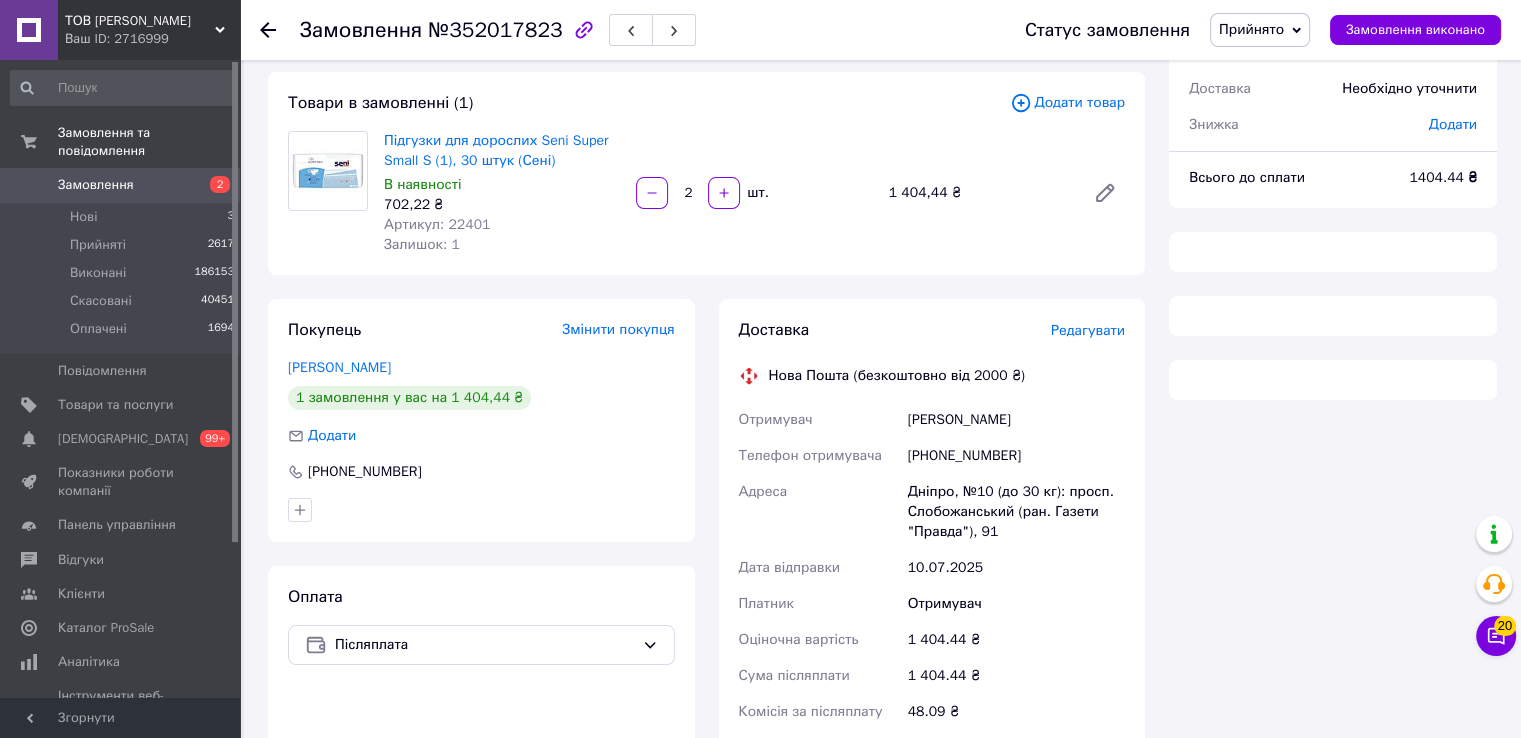 scroll, scrollTop: 0, scrollLeft: 0, axis: both 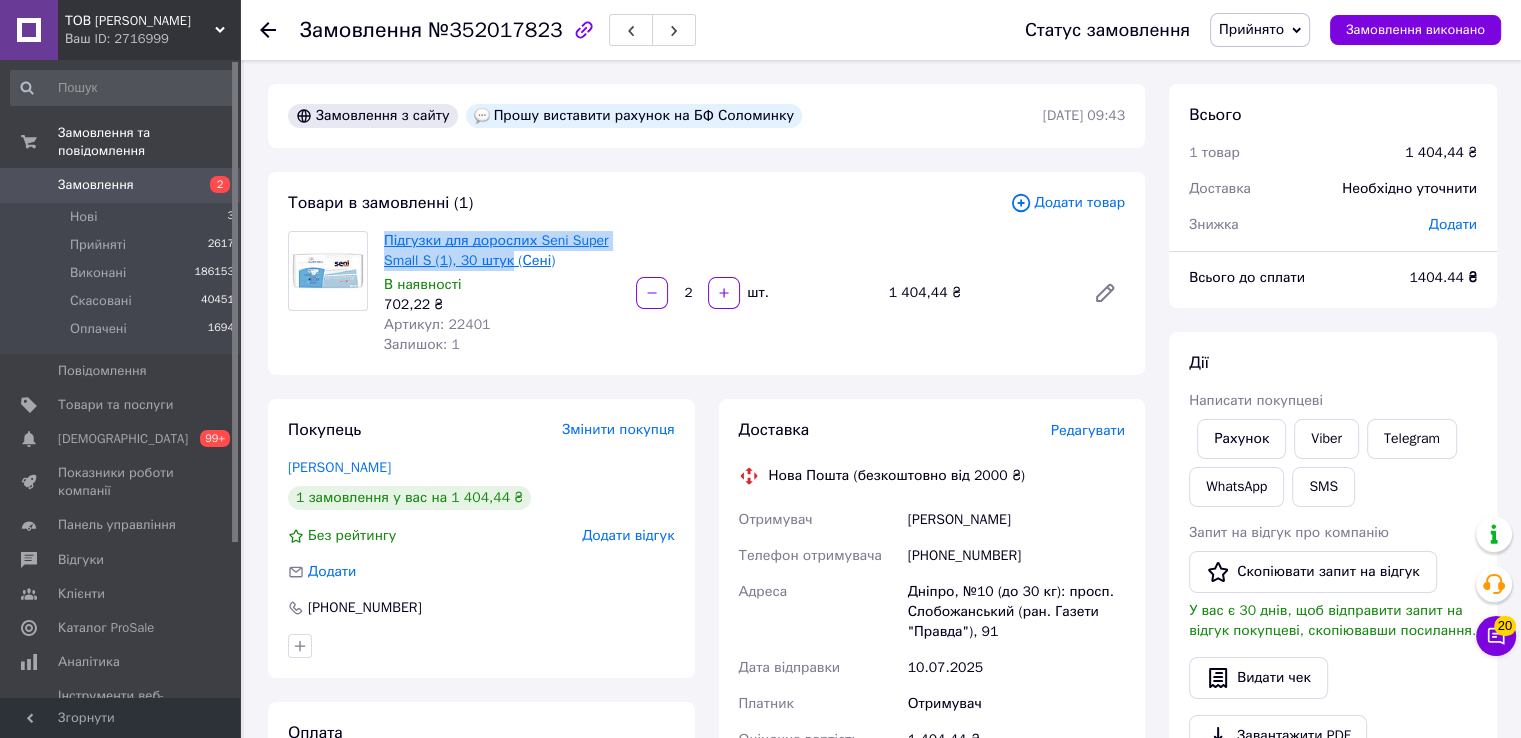 drag, startPoint x: 378, startPoint y: 241, endPoint x: 488, endPoint y: 259, distance: 111.463 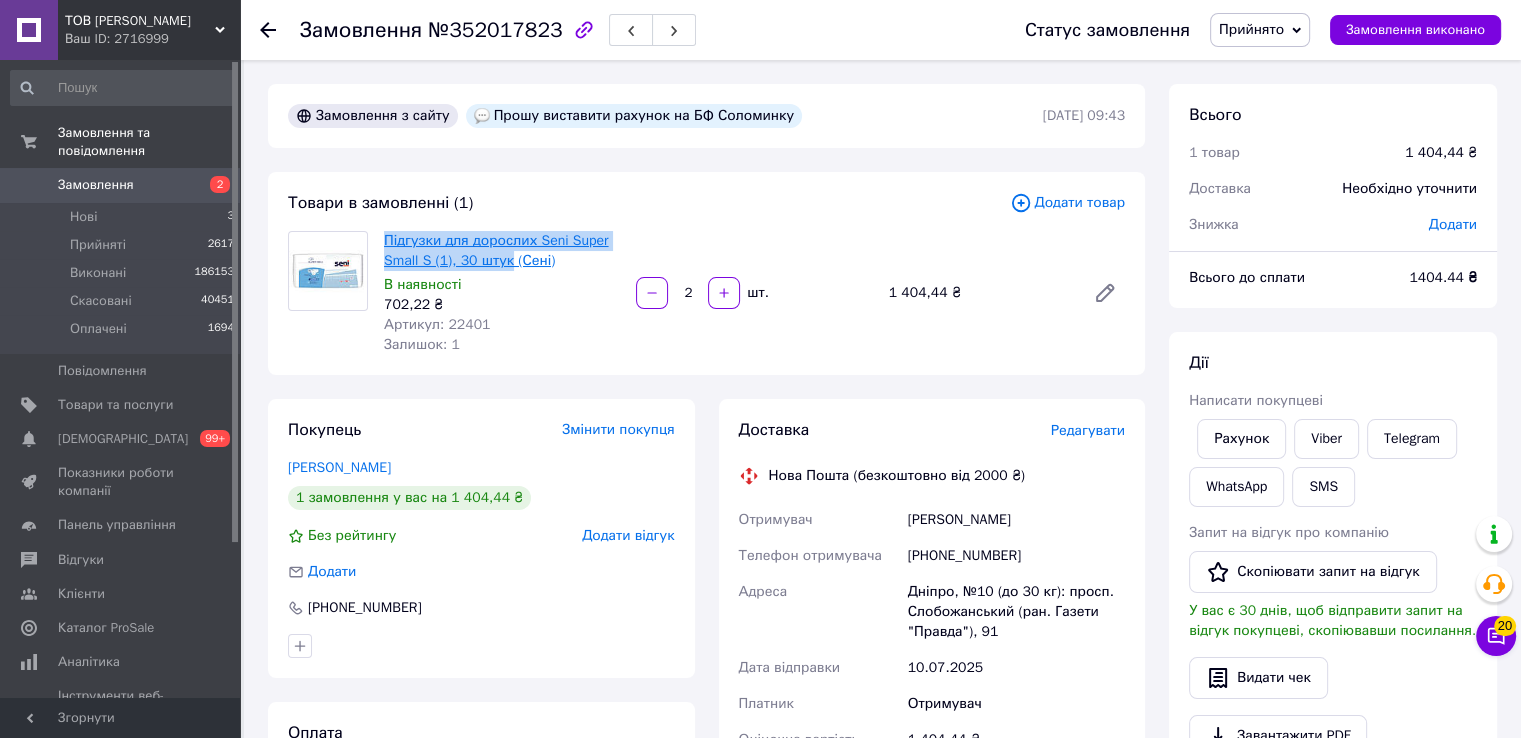 click on "Підгузки для дорослих Seni Super Small S (1), 30 штук (Сені) В наявності 702,22 ₴ Артикул: 22401 Залишок: 1" at bounding box center [502, 293] 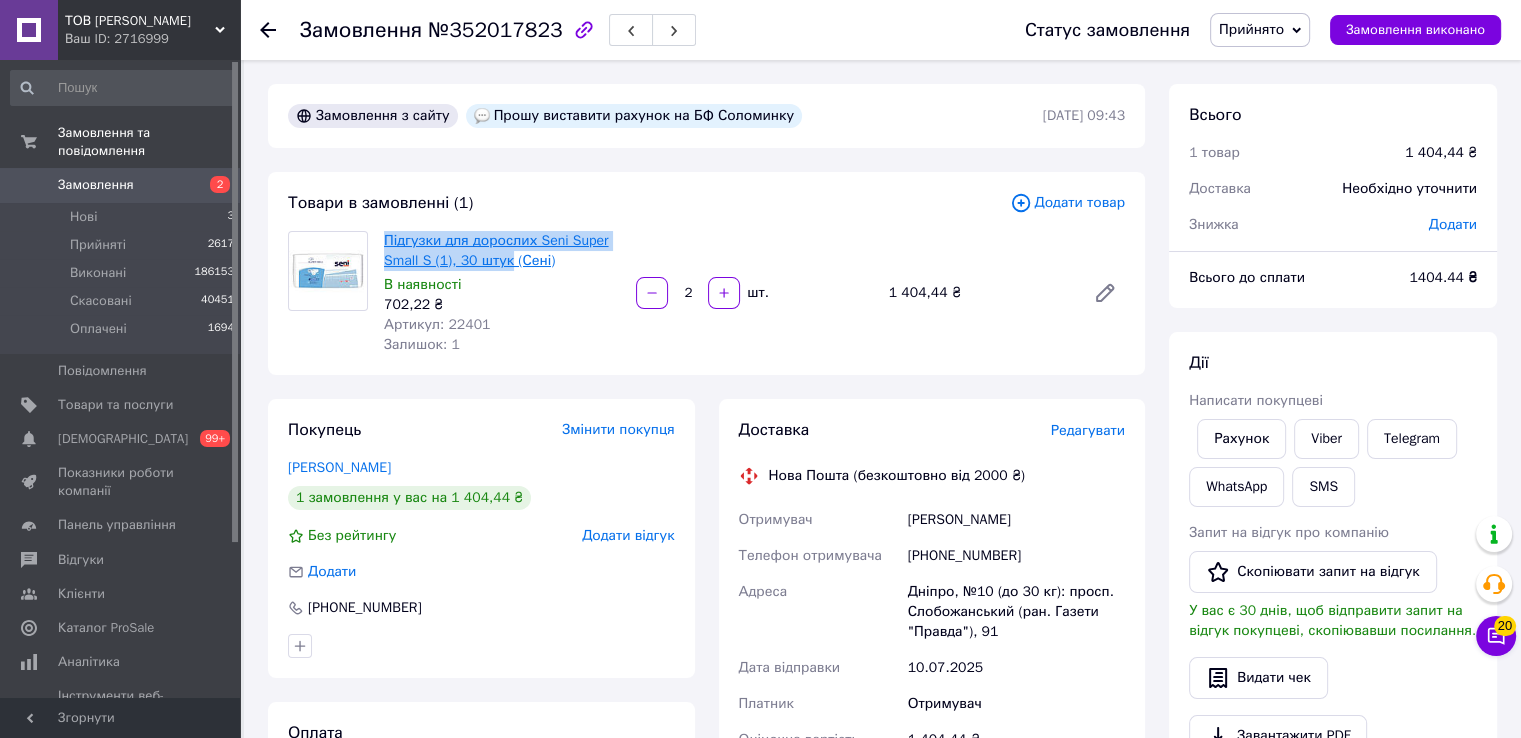 copy on "Підгузки для дорослих Seni Super Small S (1), 30 штук" 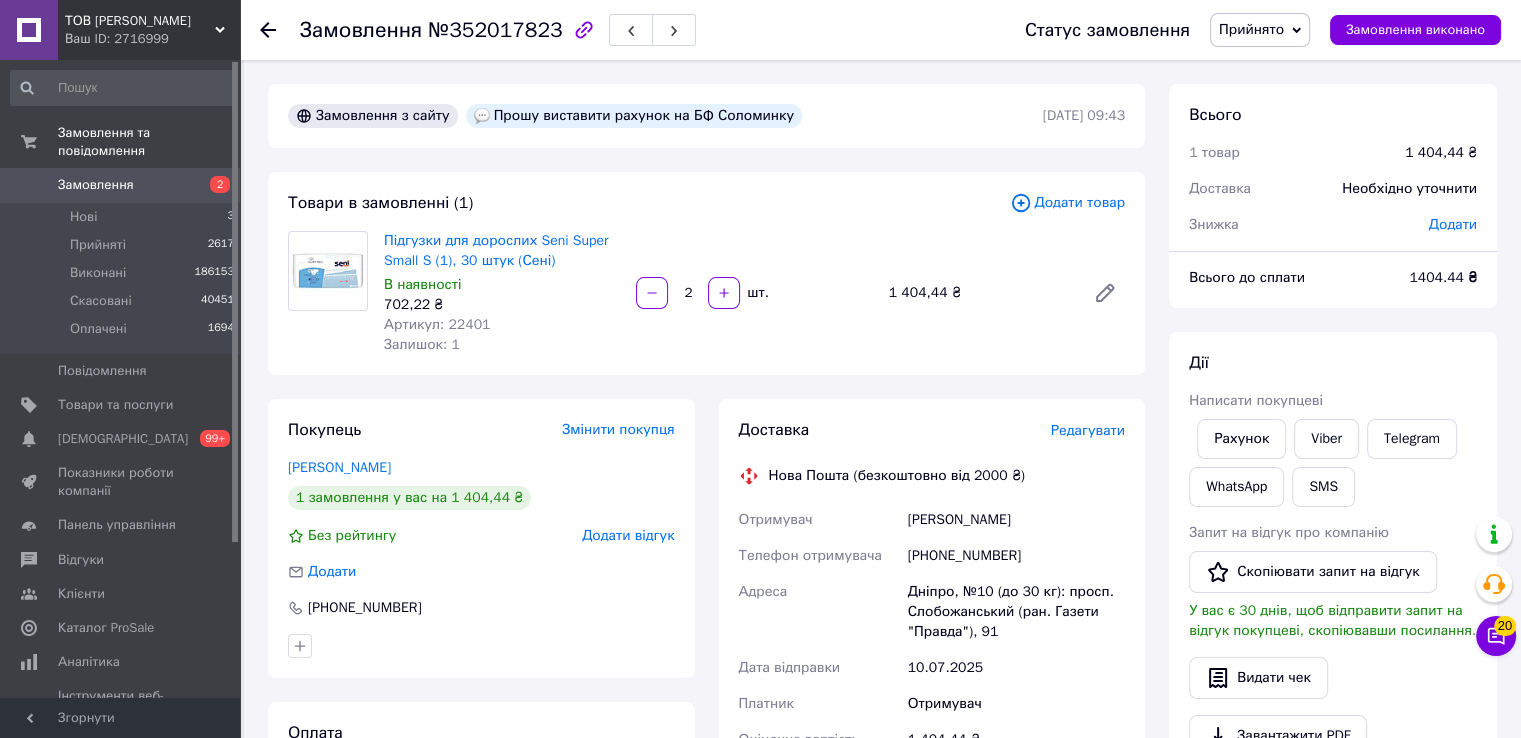 click 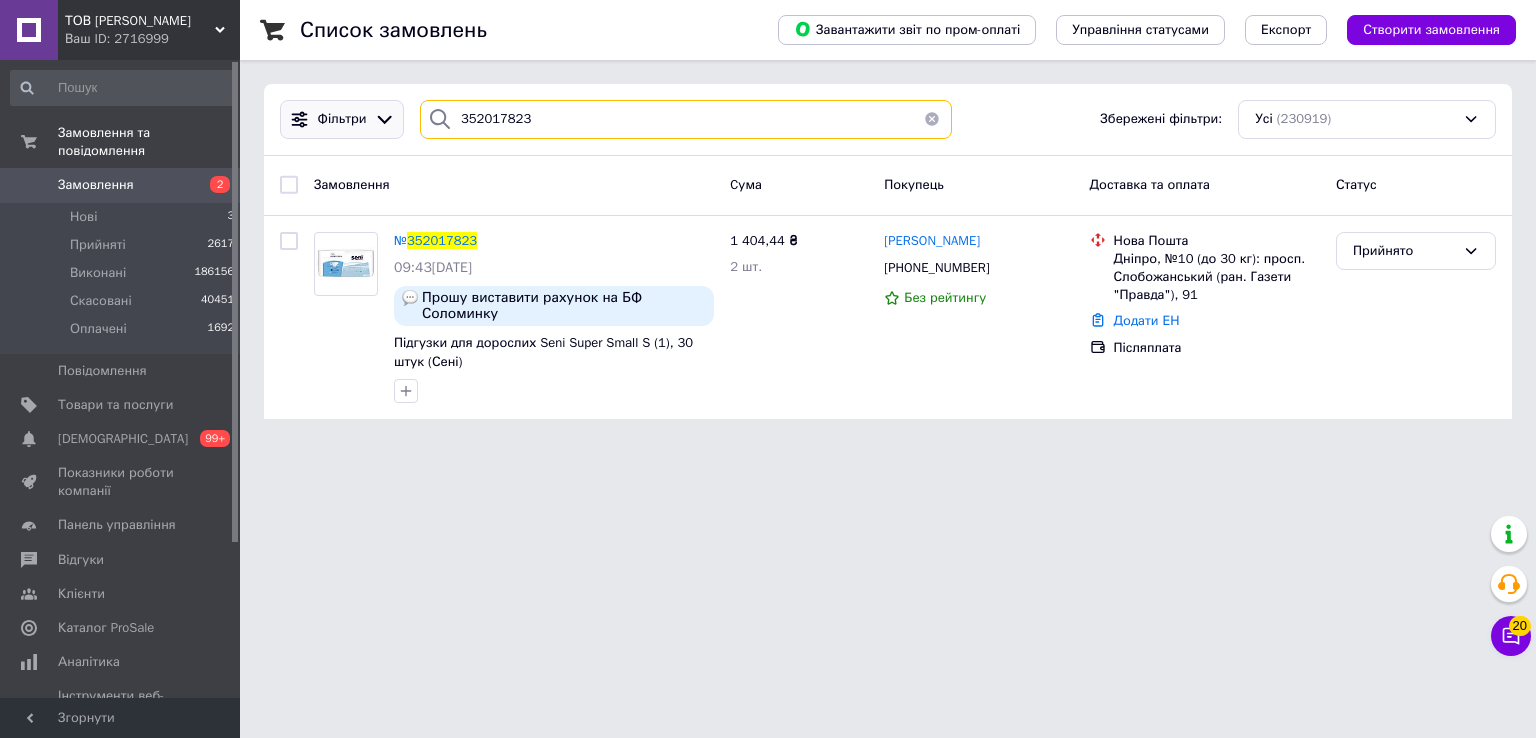 drag, startPoint x: 440, startPoint y: 106, endPoint x: 285, endPoint y: 127, distance: 156.4161 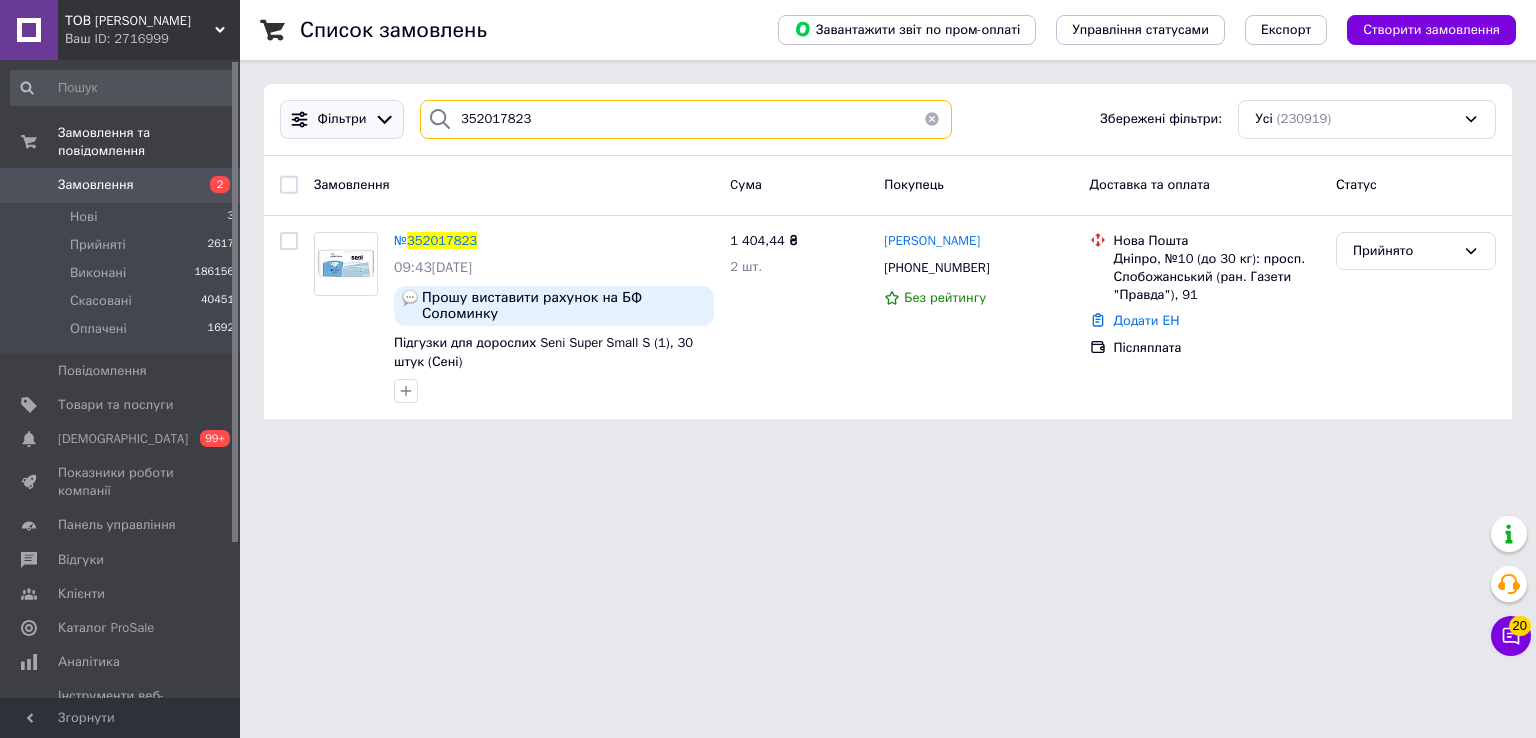 click on "Фільтри 352017823 Збережені фільтри: Усі (230919)" at bounding box center [888, 119] 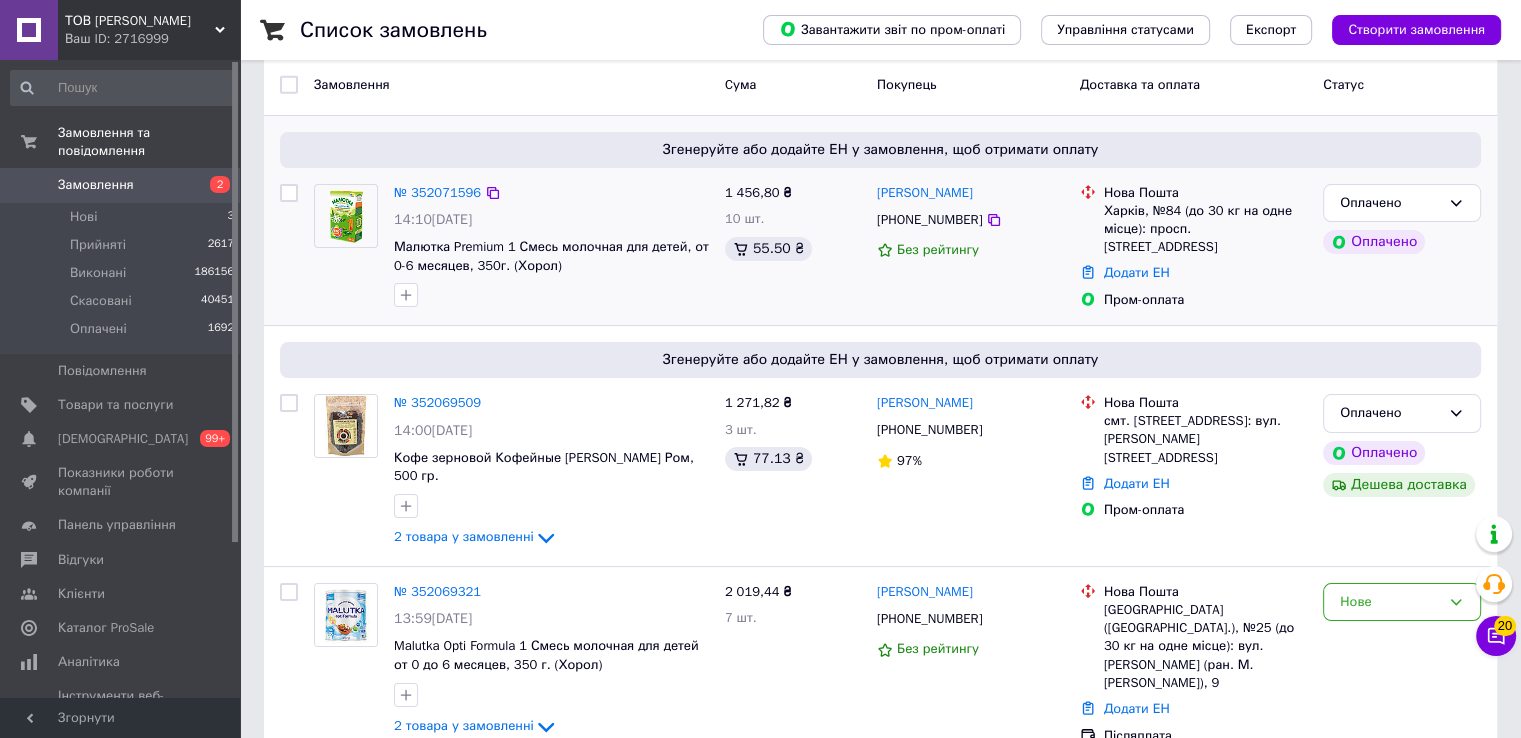 scroll, scrollTop: 0, scrollLeft: 0, axis: both 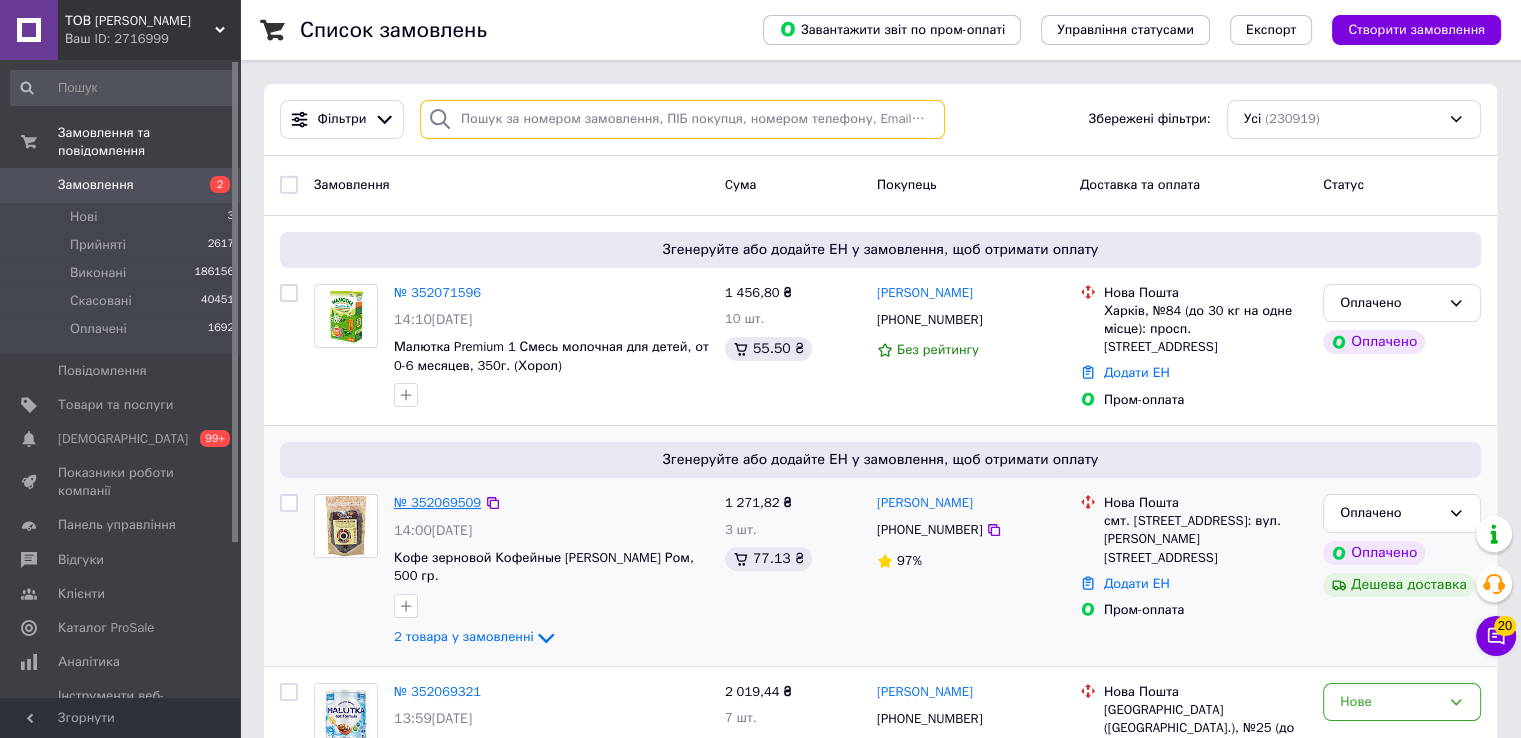 type 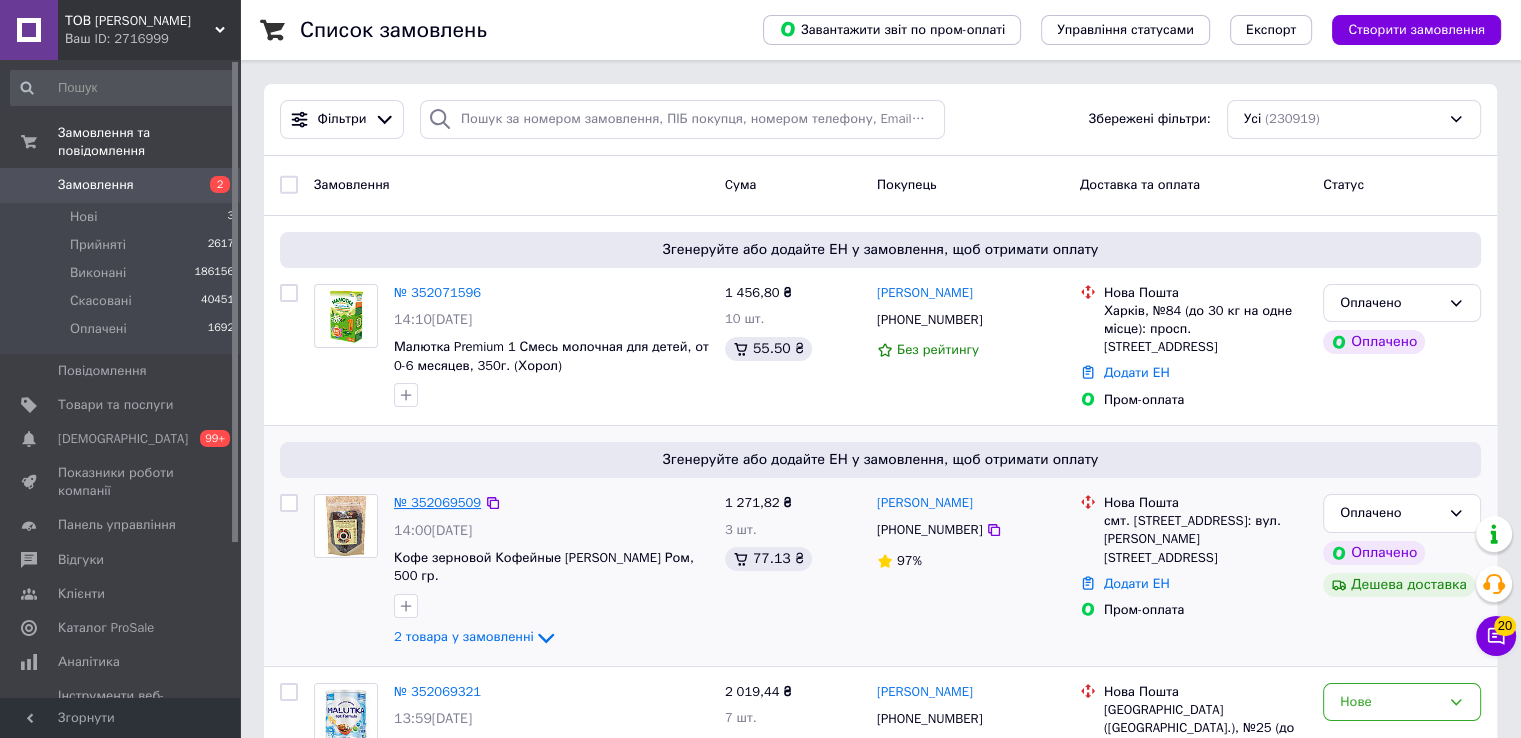 click on "№ 352069509" at bounding box center (437, 502) 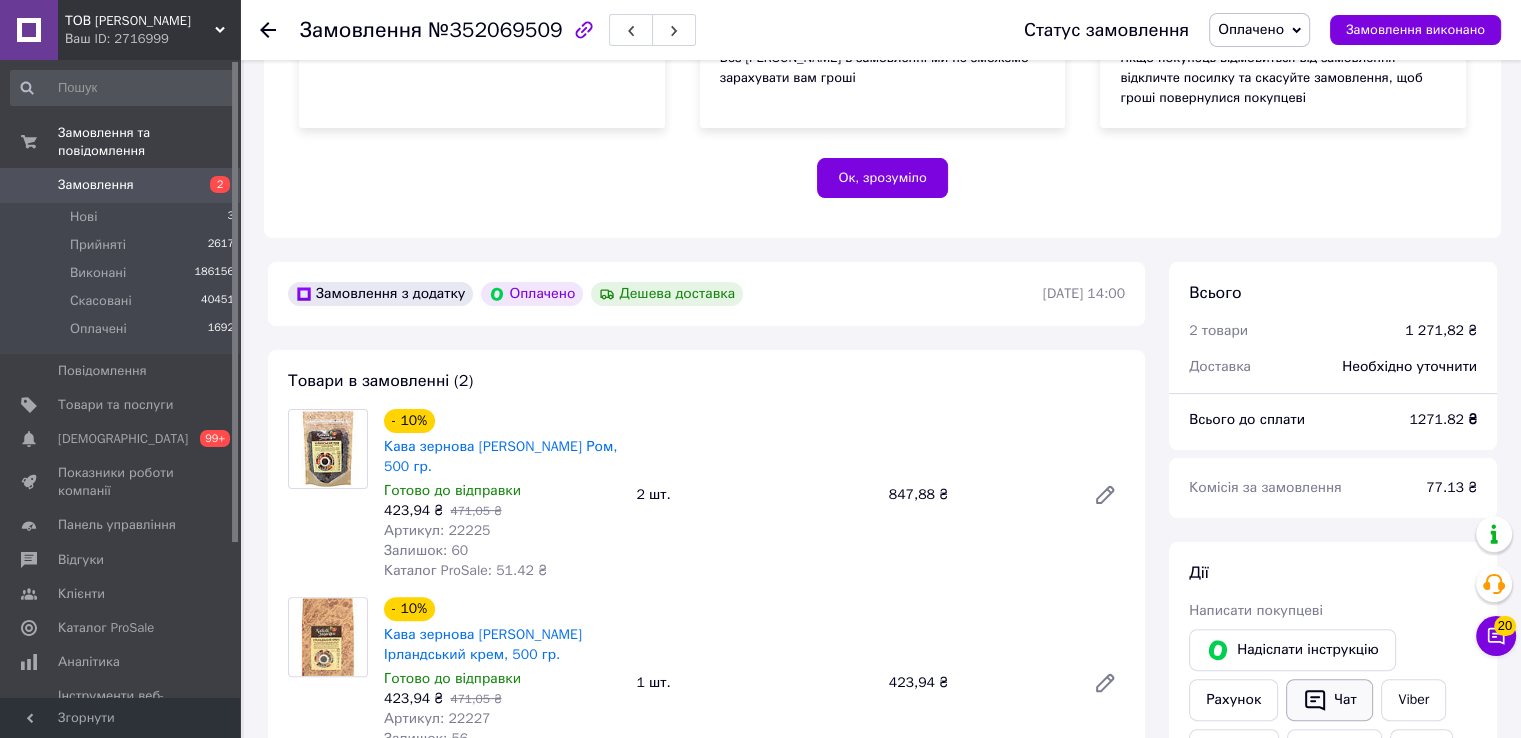 scroll, scrollTop: 500, scrollLeft: 0, axis: vertical 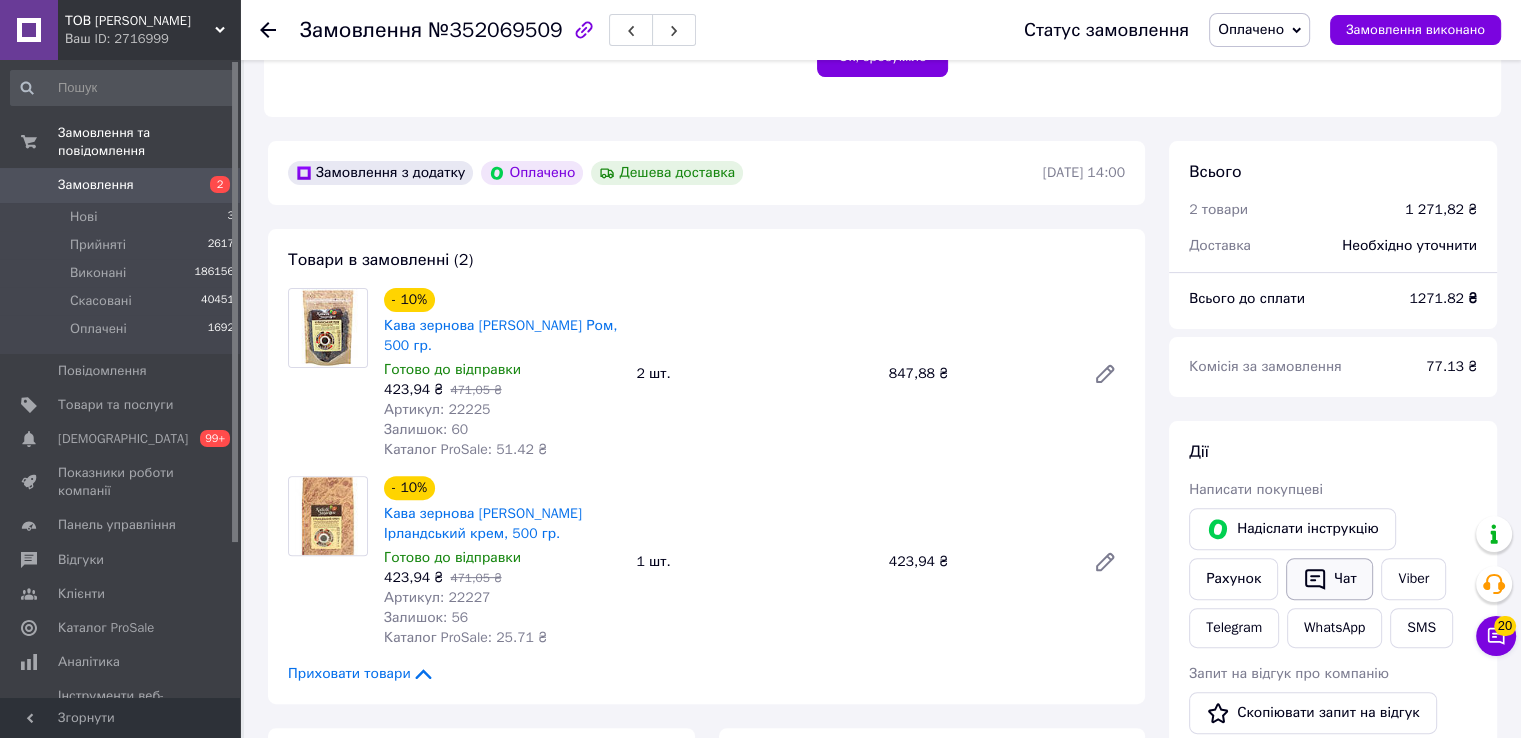 click on "Чат" at bounding box center (1329, 579) 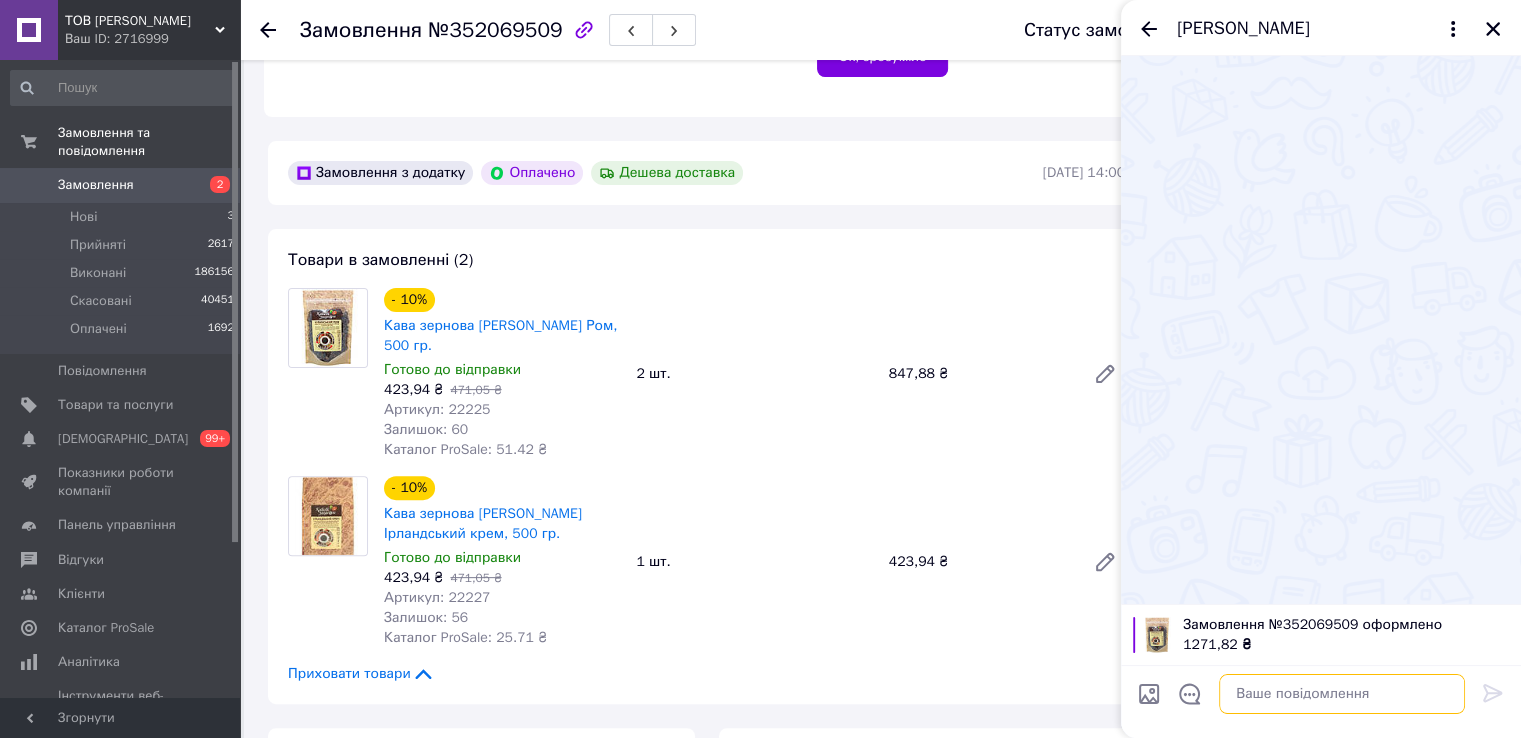 paste on "Добрий день. Ваше замовлення сплаченно. Відправка завтра.Дякуємо." 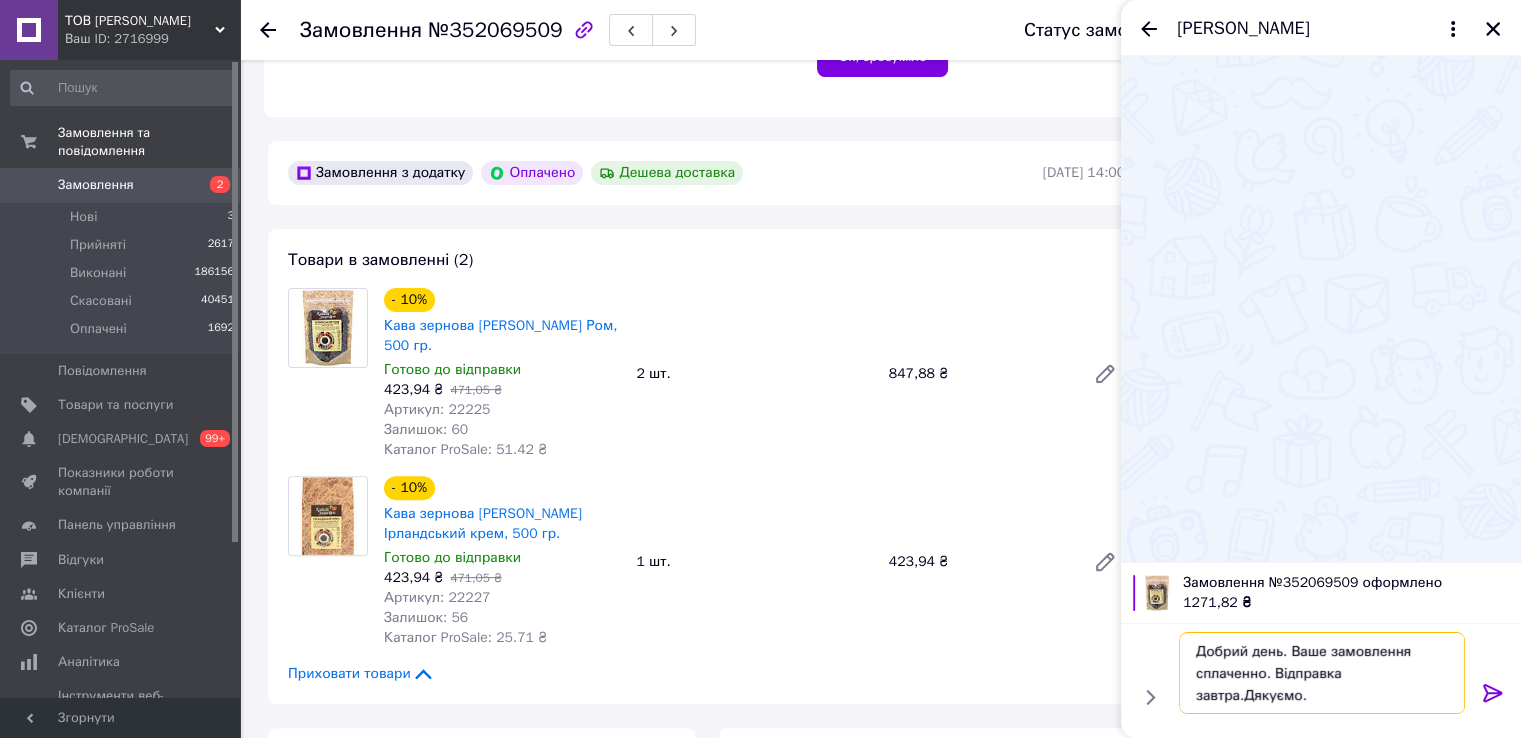 type 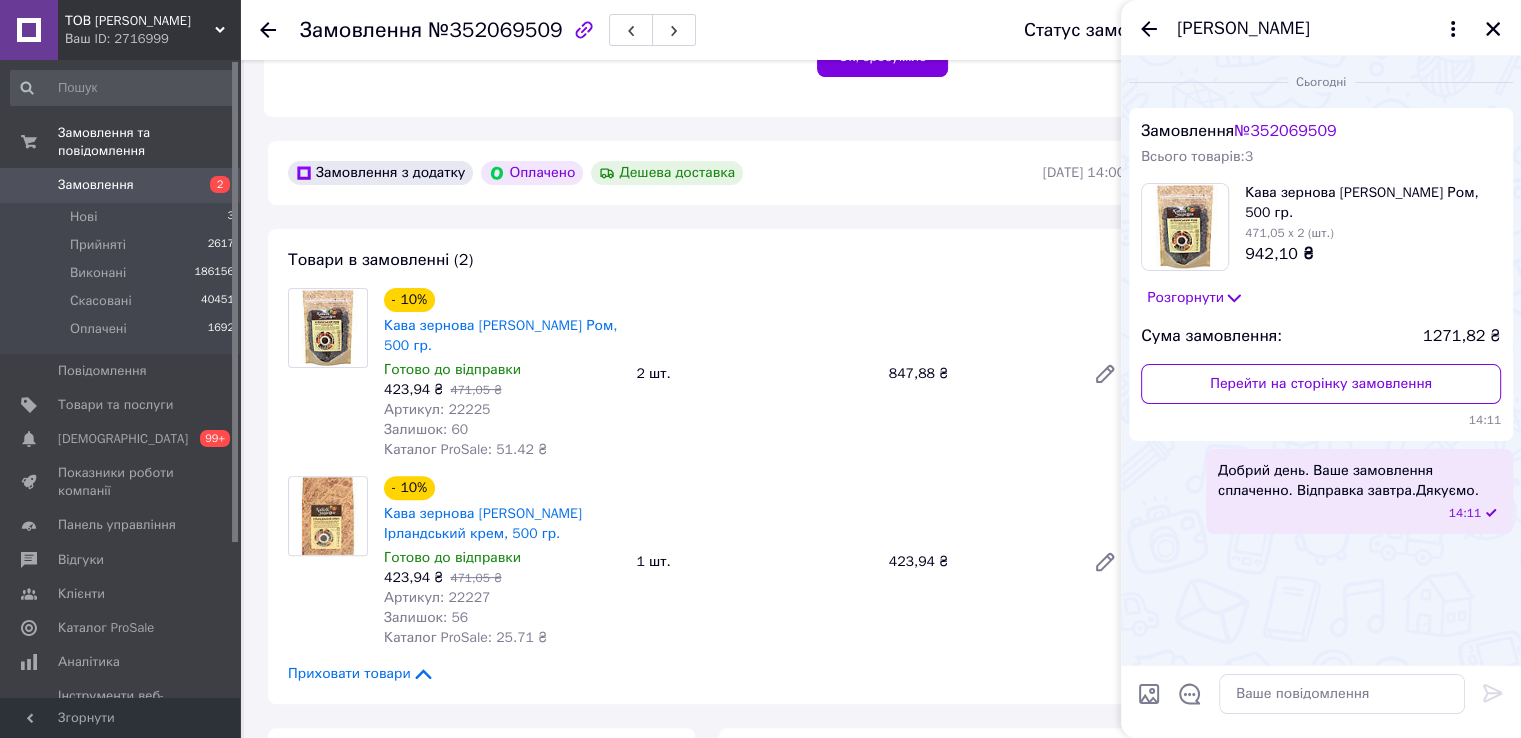 drag, startPoint x: 1146, startPoint y: 29, endPoint x: 1158, endPoint y: 33, distance: 12.649111 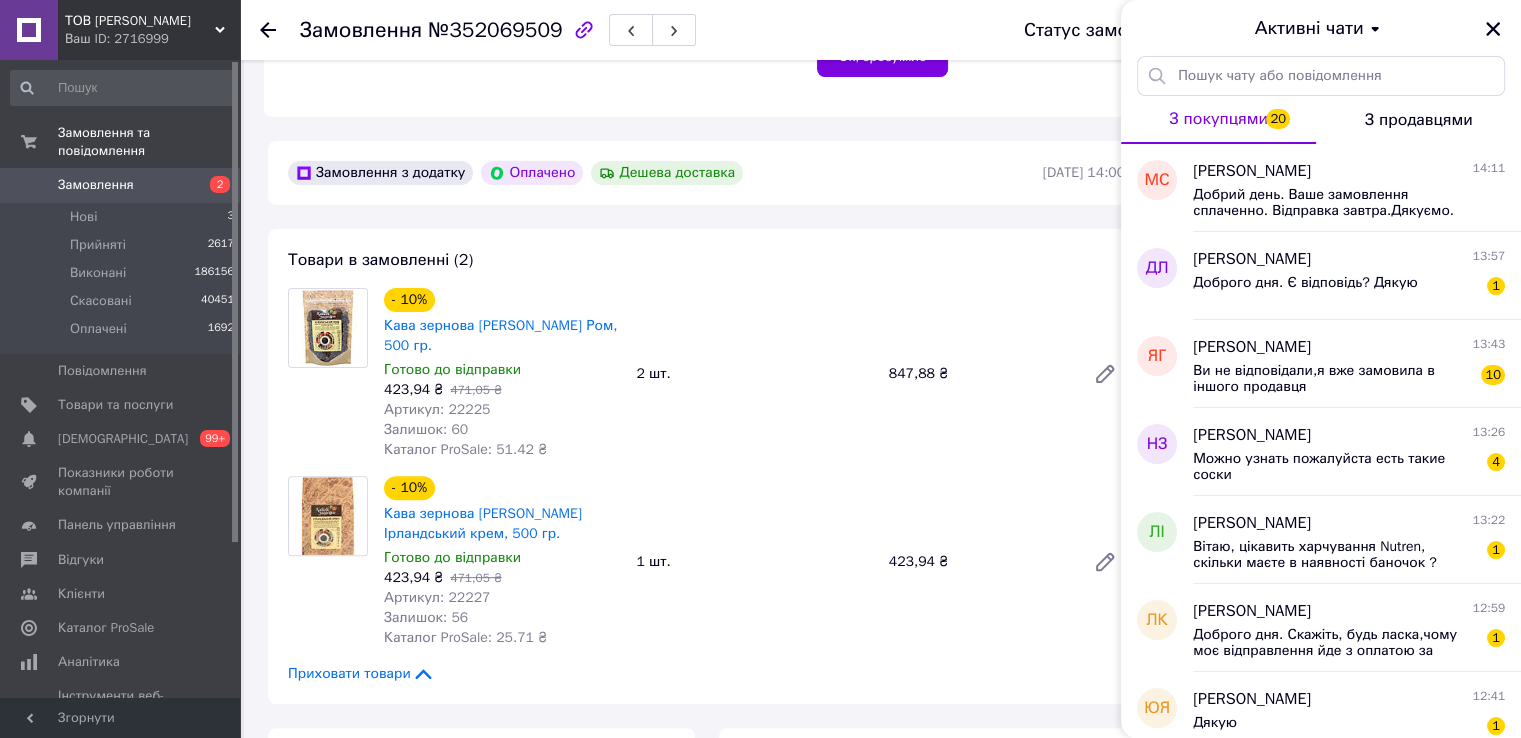click 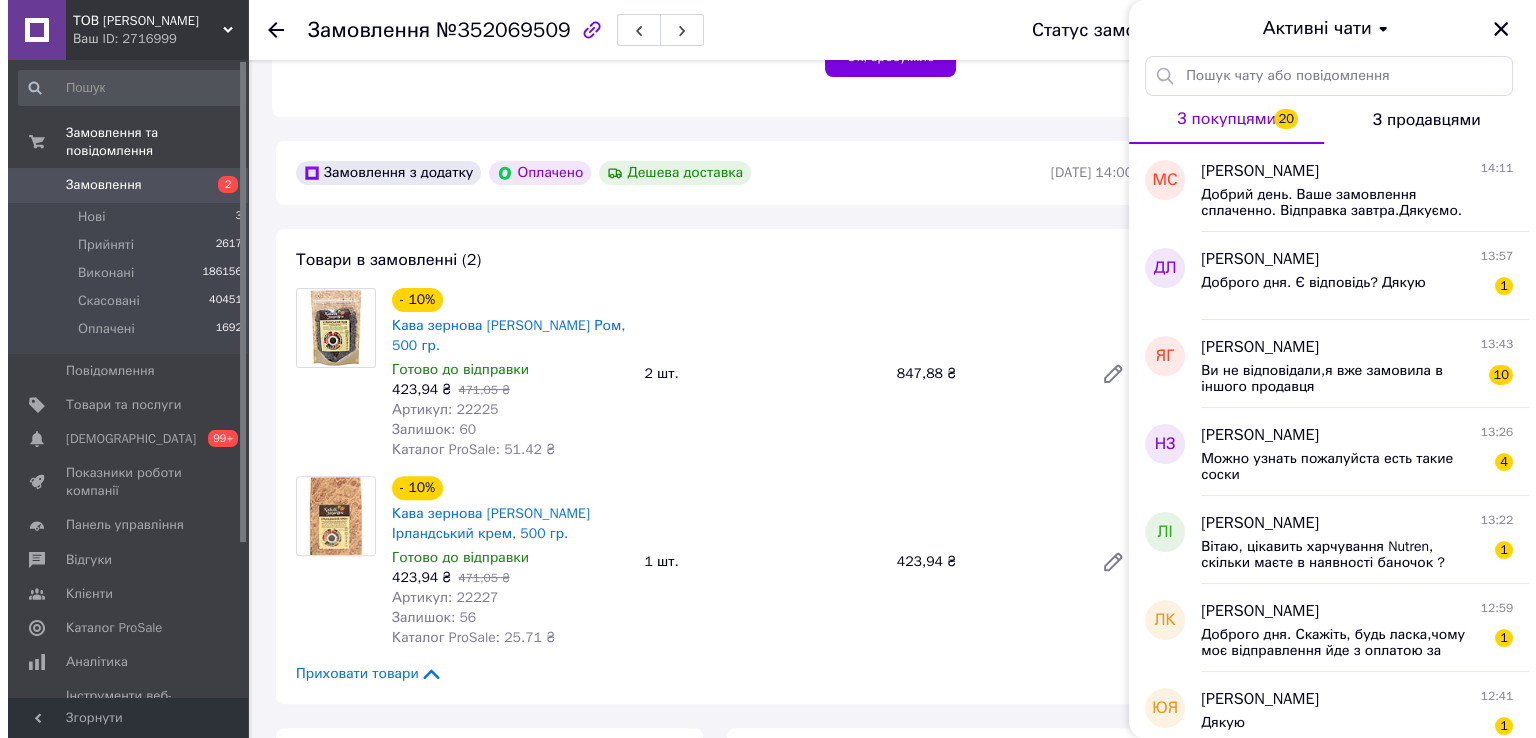 scroll, scrollTop: 0, scrollLeft: 0, axis: both 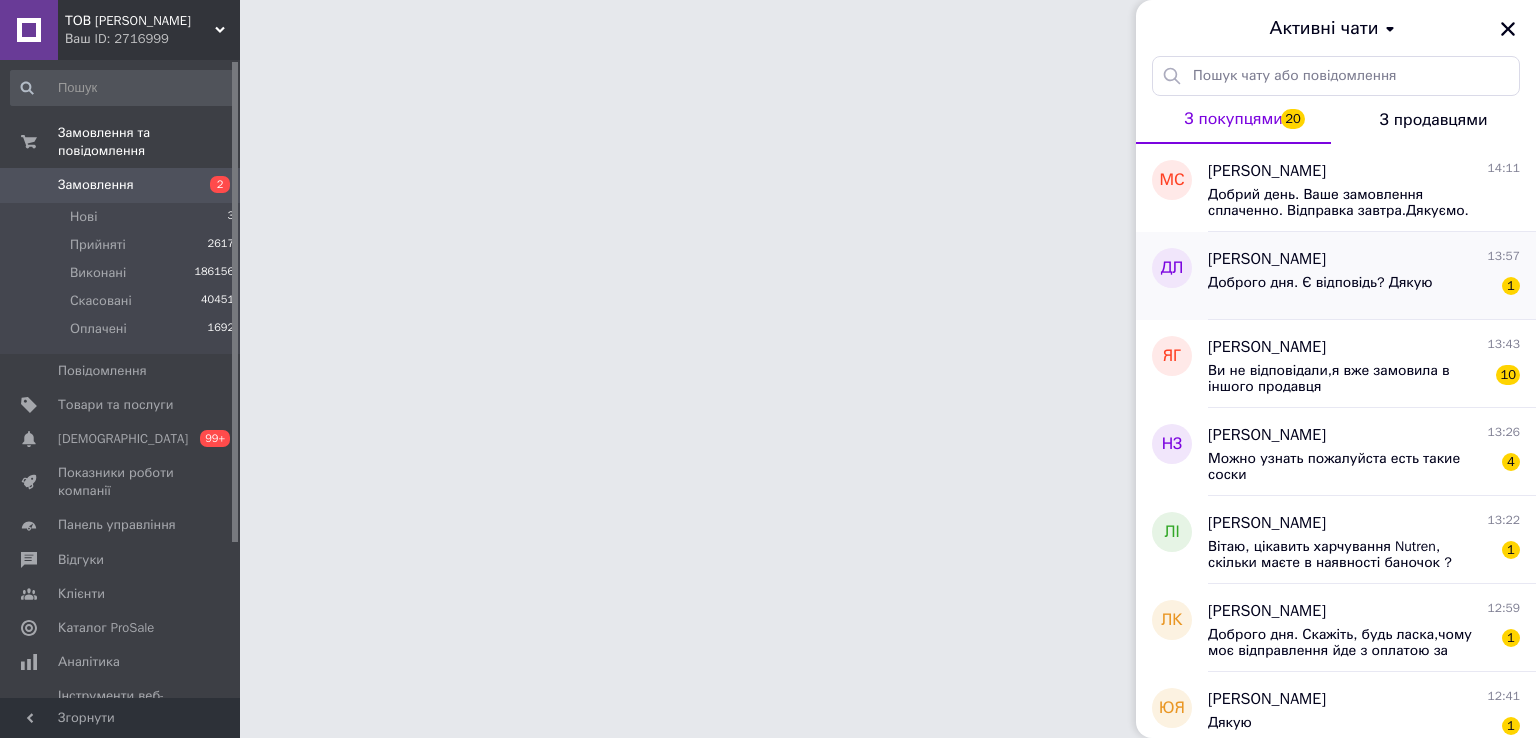 click on "Доброго дня. Є відповідь? Дякую" at bounding box center [1320, 283] 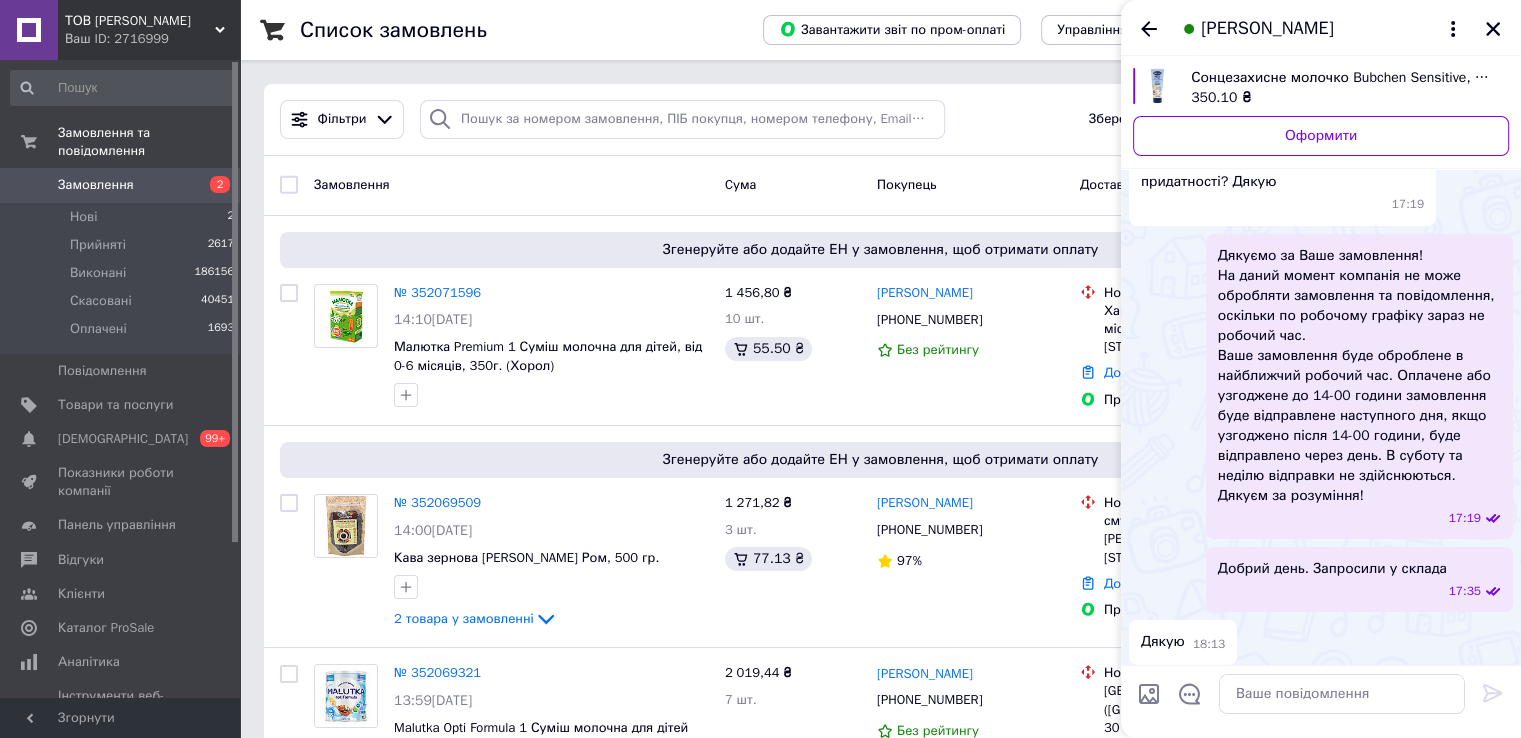 scroll, scrollTop: 214, scrollLeft: 0, axis: vertical 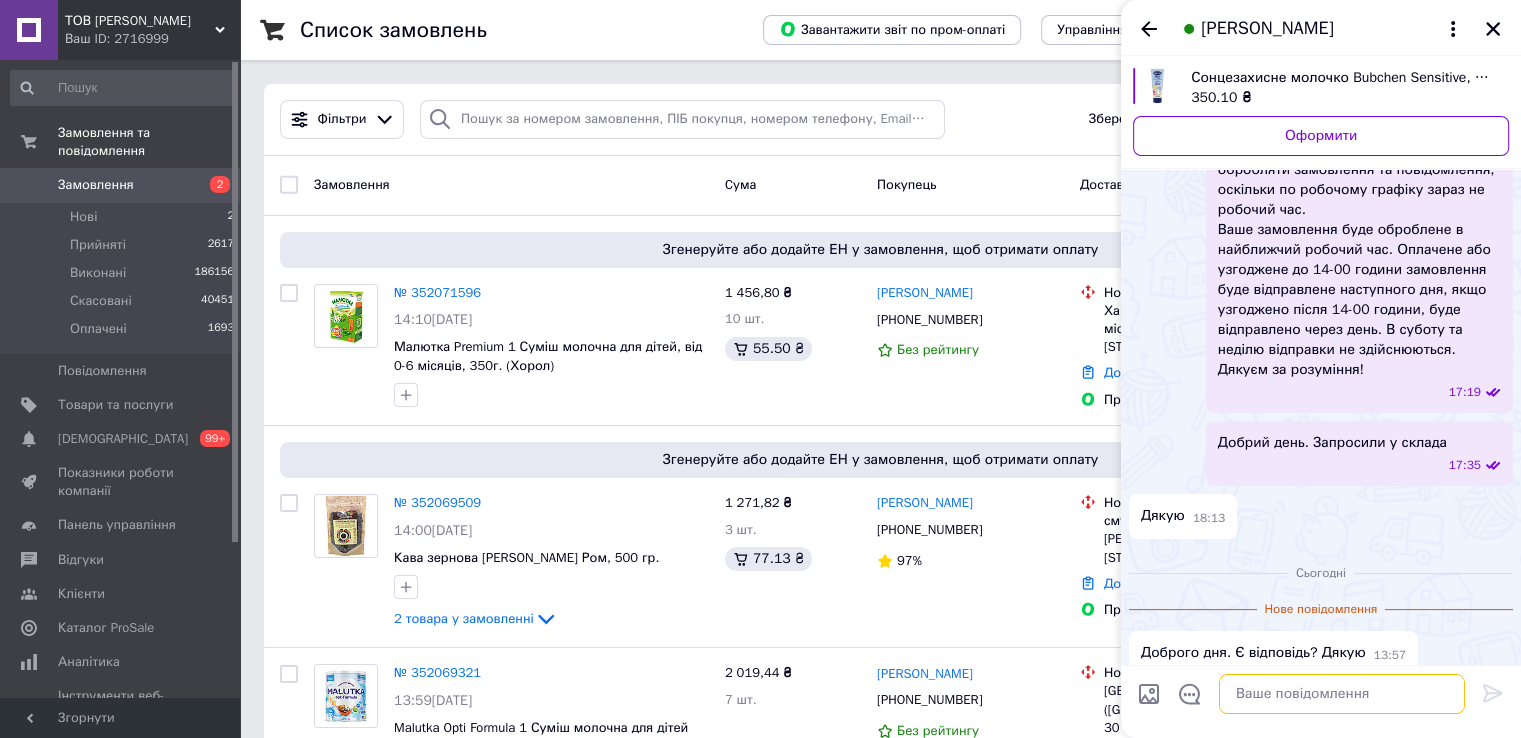 click at bounding box center (1342, 694) 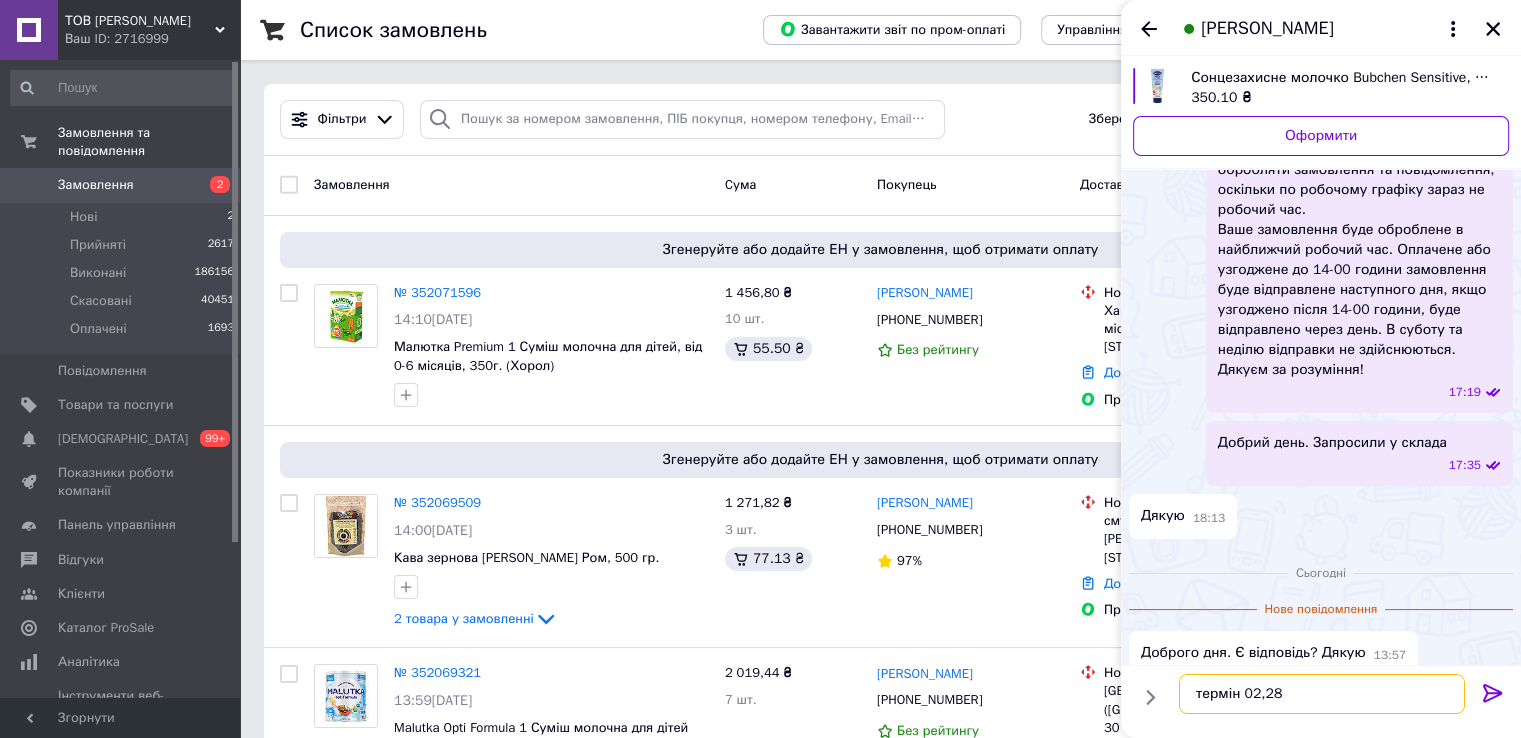 type on "термін 02,28р" 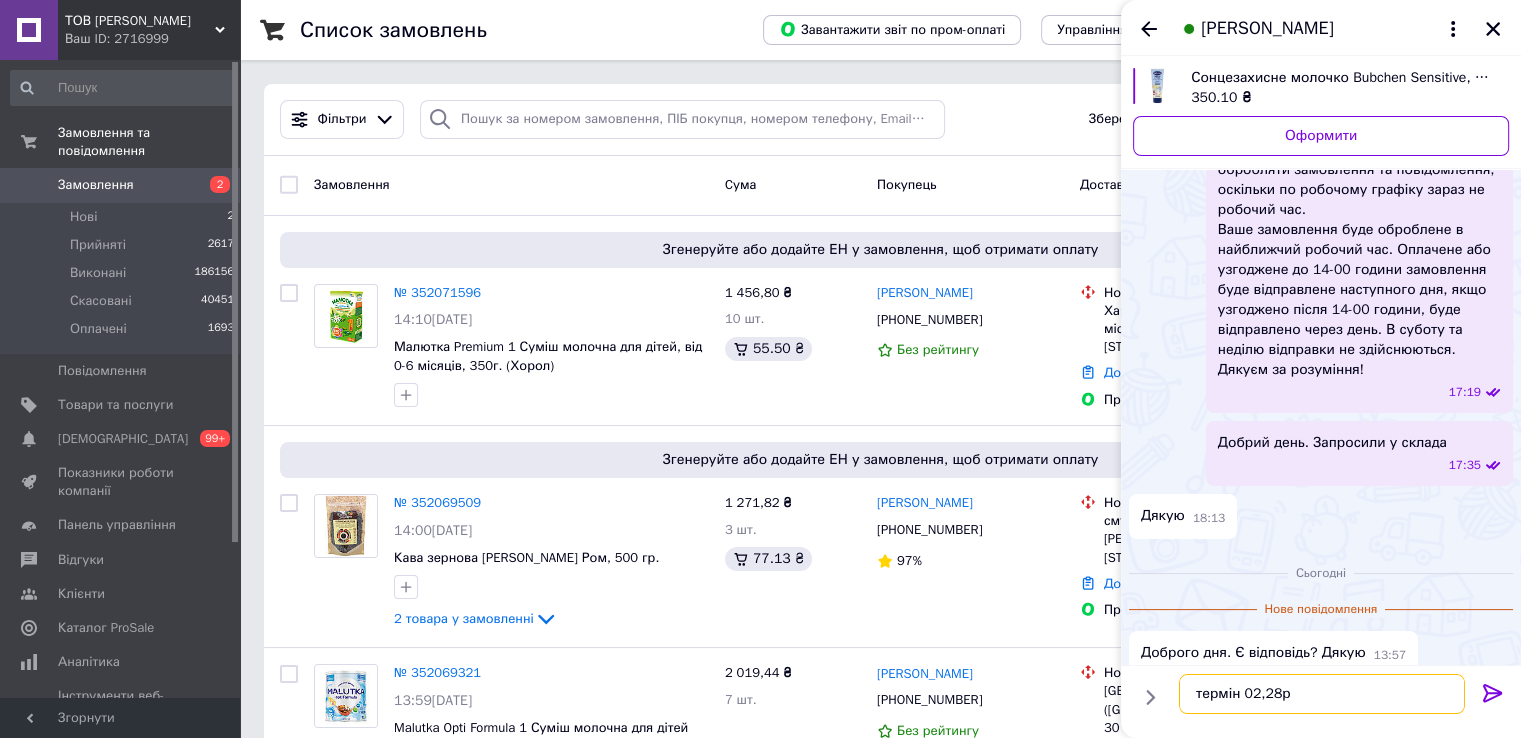type 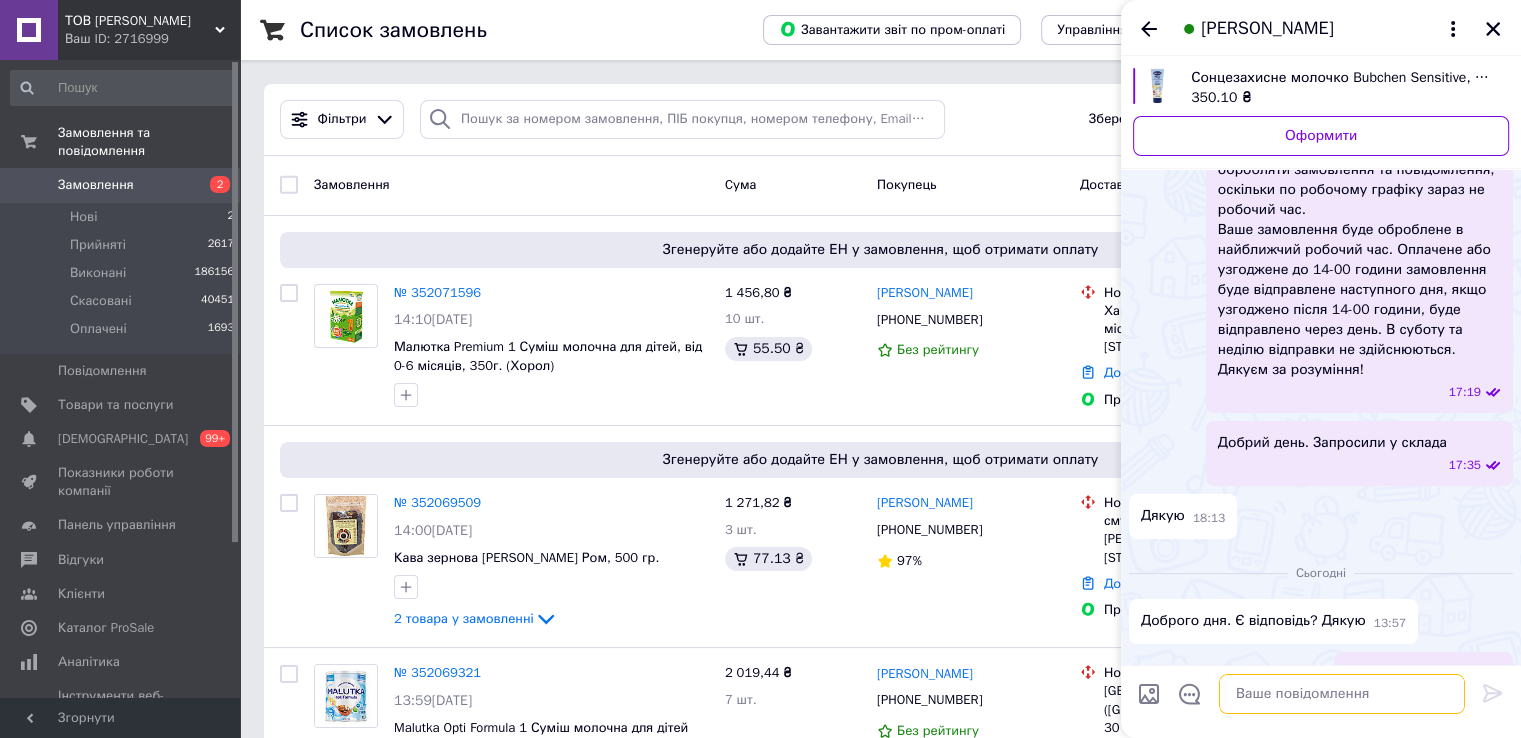 scroll, scrollTop: 235, scrollLeft: 0, axis: vertical 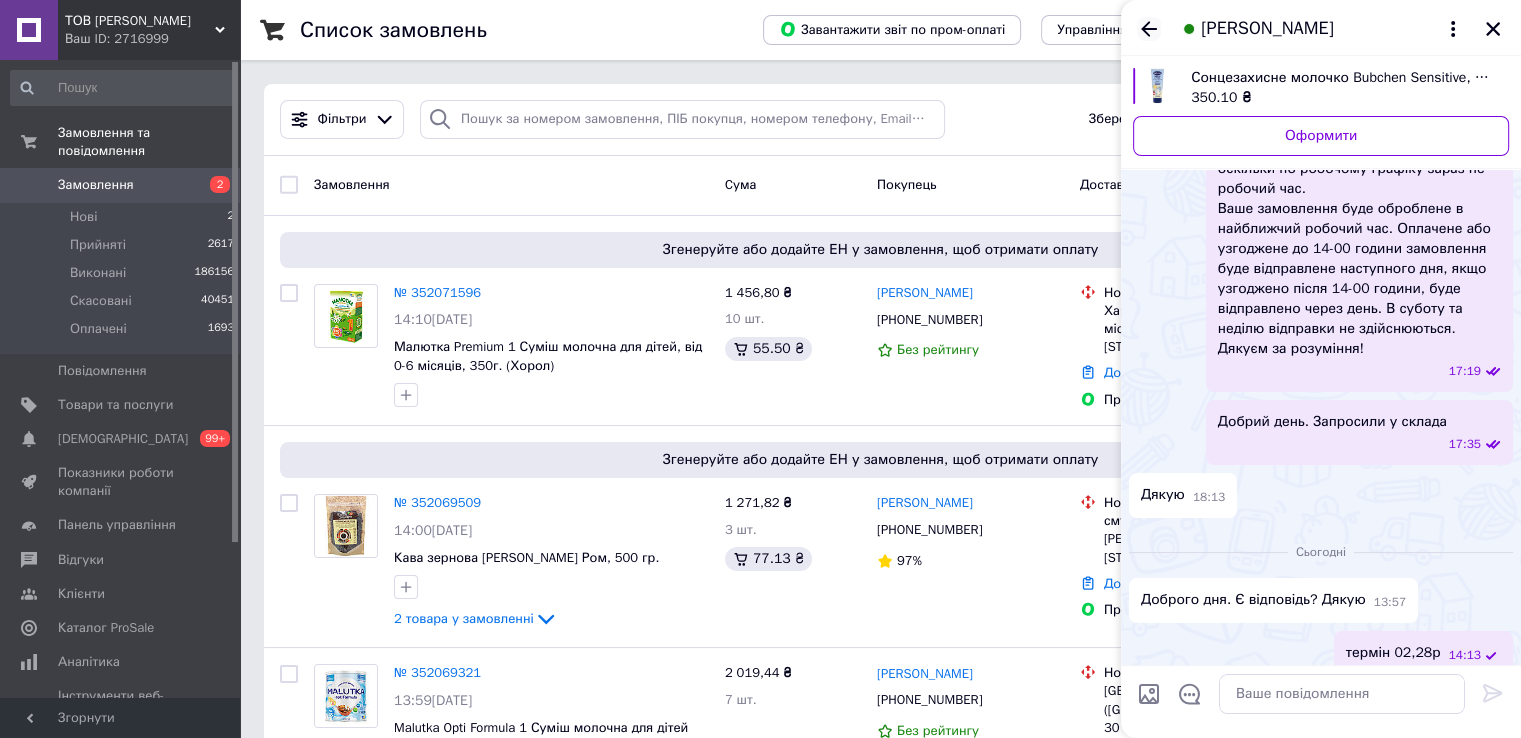 click 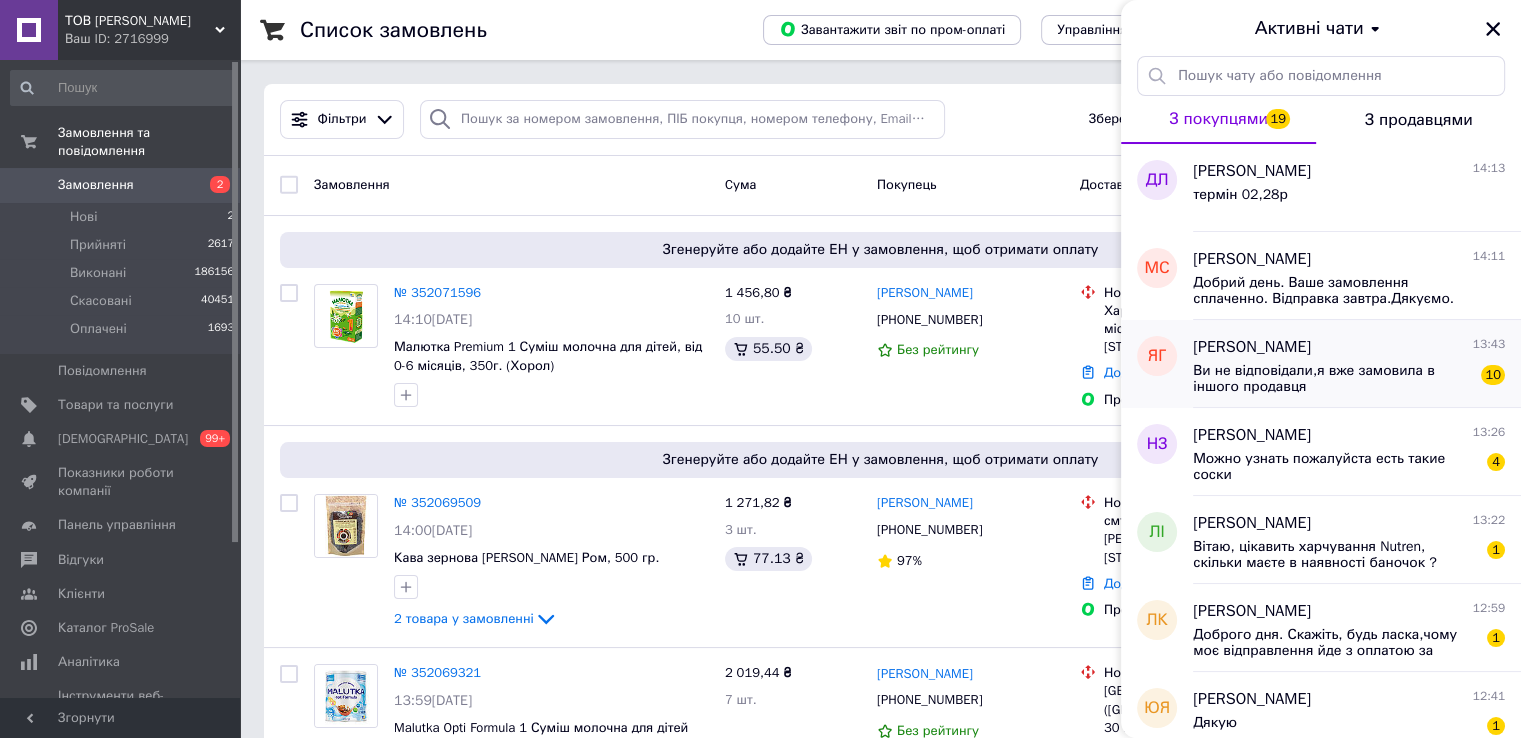 click on "Ви не відповідали,я вже замовила в іншого продавця" at bounding box center [1335, 379] 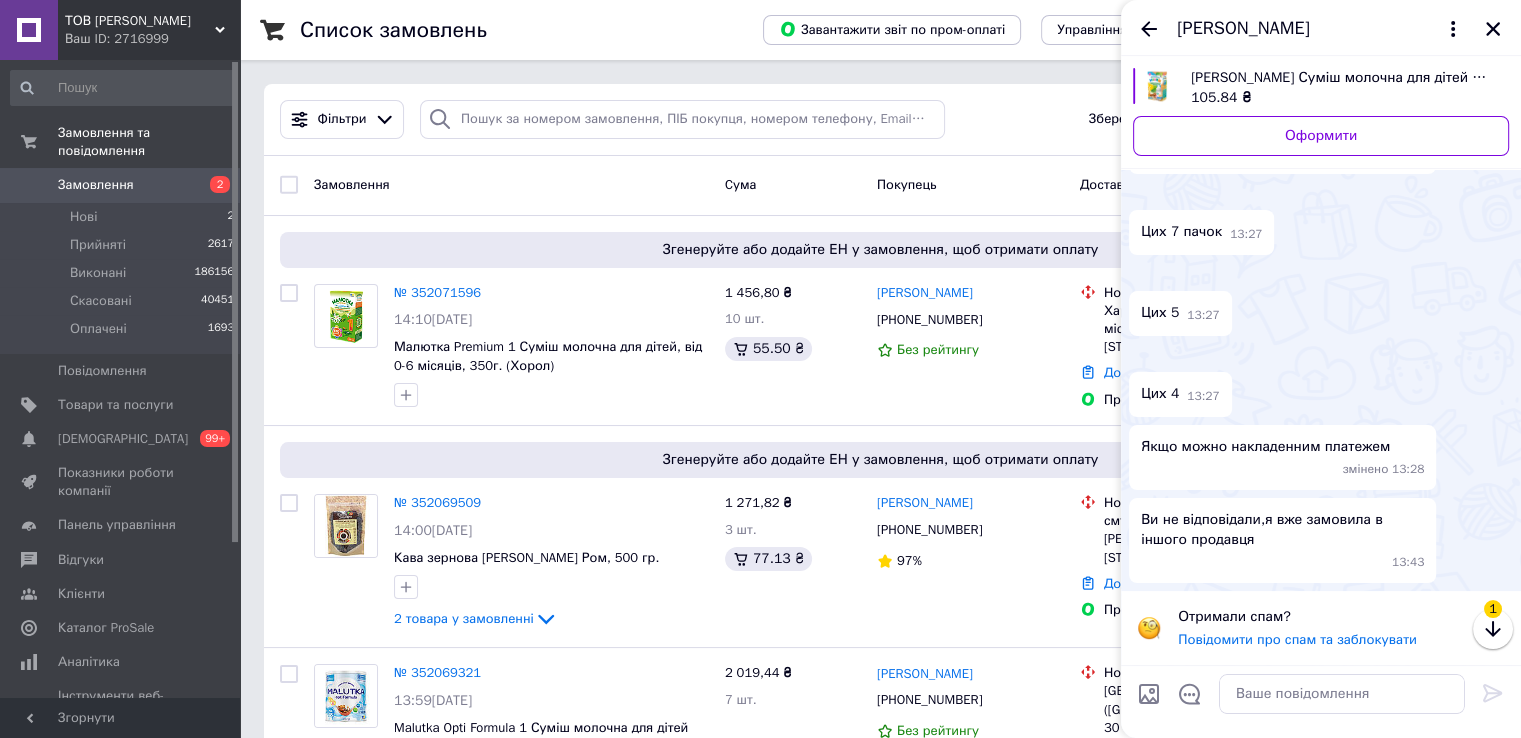 scroll, scrollTop: 1016, scrollLeft: 0, axis: vertical 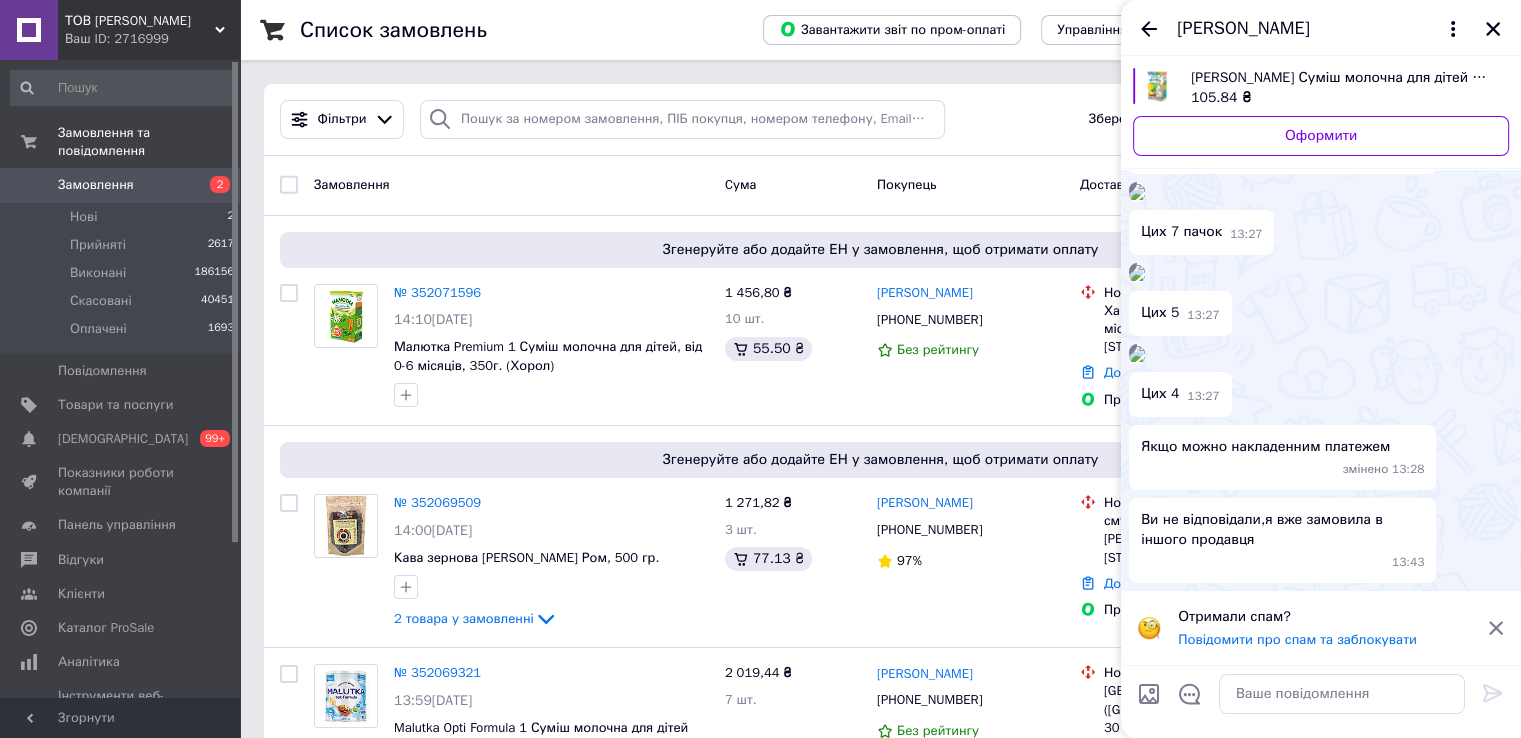 click 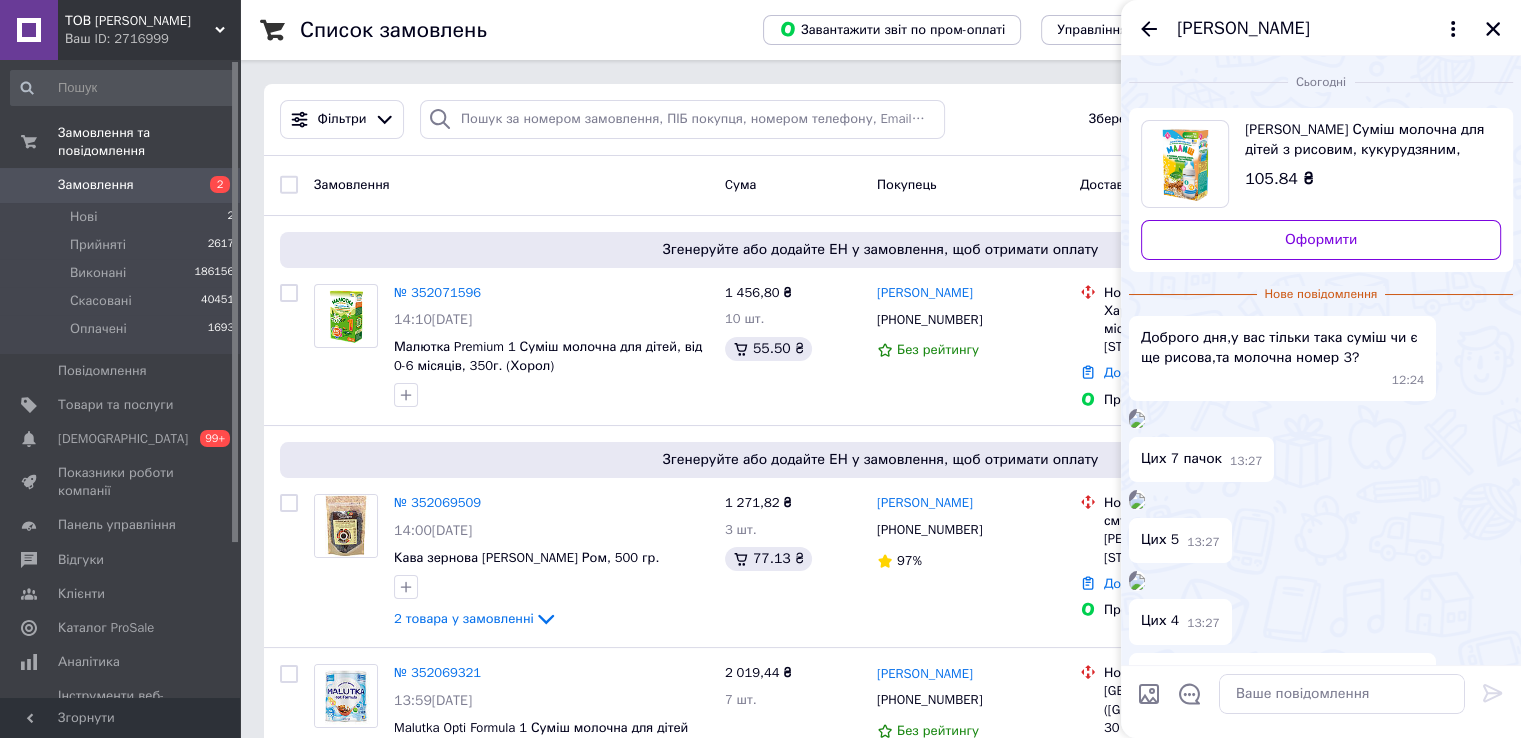 scroll, scrollTop: 0, scrollLeft: 0, axis: both 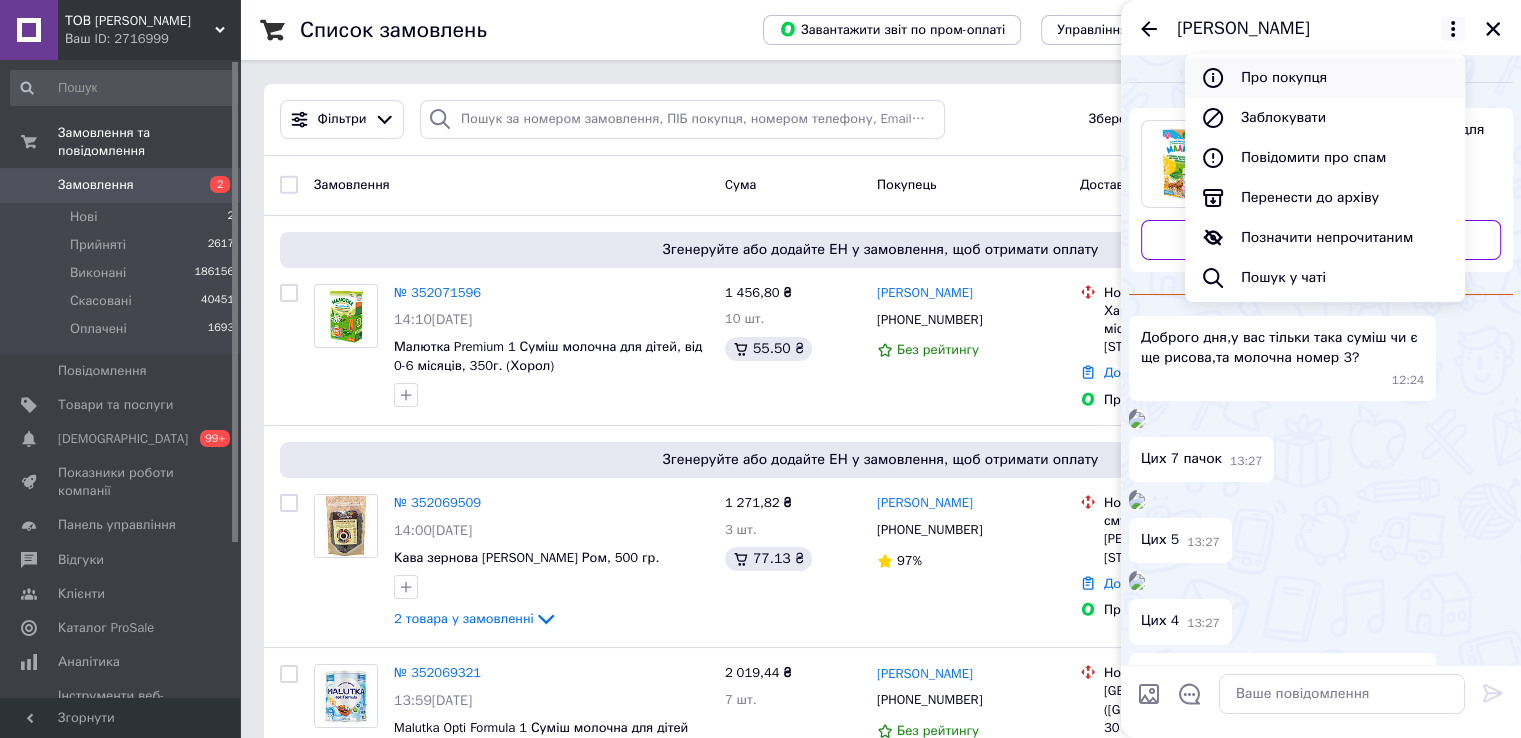 click on "Про покупця" at bounding box center (1325, 78) 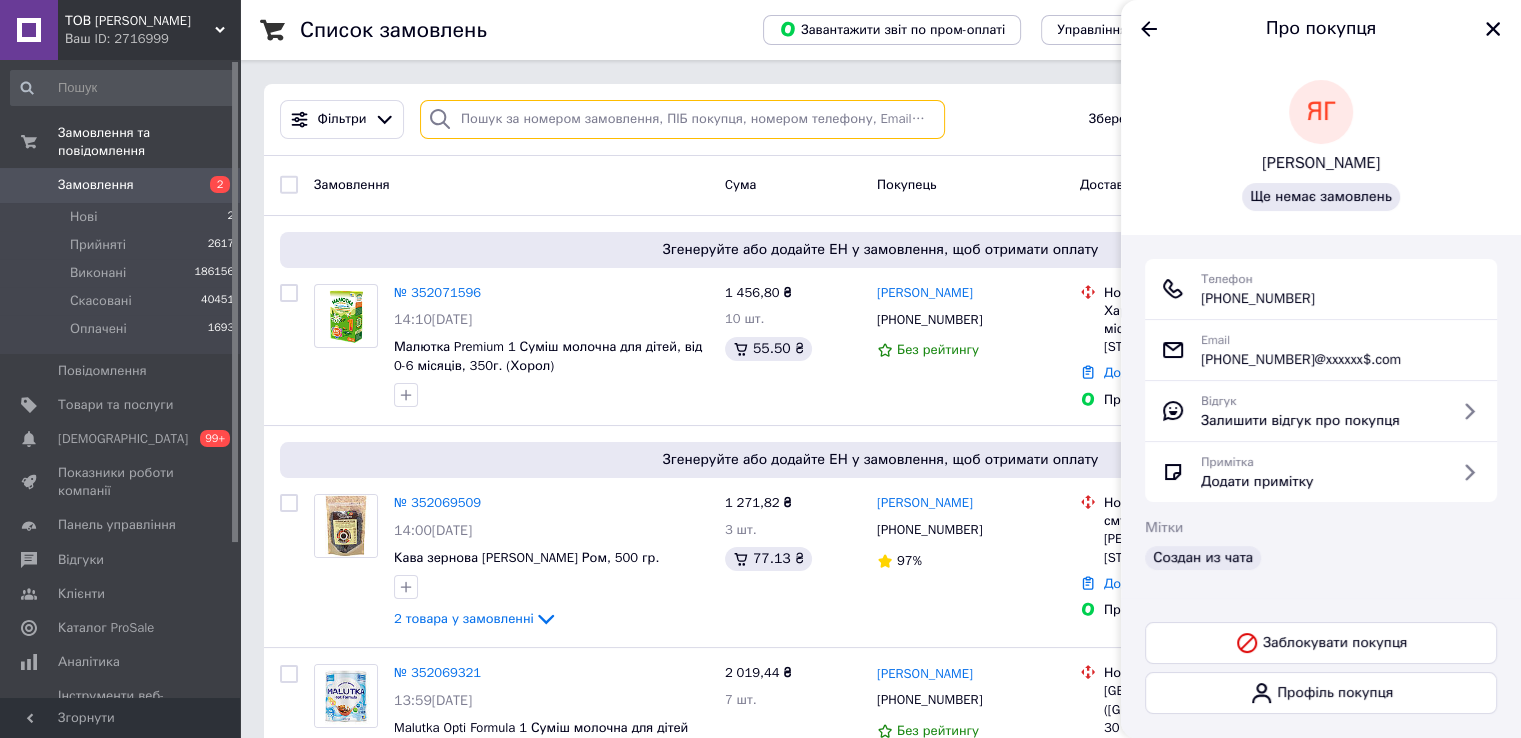 click at bounding box center [682, 119] 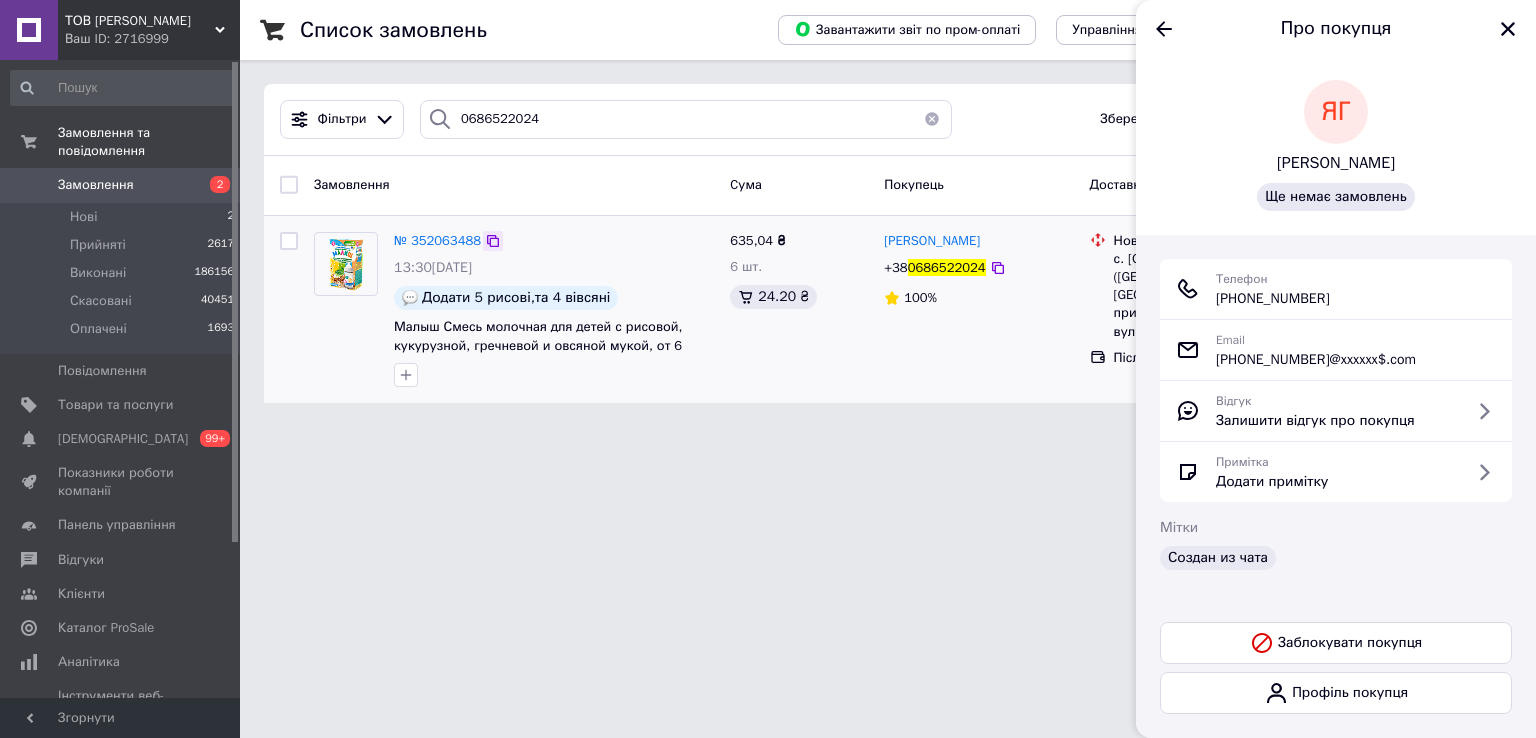 click 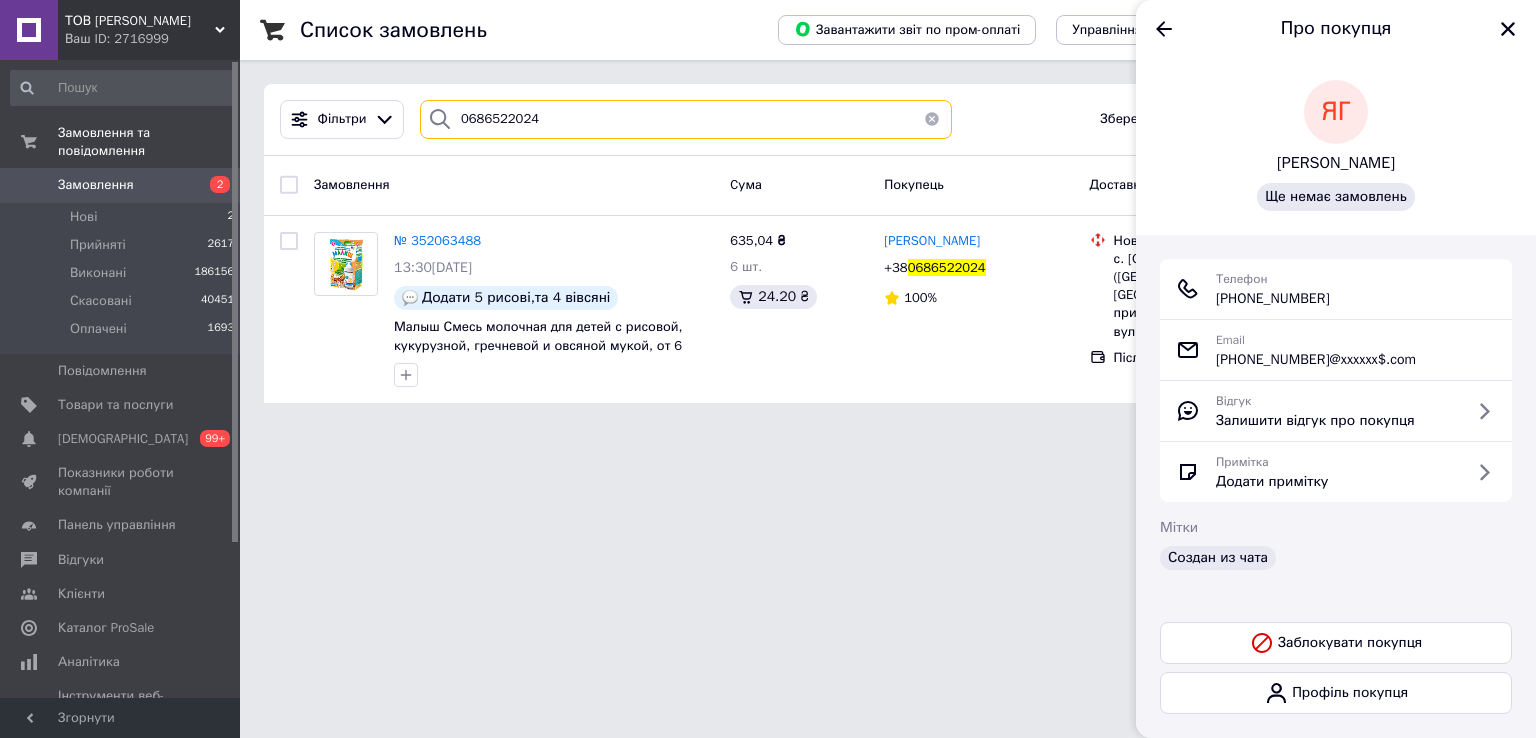 drag, startPoint x: 461, startPoint y: 125, endPoint x: 440, endPoint y: 122, distance: 21.213203 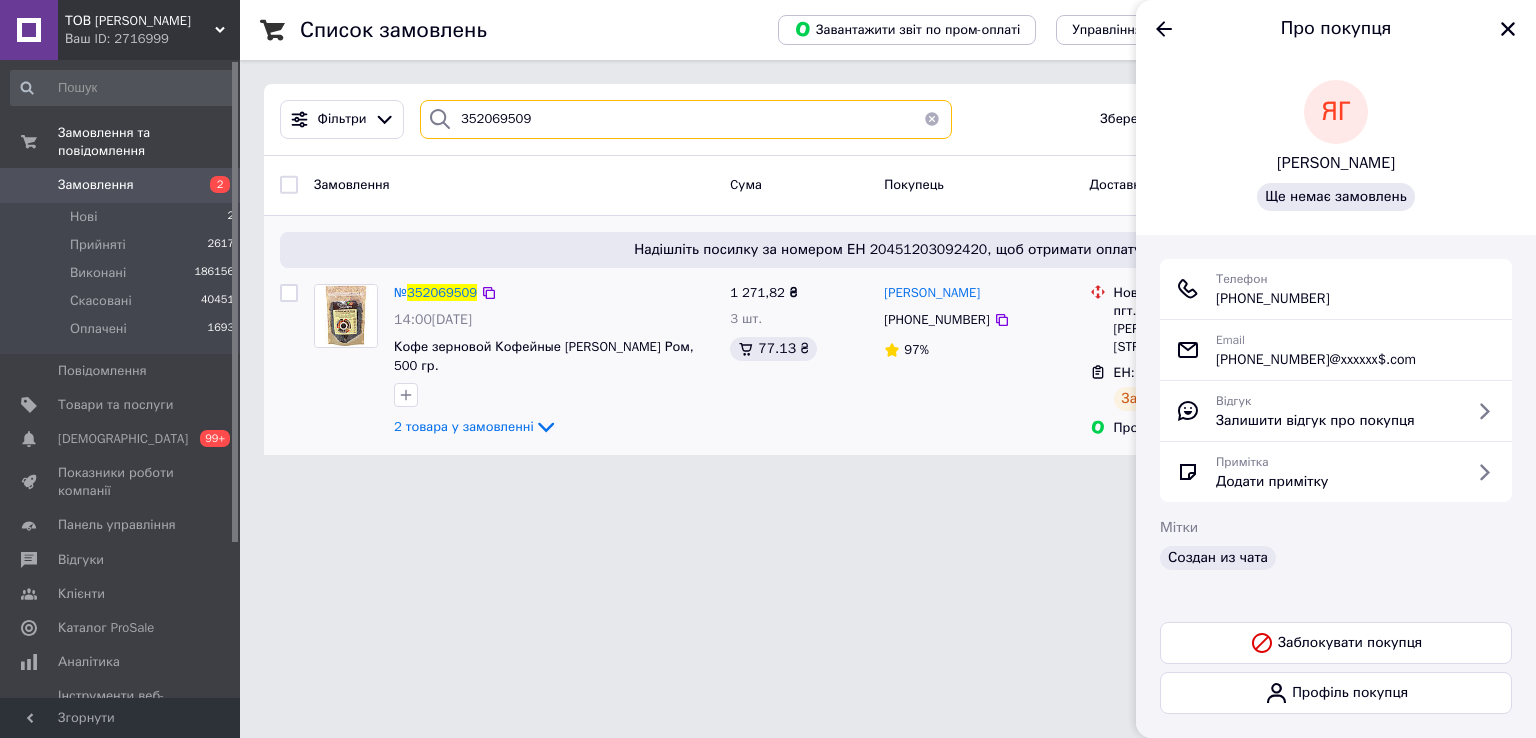 type on "352069509" 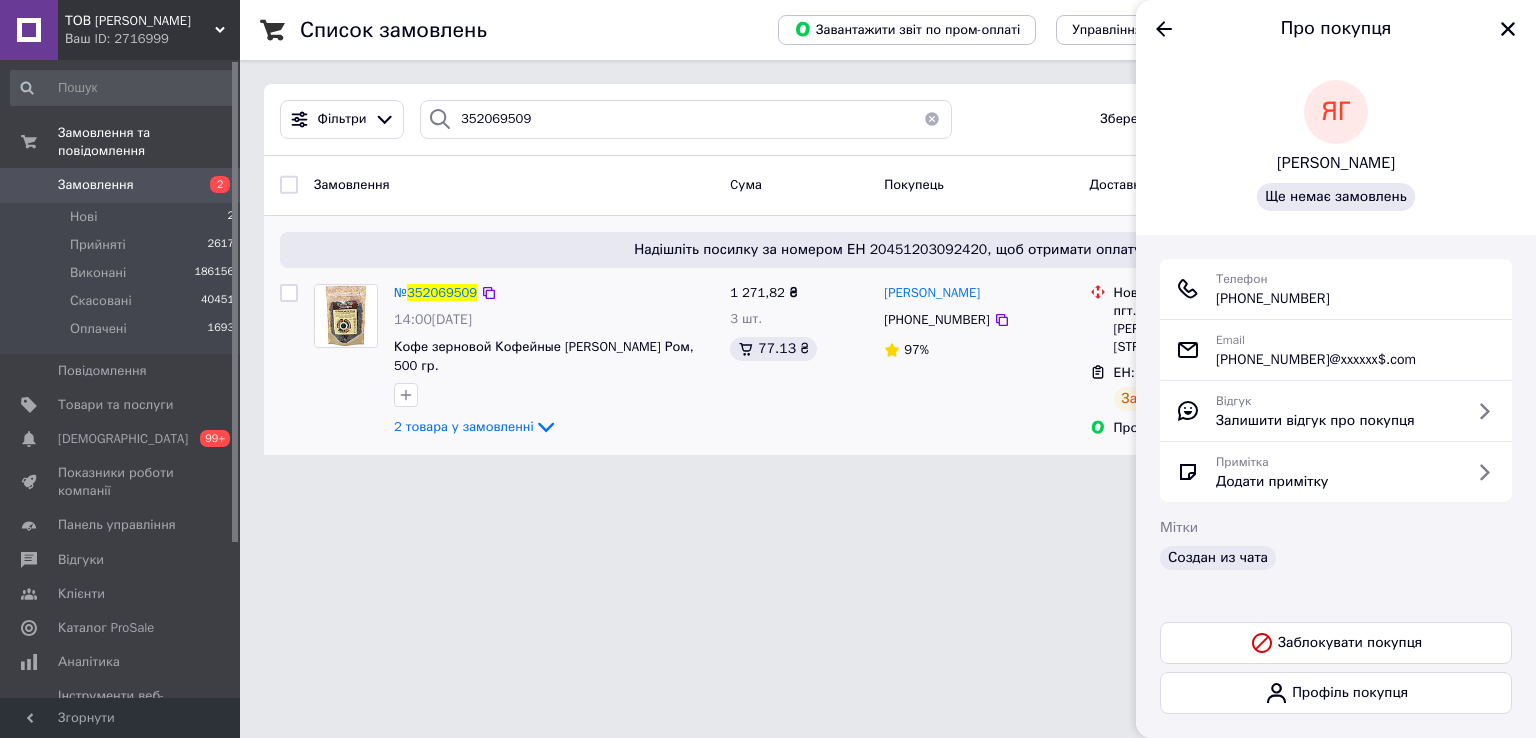 click on "№  352069509" at bounding box center (435, 293) 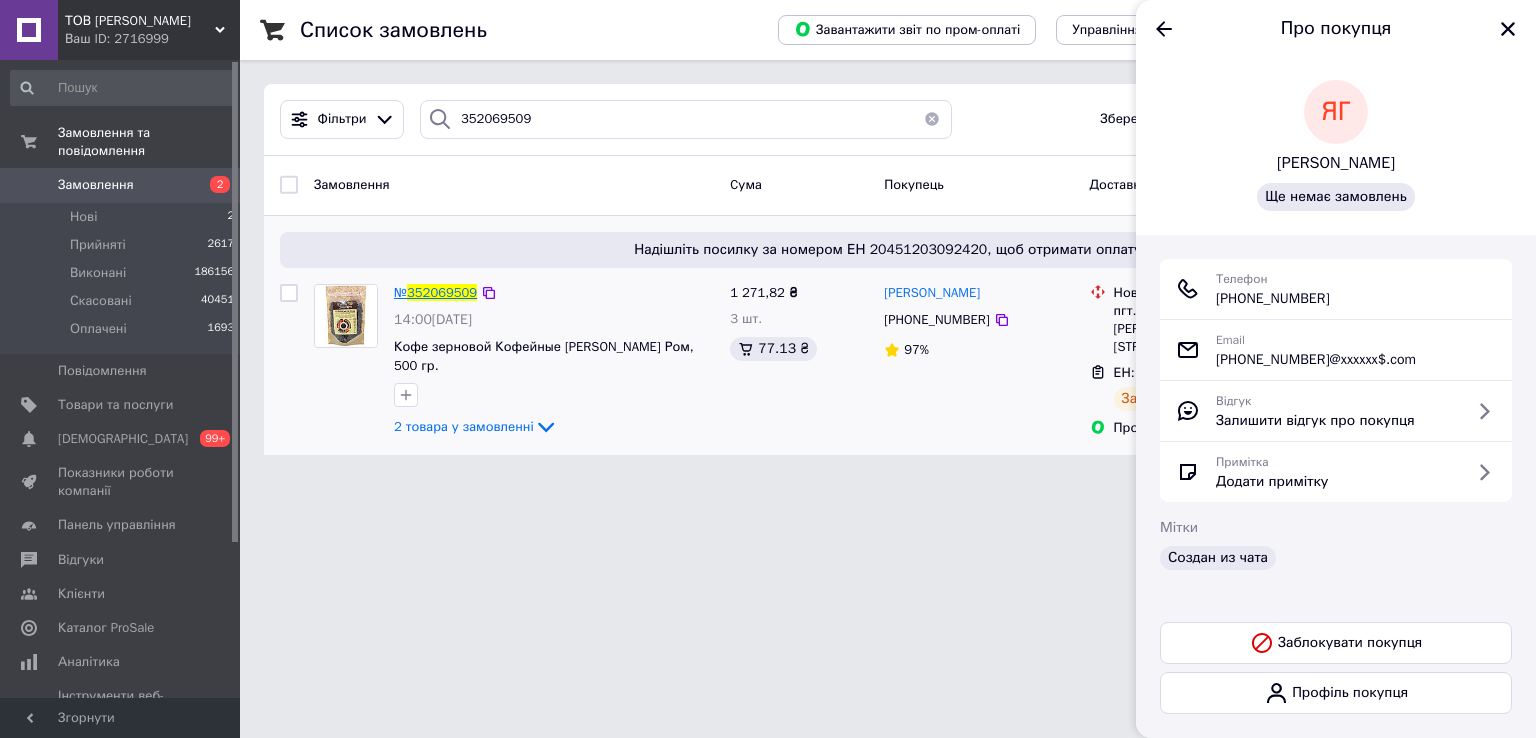click on "352069509" at bounding box center [442, 292] 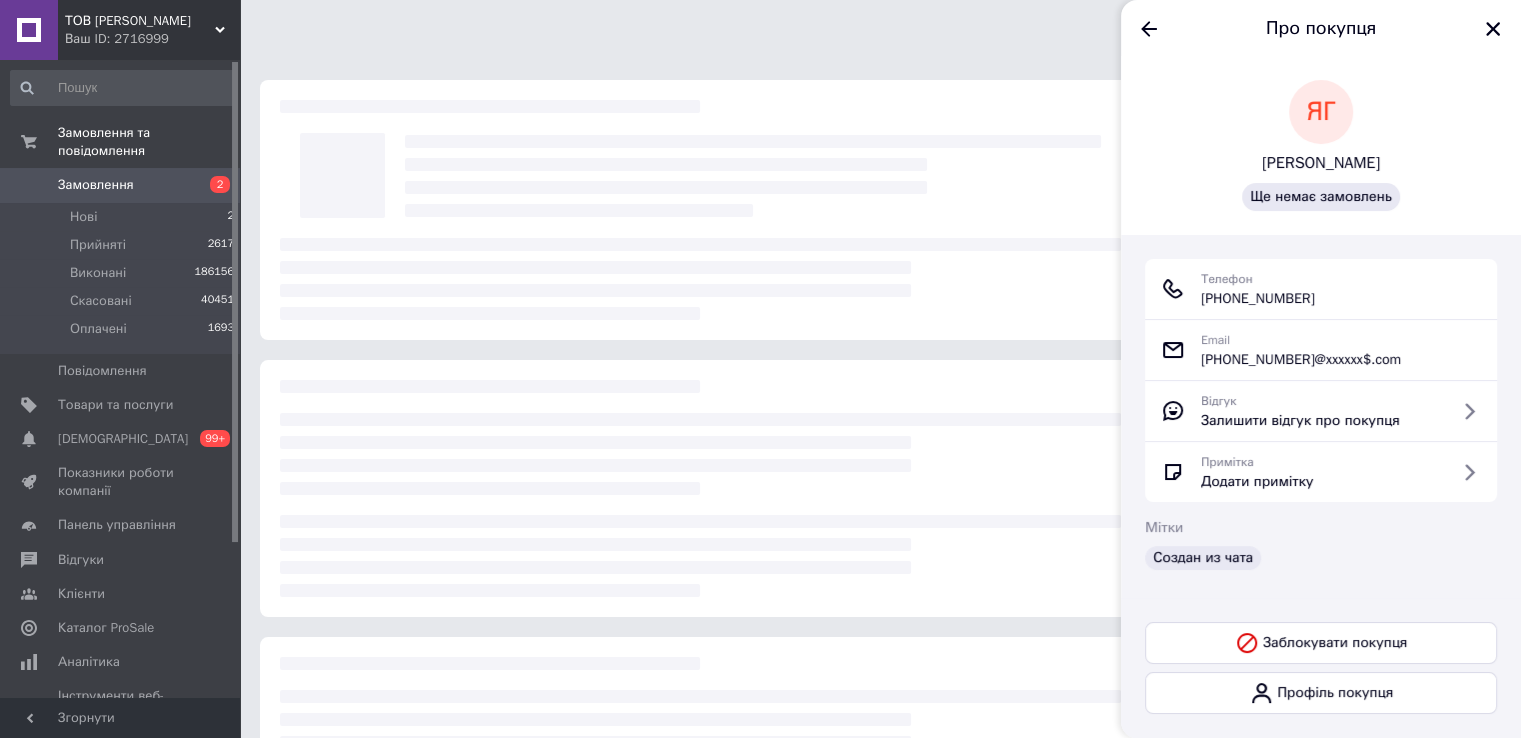 click on "Про покупця" at bounding box center [1321, 28] 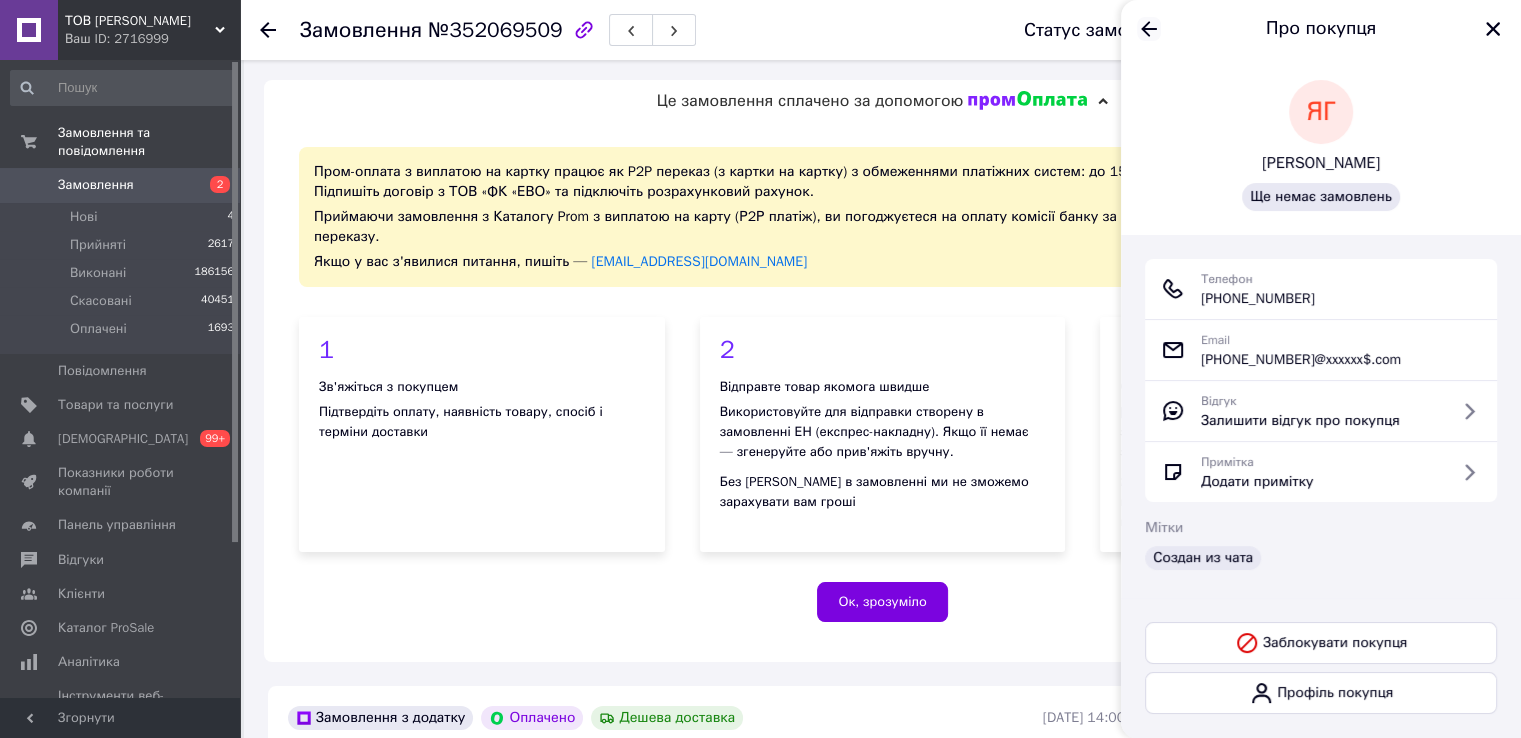 click 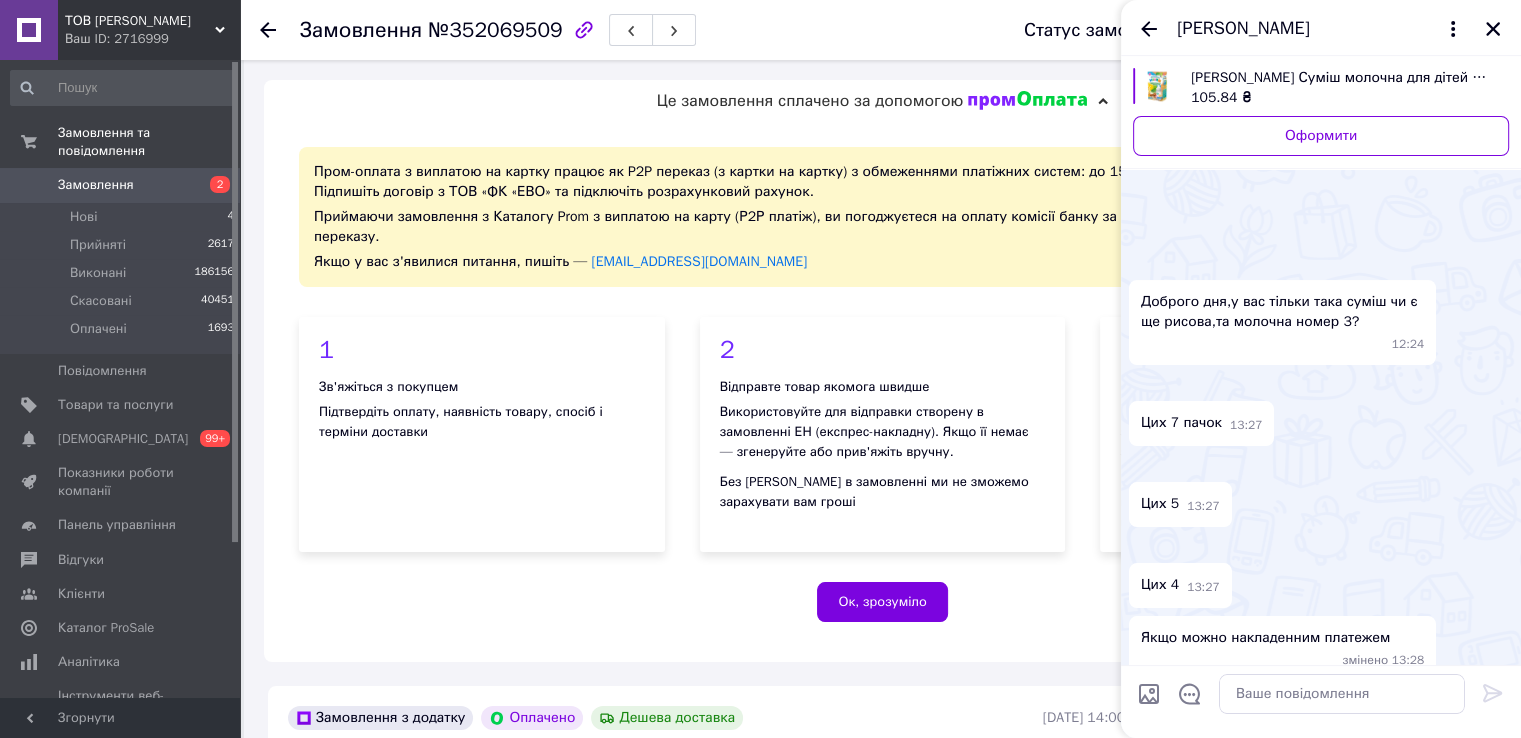 scroll, scrollTop: 834, scrollLeft: 0, axis: vertical 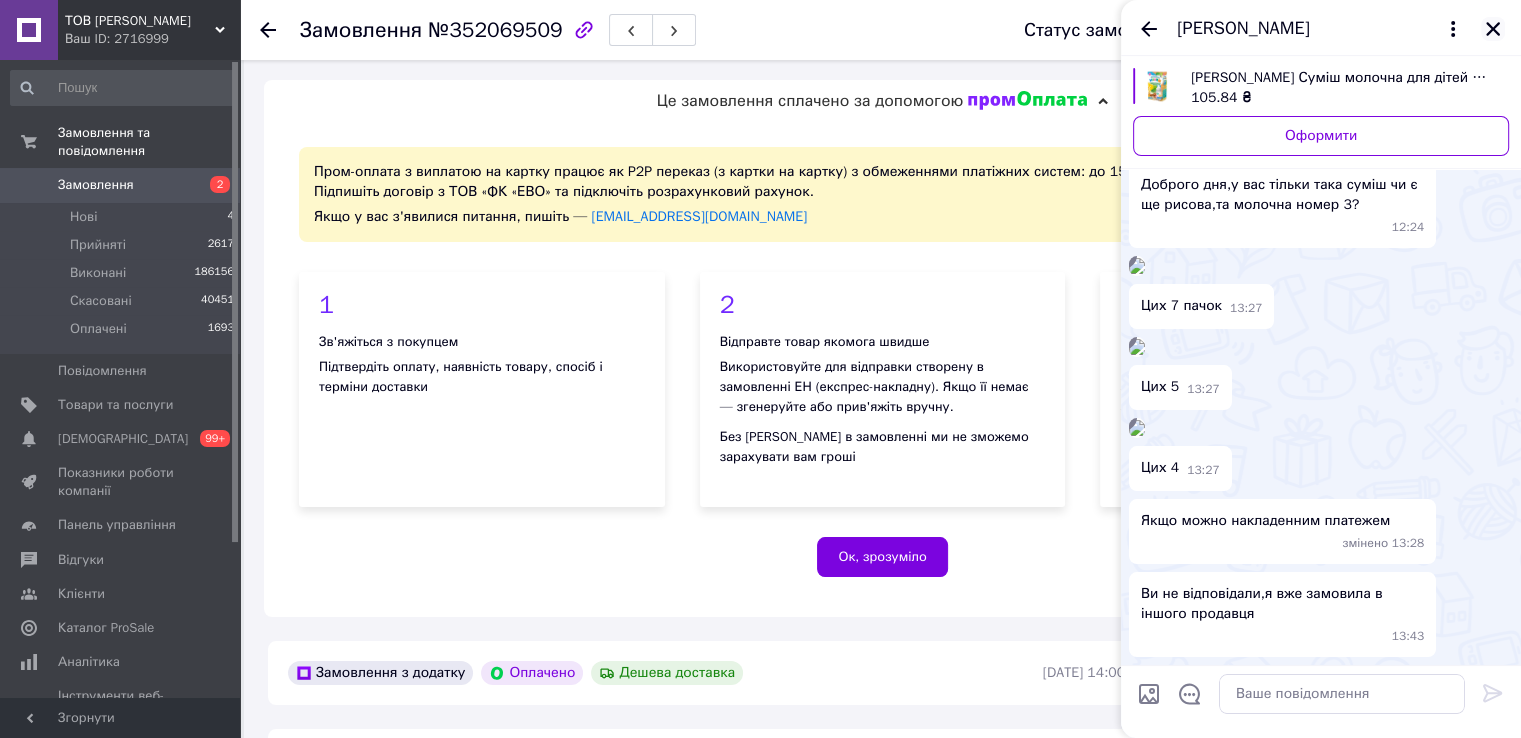 click 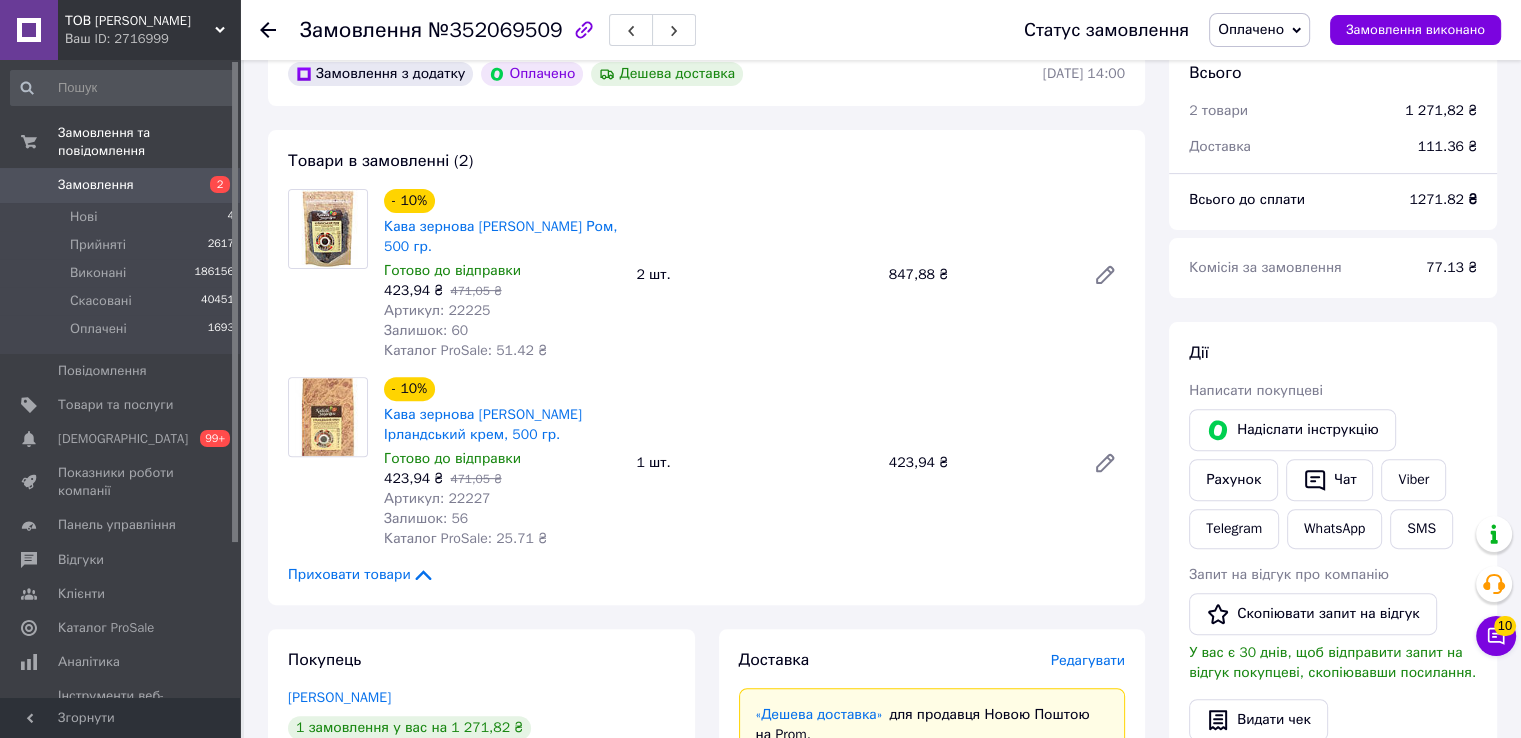 scroll, scrollTop: 600, scrollLeft: 0, axis: vertical 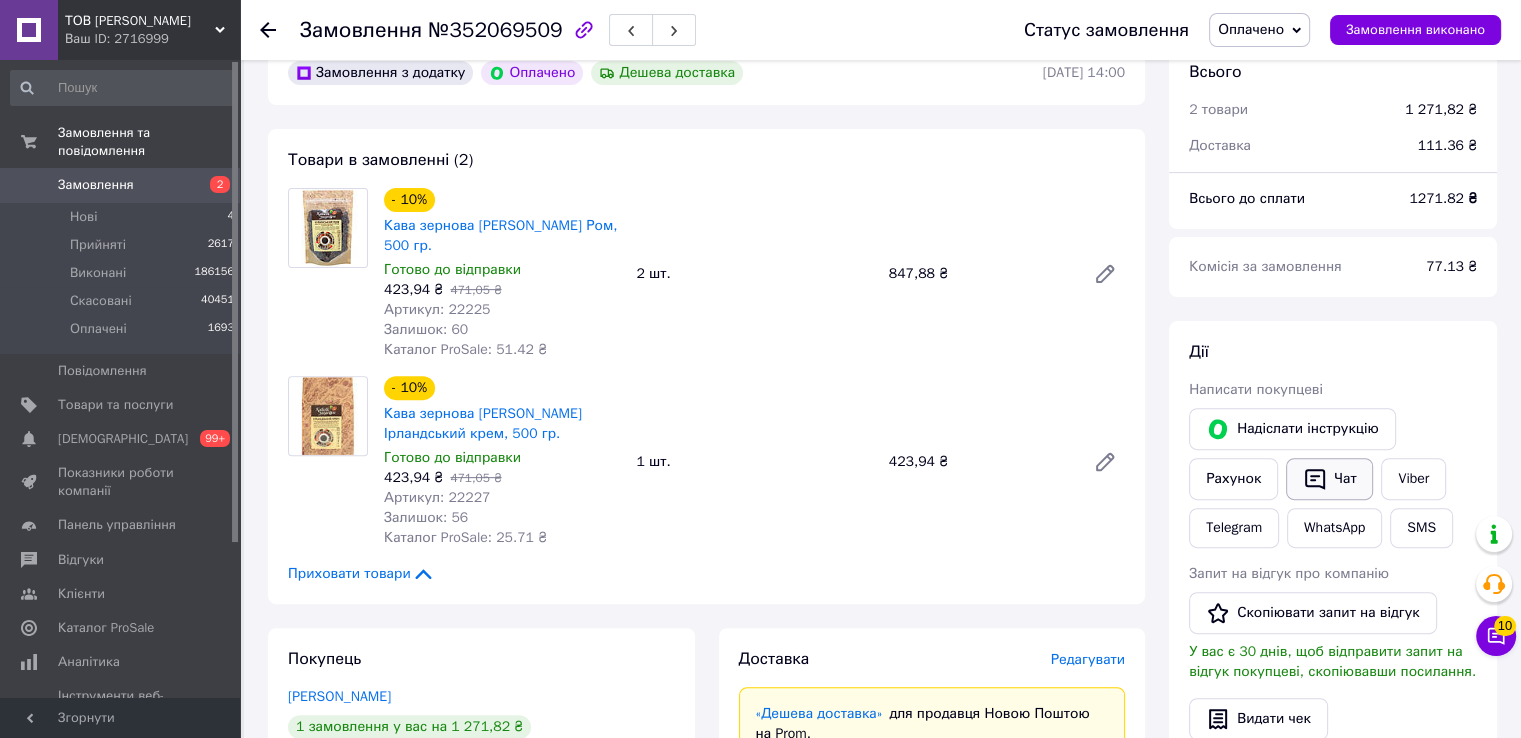 click on "Чат" at bounding box center [1329, 479] 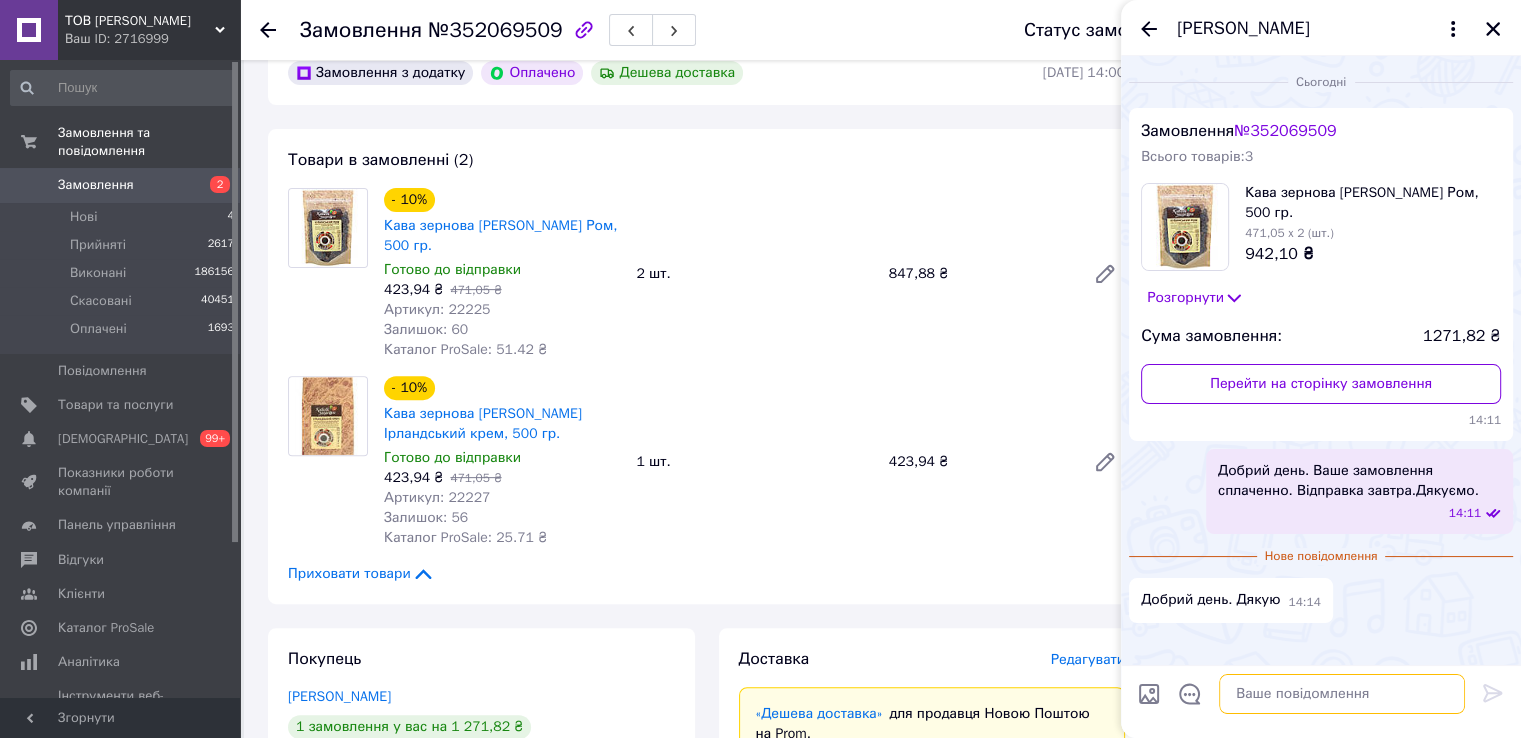 click at bounding box center [1342, 694] 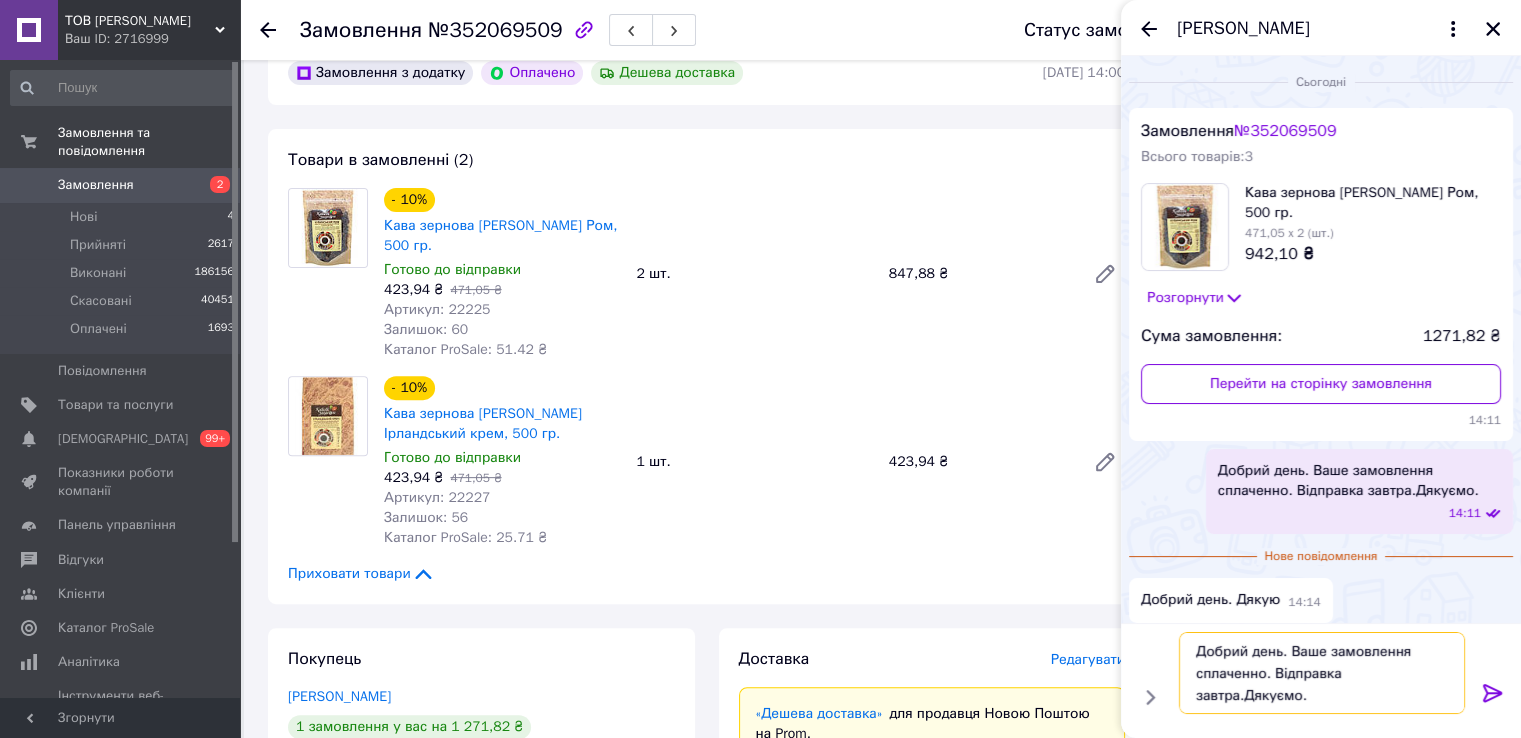 type 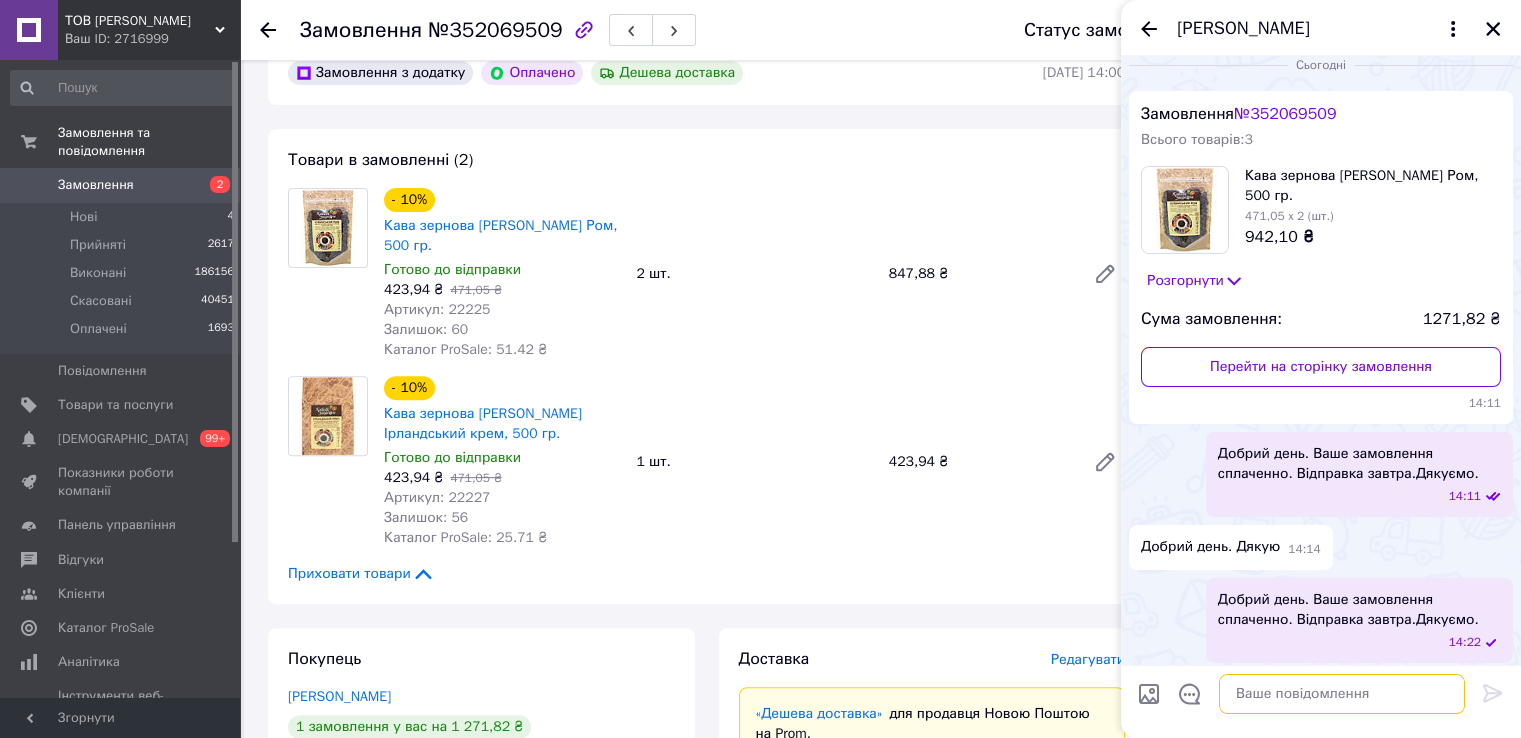 scroll, scrollTop: 23, scrollLeft: 0, axis: vertical 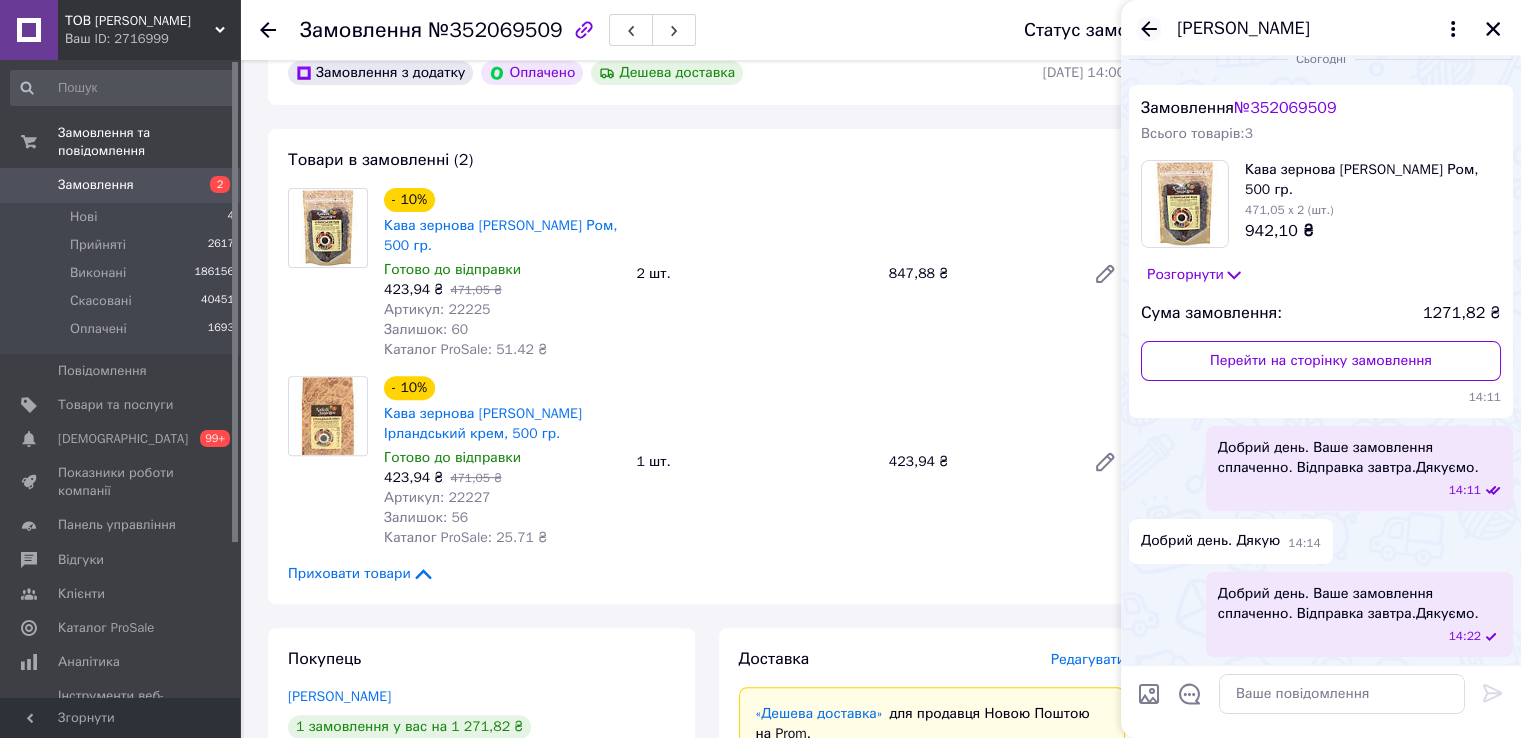 click 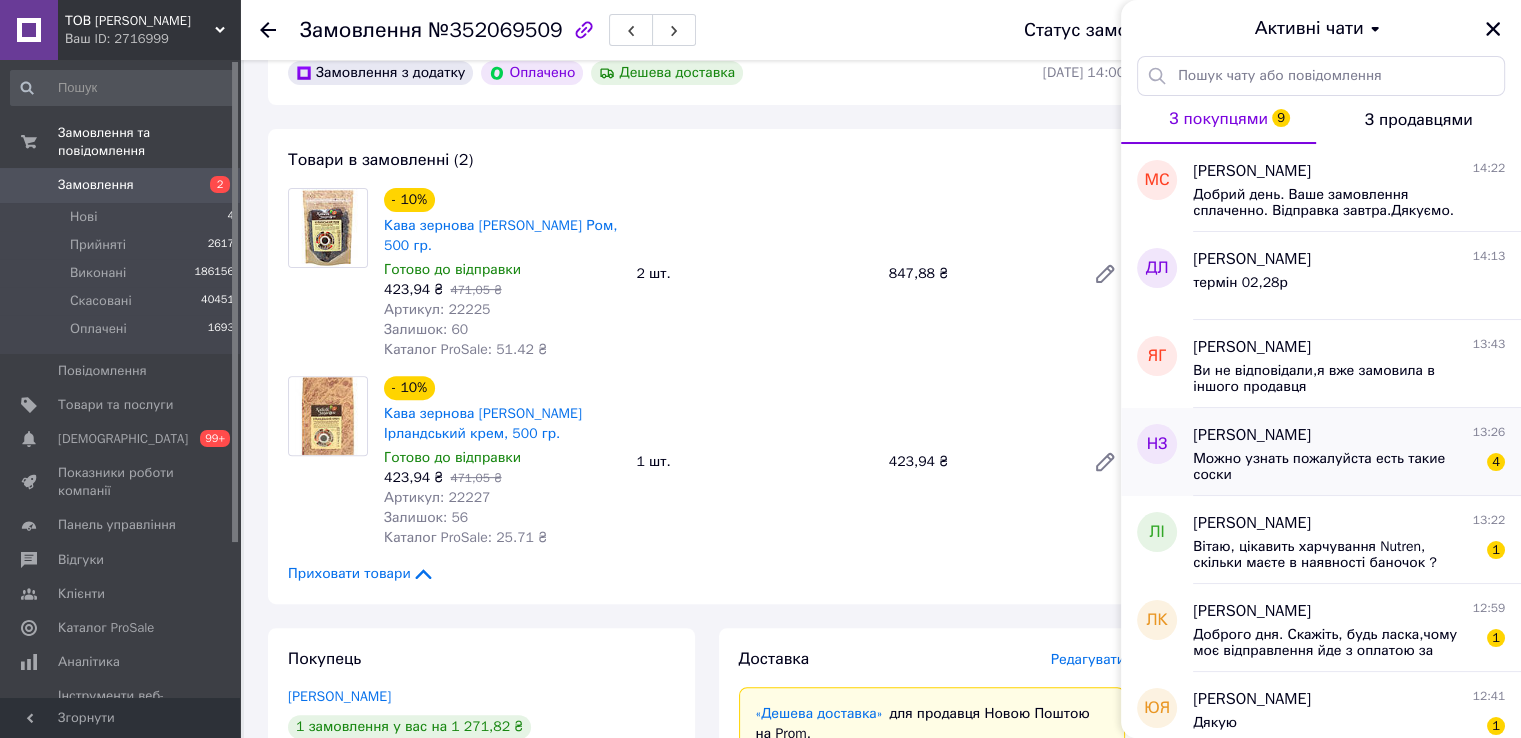 click on "Можно узнать пожалуйста есть такие соски" at bounding box center [1335, 467] 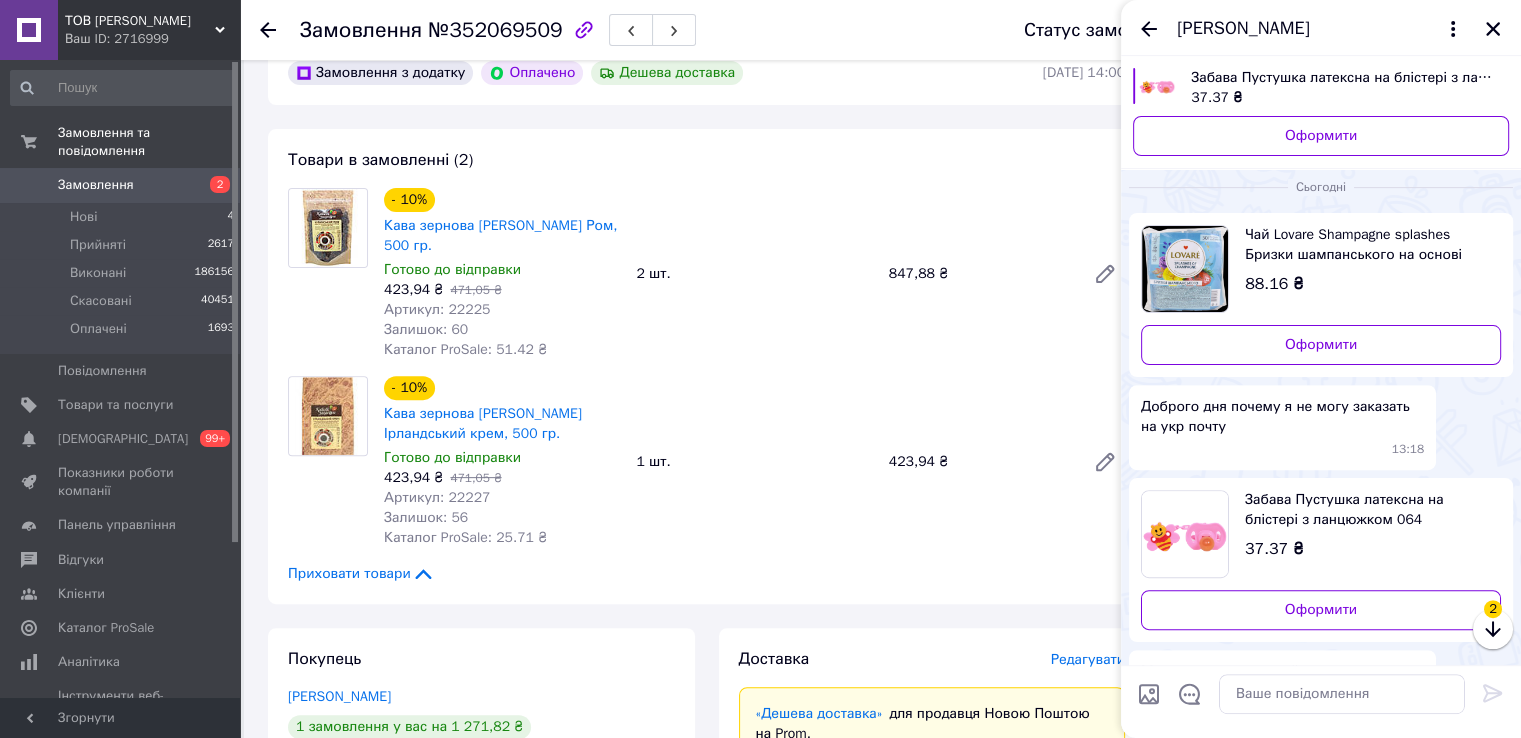 scroll, scrollTop: 767, scrollLeft: 0, axis: vertical 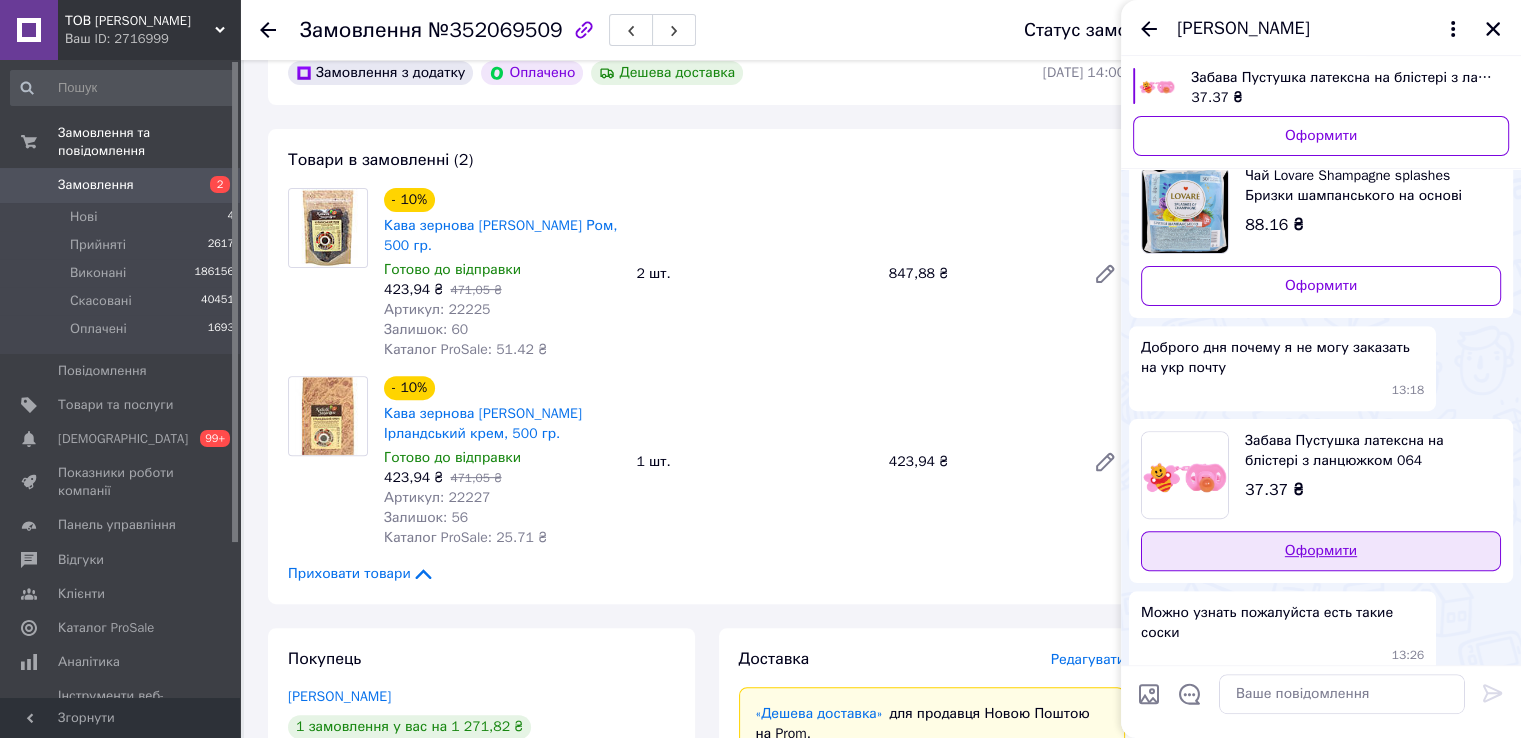 click on "Оформити" at bounding box center [1321, 551] 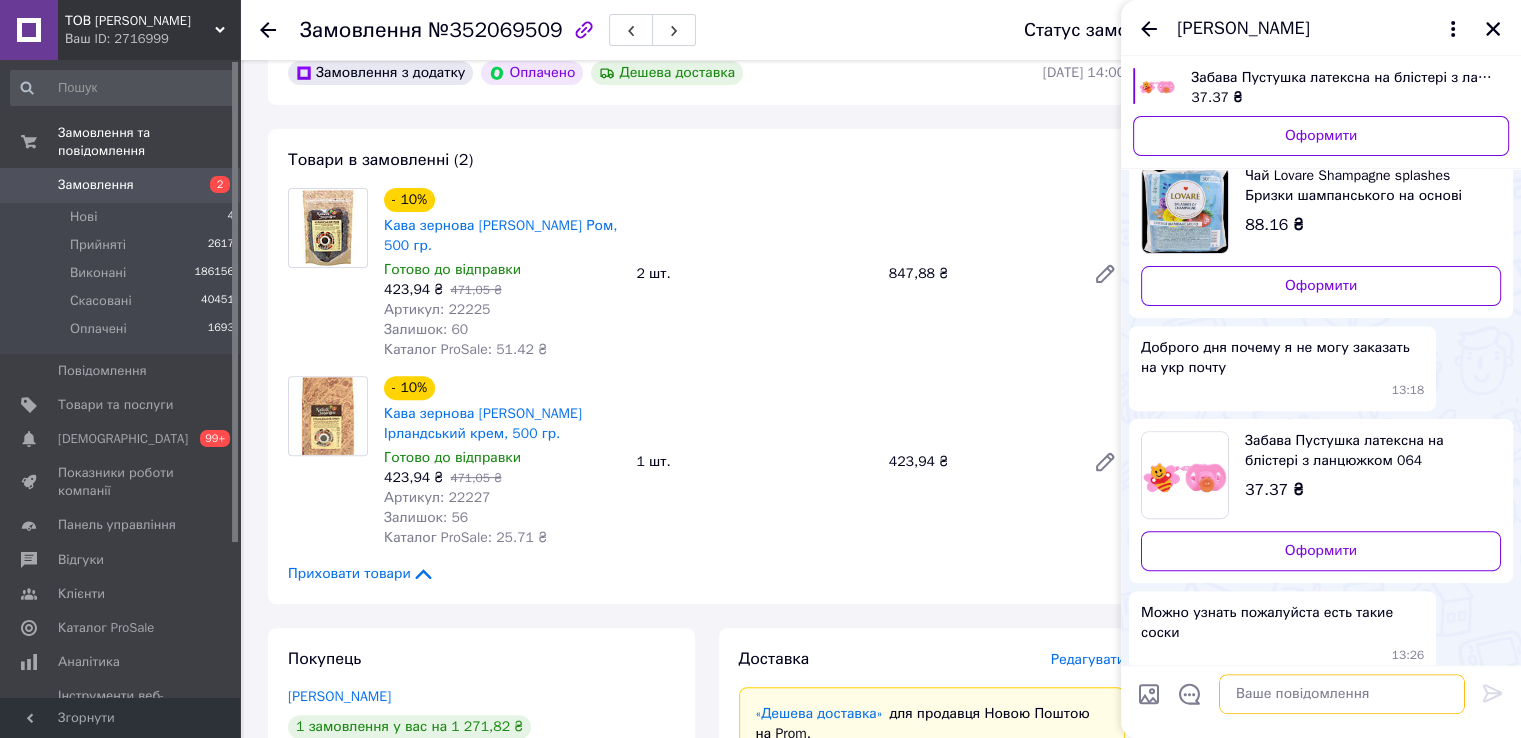 click at bounding box center (1342, 694) 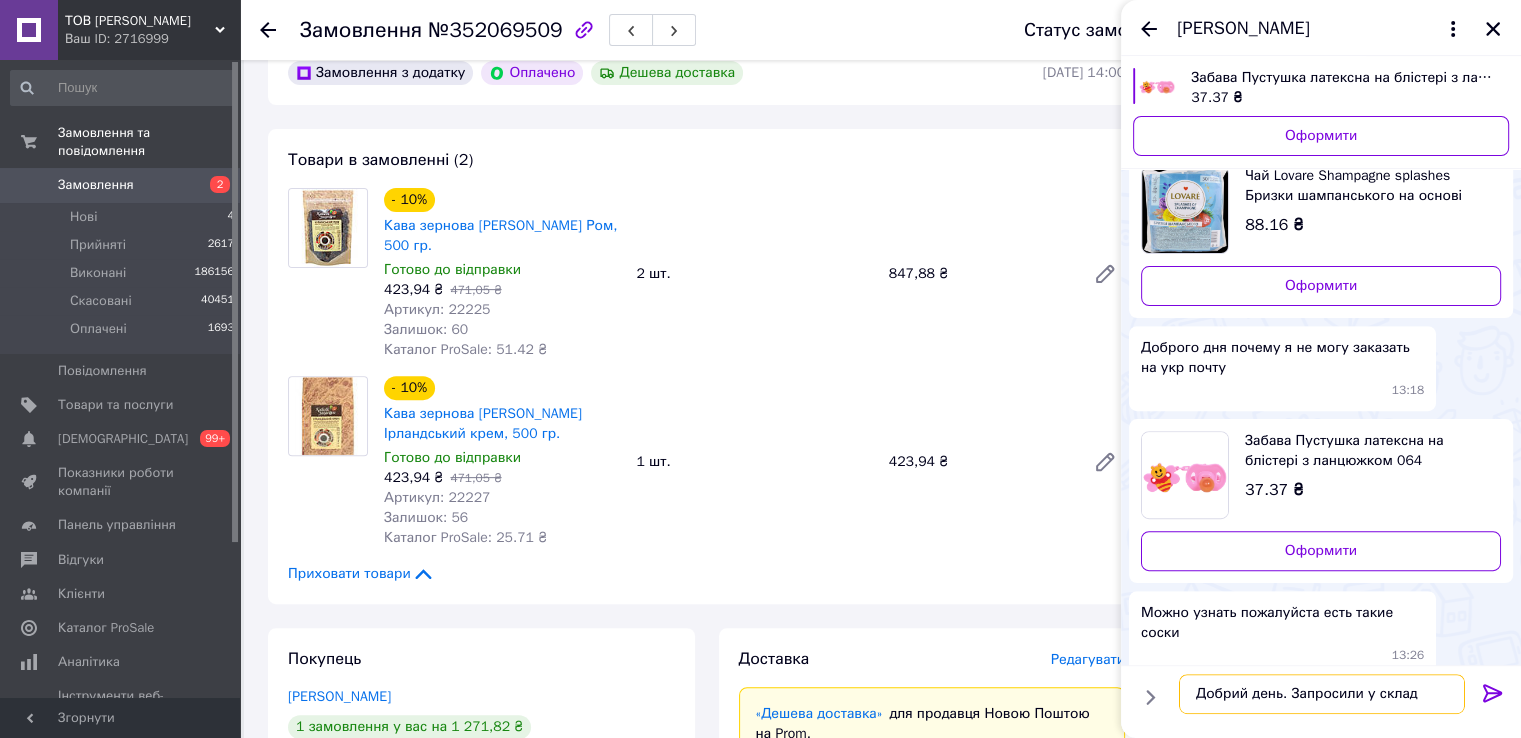 type on "Добрий день. Запросили у склада" 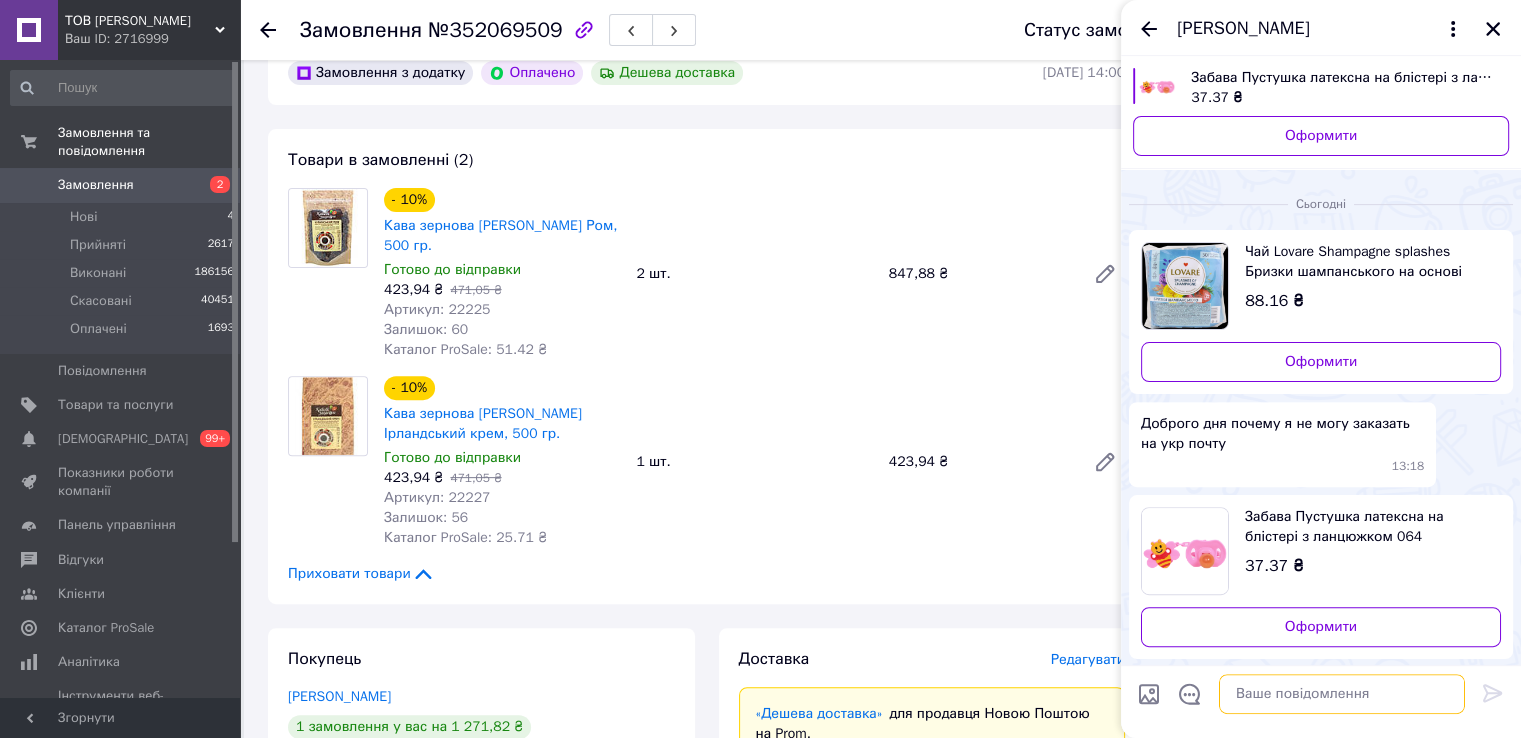 scroll, scrollTop: 784, scrollLeft: 0, axis: vertical 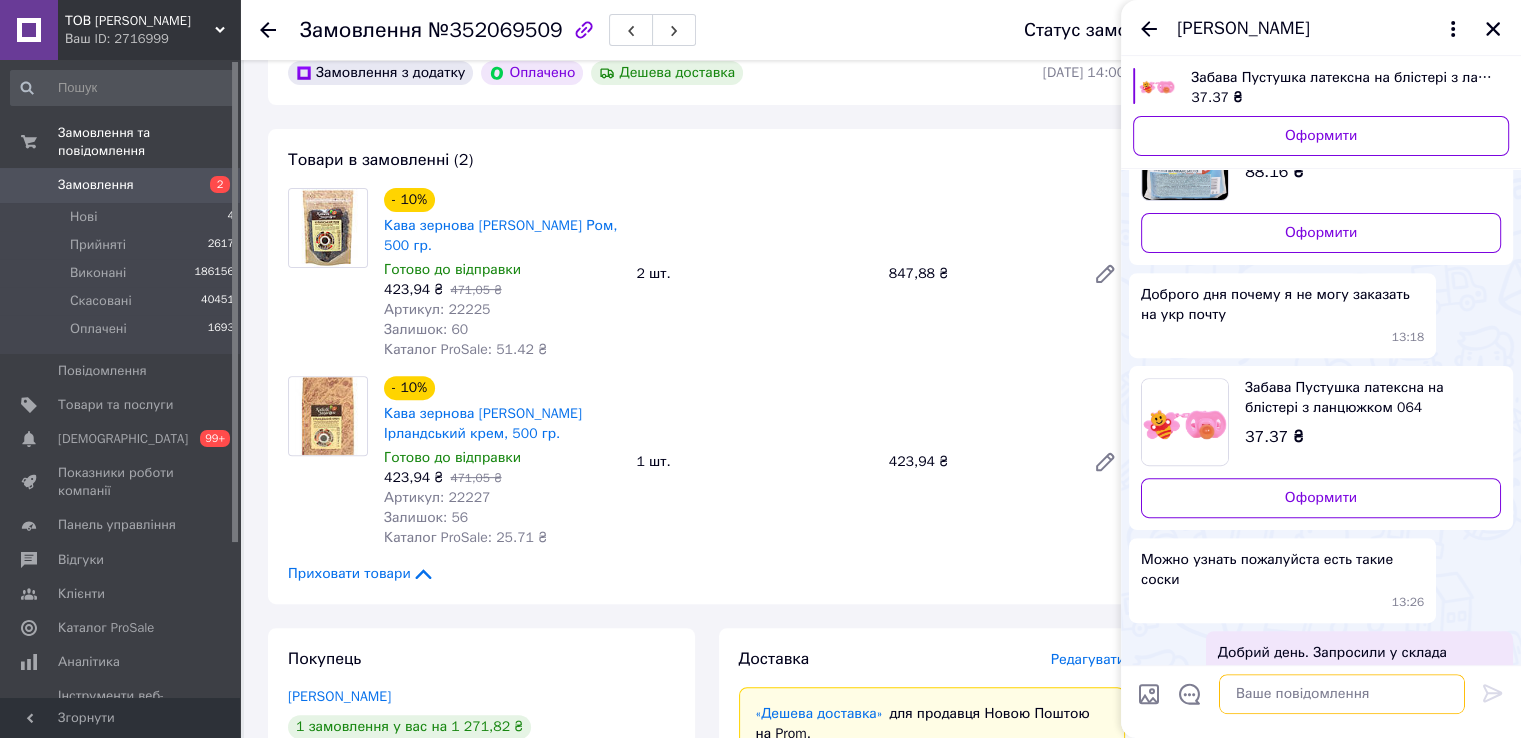 drag, startPoint x: 1262, startPoint y: 689, endPoint x: 1274, endPoint y: 717, distance: 30.463093 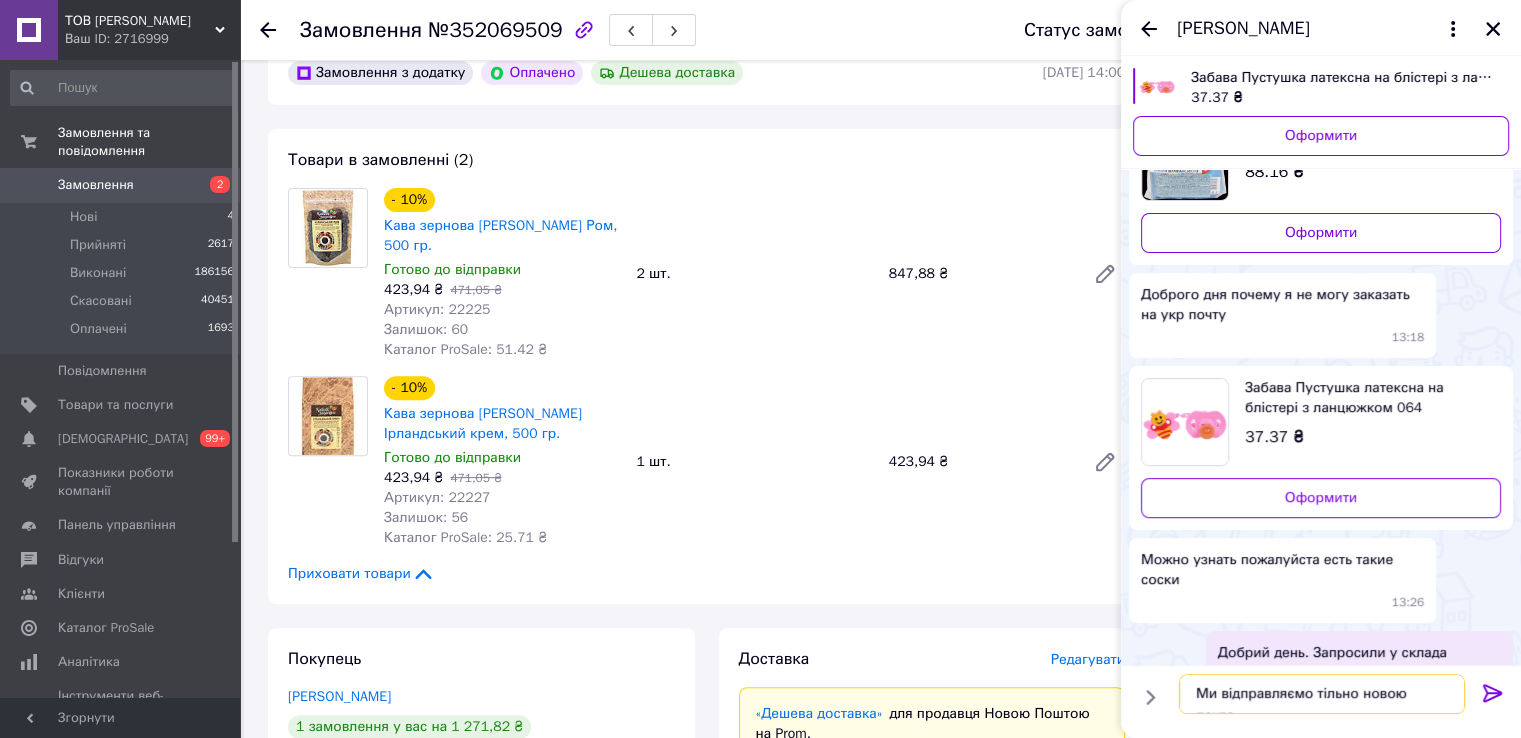 type on "Ми відправляємо тільно новою почтою" 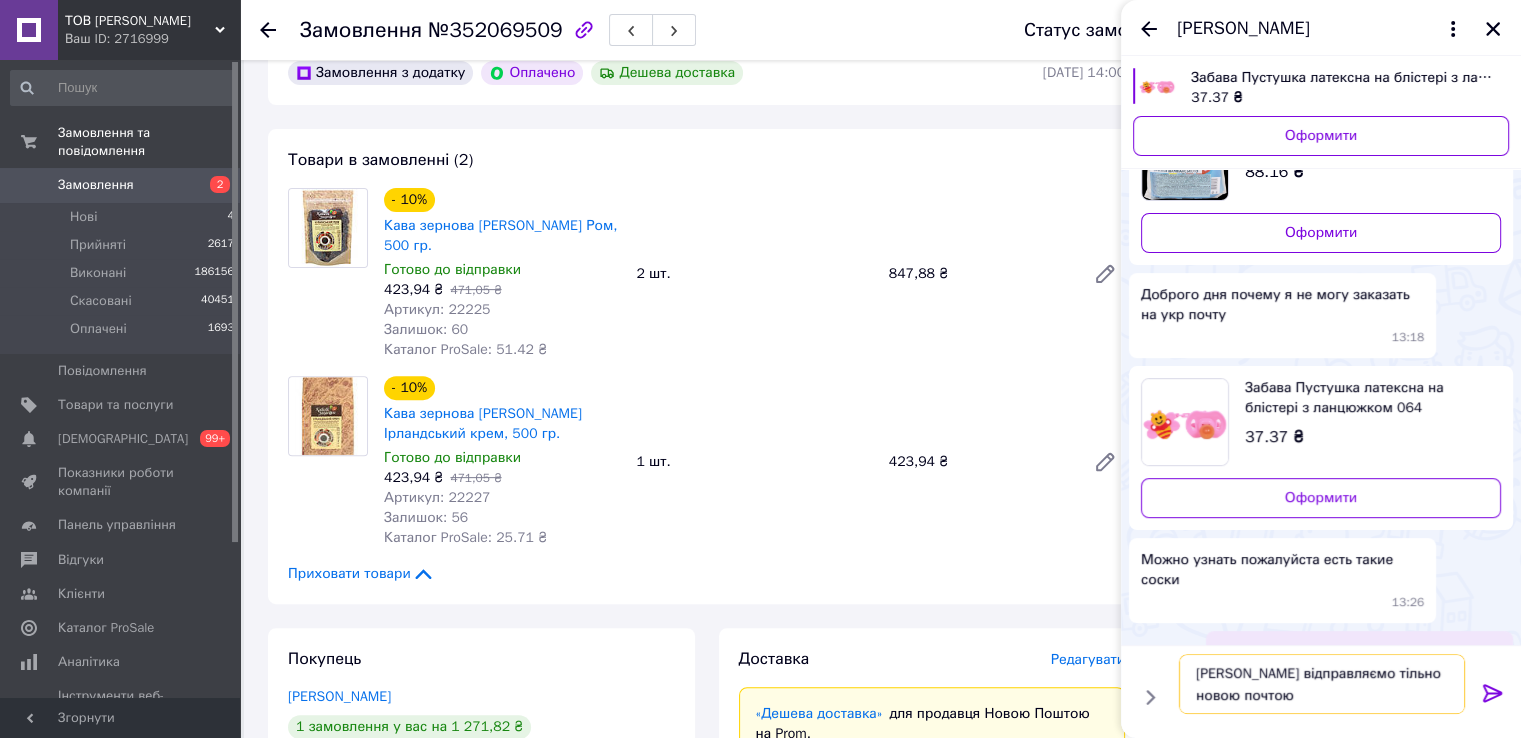 type 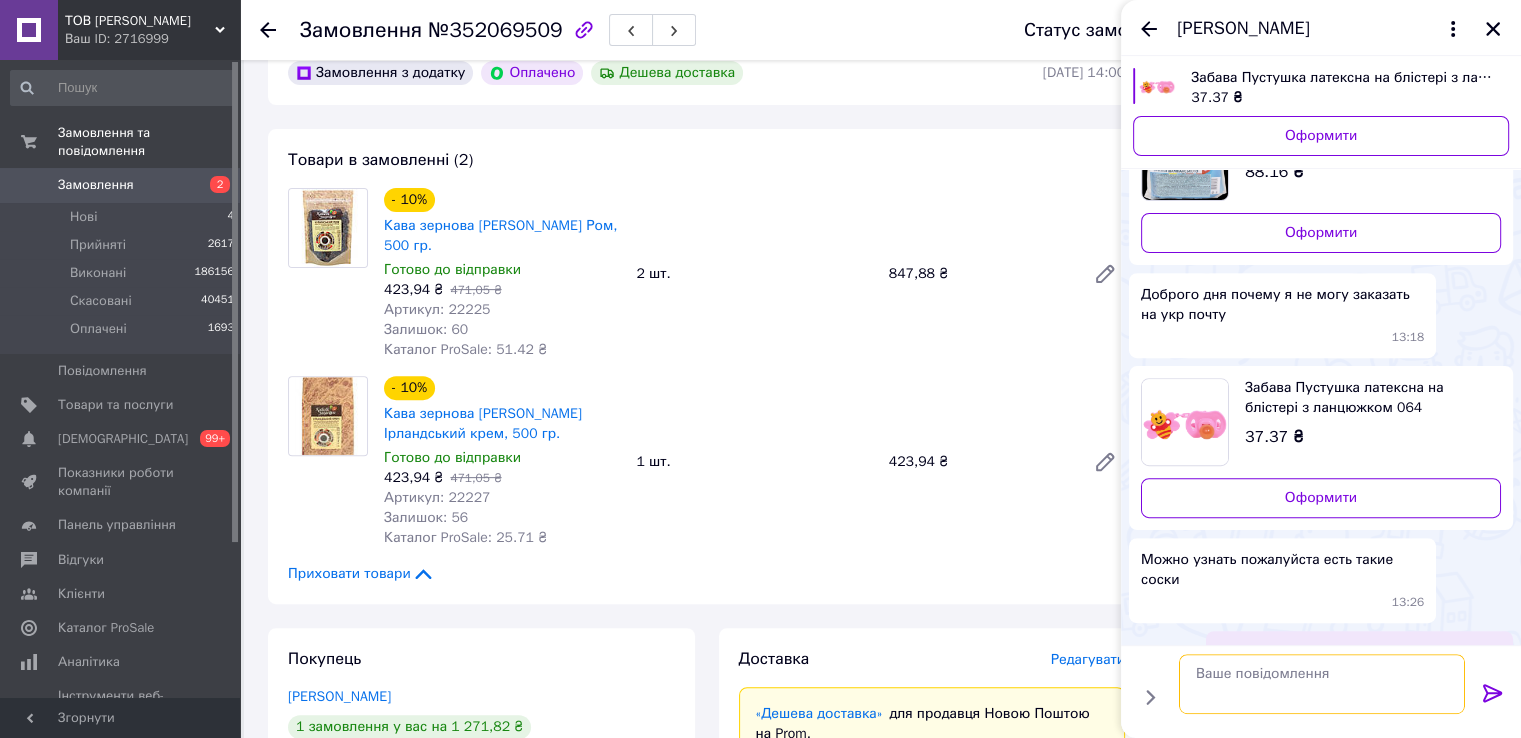 scroll, scrollTop: 856, scrollLeft: 0, axis: vertical 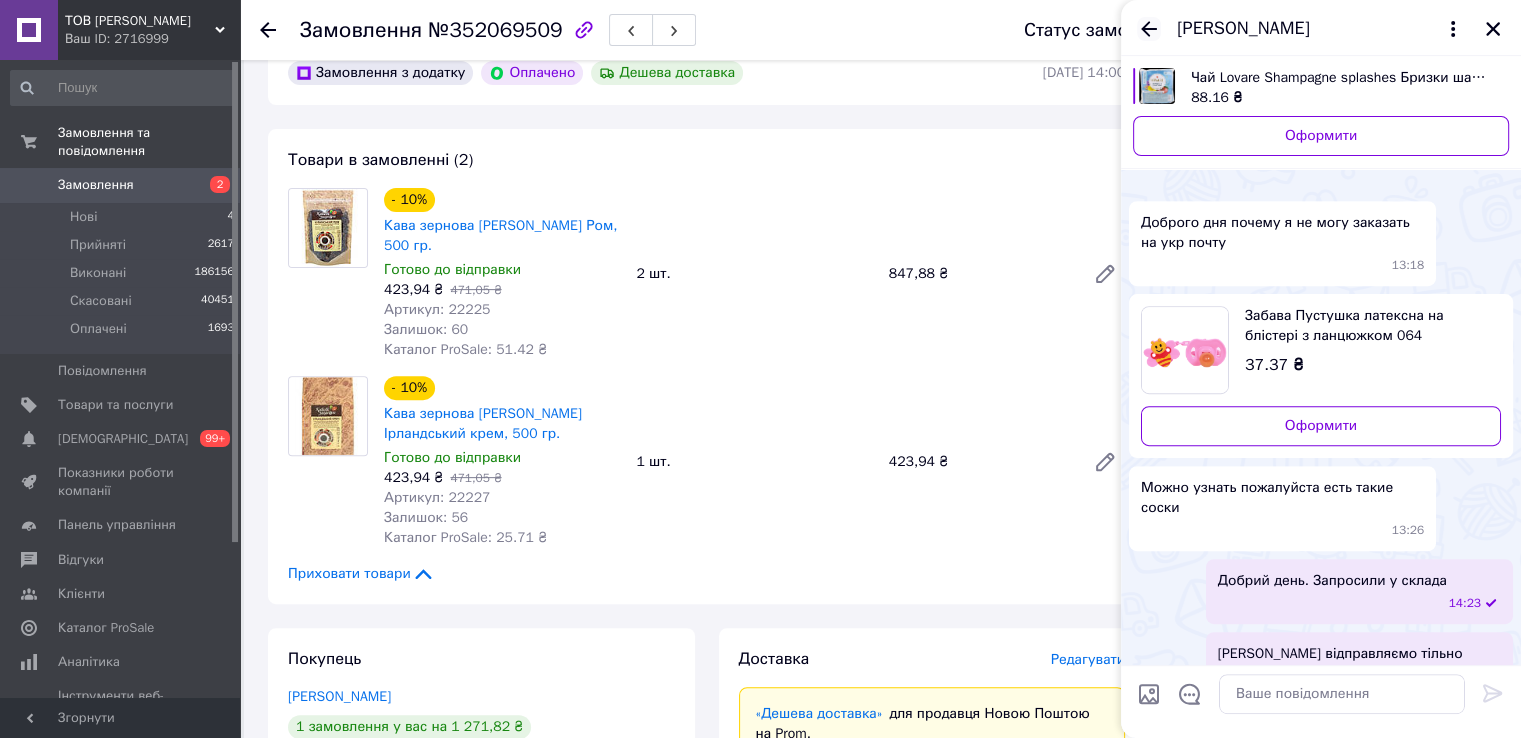 click 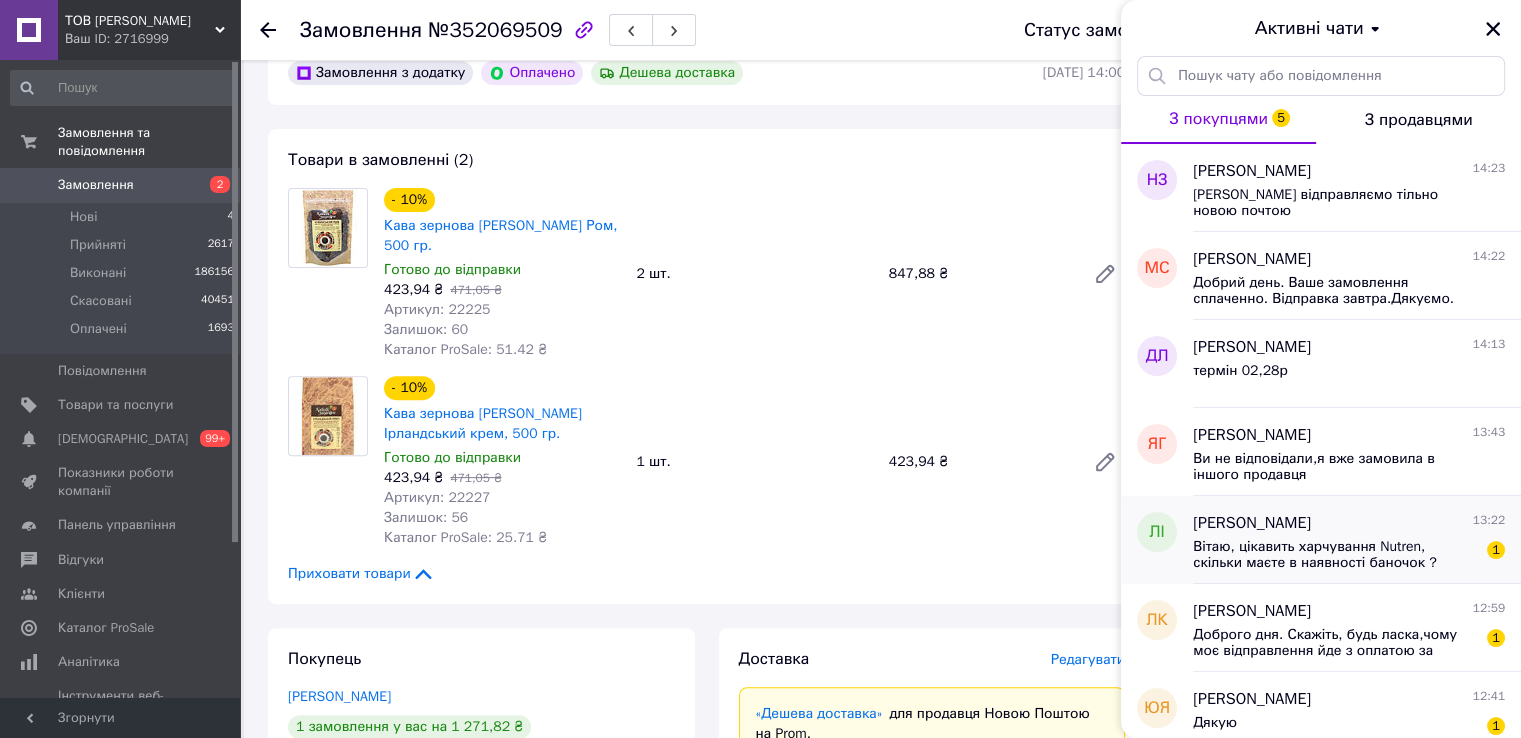 click on "Вітаю, цікавить харчування Nutren, скільки маєте в наявності баночок ?" at bounding box center [1335, 555] 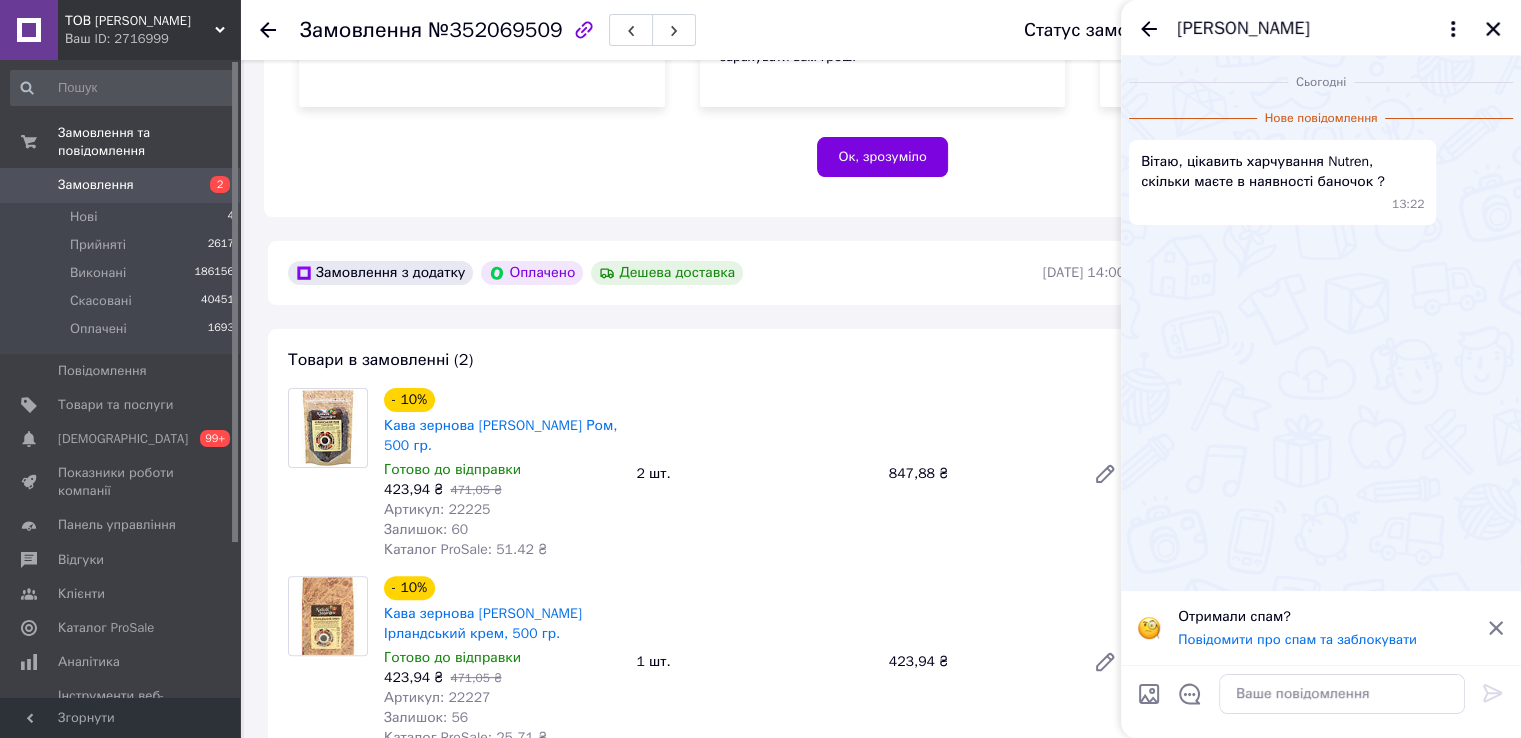 scroll, scrollTop: 400, scrollLeft: 0, axis: vertical 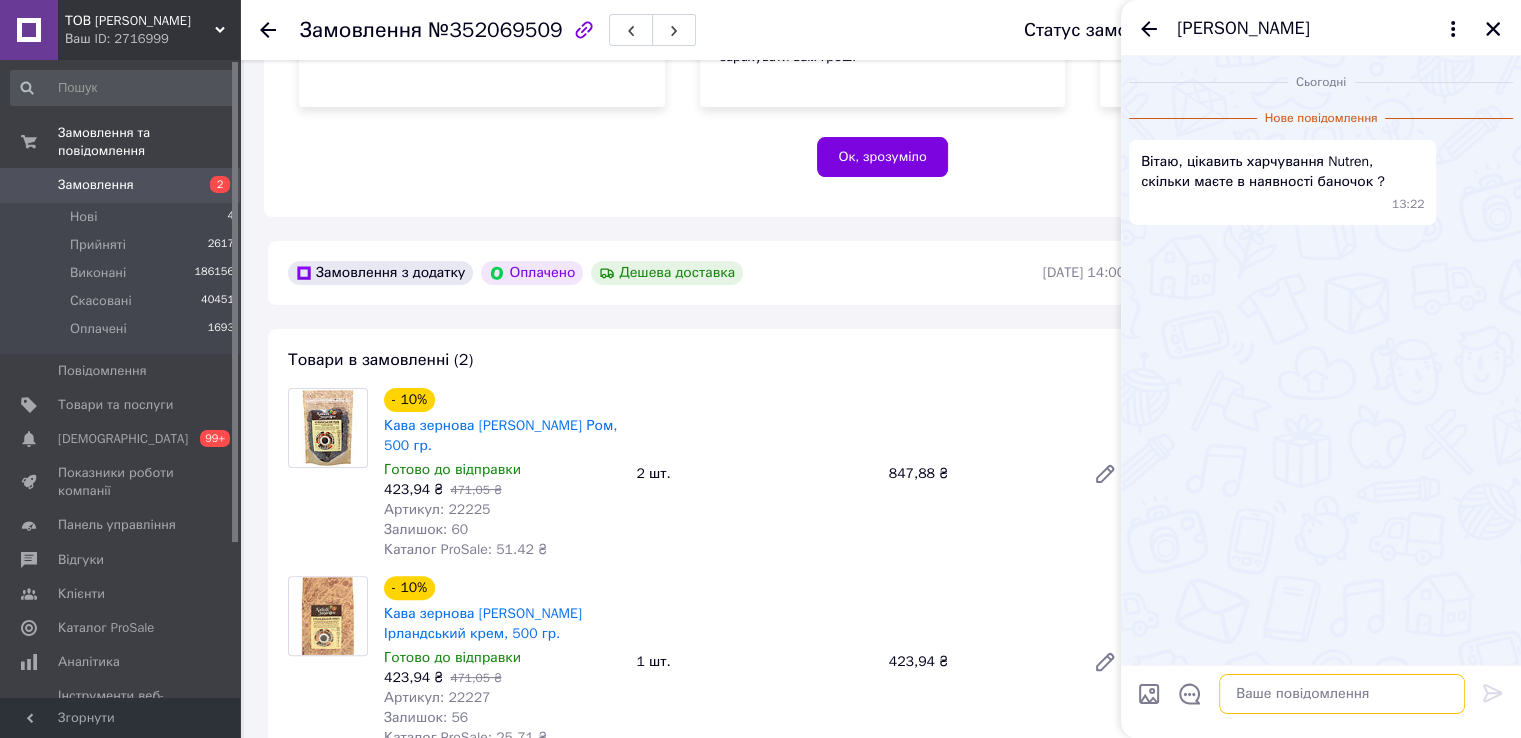 click at bounding box center (1342, 694) 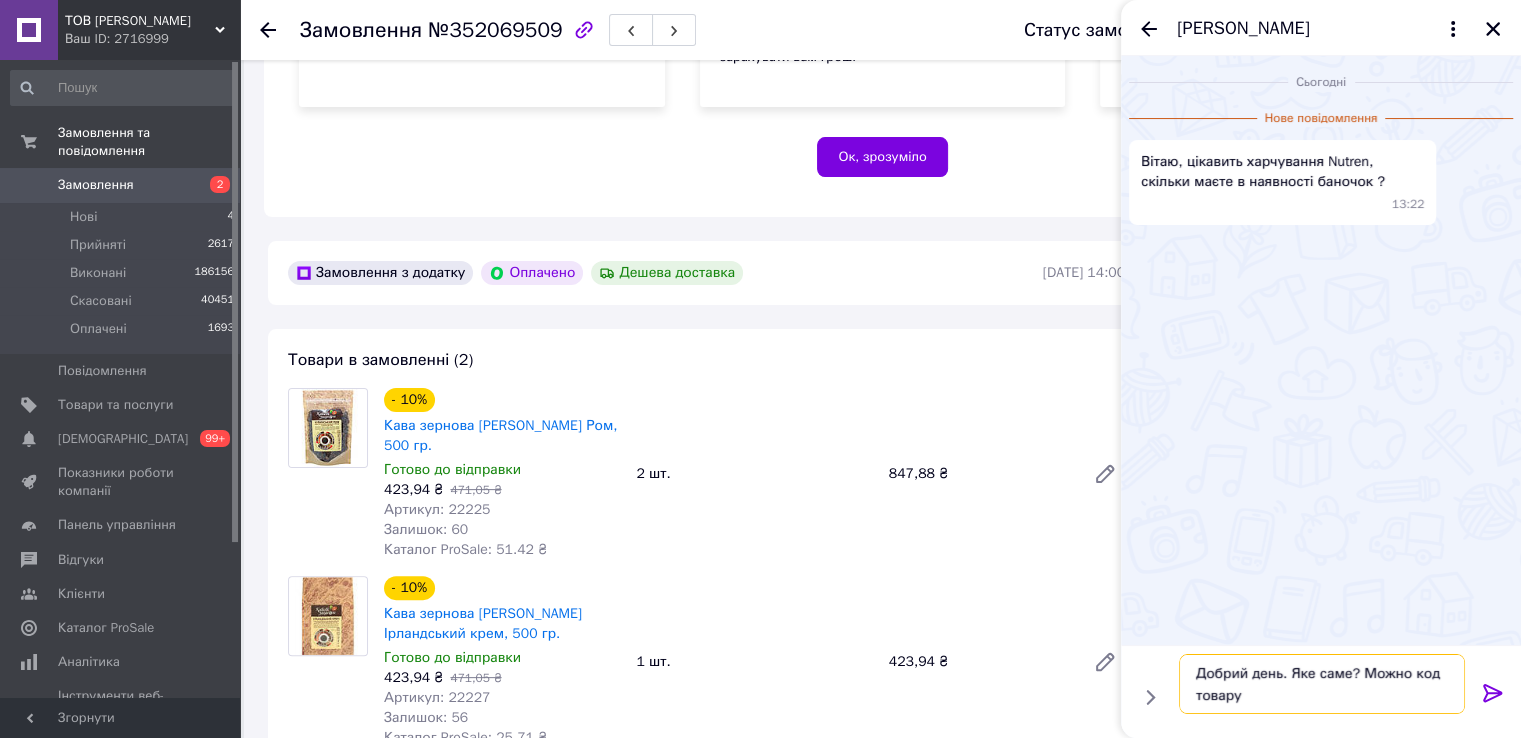 type on "Добрий день. Яке саме? Можно код товару?" 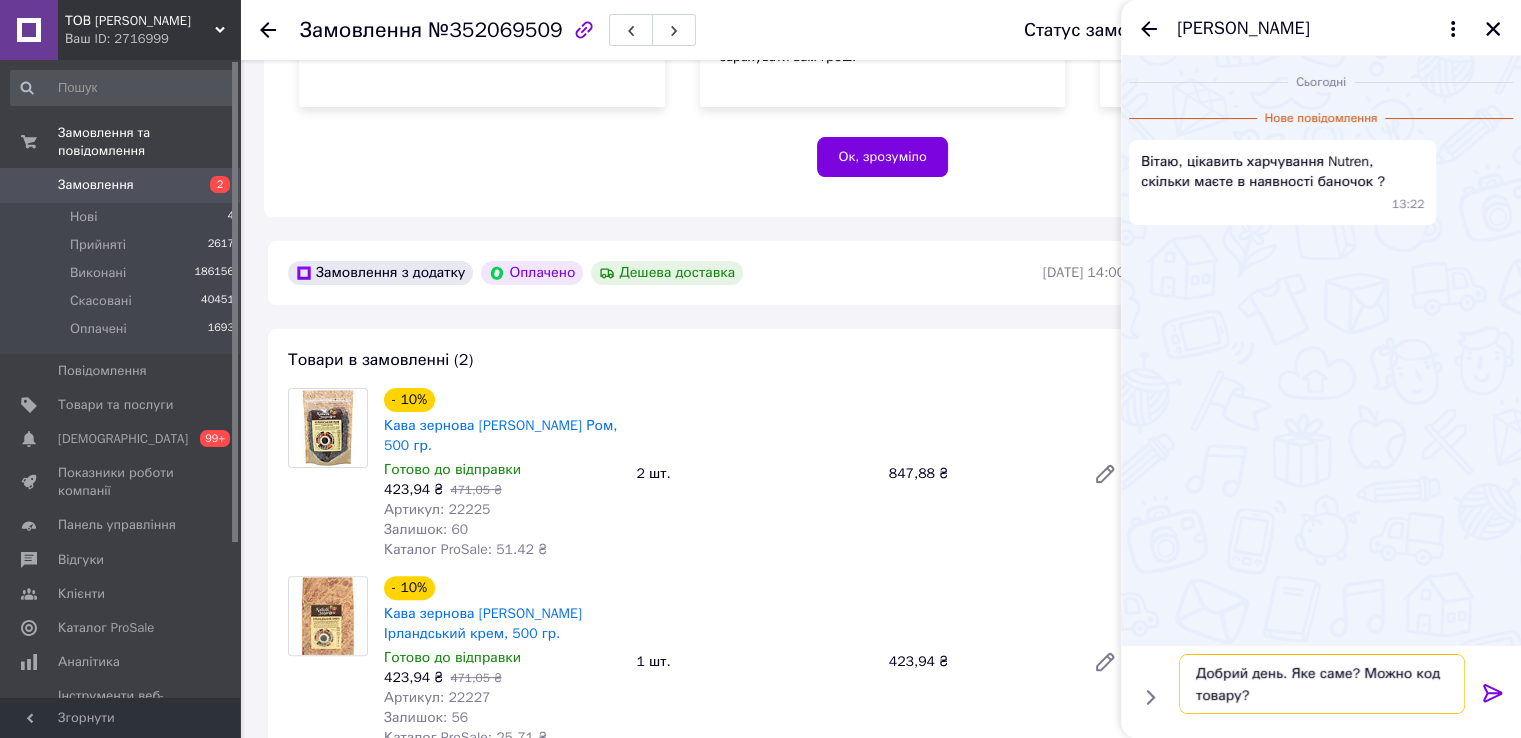 type 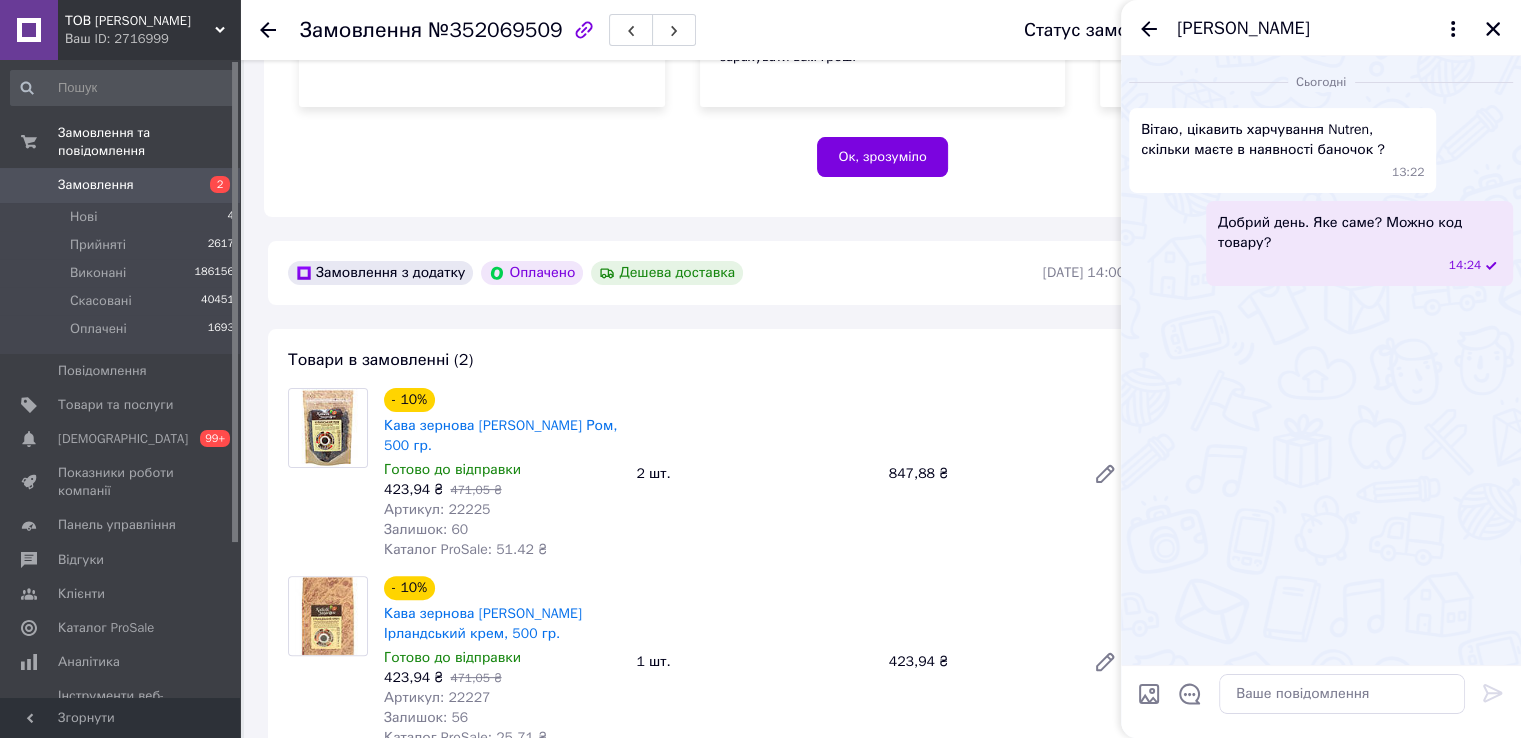 drag, startPoint x: 1147, startPoint y: 26, endPoint x: 1152, endPoint y: 45, distance: 19.646883 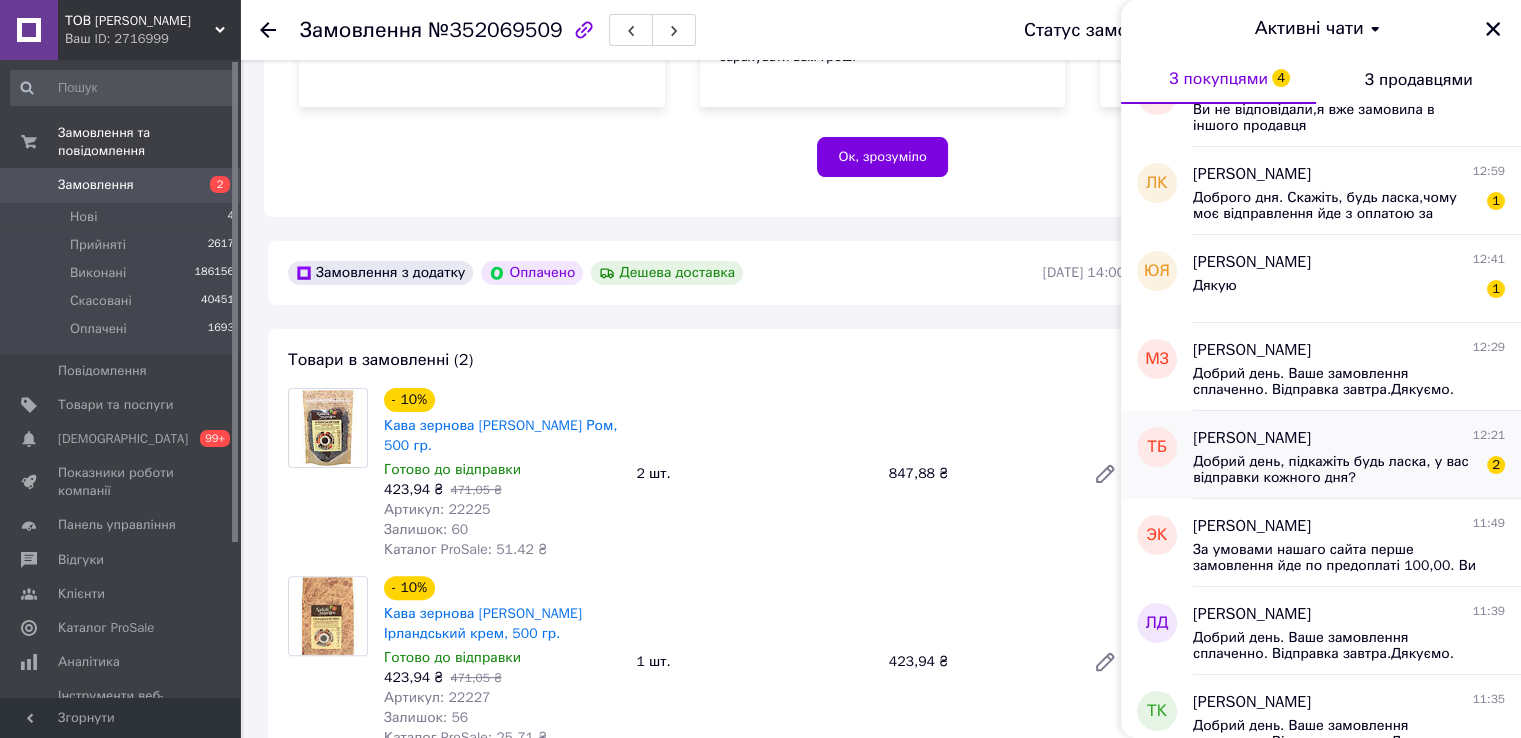 scroll, scrollTop: 400, scrollLeft: 0, axis: vertical 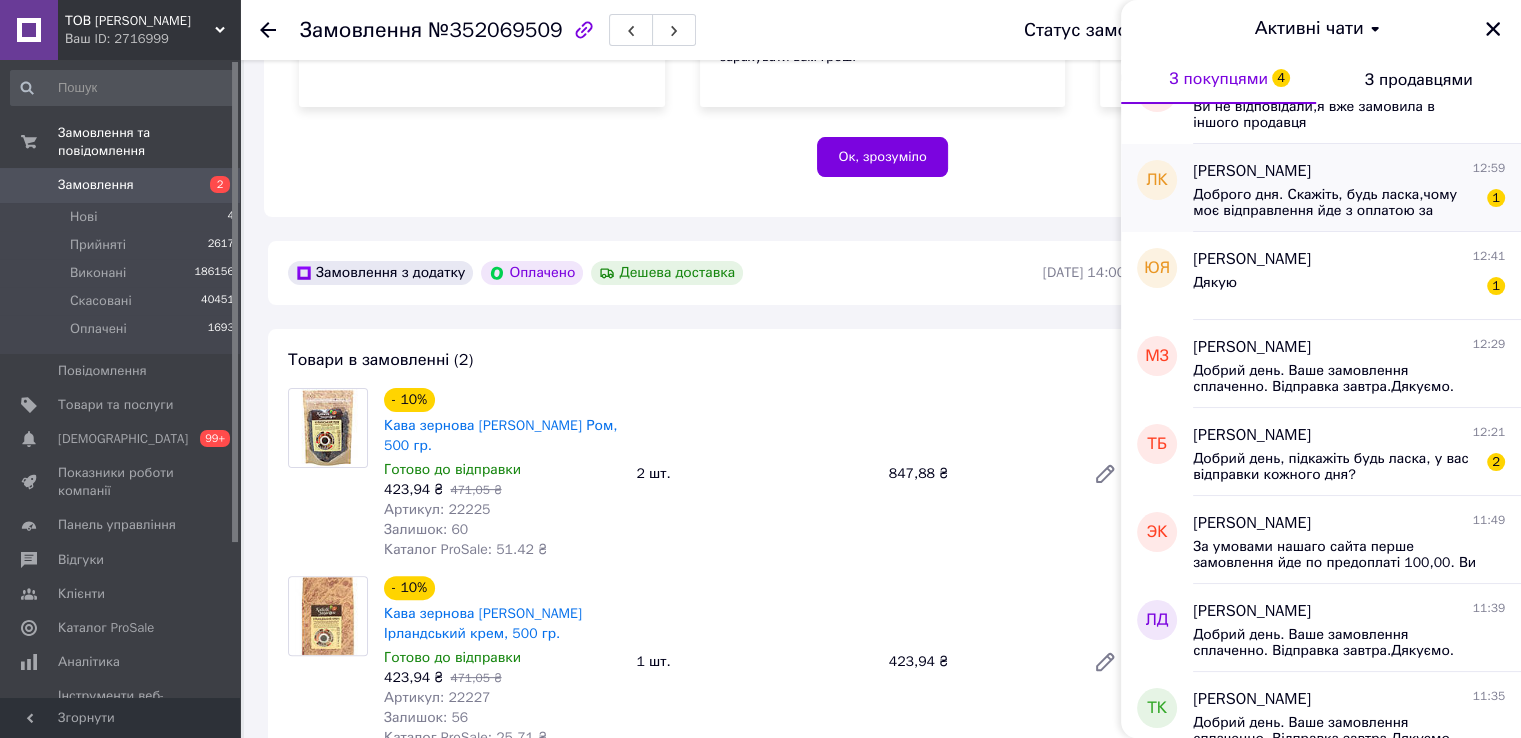 click on "Доброго дня. Скажіть, будь ласка,чому моє відправлення йде з оплатою за доставку,якщо я оформила пром оплатою з безкоштовною доставкою?" at bounding box center (1335, 203) 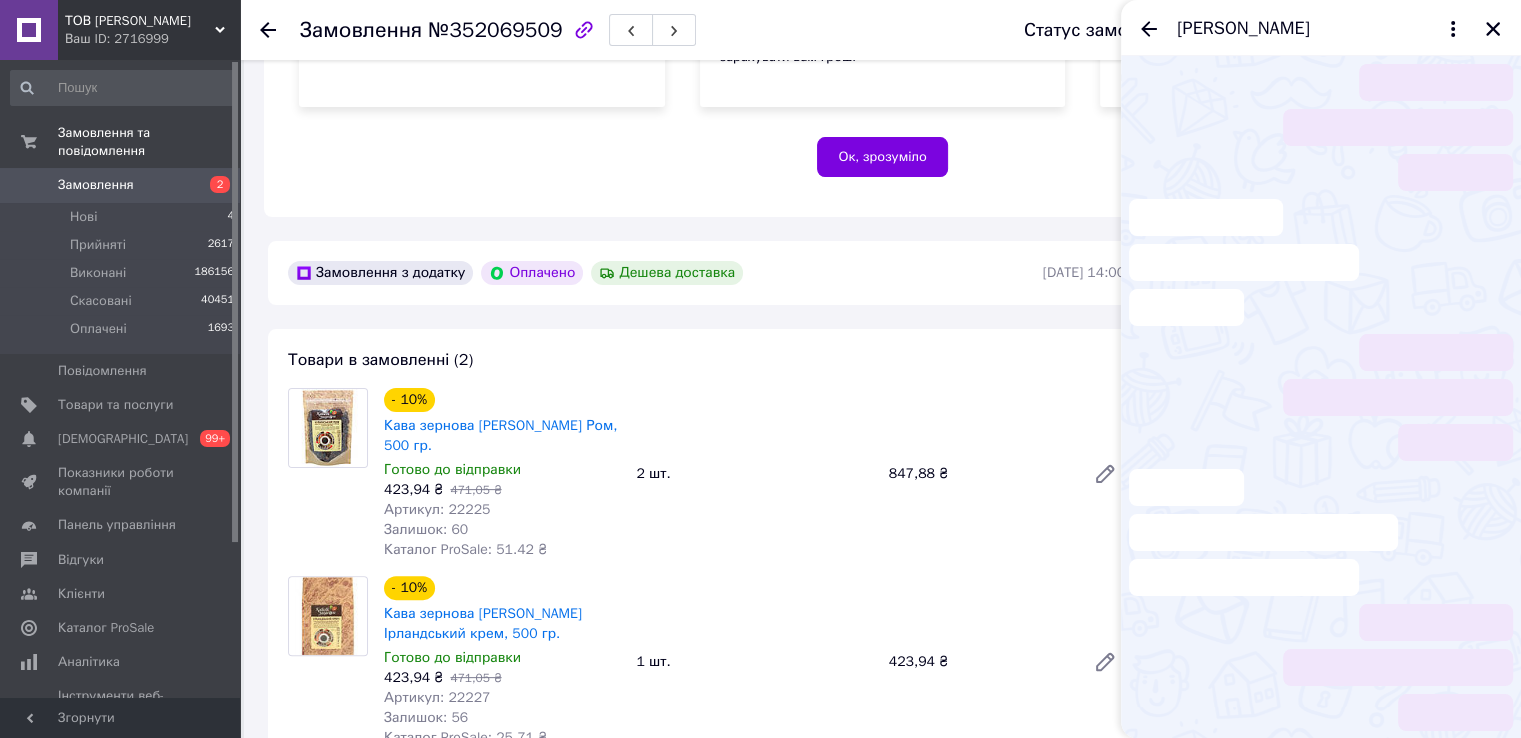 scroll, scrollTop: 521, scrollLeft: 0, axis: vertical 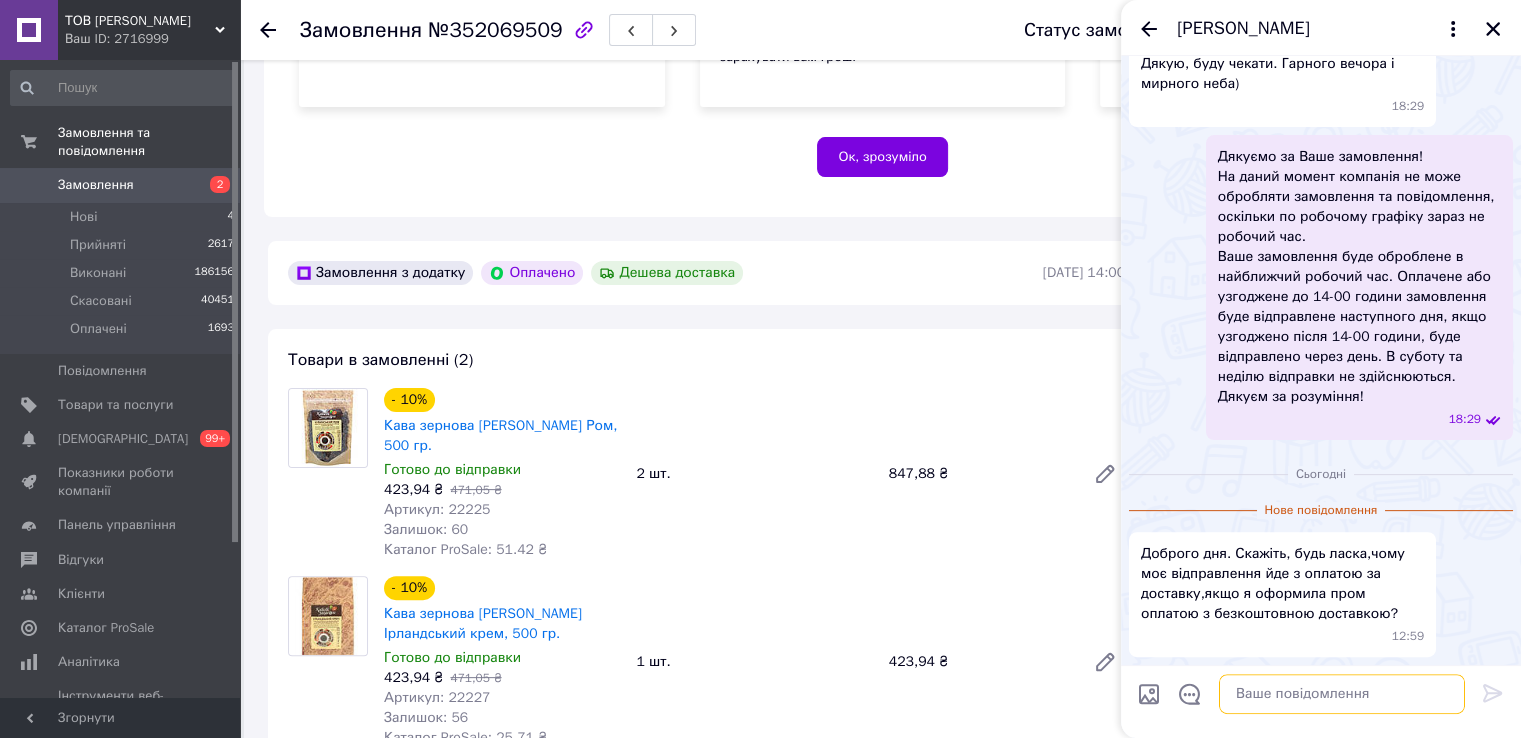 click at bounding box center (1342, 694) 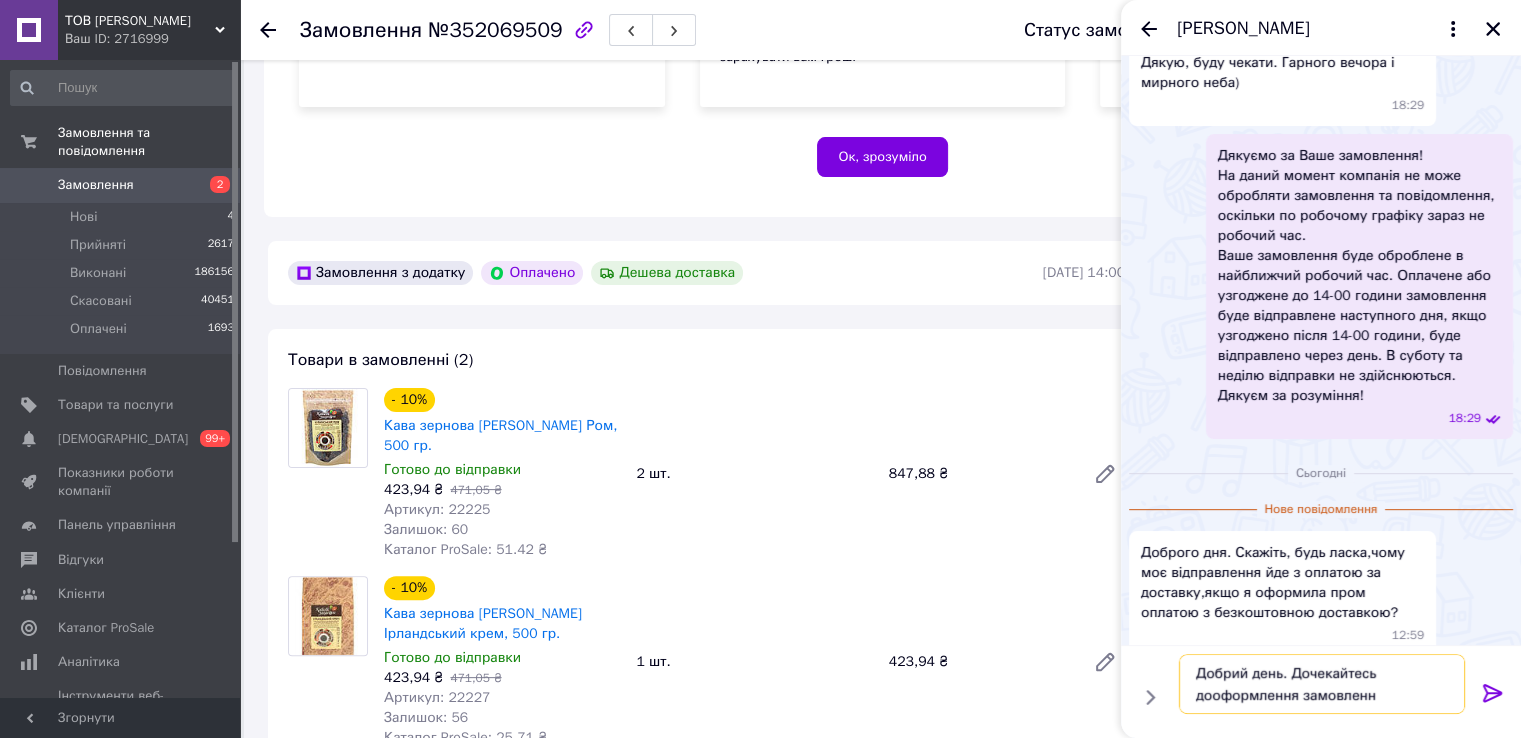 type on "Добрий день. Дочекайтесь дооформлення замовлення" 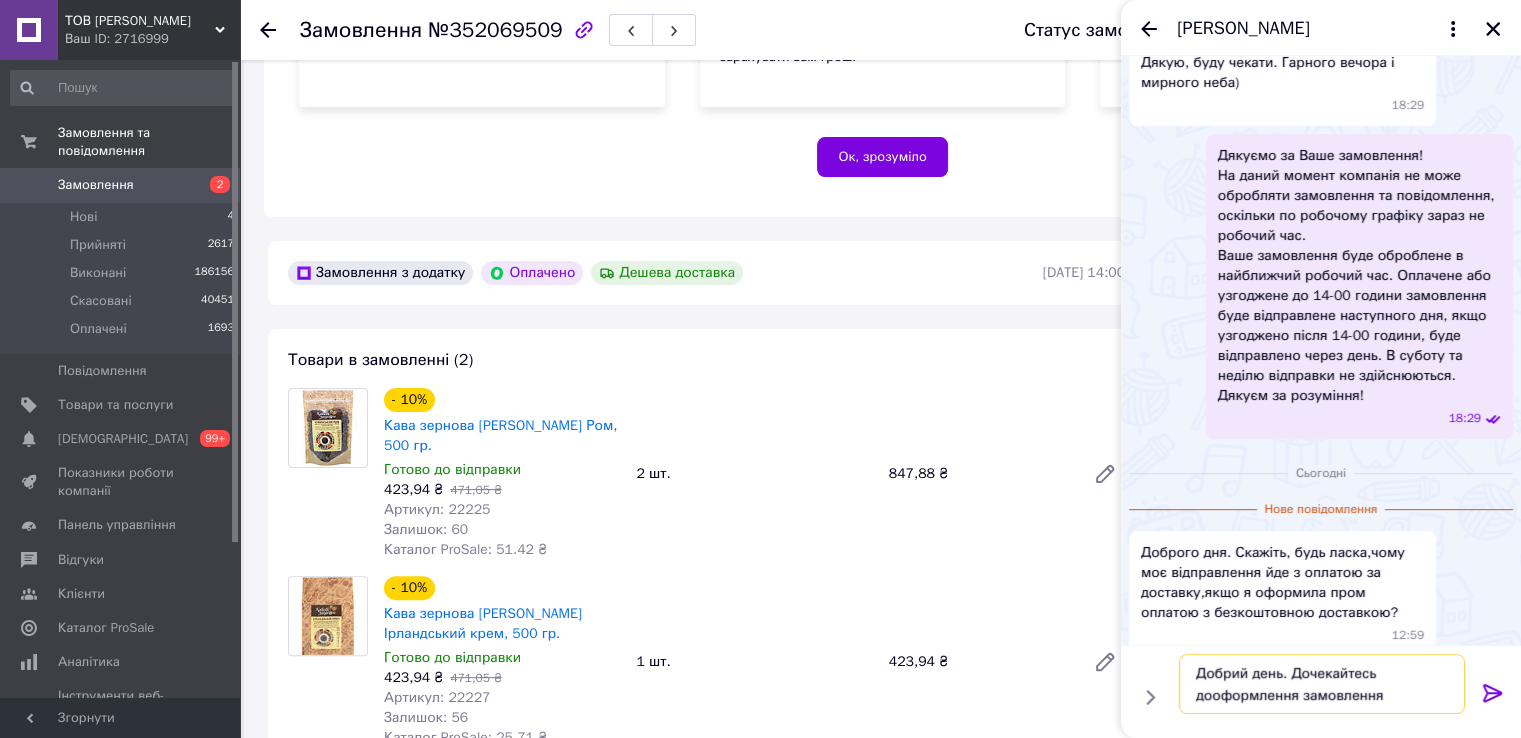 type 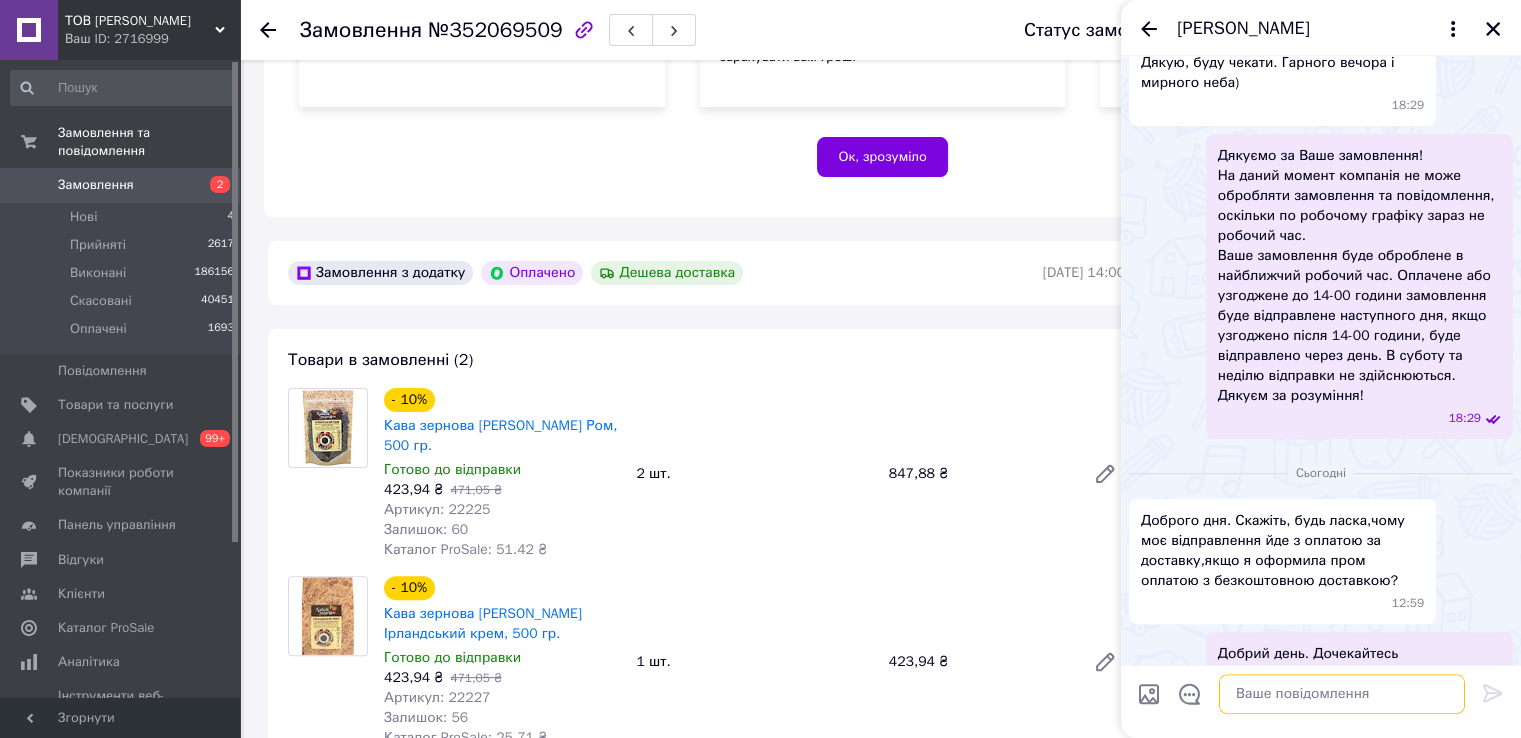 scroll, scrollTop: 582, scrollLeft: 0, axis: vertical 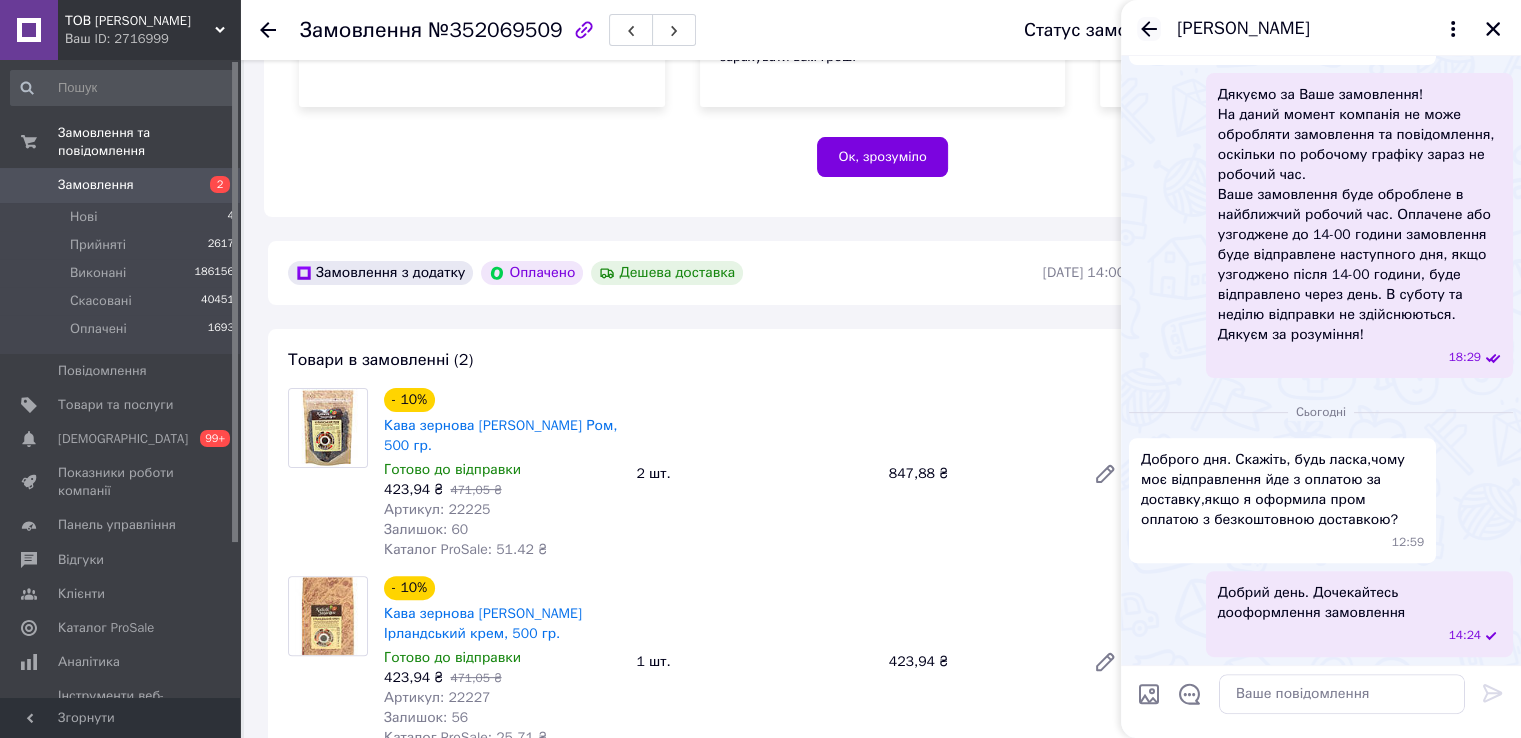 click 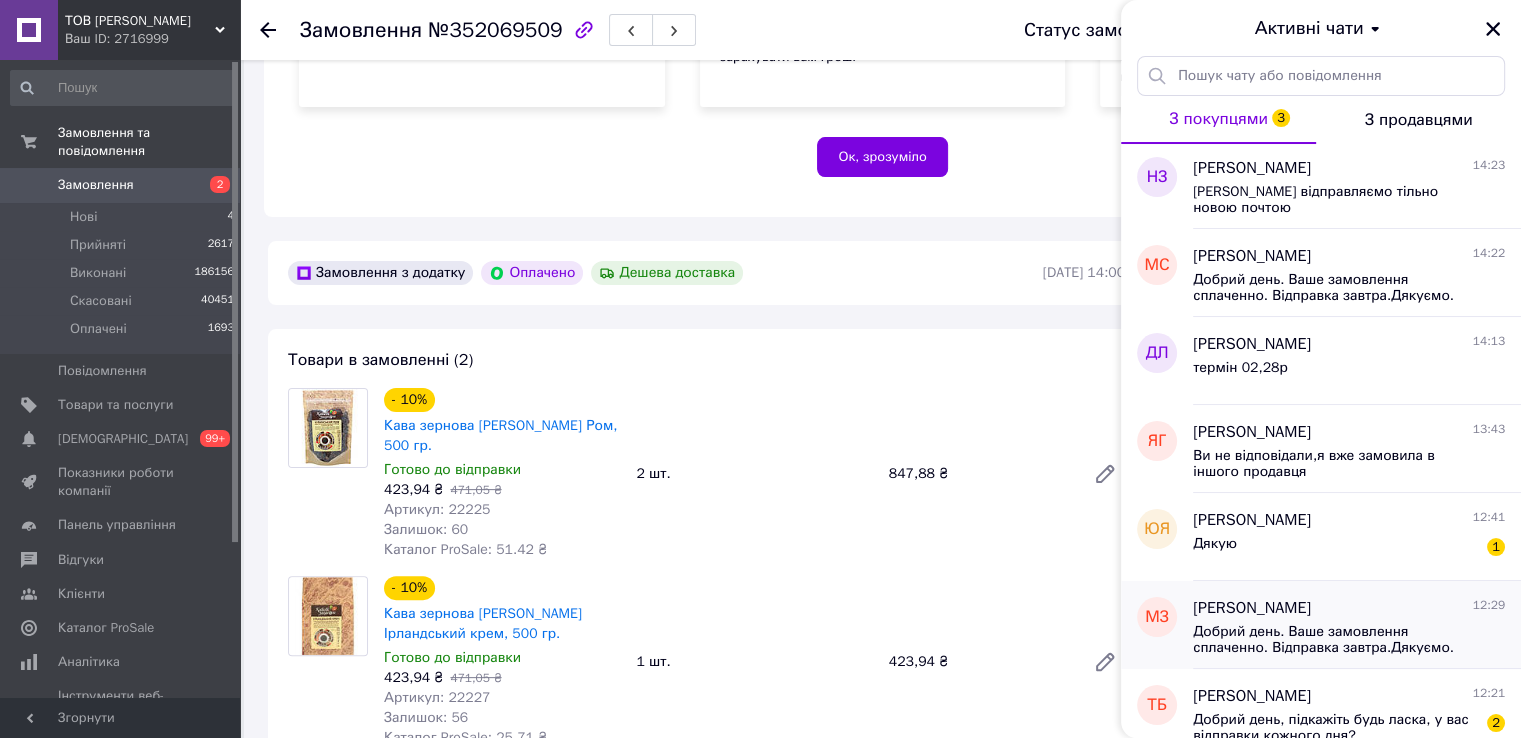 scroll, scrollTop: 300, scrollLeft: 0, axis: vertical 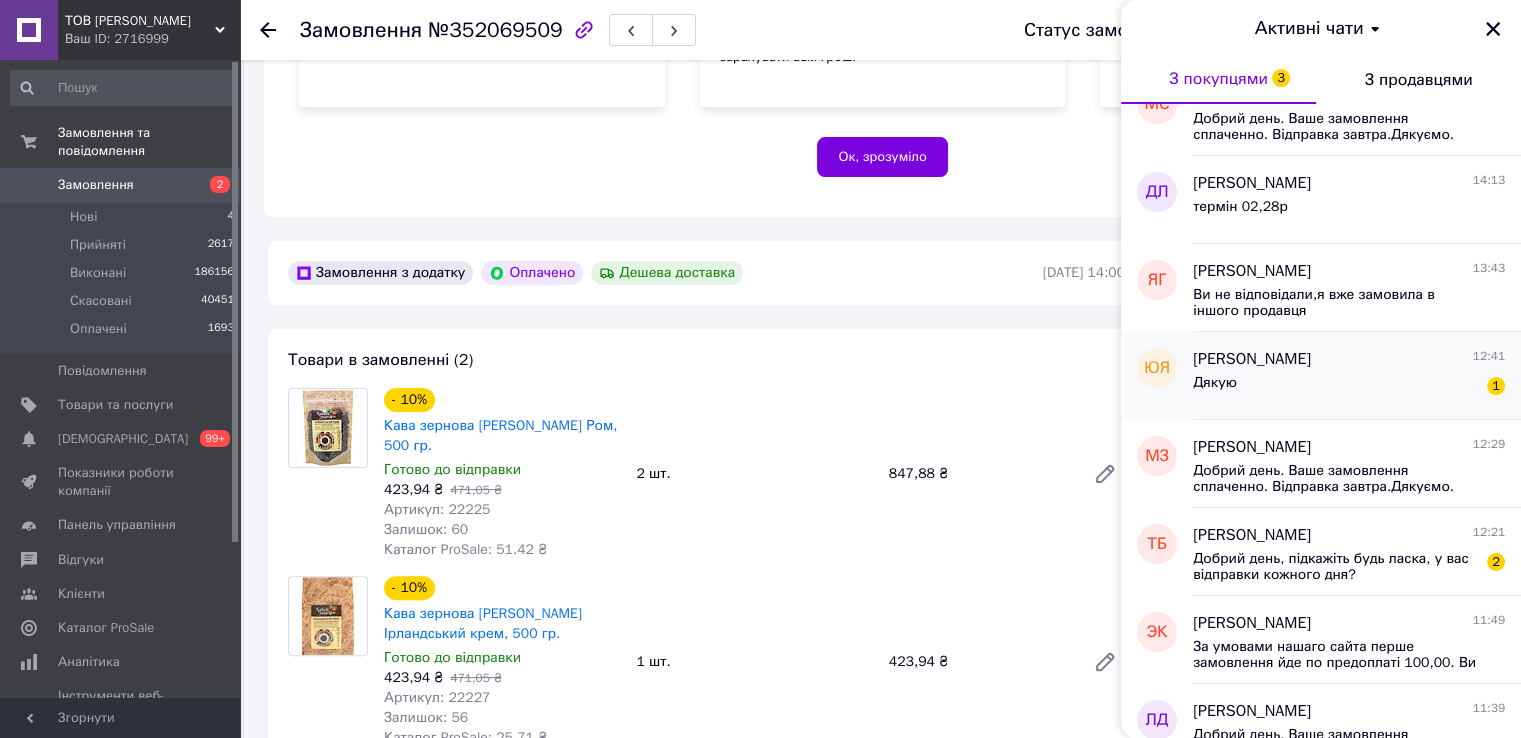 click on "Дякую 1" at bounding box center (1349, 387) 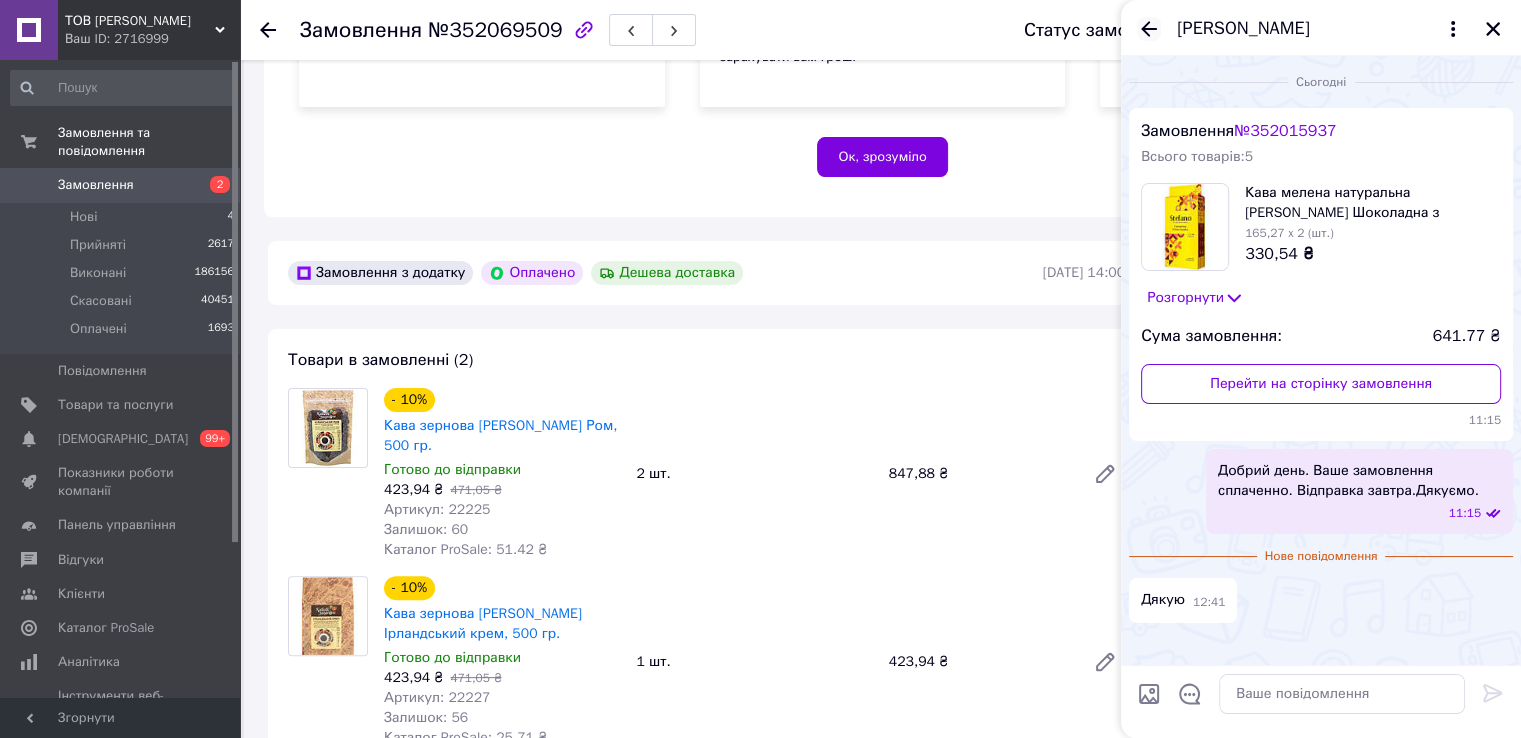 click 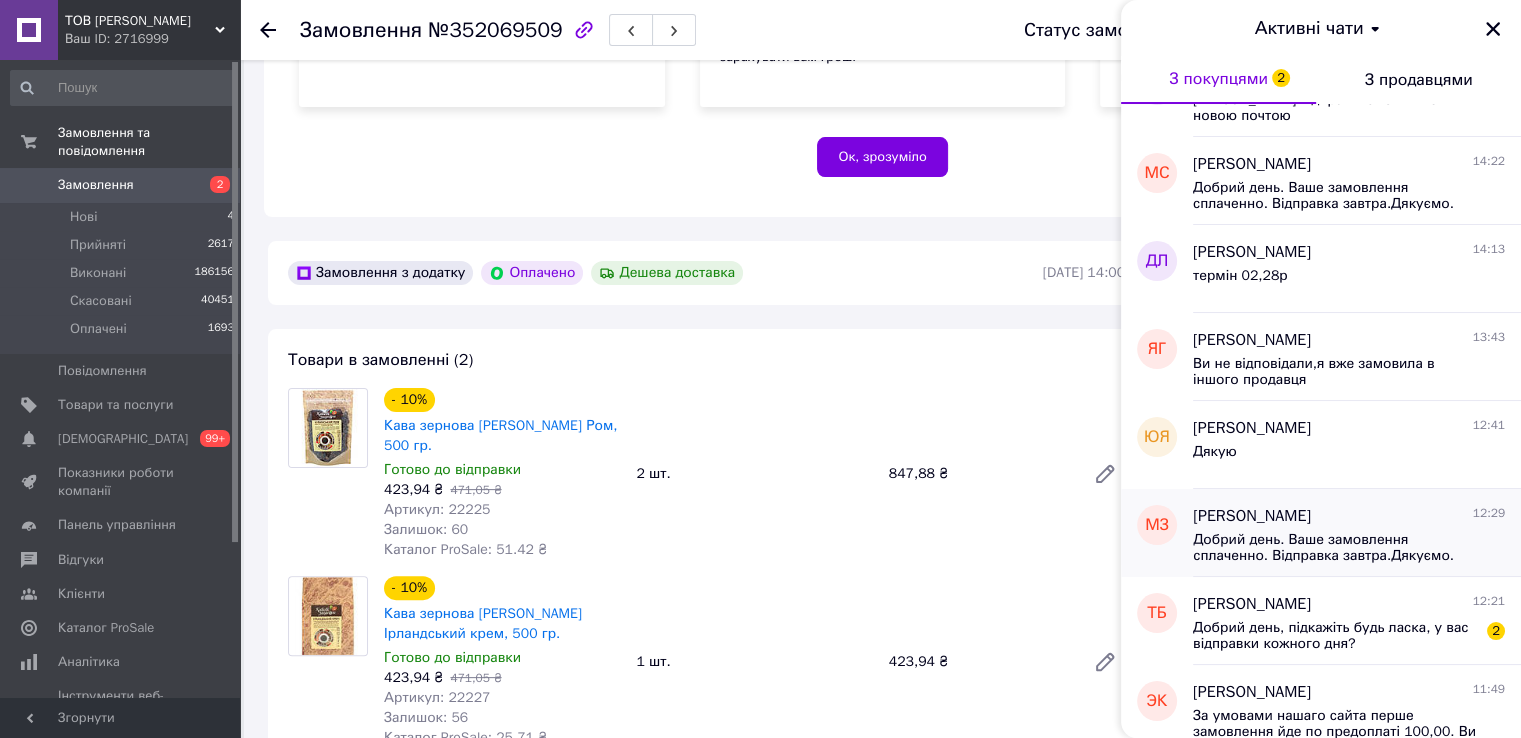 scroll, scrollTop: 400, scrollLeft: 0, axis: vertical 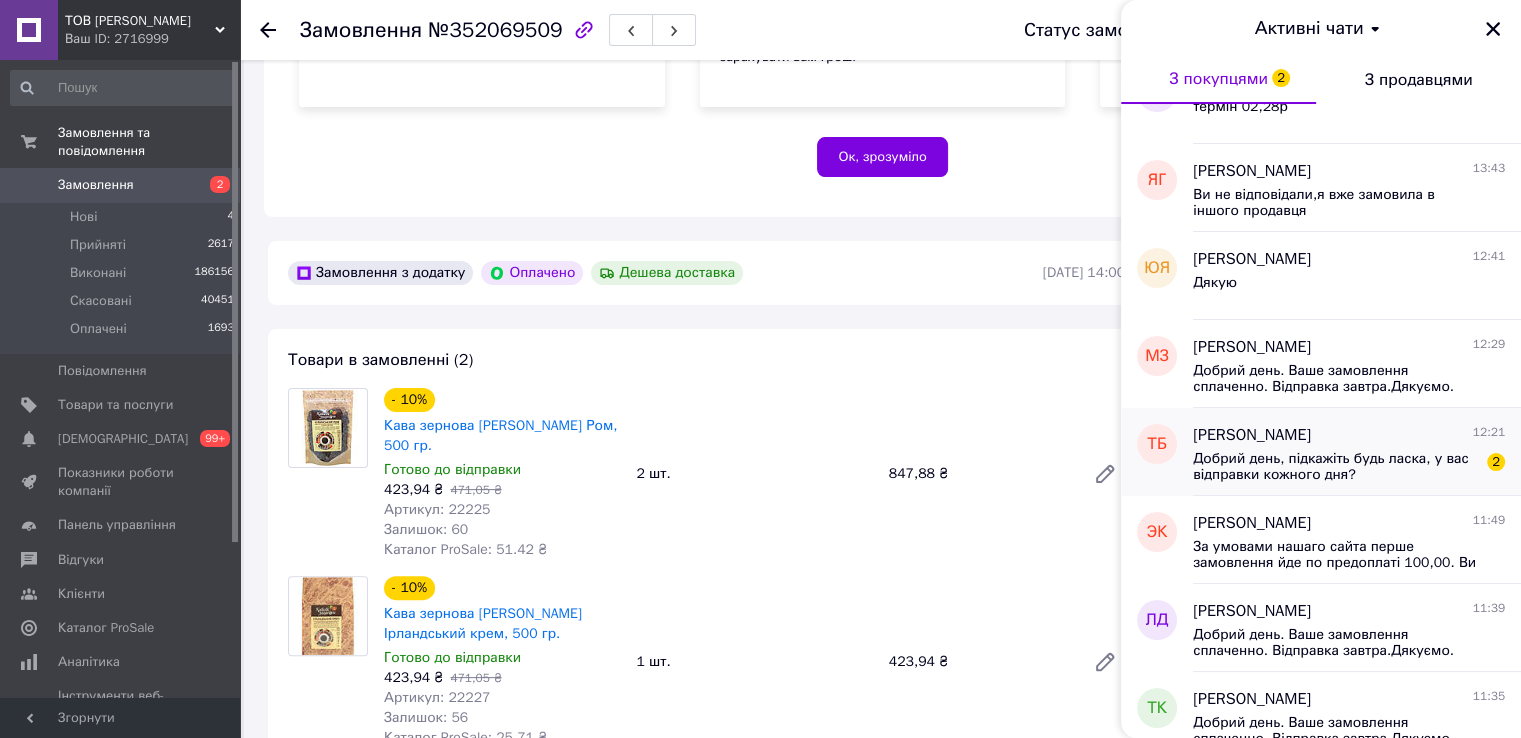 click on "Добрий день, підкажіть будь ласка, у вас відправки кожного дня? 2" at bounding box center (1349, 465) 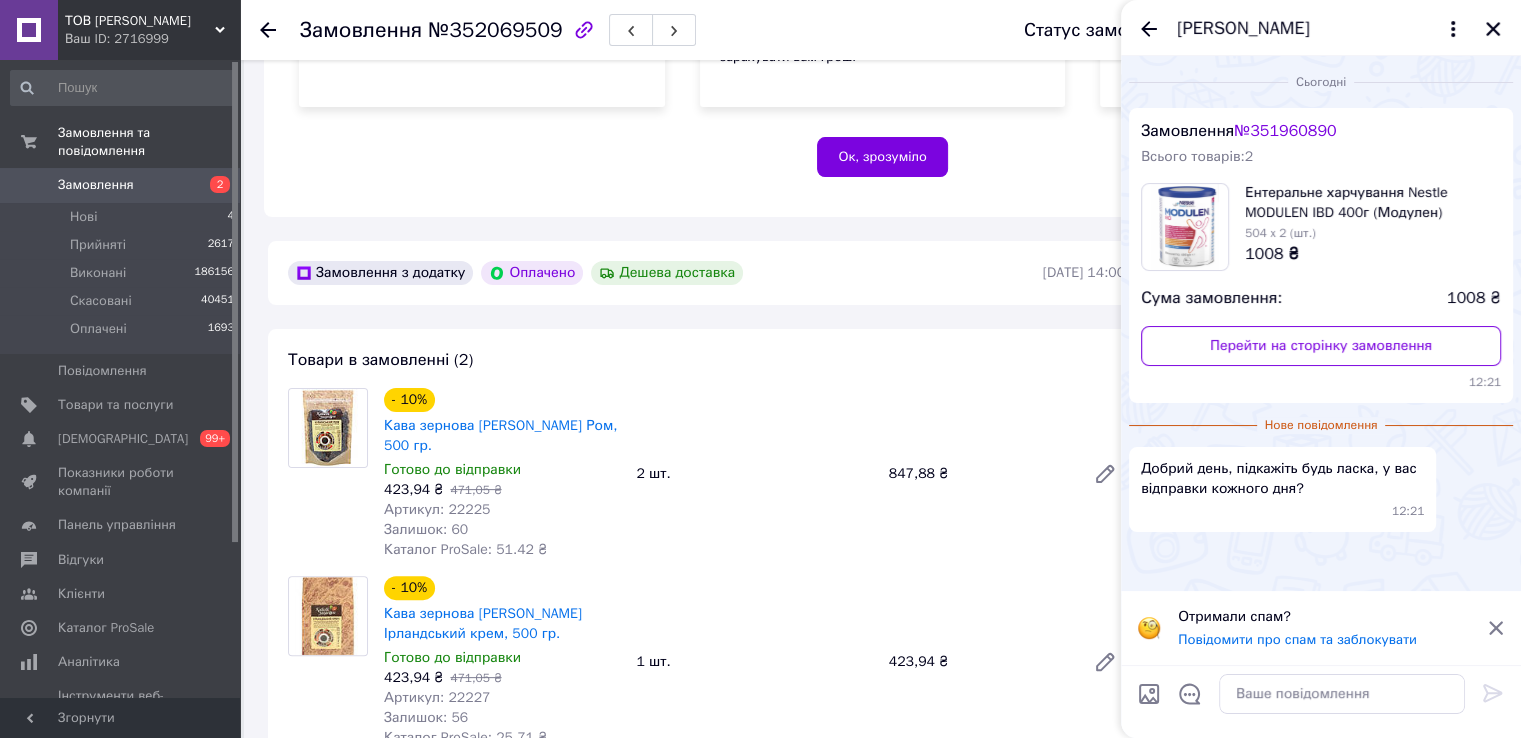 click 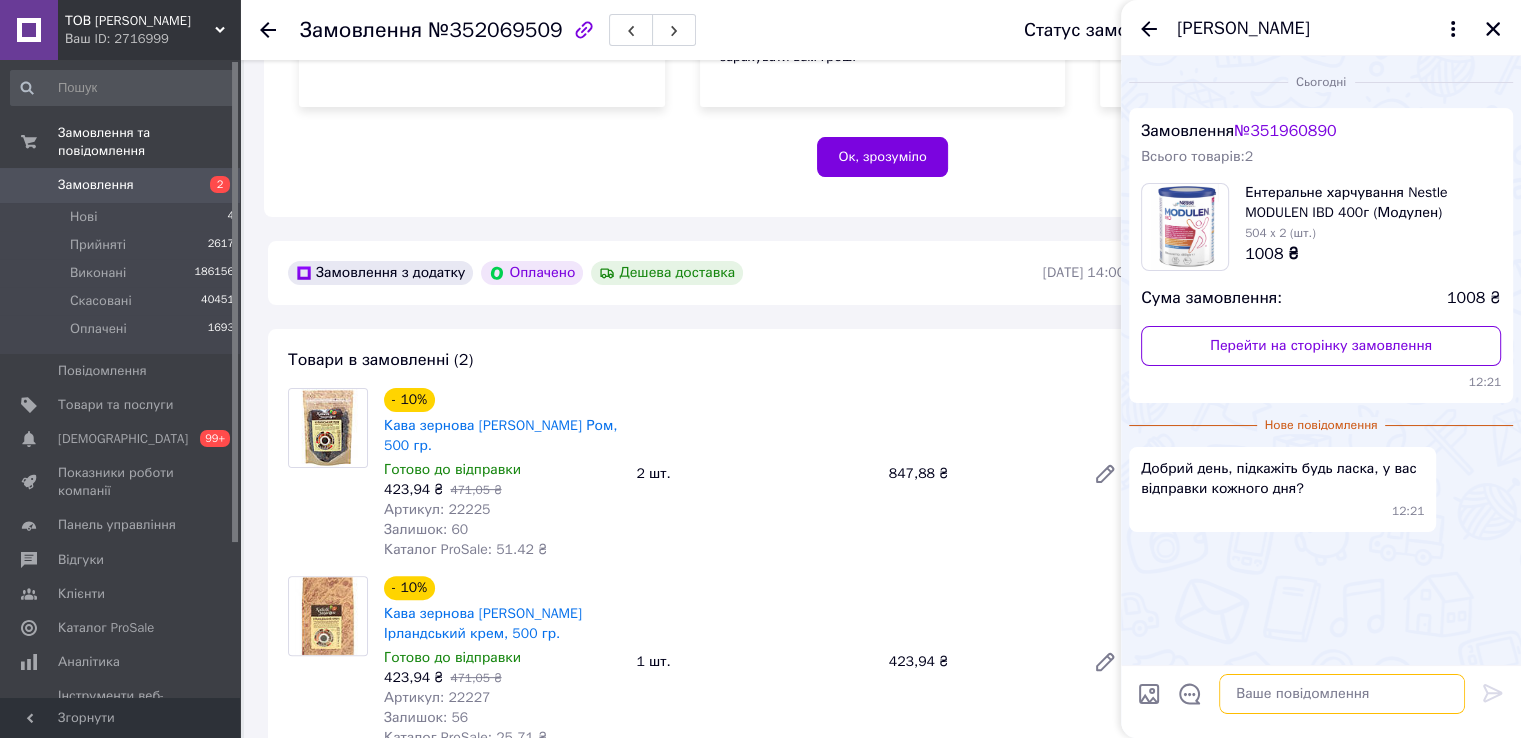 click at bounding box center [1342, 694] 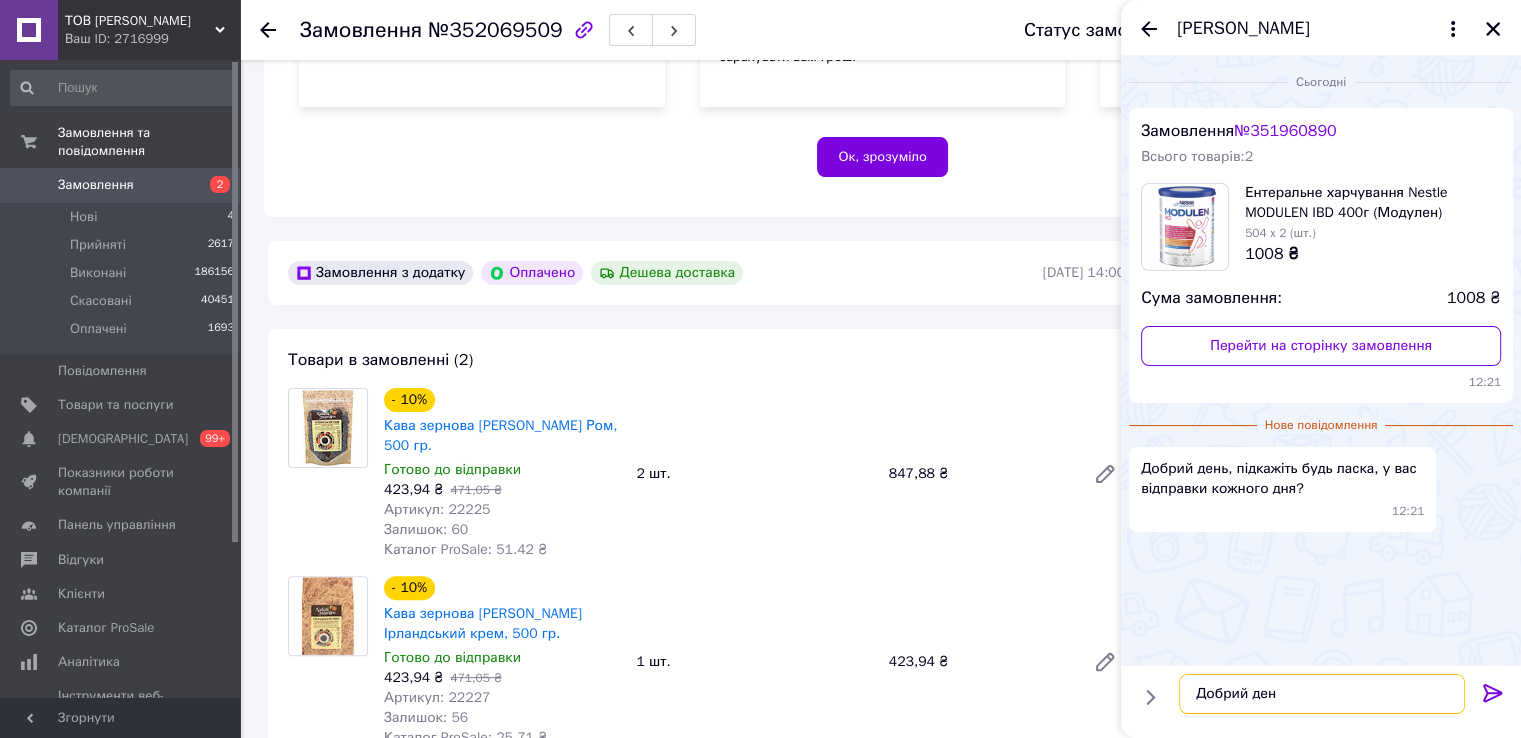 type on "Добрий день" 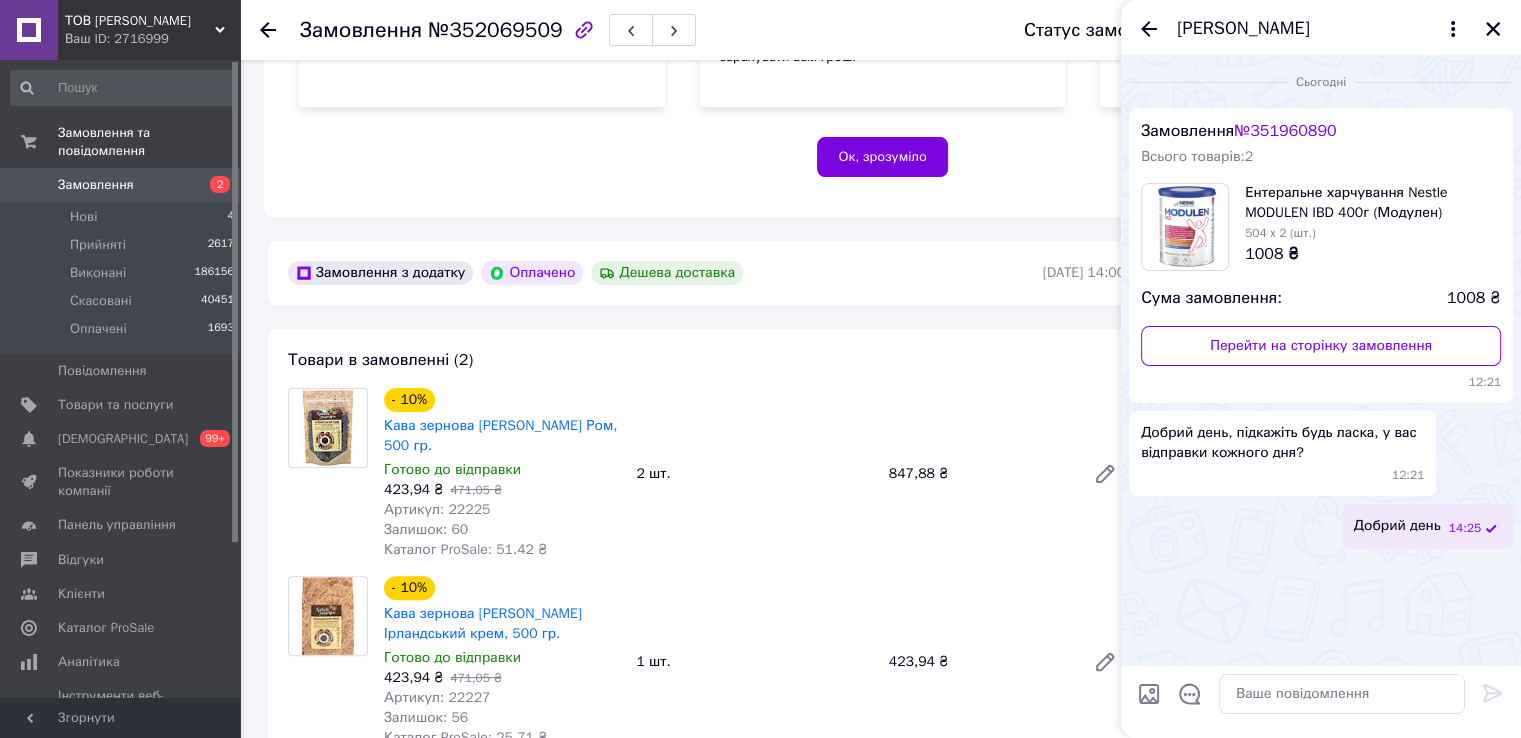 click on "Сьогодні Замовлення  № 351960890 Всього товарів:  2 Ентеральне харчування Nestle MODULEN IBD 400г (Модулен) 504 x 2 (шт.) 1008 ₴ Сума замовлення: 1008 ₴ Перейти на сторінку замовлення 12:21 Добрий день, підкажіть будь ласка, у вас відправки кожного дня? 12:21 Добрий день 14:25" at bounding box center [1321, 360] 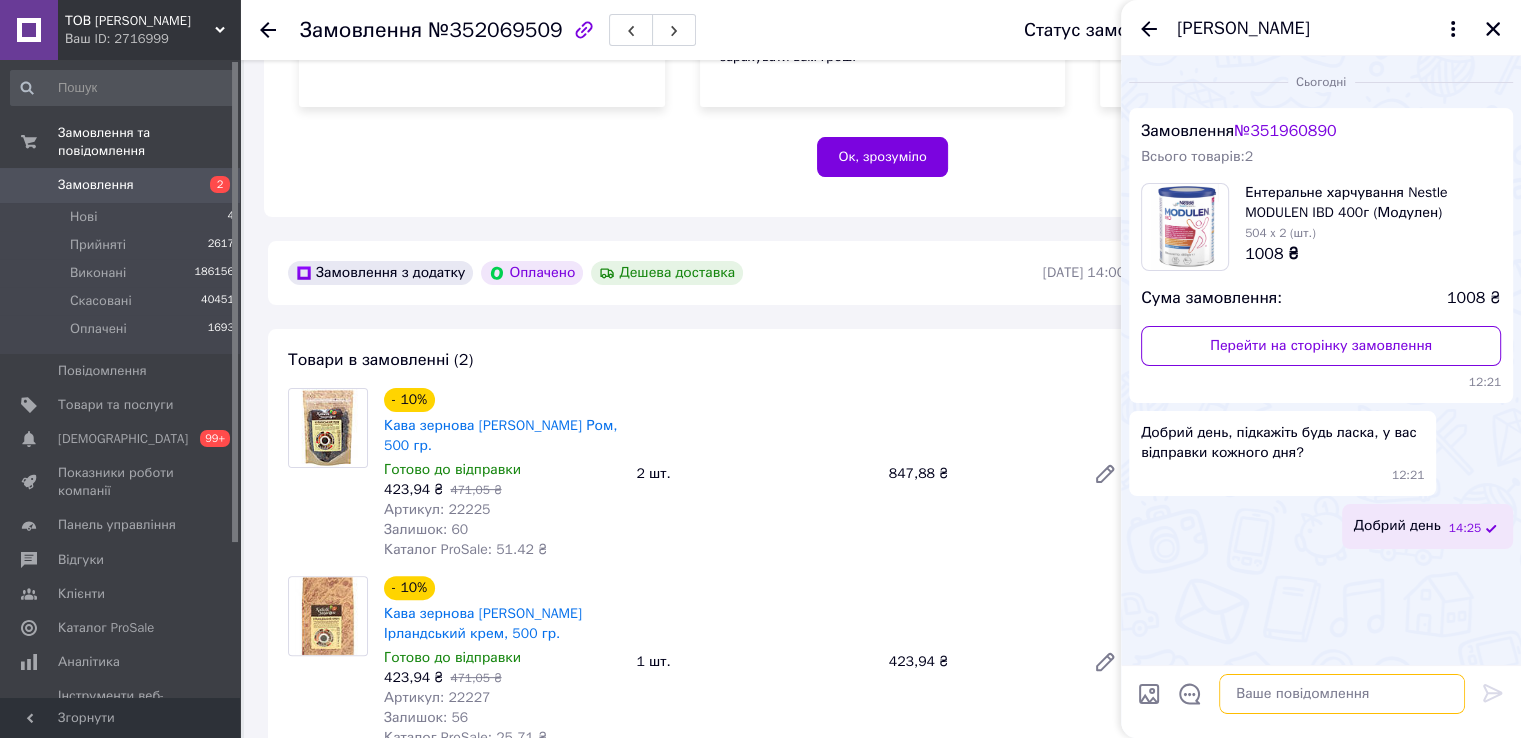 paste on "кщо замовлення оплачено або узгоджений до 14:00, то буде відправлений на наступний день, СМС з ТТН буде висланий в день відправки в районі 18:00. Замовлення сплачені та узгоджені після 14:00 будуть відправлені через день. Якщо замовлення узгоджено вже в пятницю після 14.00, і в неділю до 14:00 - відправлення будуть надіслані в понеділок. Термін доставки становить 1-5 днів." 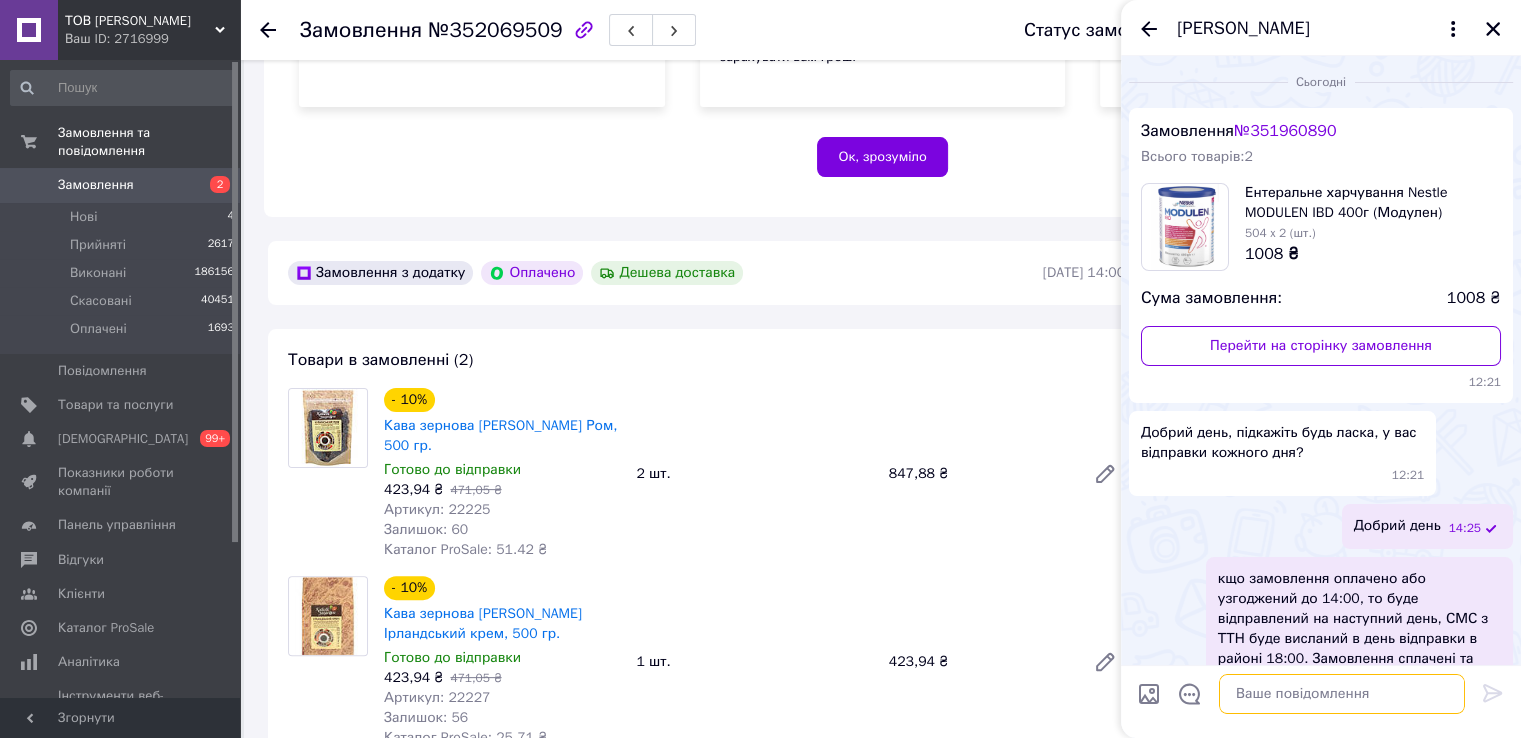 scroll, scrollTop: 0, scrollLeft: 0, axis: both 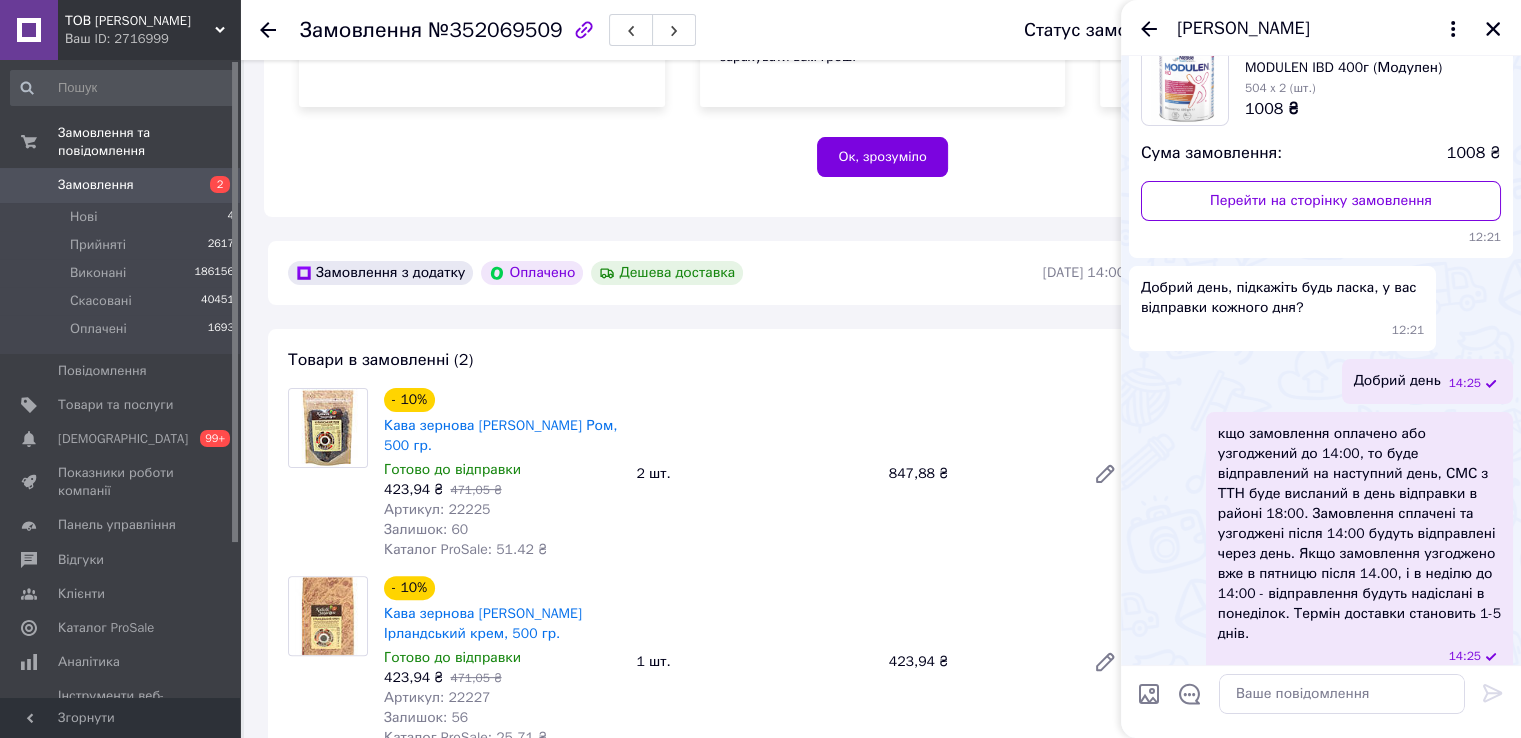 click on "кщо замовлення оплачено або узгоджений до 14:00, то буде відправлений на наступний день, СМС з ТТН буде висланий в день відправки в районі 18:00. Замовлення сплачені та узгоджені після 14:00 будуть відправлені через день. Якщо замовлення узгоджено вже в пятницю після 14.00, і в неділю до 14:00 - відправлення будуть надіслані в понеділок. Термін доставки становить 1-5 днів." at bounding box center [1359, 534] 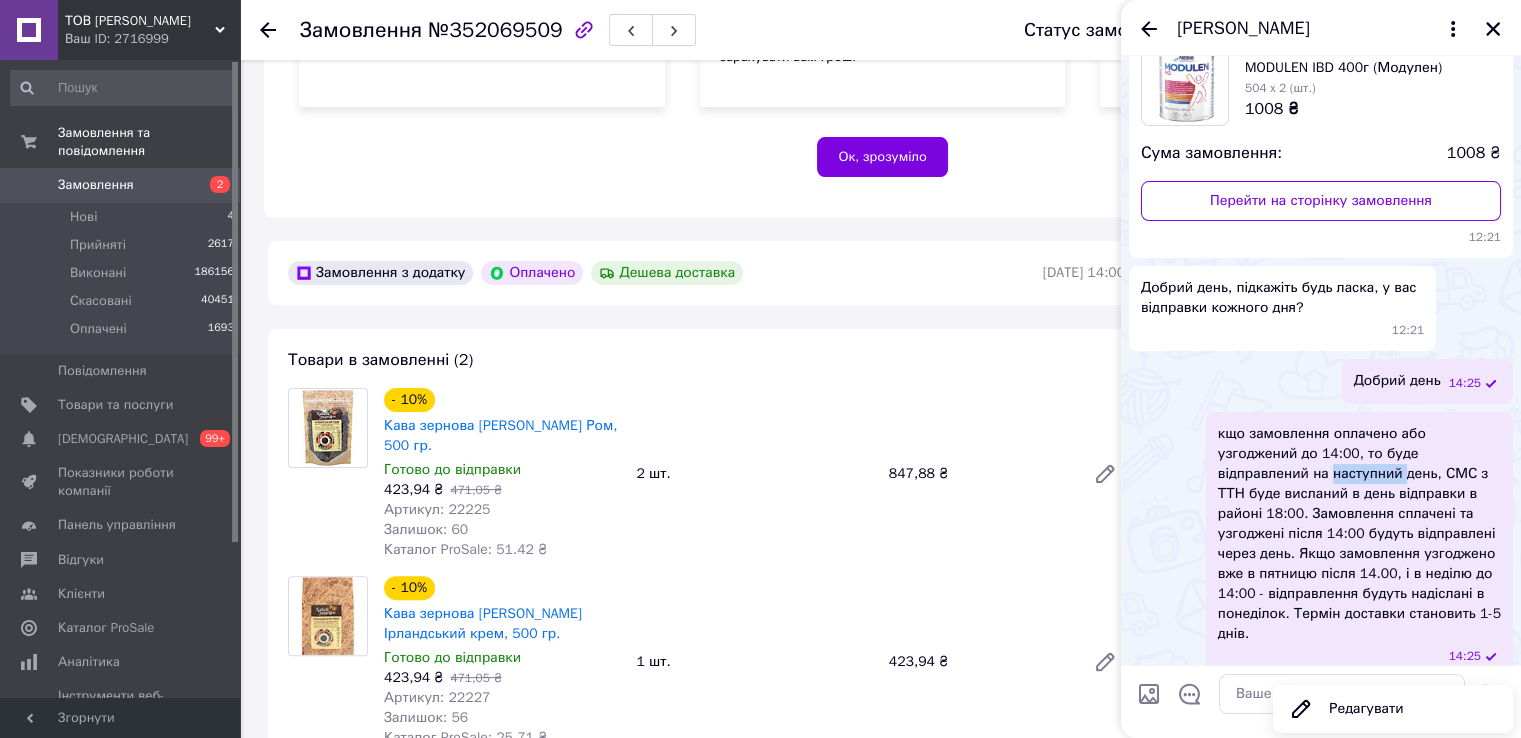 click on "кщо замовлення оплачено або узгоджений до 14:00, то буде відправлений на наступний день, СМС з ТТН буде висланий в день відправки в районі 18:00. Замовлення сплачені та узгоджені після 14:00 будуть відправлені через день. Якщо замовлення узгоджено вже в пятницю після 14.00, і в неділю до 14:00 - відправлення будуть надіслані в понеділок. Термін доставки становить 1-5 днів." at bounding box center [1359, 534] 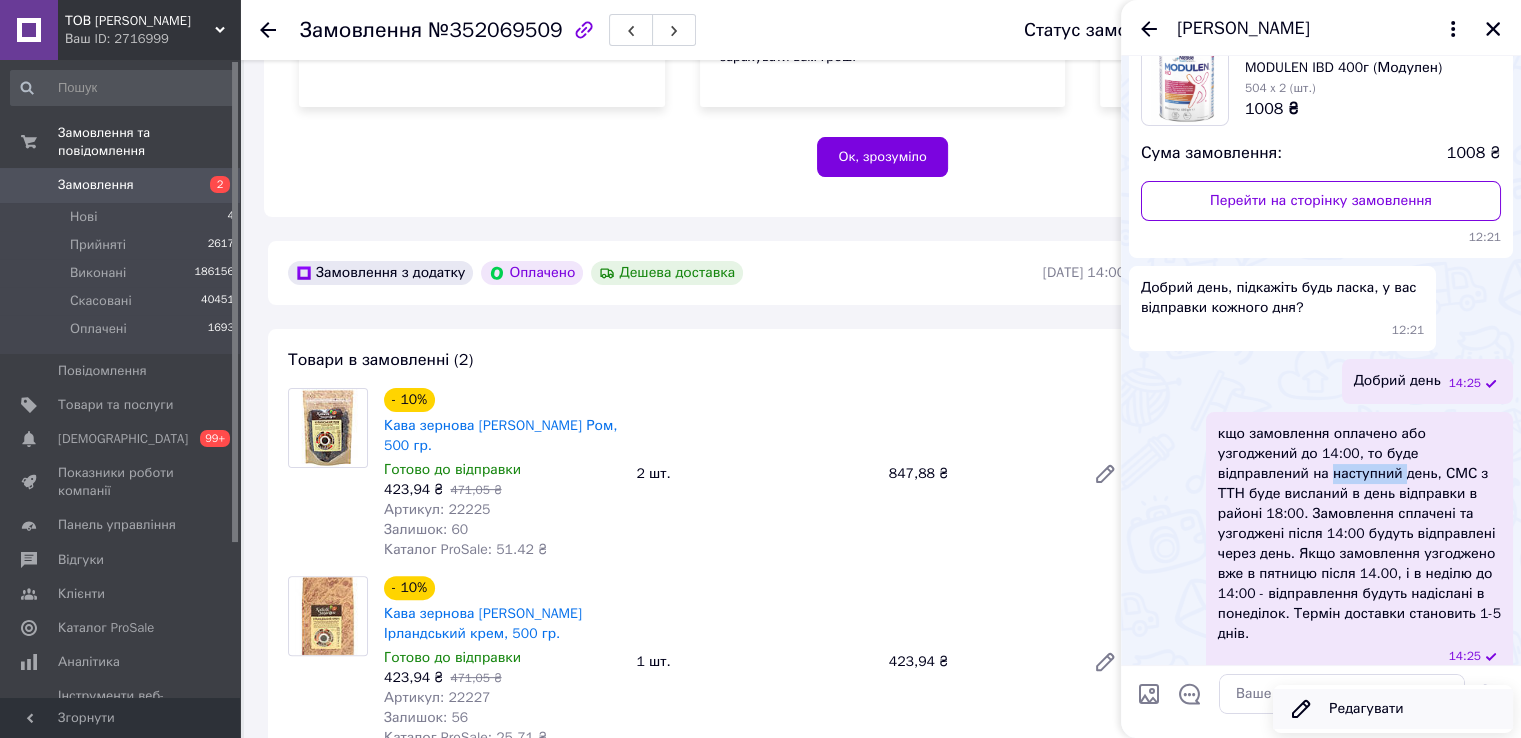 click on "Редагувати" at bounding box center [1393, 709] 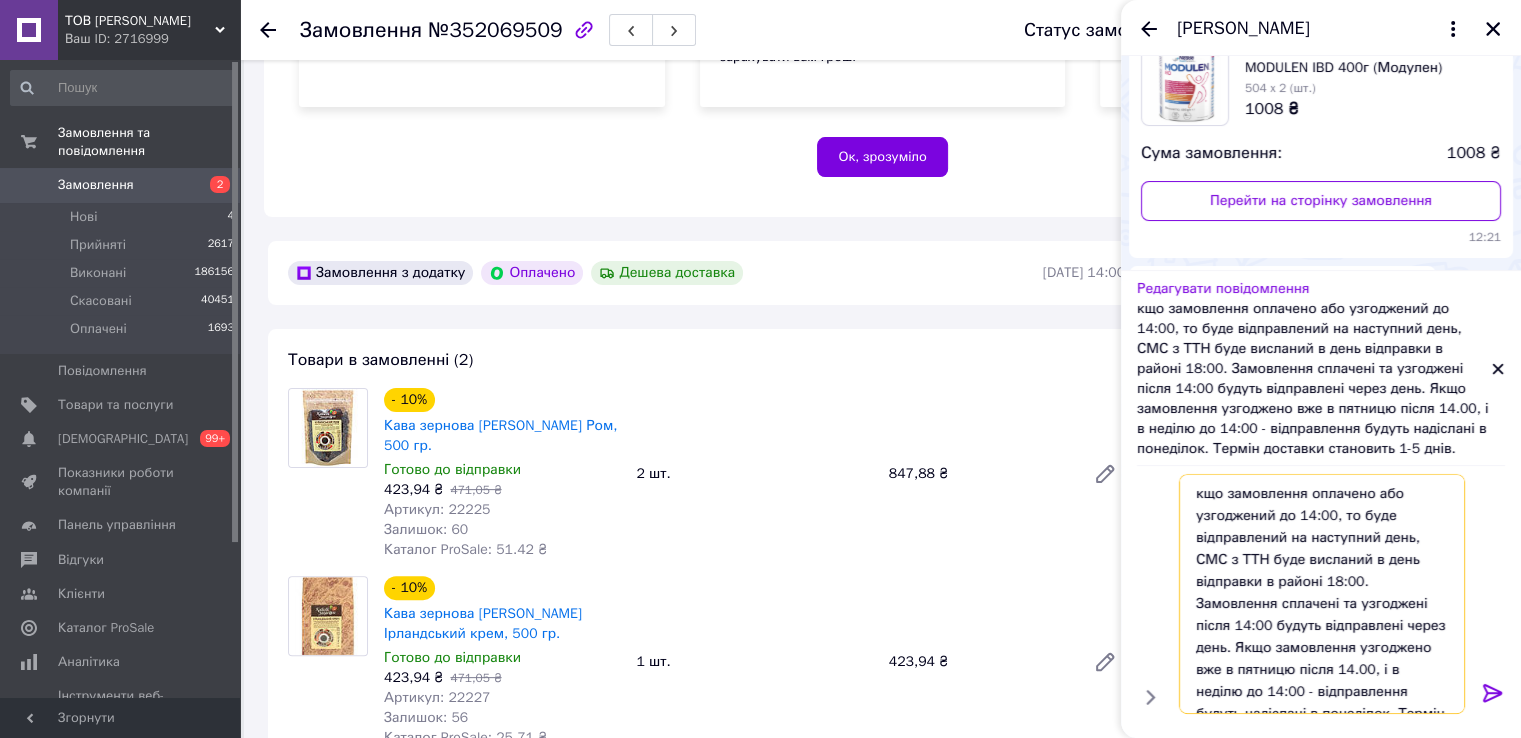 click on "кщо замовлення оплачено або узгоджений до 14:00, то буде відправлений на наступний день, СМС з ТТН буде висланий в день відправки в районі 18:00. Замовлення сплачені та узгоджені після 14:00 будуть відправлені через день. Якщо замовлення узгоджено вже в пятницю після 14.00, і в неділю до 14:00 - відправлення будуть надіслані в понеділок. Термін доставки становить 1-5 днів." at bounding box center (1322, 594) 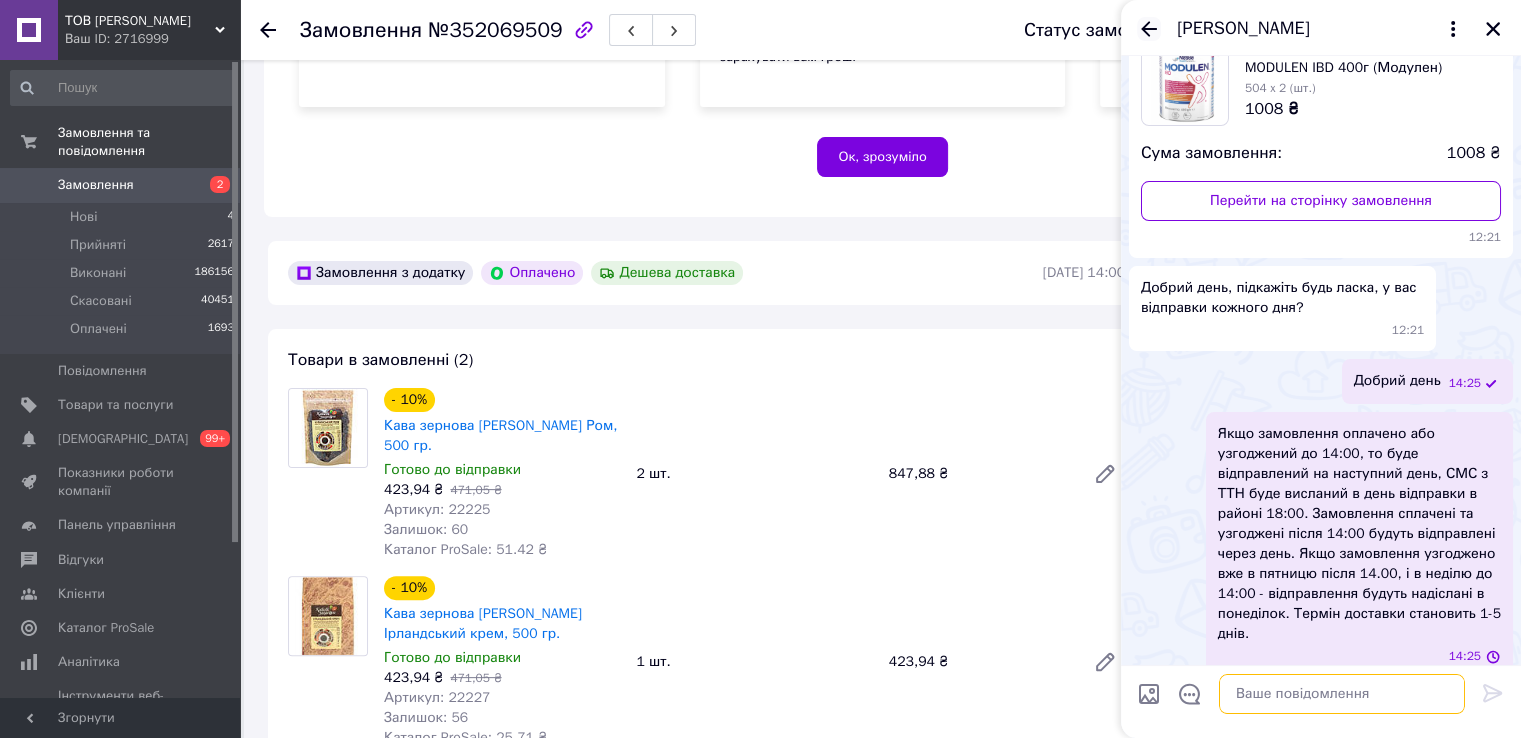 type 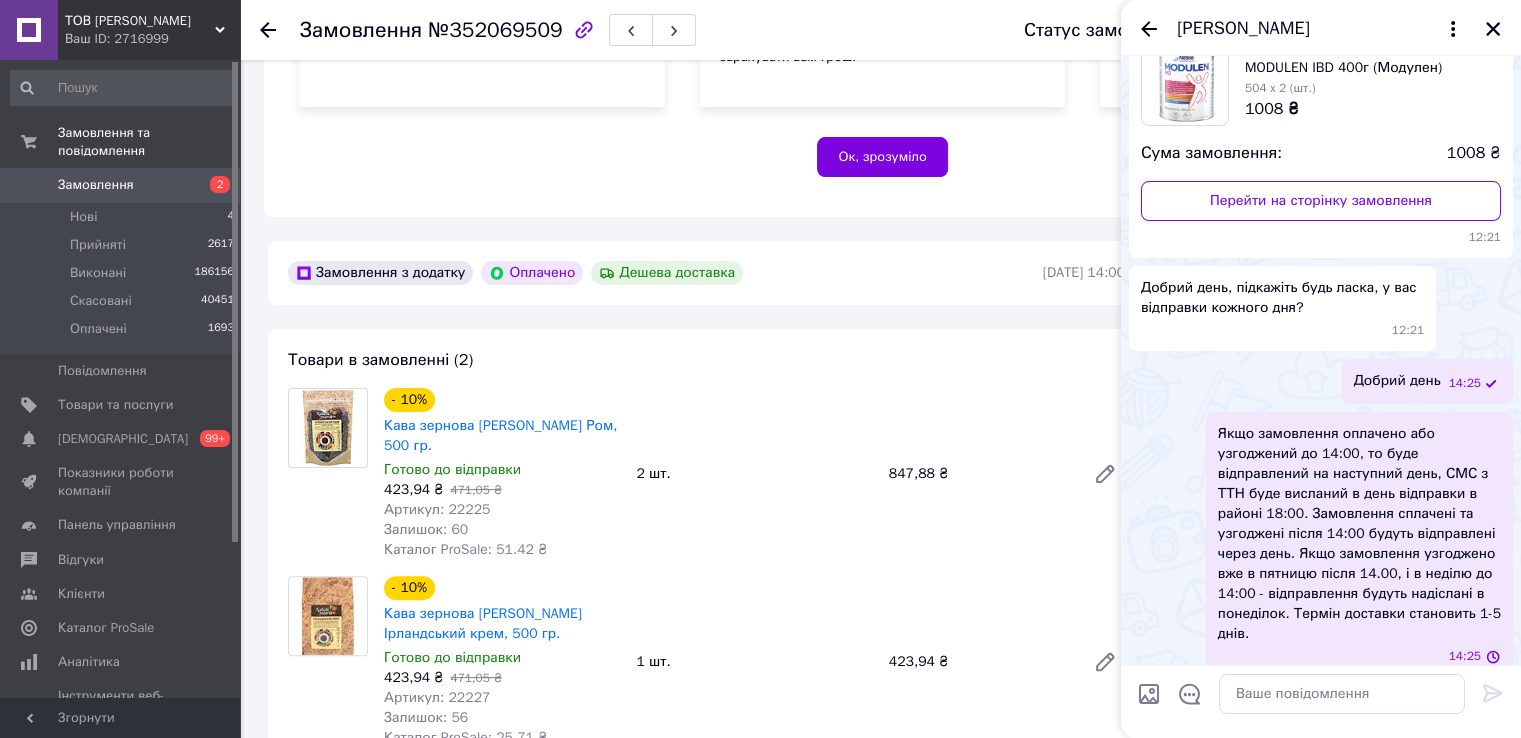 click 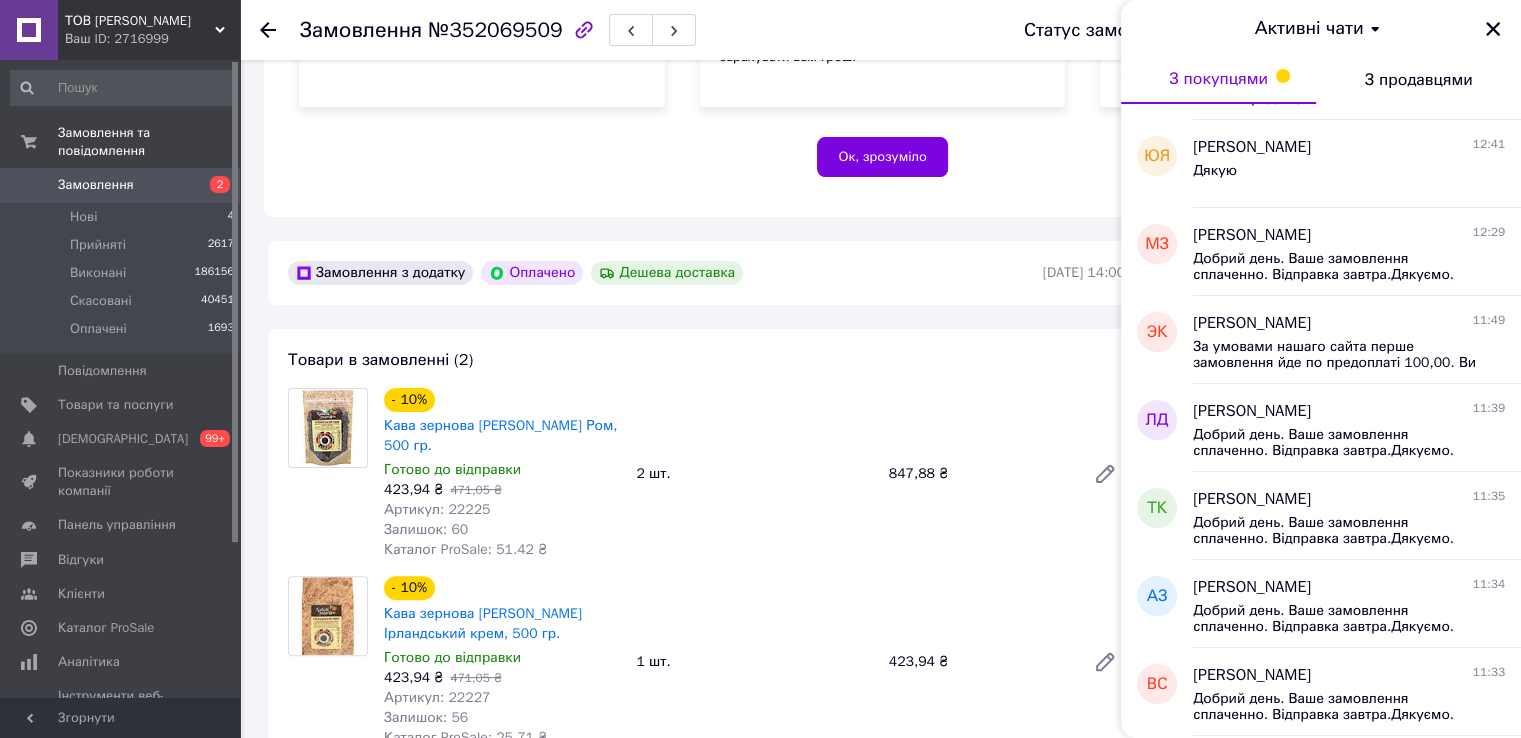 scroll, scrollTop: 0, scrollLeft: 0, axis: both 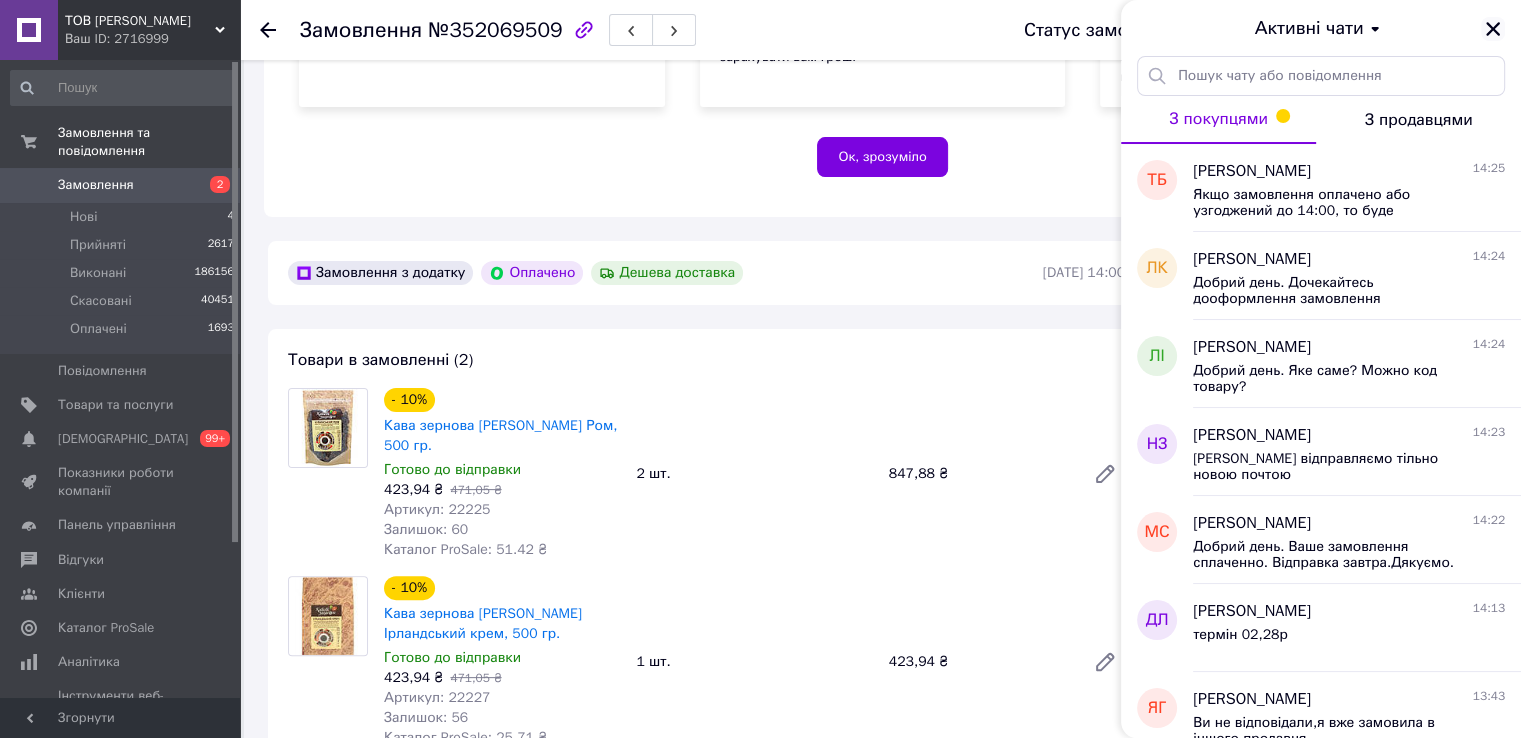 click 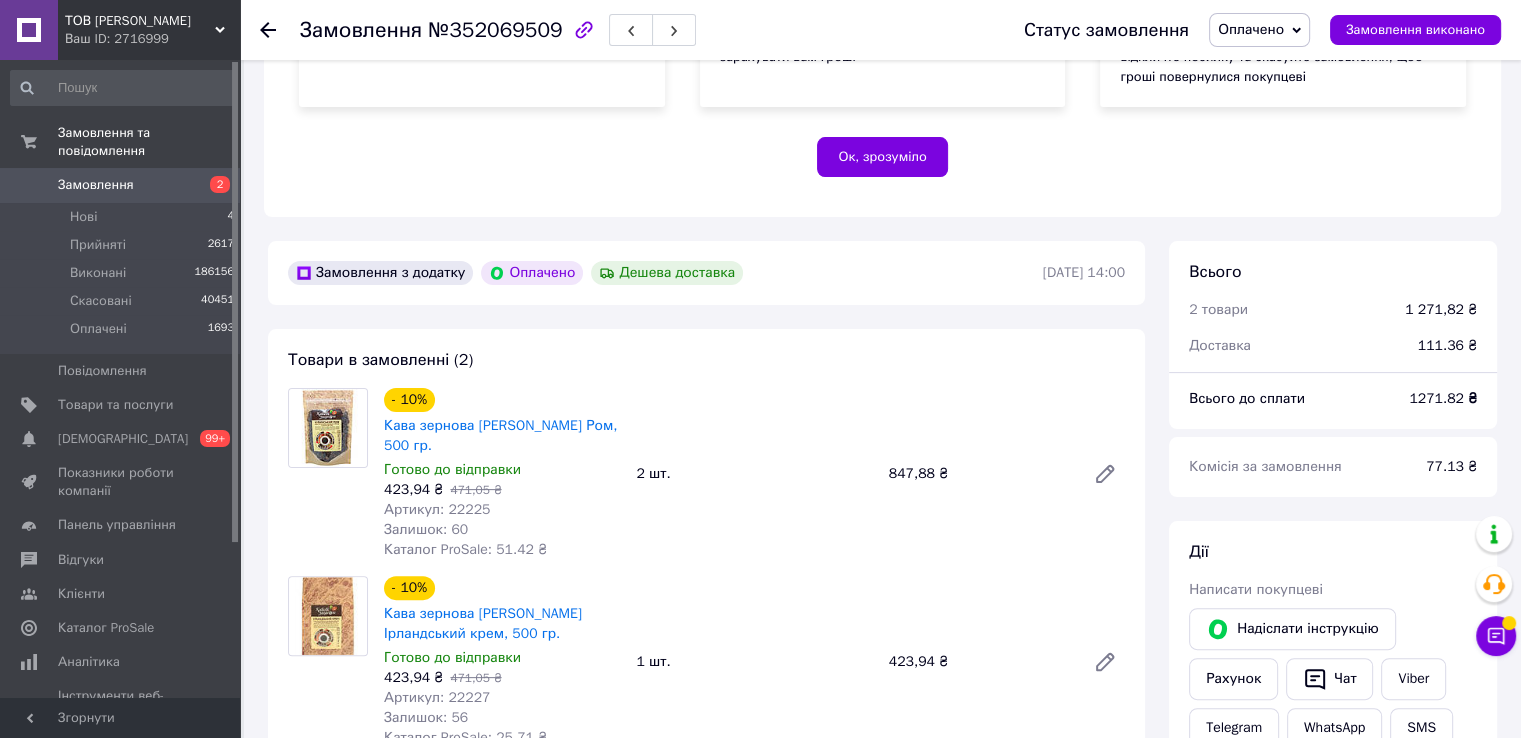 click 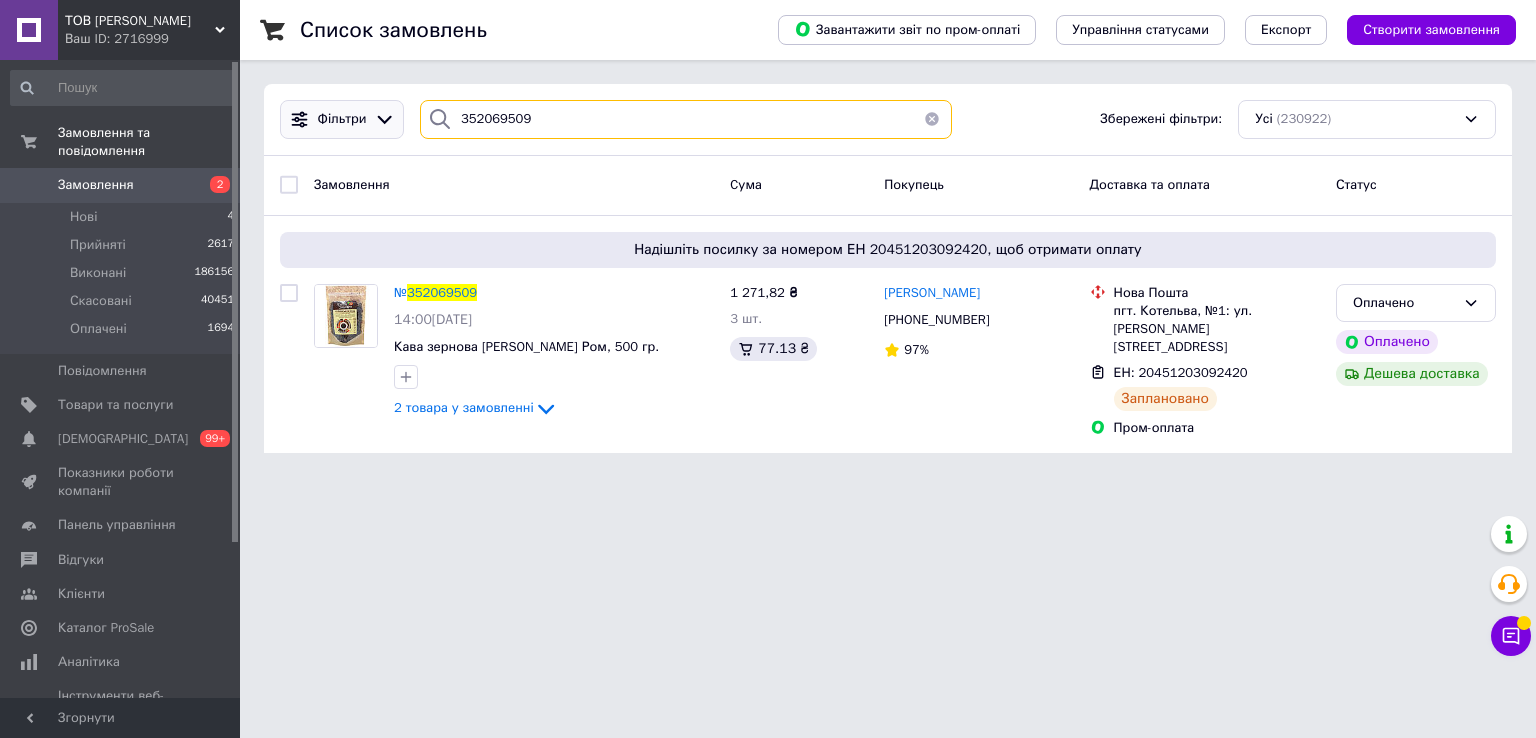 drag, startPoint x: 536, startPoint y: 128, endPoint x: 319, endPoint y: 120, distance: 217.14742 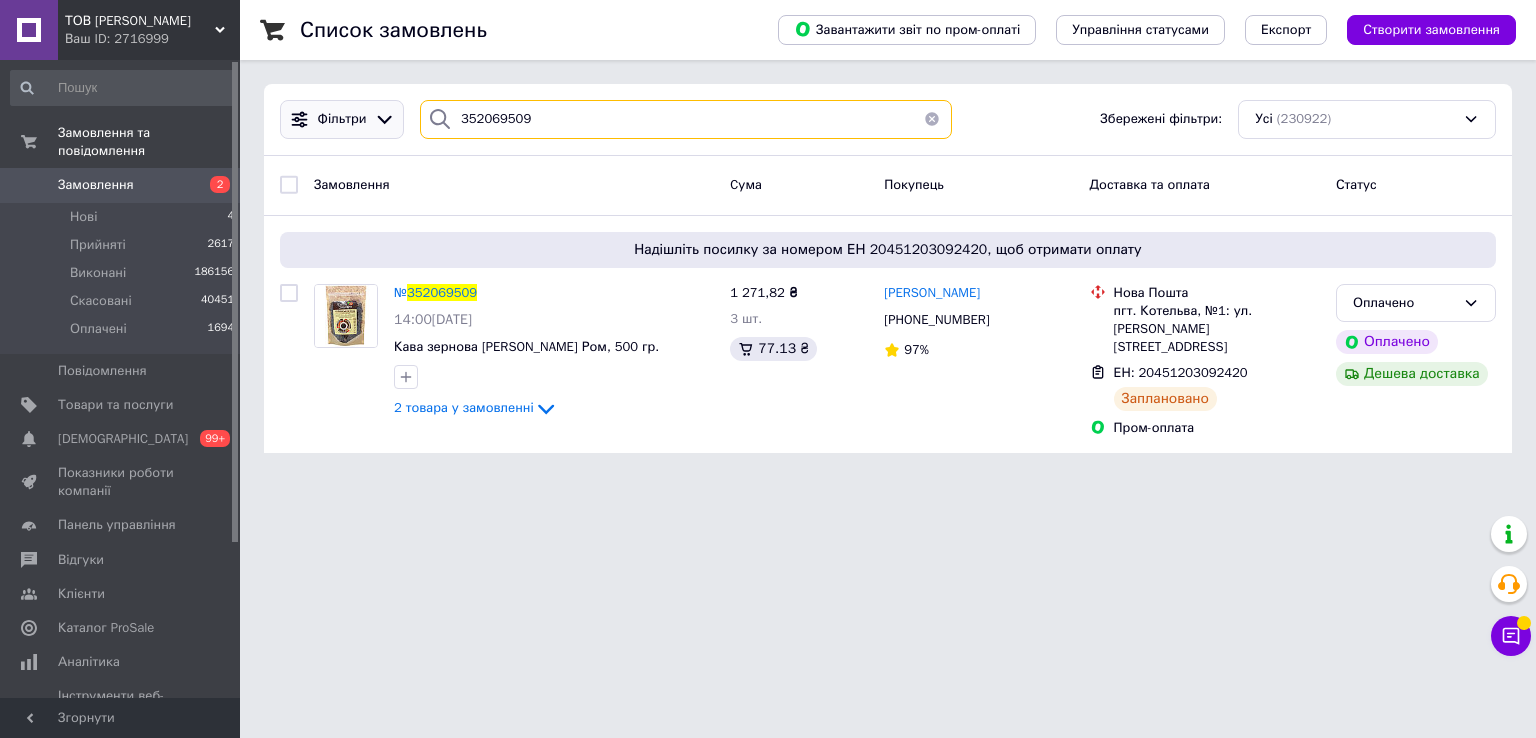 click on "Фільтри 352069509 Збережені фільтри: Усі (230922)" at bounding box center (888, 119) 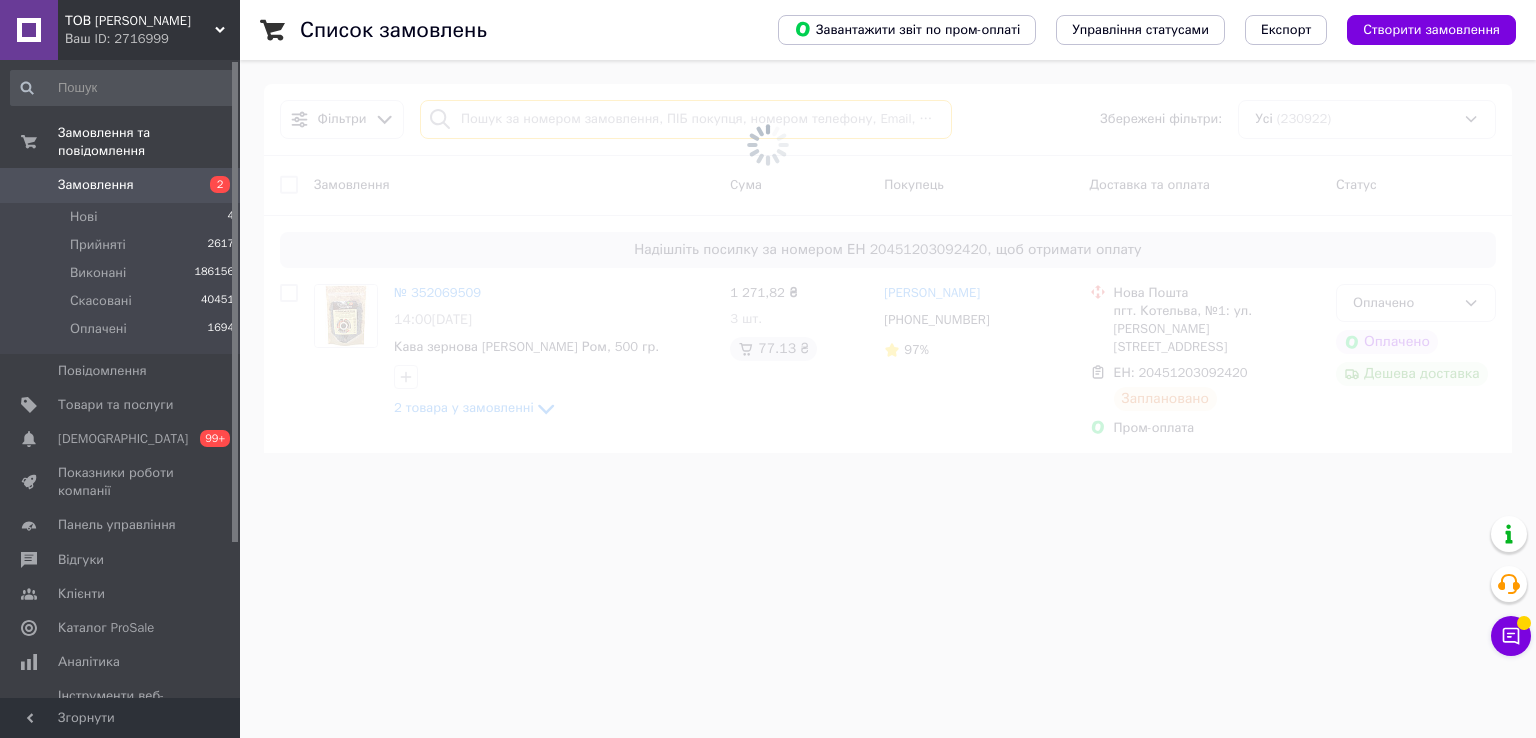type 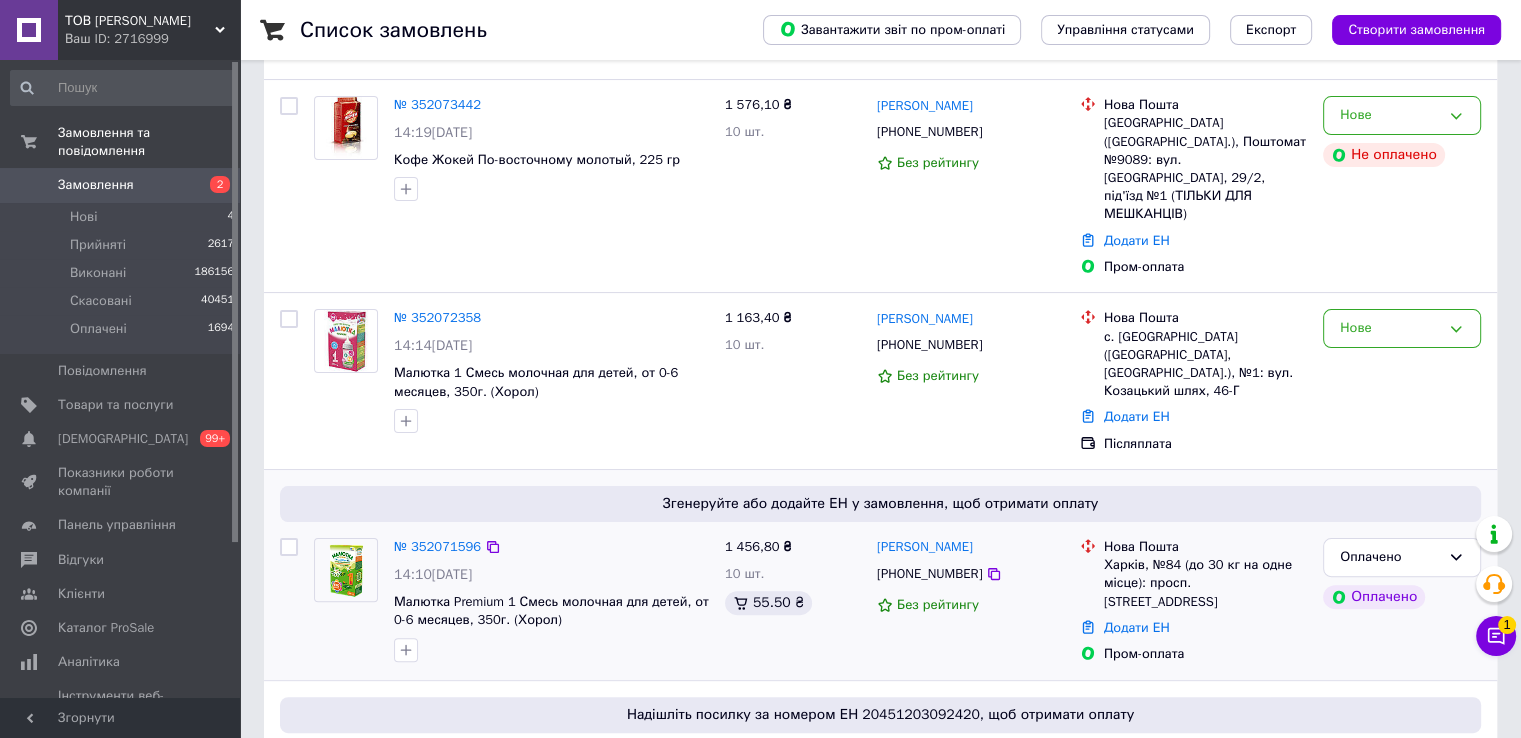 scroll, scrollTop: 500, scrollLeft: 0, axis: vertical 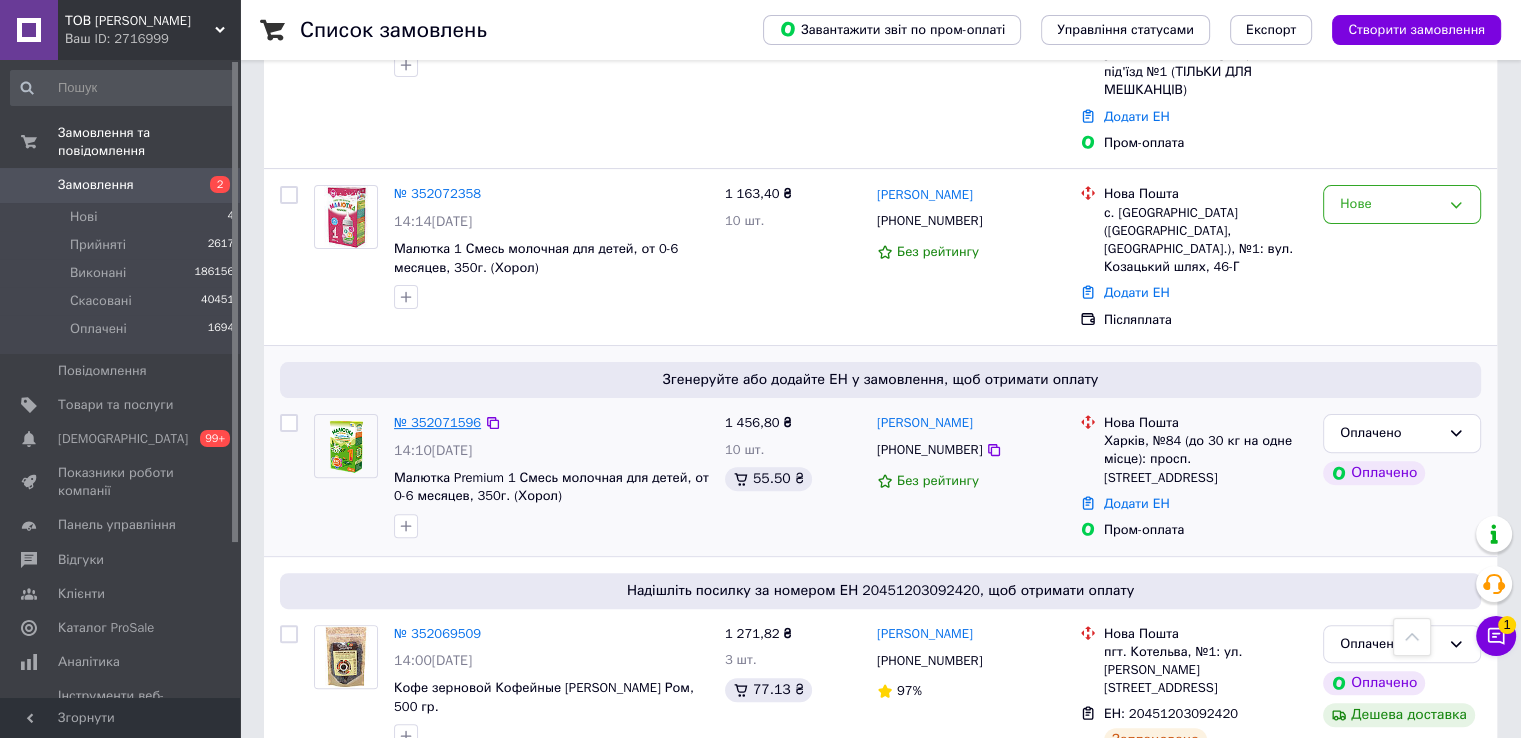 click on "№ 352071596" at bounding box center (437, 422) 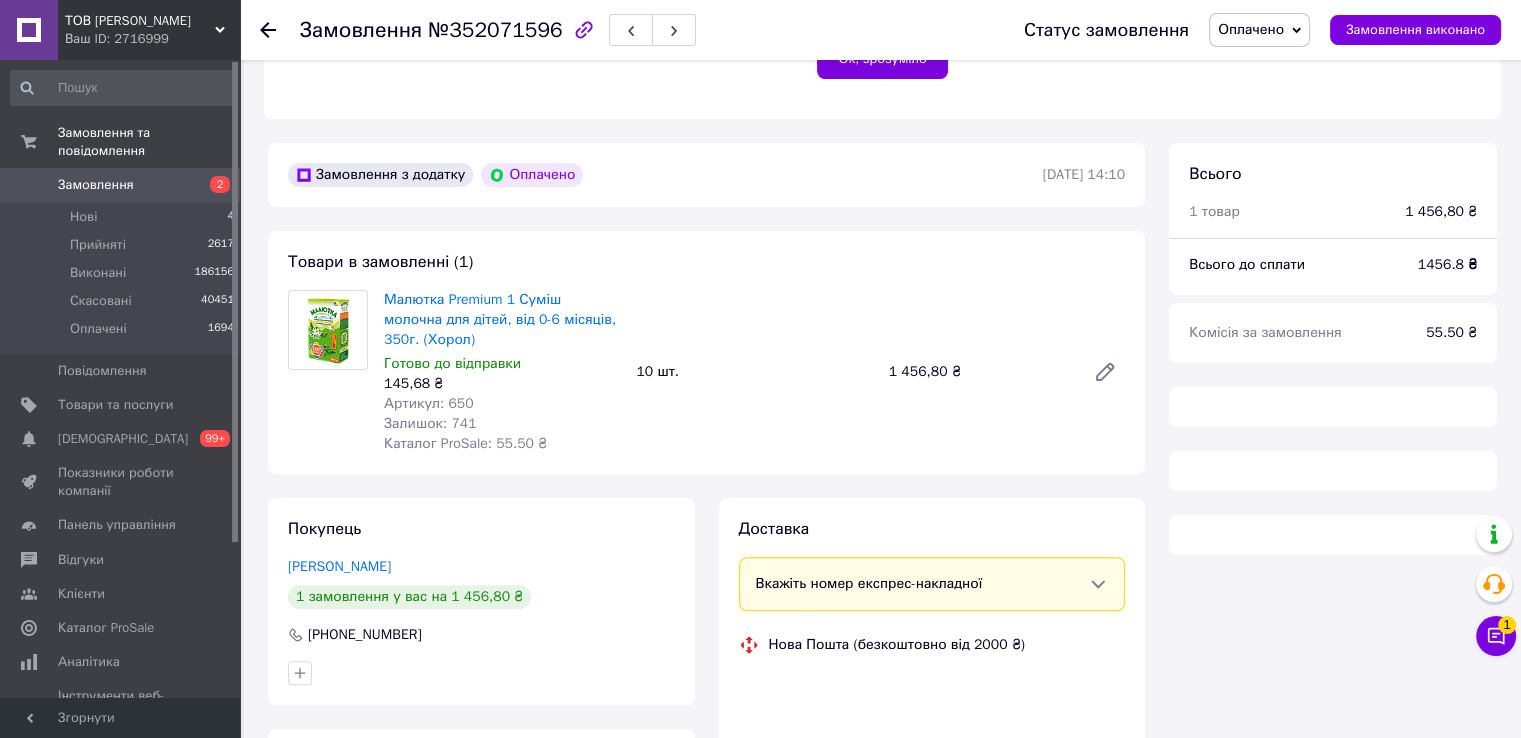scroll, scrollTop: 553, scrollLeft: 0, axis: vertical 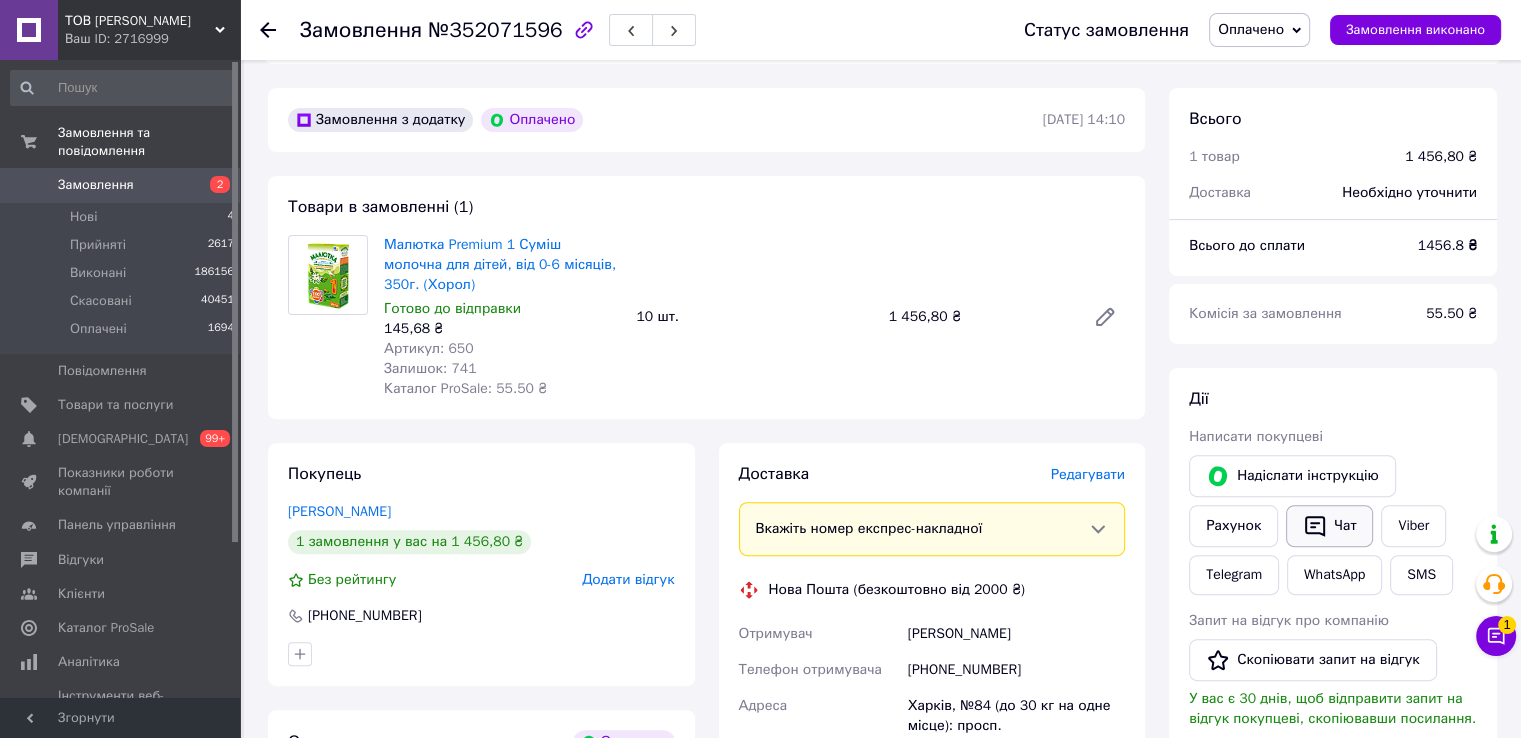 click on "Чат" at bounding box center [1329, 526] 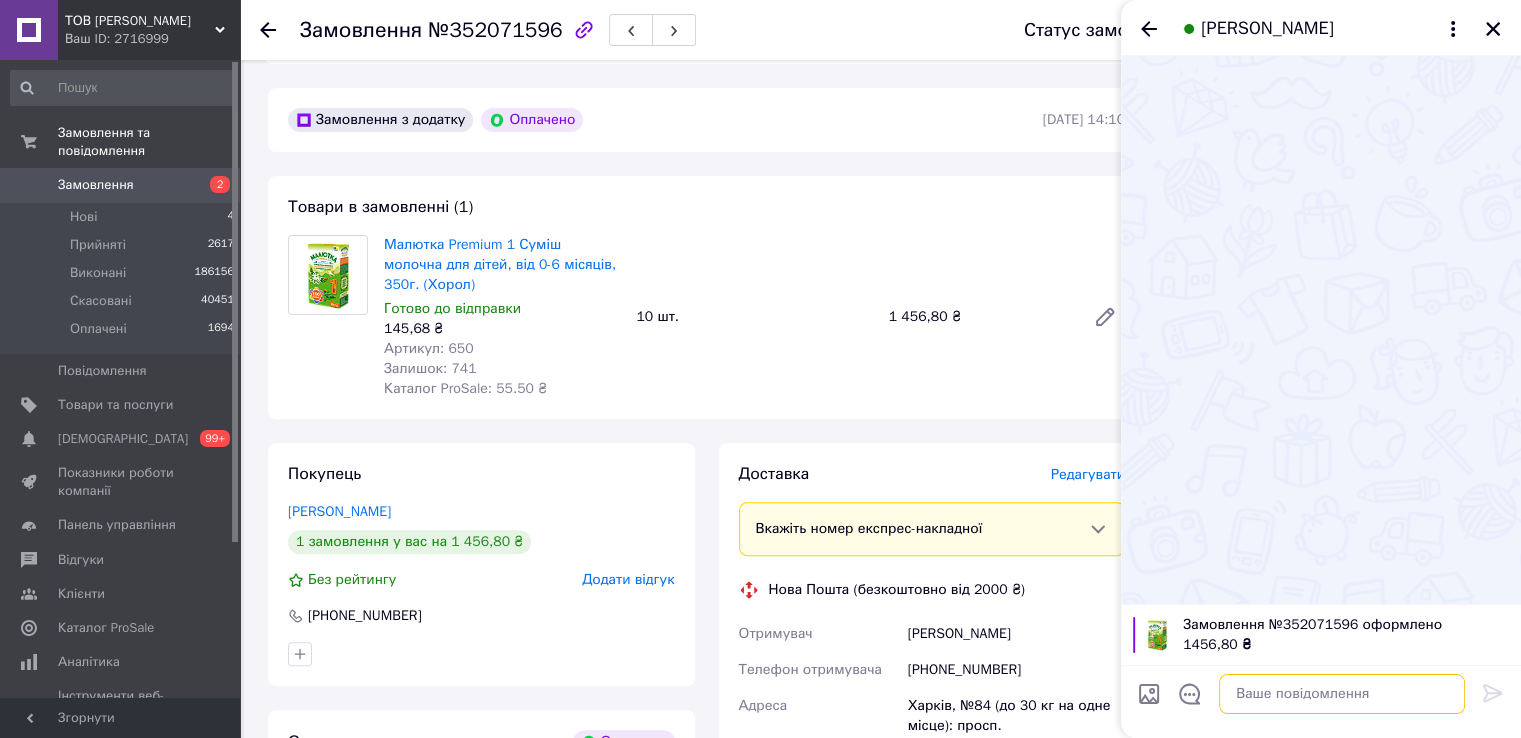 paste on "Добрий день. Ваше замовлення сплаченно. Відправка завтра.Дякуємо." 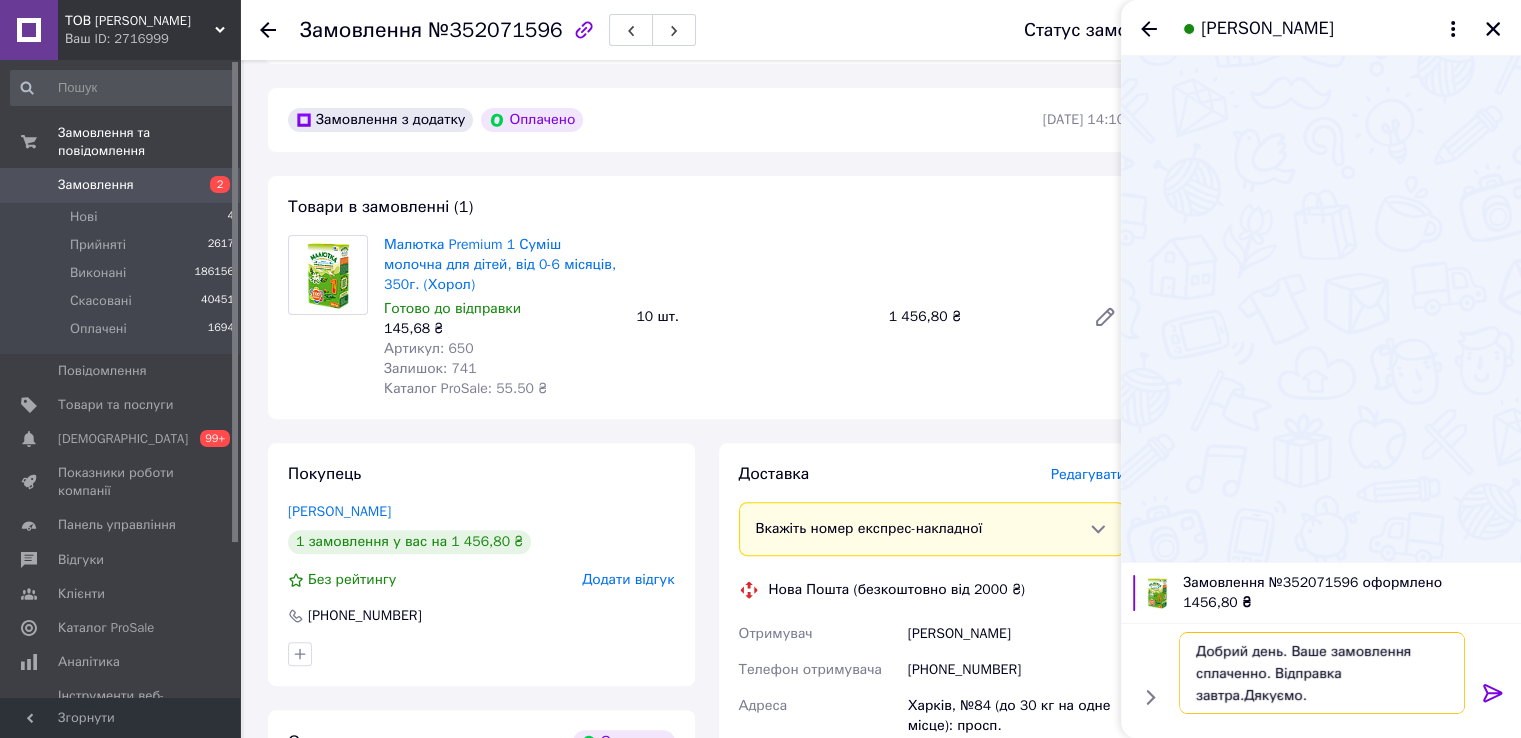 type 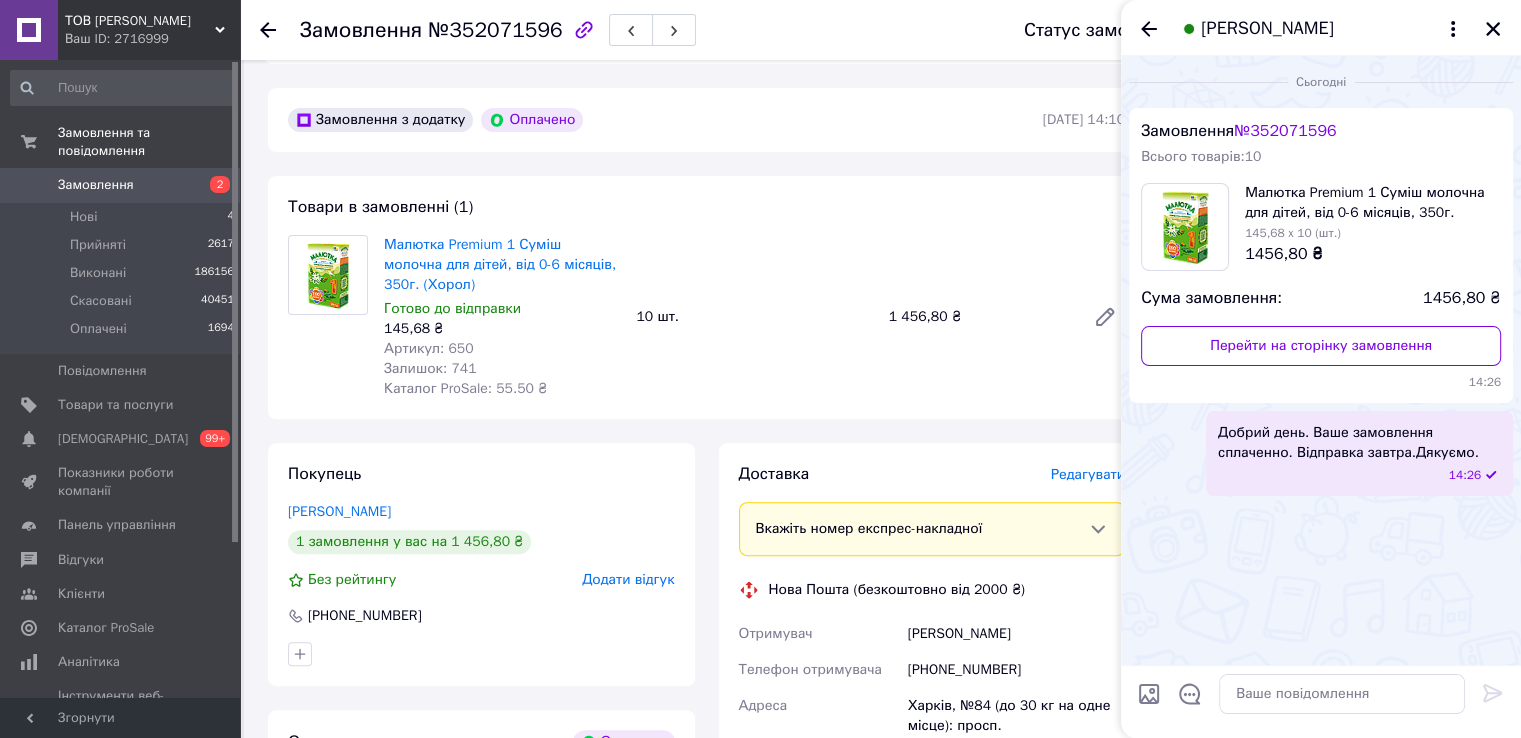 drag, startPoint x: 1152, startPoint y: 25, endPoint x: 1212, endPoint y: 53, distance: 66.211784 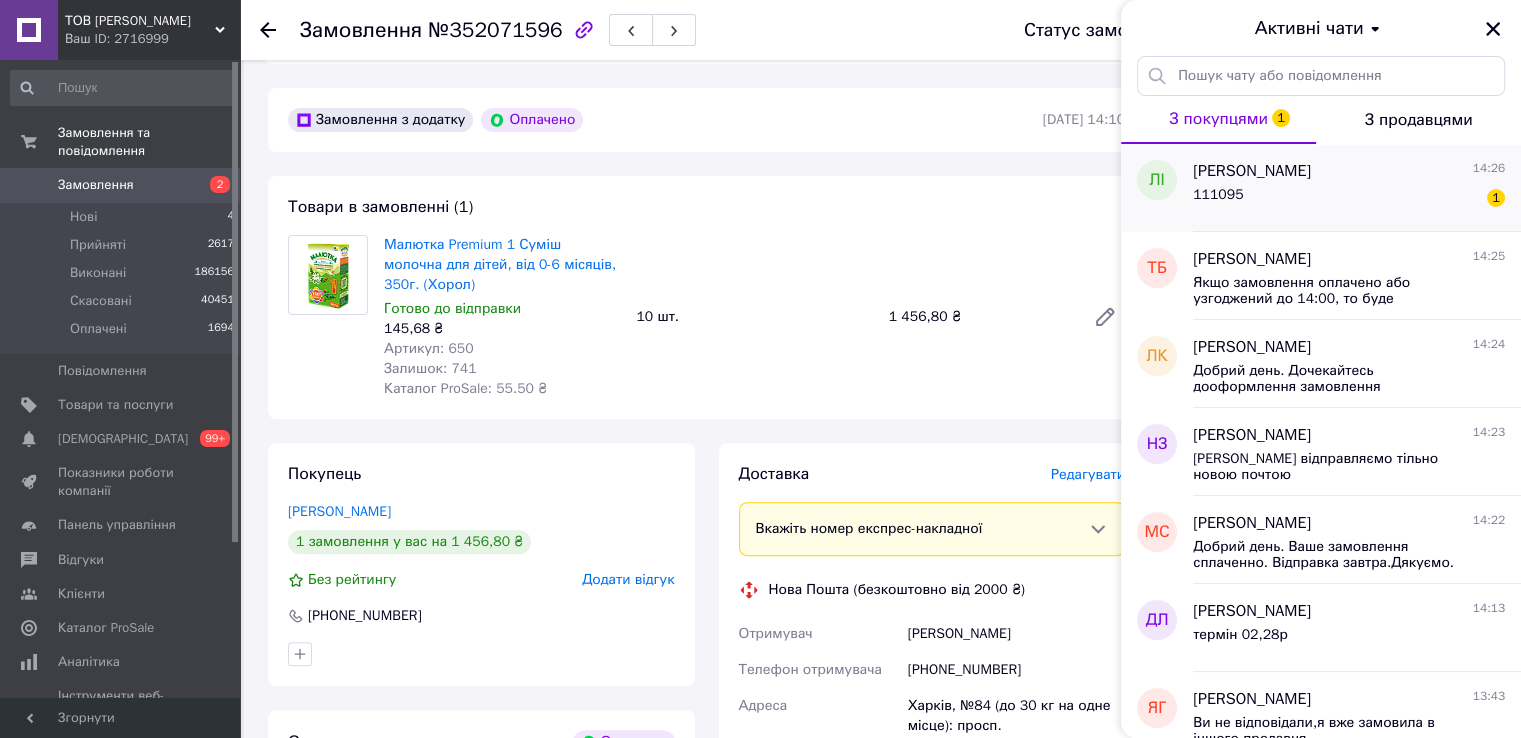 click on "111095 1" at bounding box center (1349, 199) 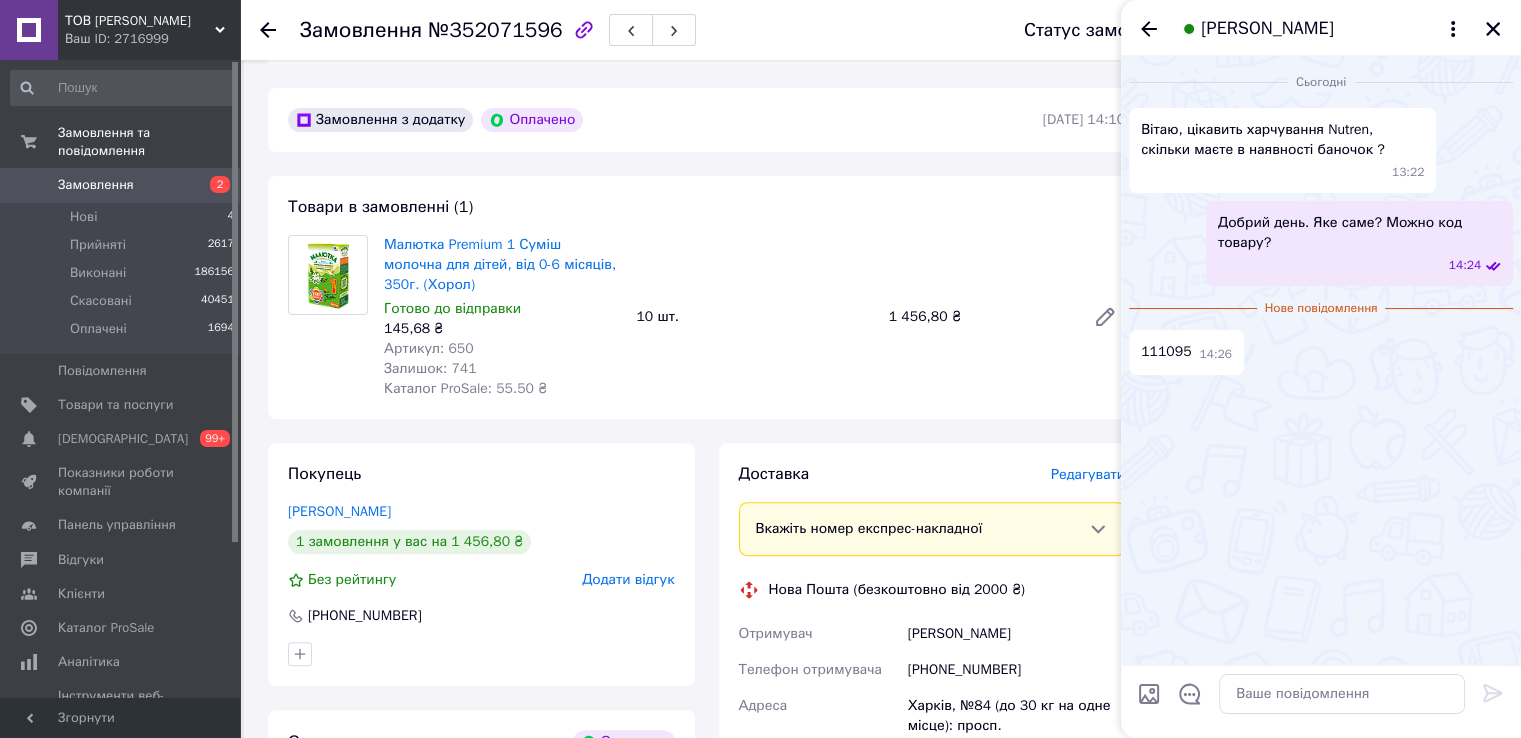 click 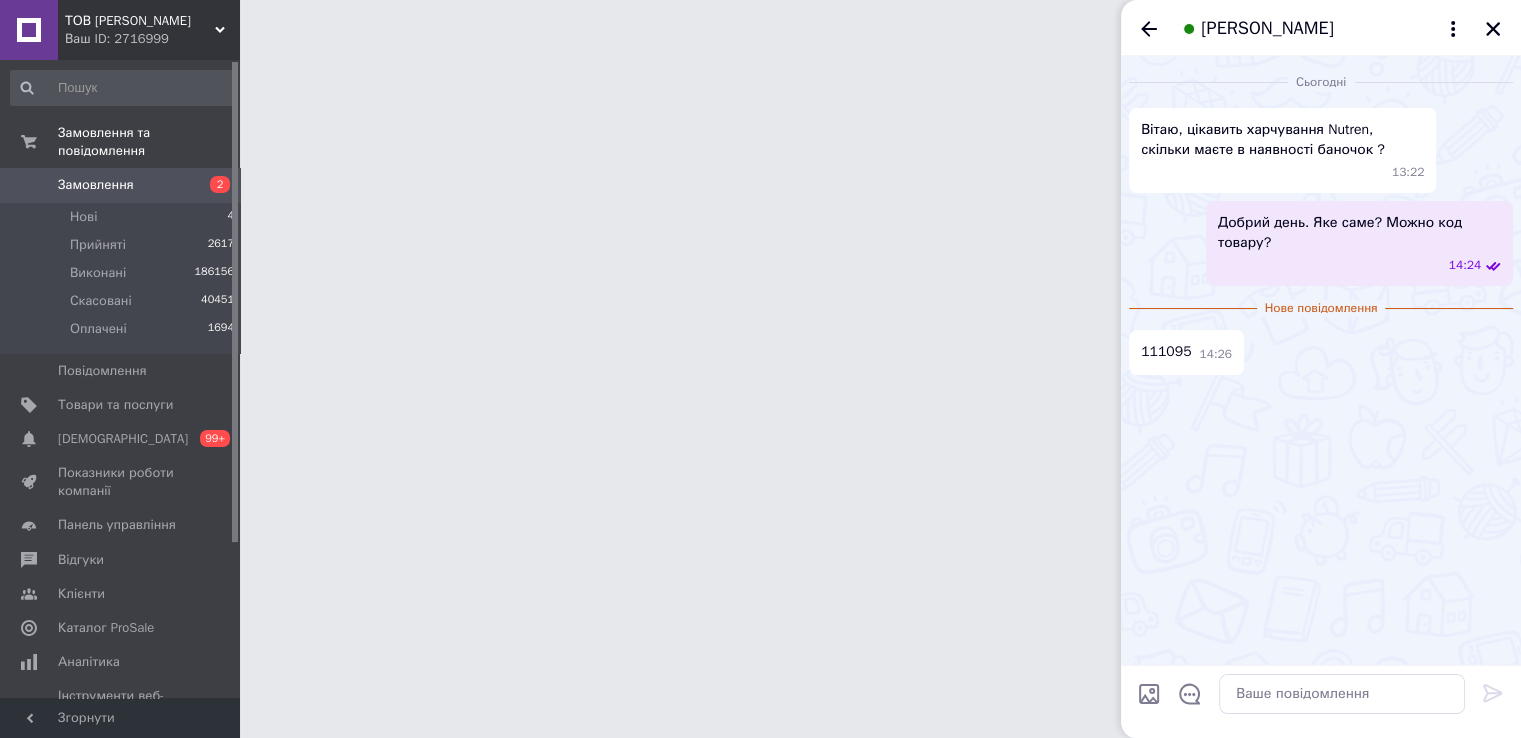 scroll, scrollTop: 0, scrollLeft: 0, axis: both 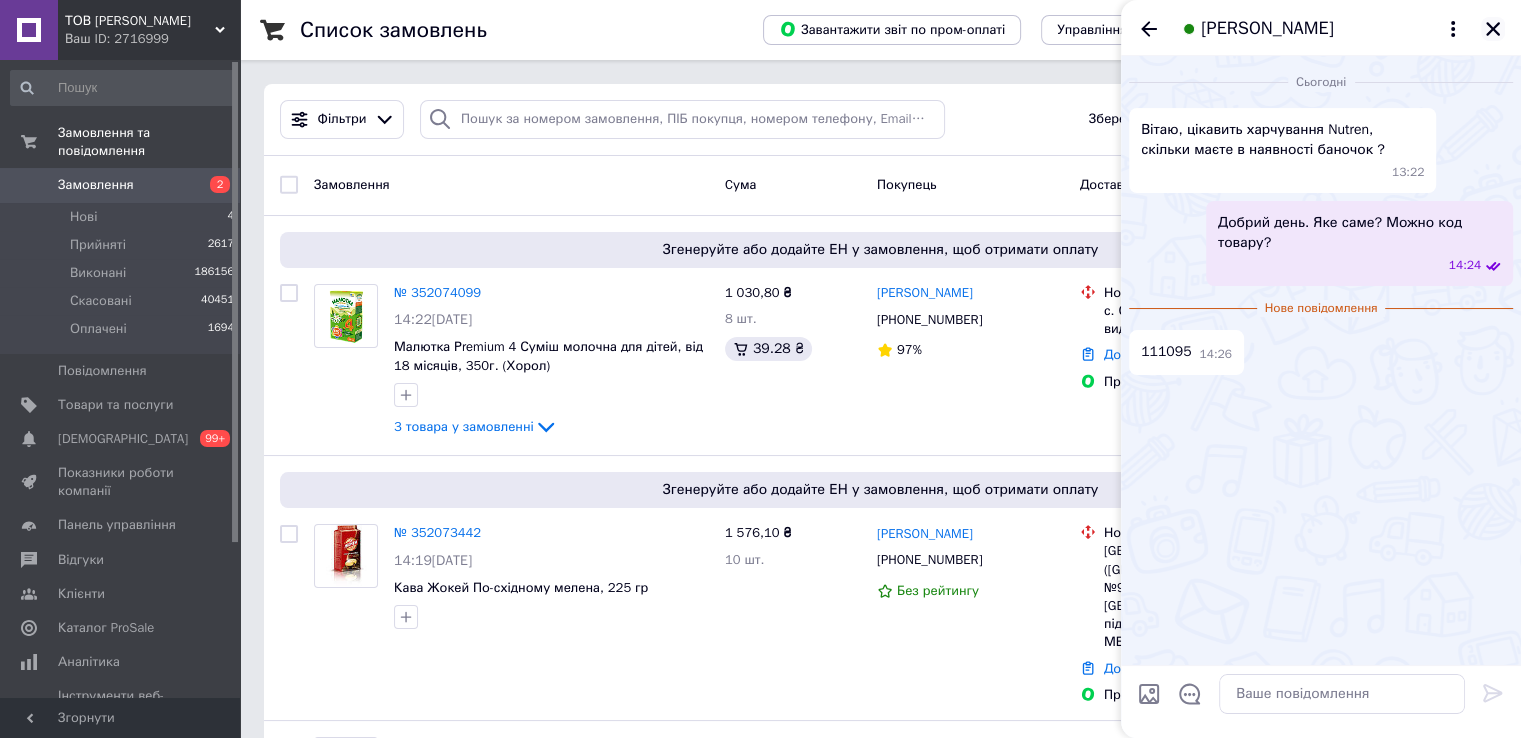 click 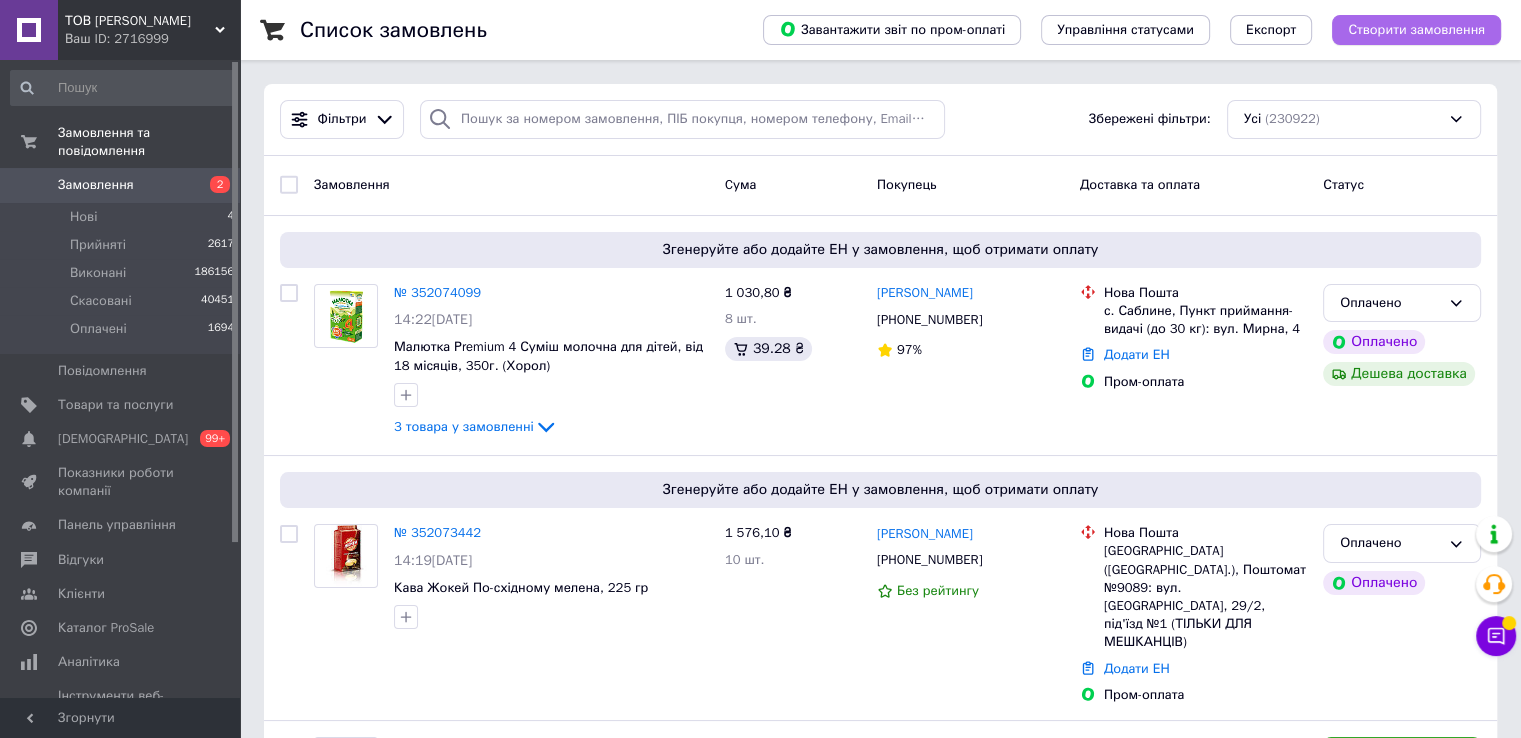 click on "Створити замовлення" at bounding box center (1416, 30) 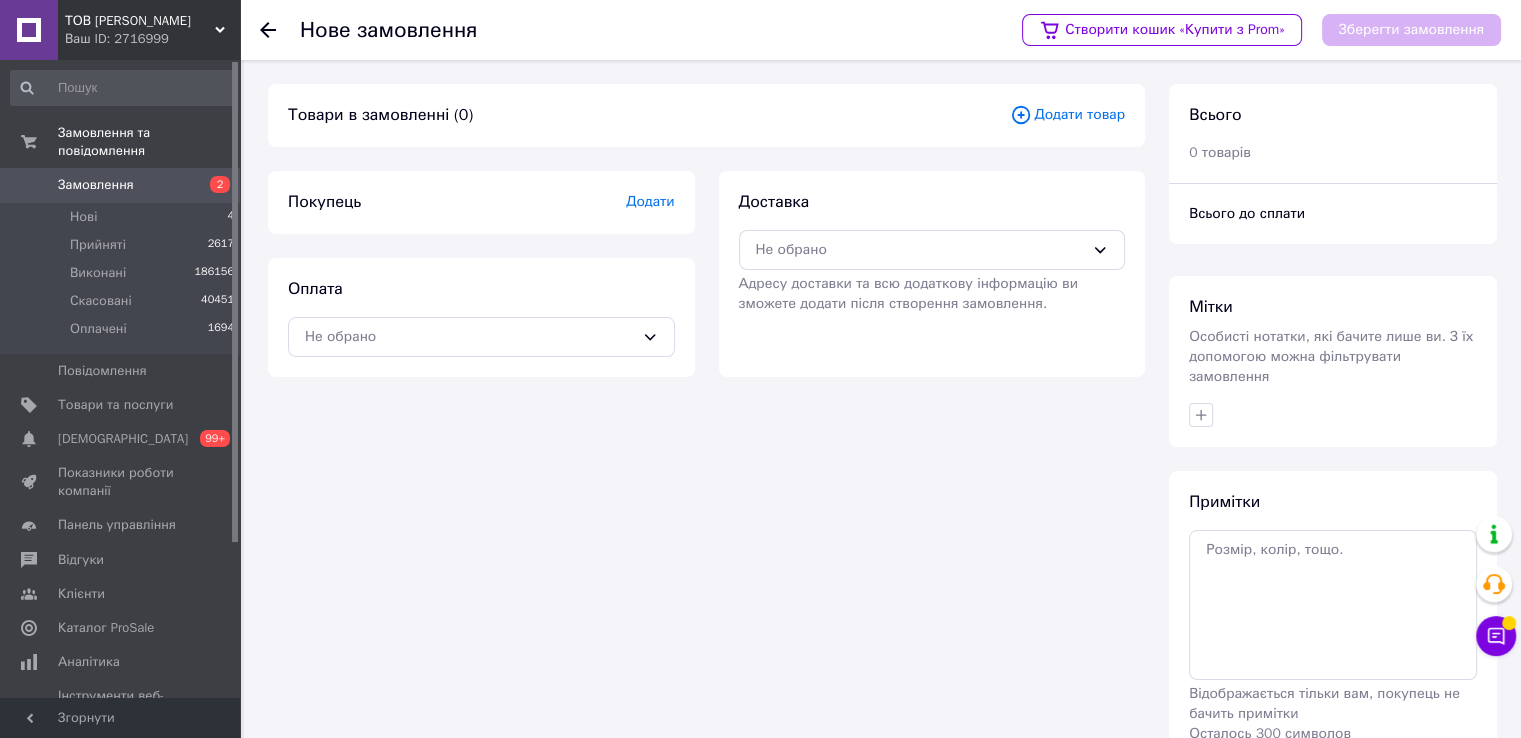 click on "Додати товар" at bounding box center (1067, 115) 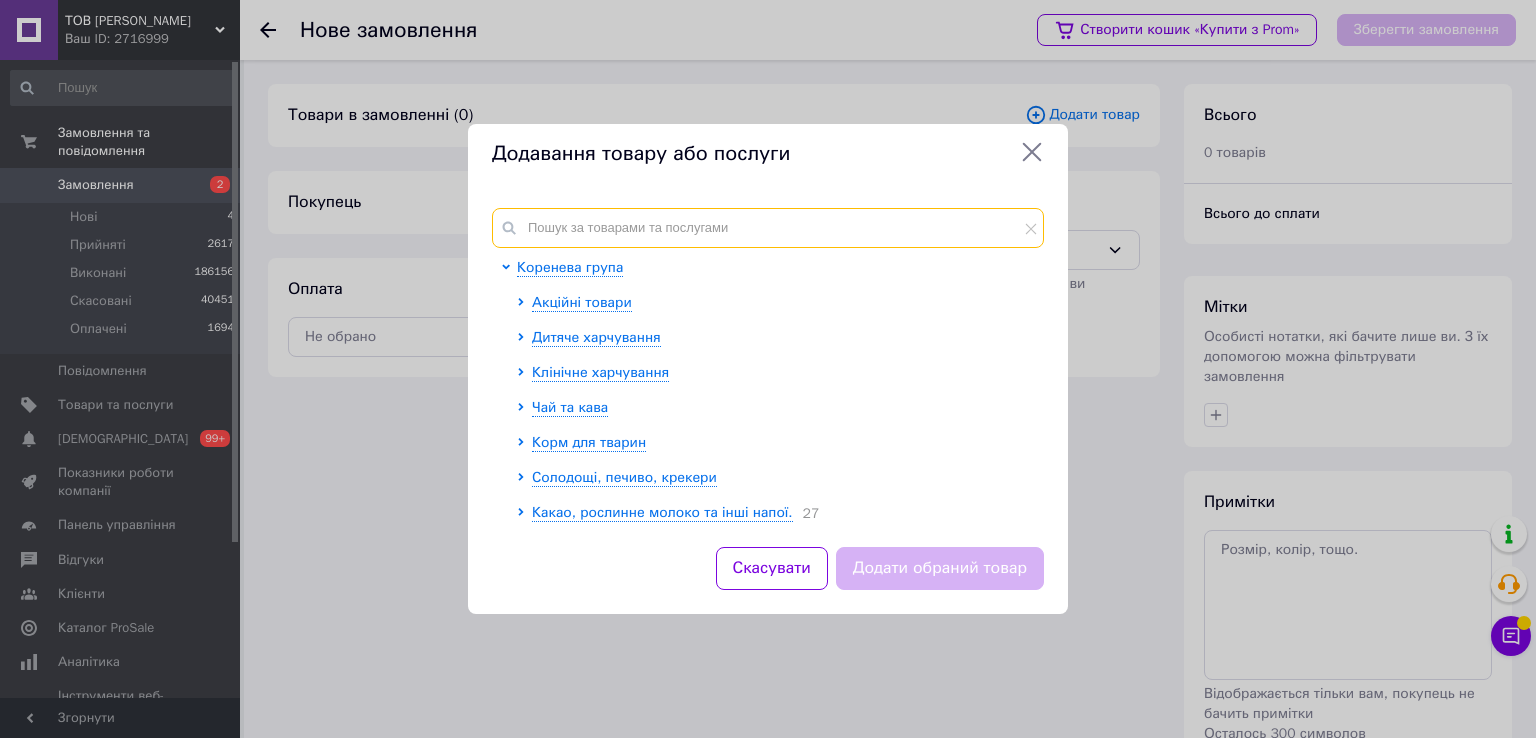 click at bounding box center [768, 228] 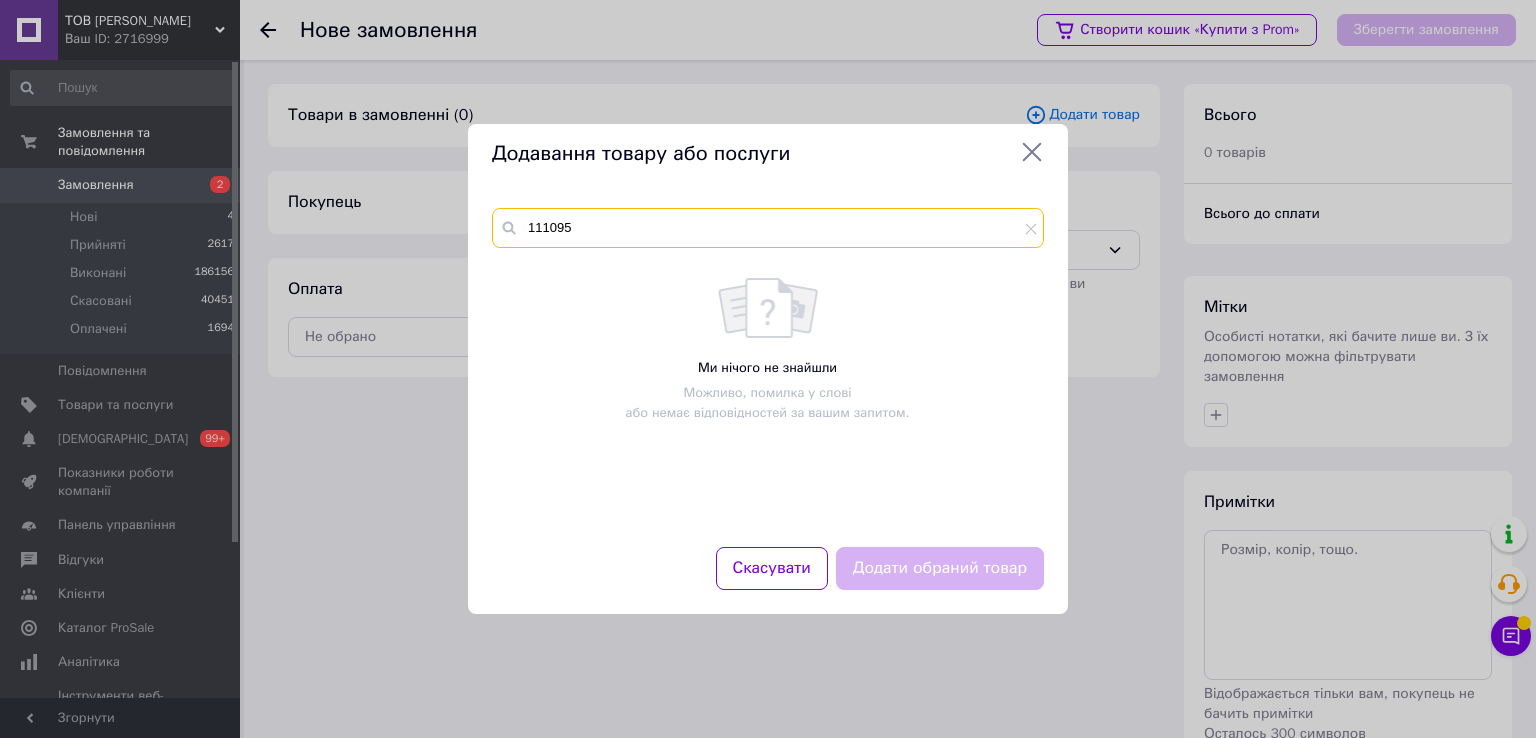 type on "111095" 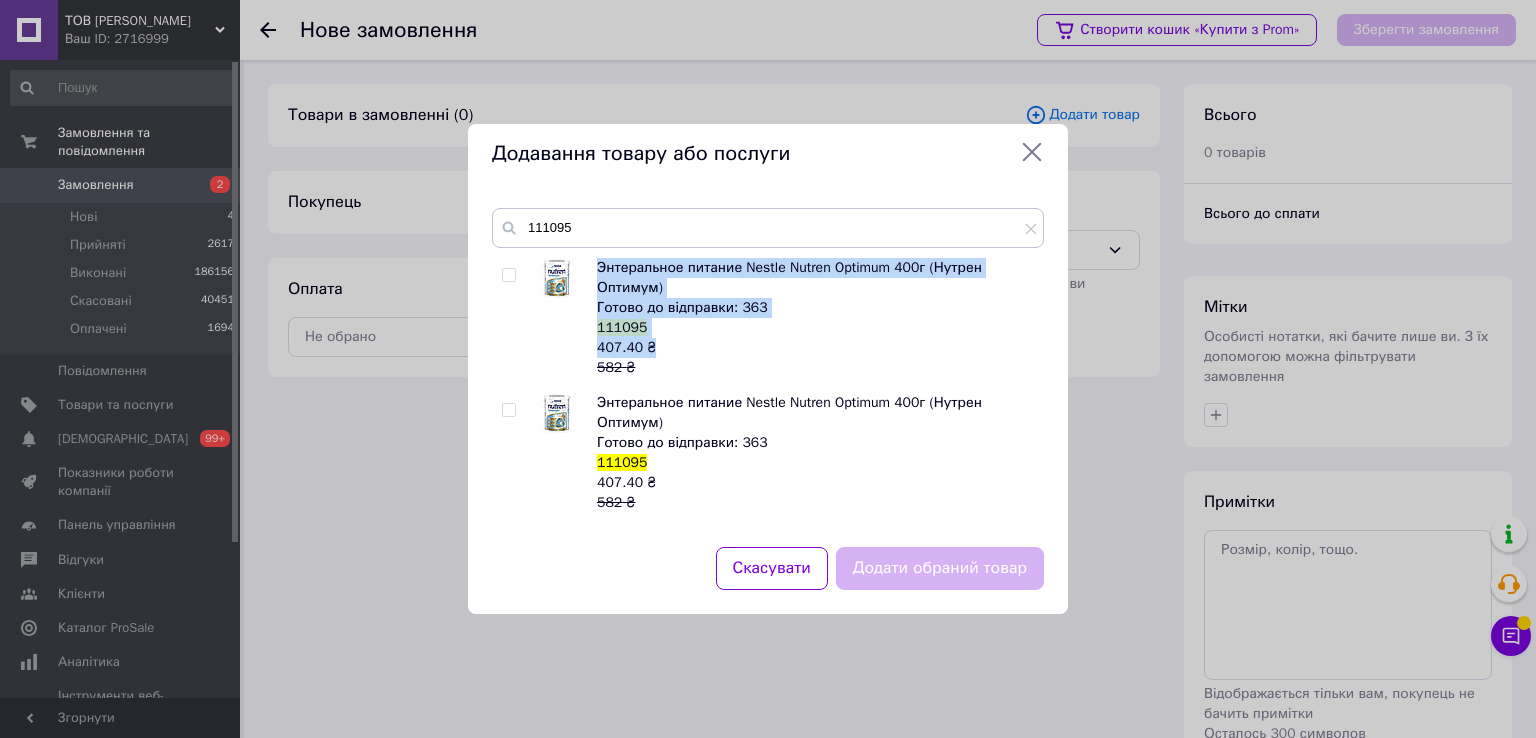 drag, startPoint x: 597, startPoint y: 266, endPoint x: 664, endPoint y: 340, distance: 99.824844 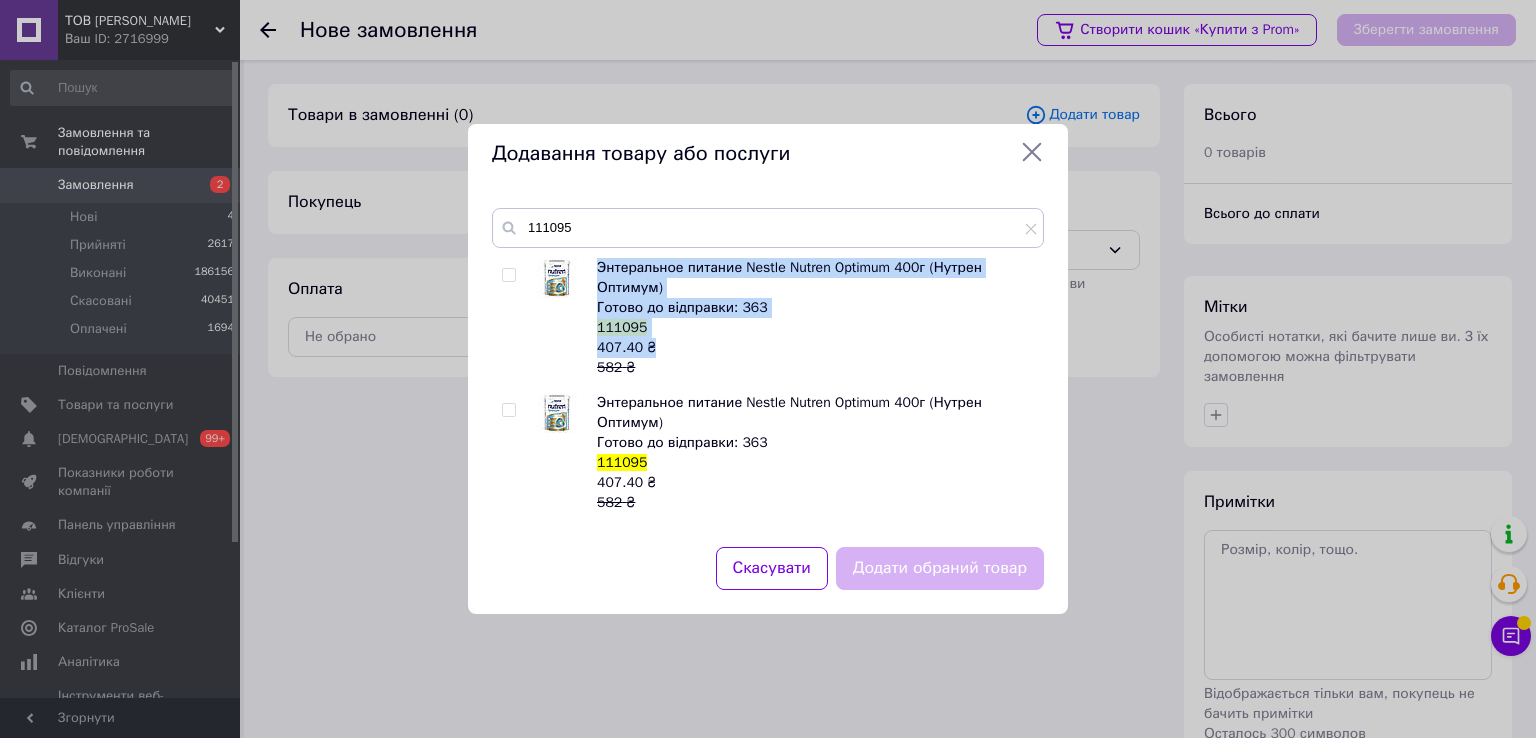click on "Энтеральное питание Nestle Nutren Optimum 400г (Нутрен Оптимум) Готово до відправки: 363 111095 407.40   ₴ 582   ₴" at bounding box center (815, 318) 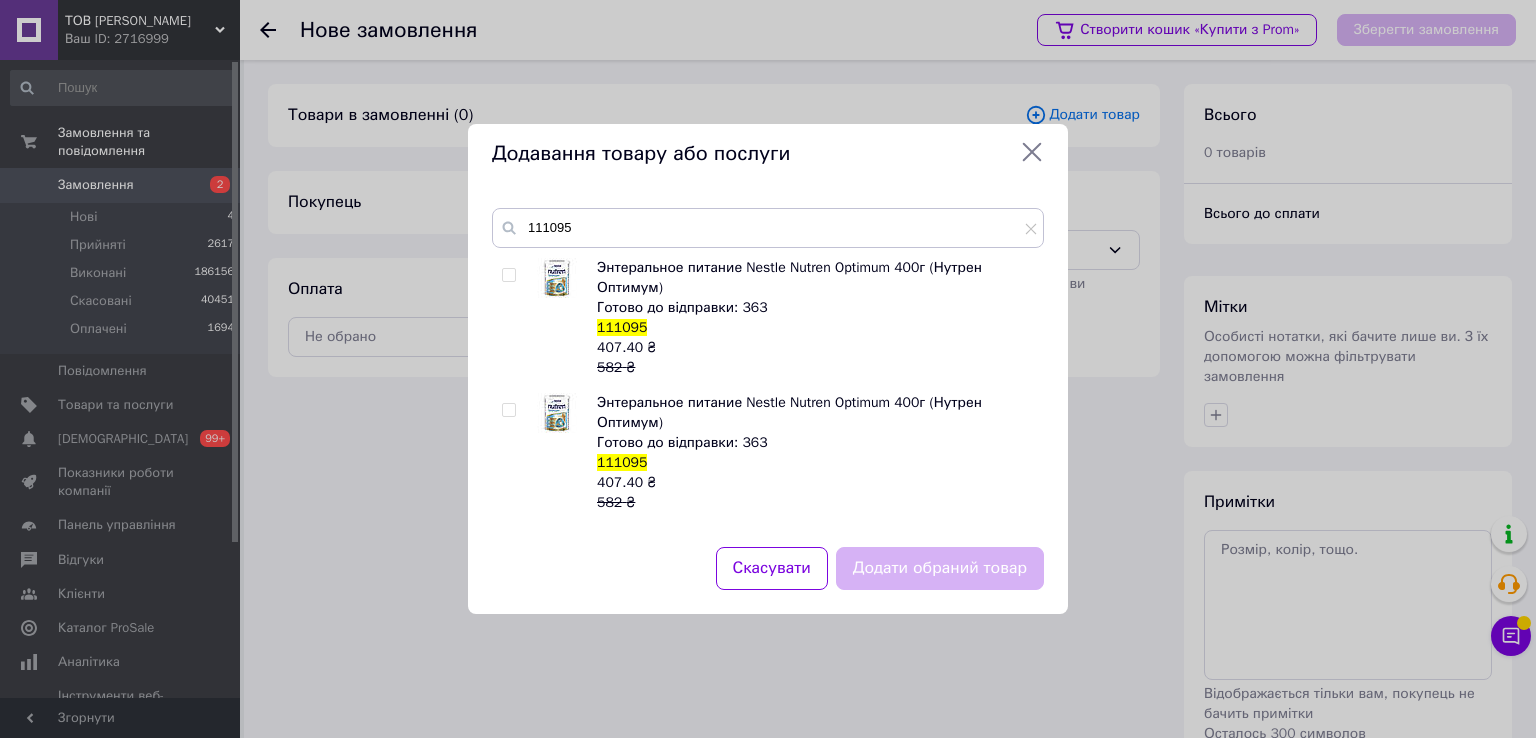 click on "Додавання товару або послуги 111095 Энтеральное питание Nestle Nutren Optimum 400г (Нутрен Оптимум) Готово до відправки: 363 111095 407.40   ₴ 582   ₴ Энтеральное питание Nestle Nutren Optimum 400г (Нутрен Оптимум) Готово до відправки: 363 111095 407.40   ₴ 582   ₴ Скасувати Додати обраний товар" at bounding box center (768, 369) 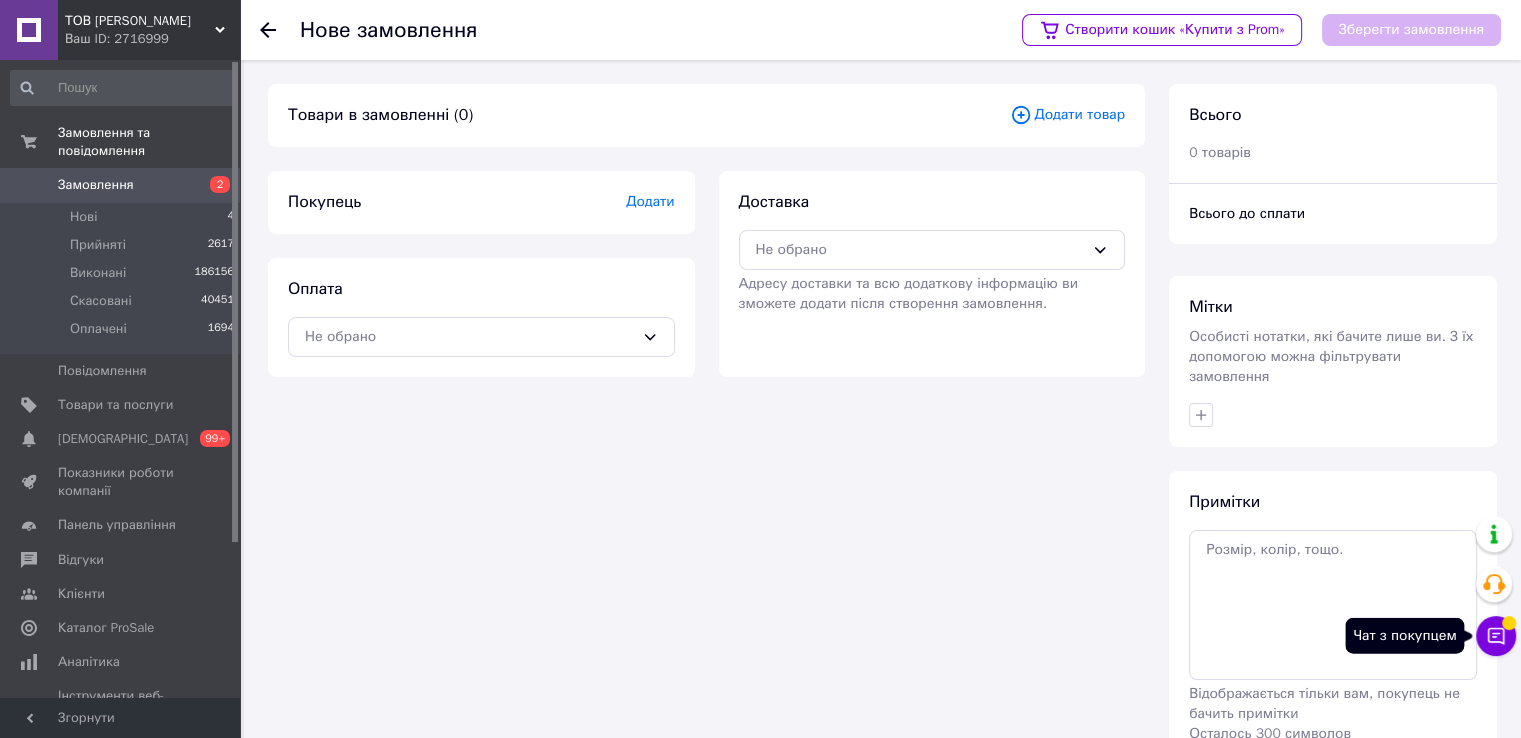click on "Чат з покупцем" at bounding box center (1496, 636) 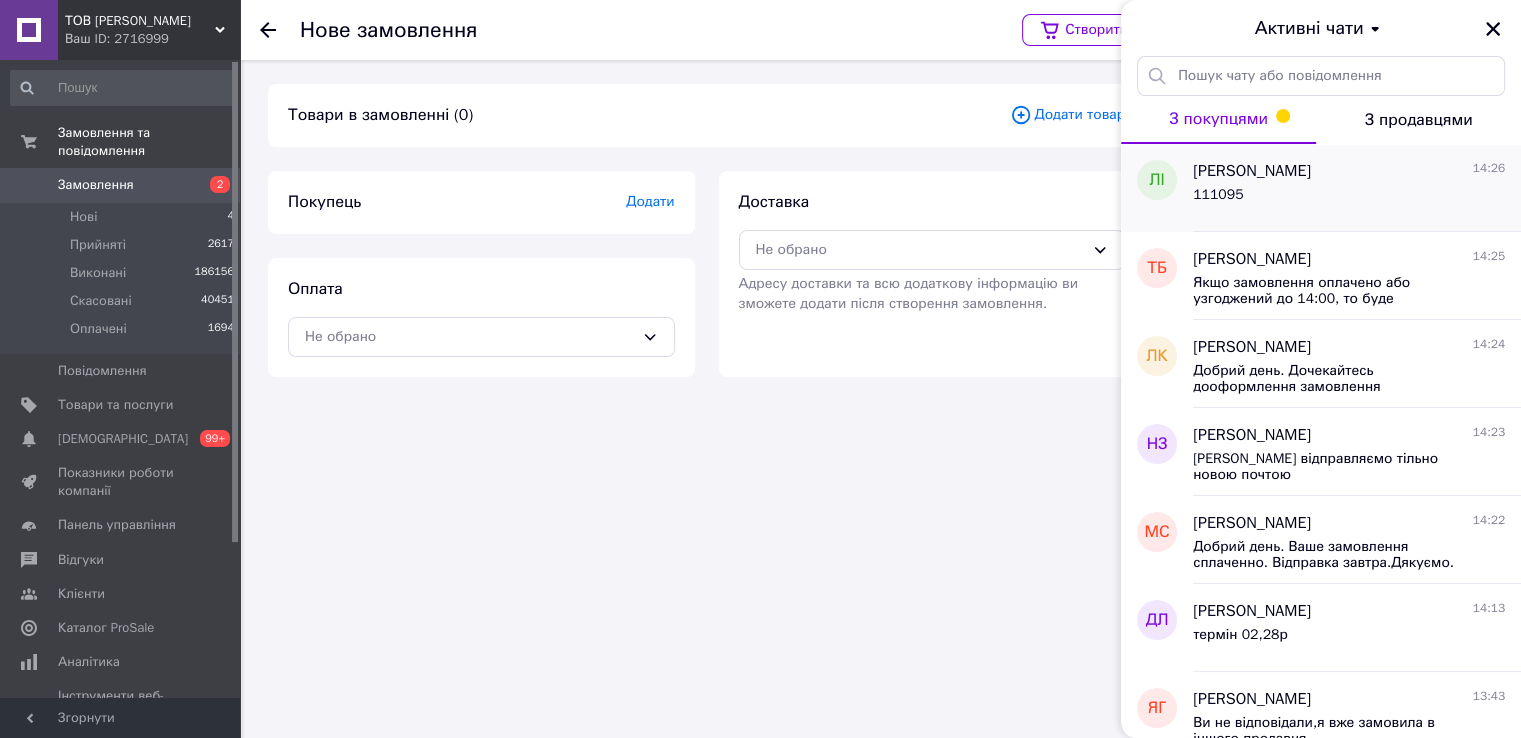 click on "111095" at bounding box center [1349, 199] 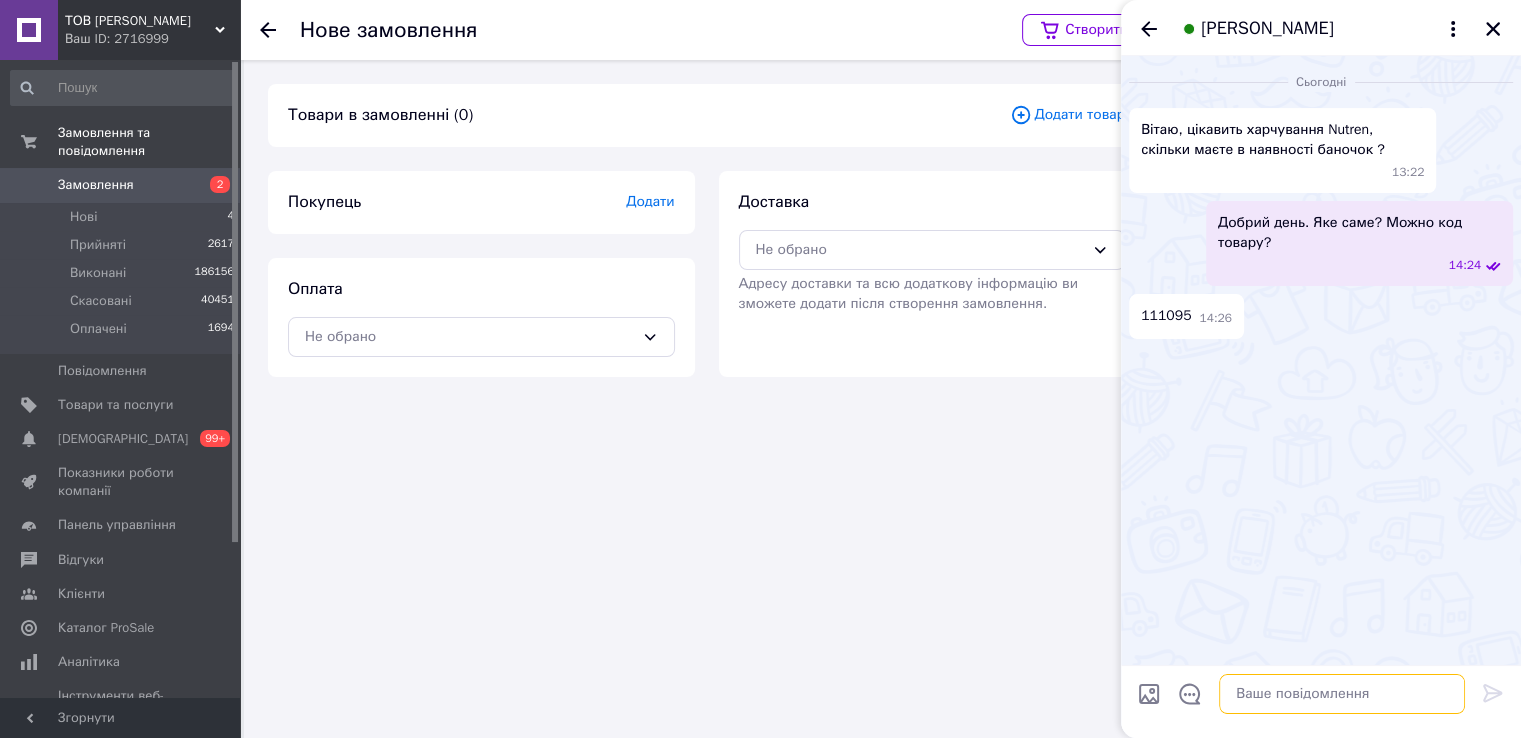 paste on "Энтеральное питание Nestle Nutren Optimum 400г (Нутрен Оптимум)
Готово до відправки: 363
111095
407.40 ₴" 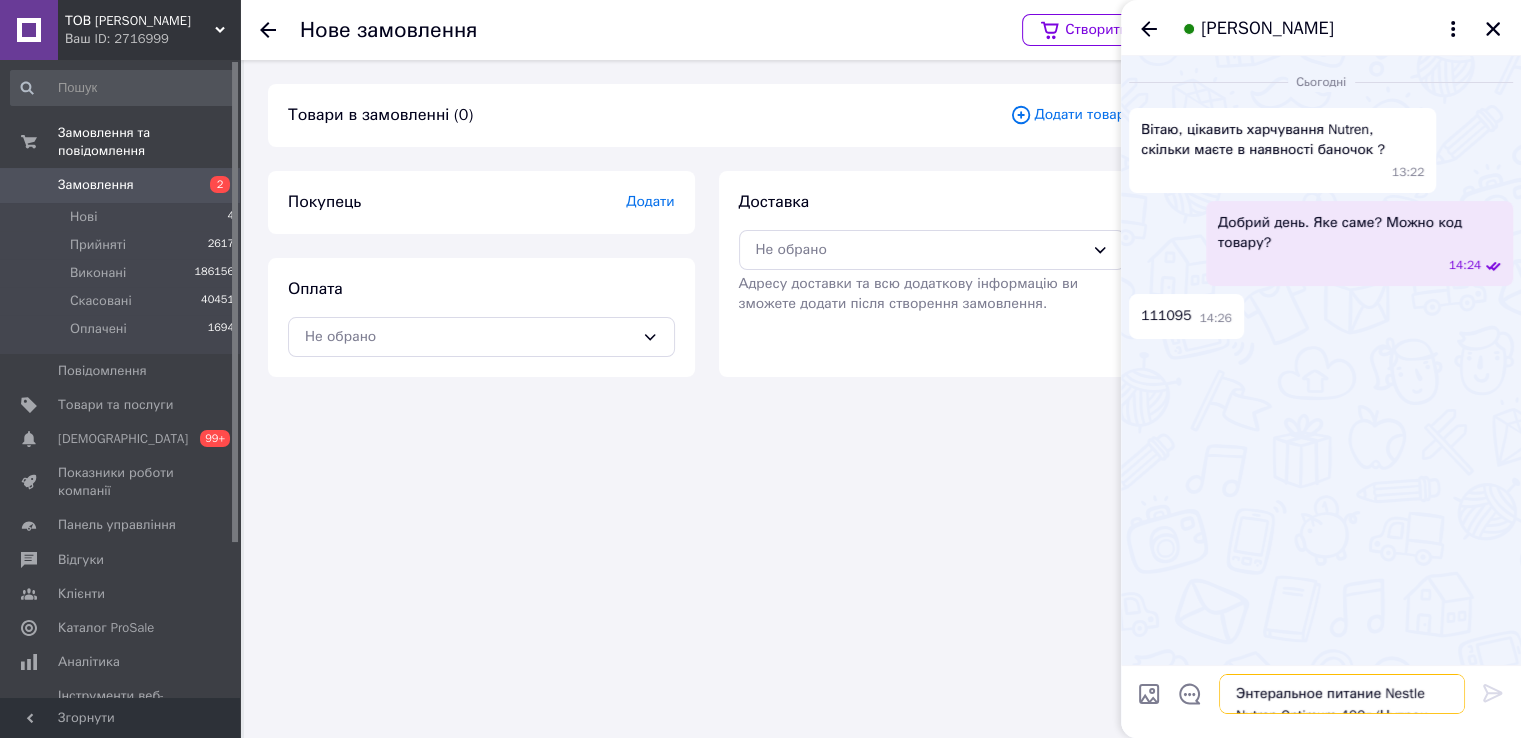 scroll, scrollTop: 24, scrollLeft: 0, axis: vertical 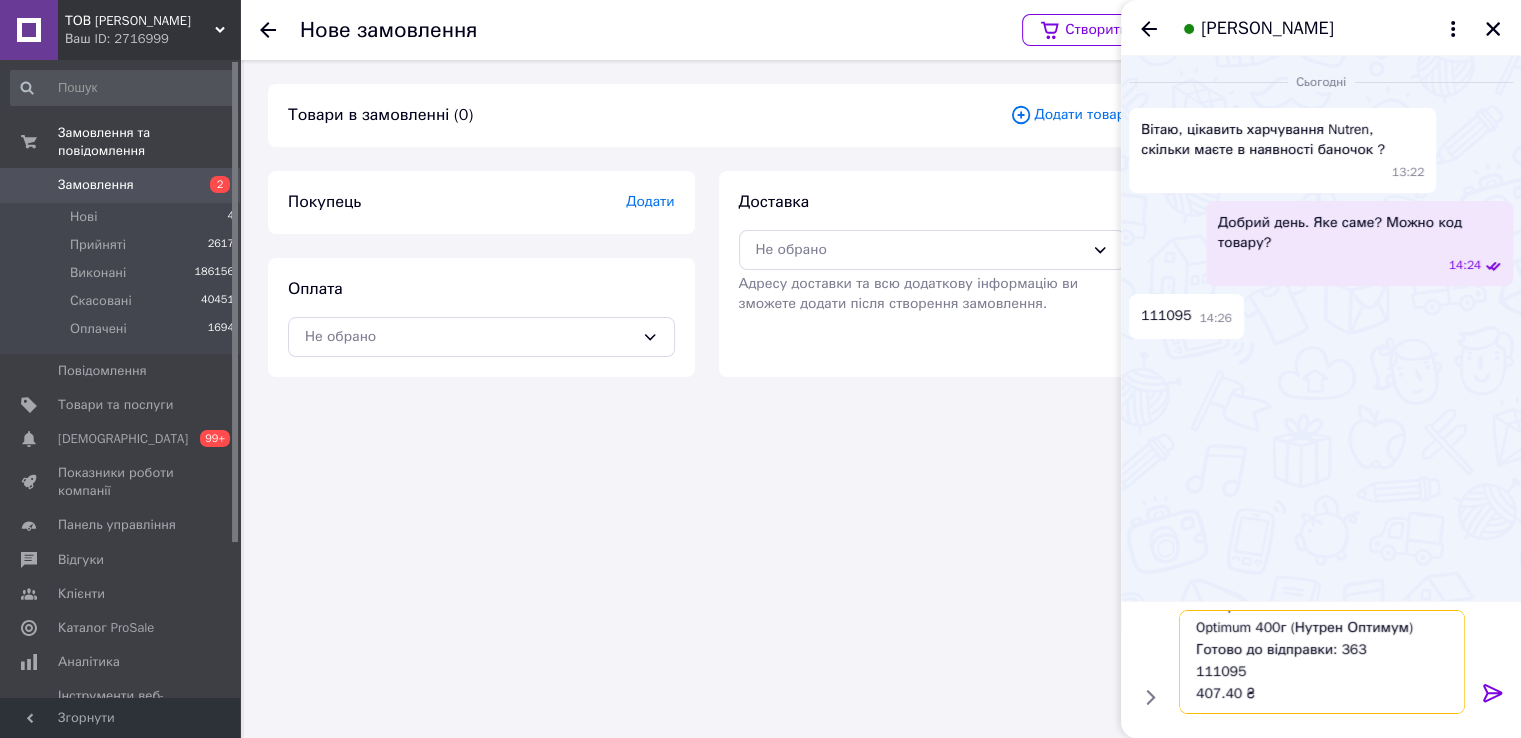 type 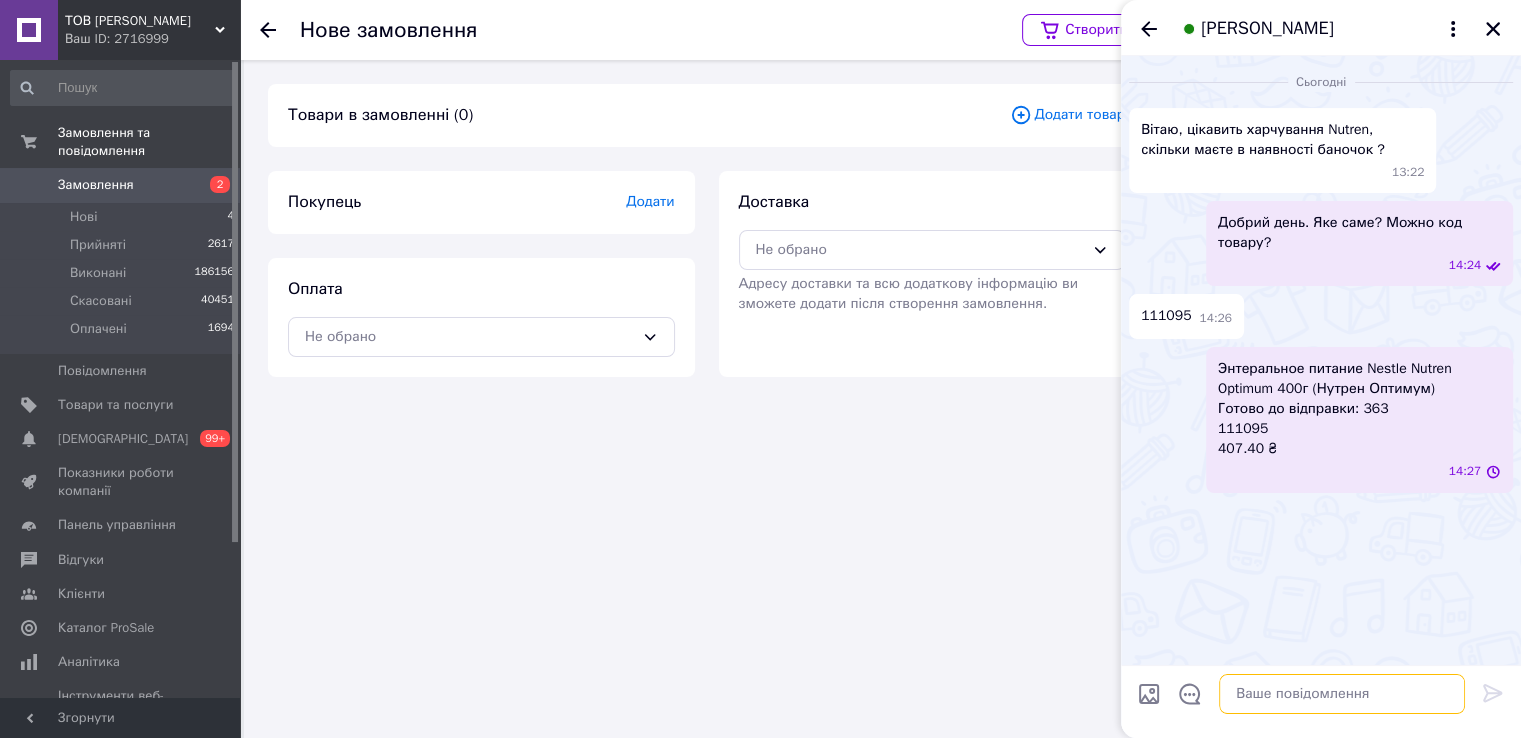 scroll, scrollTop: 0, scrollLeft: 0, axis: both 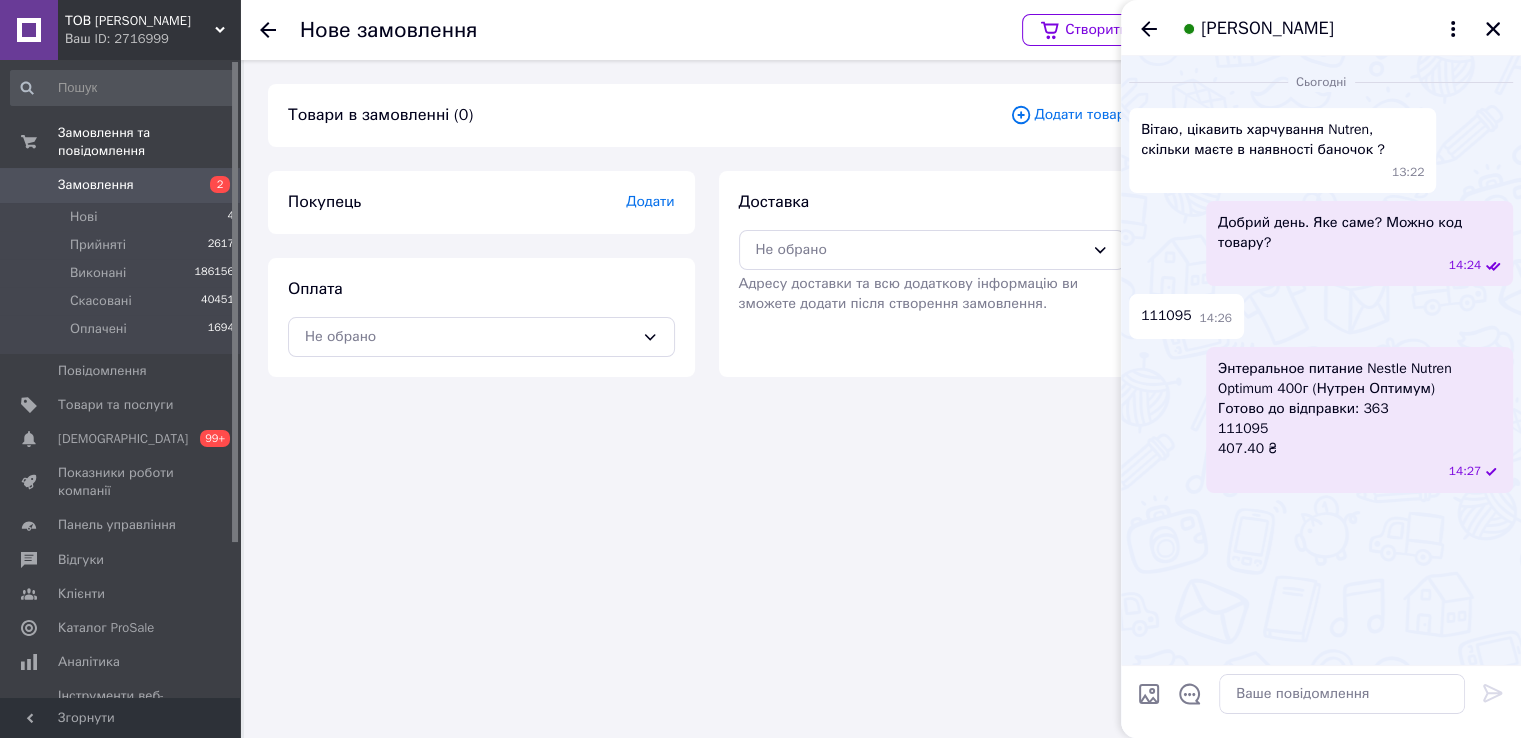 click 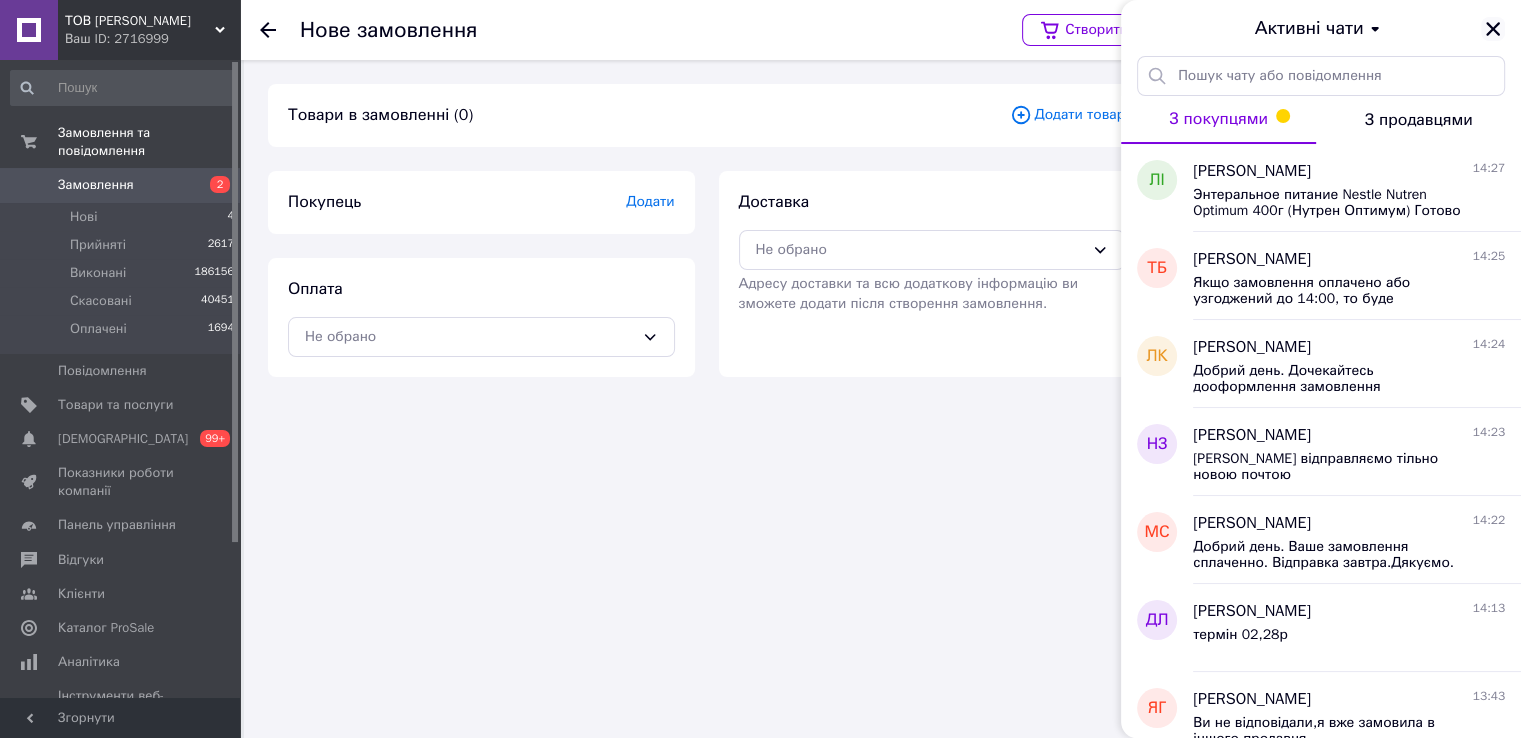 click 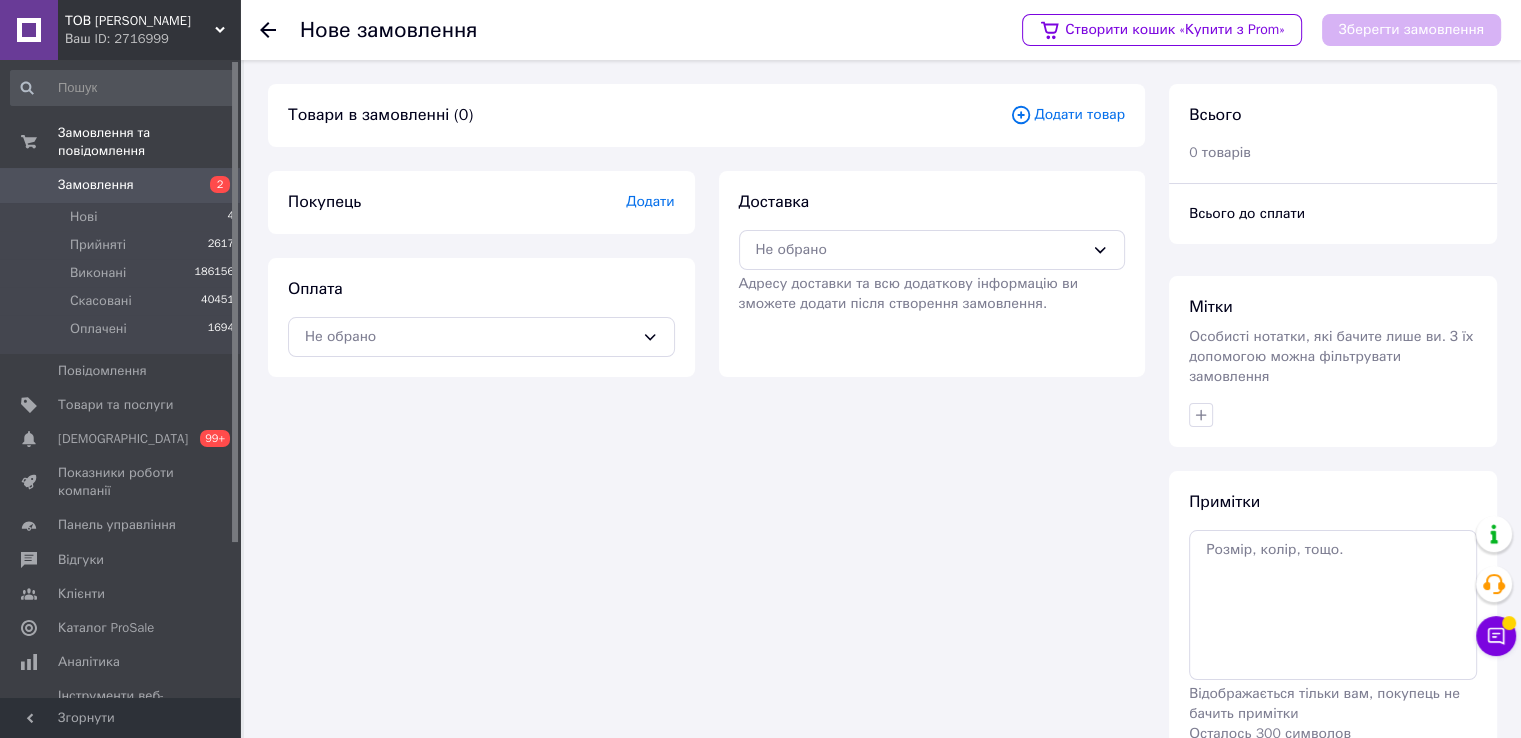 click 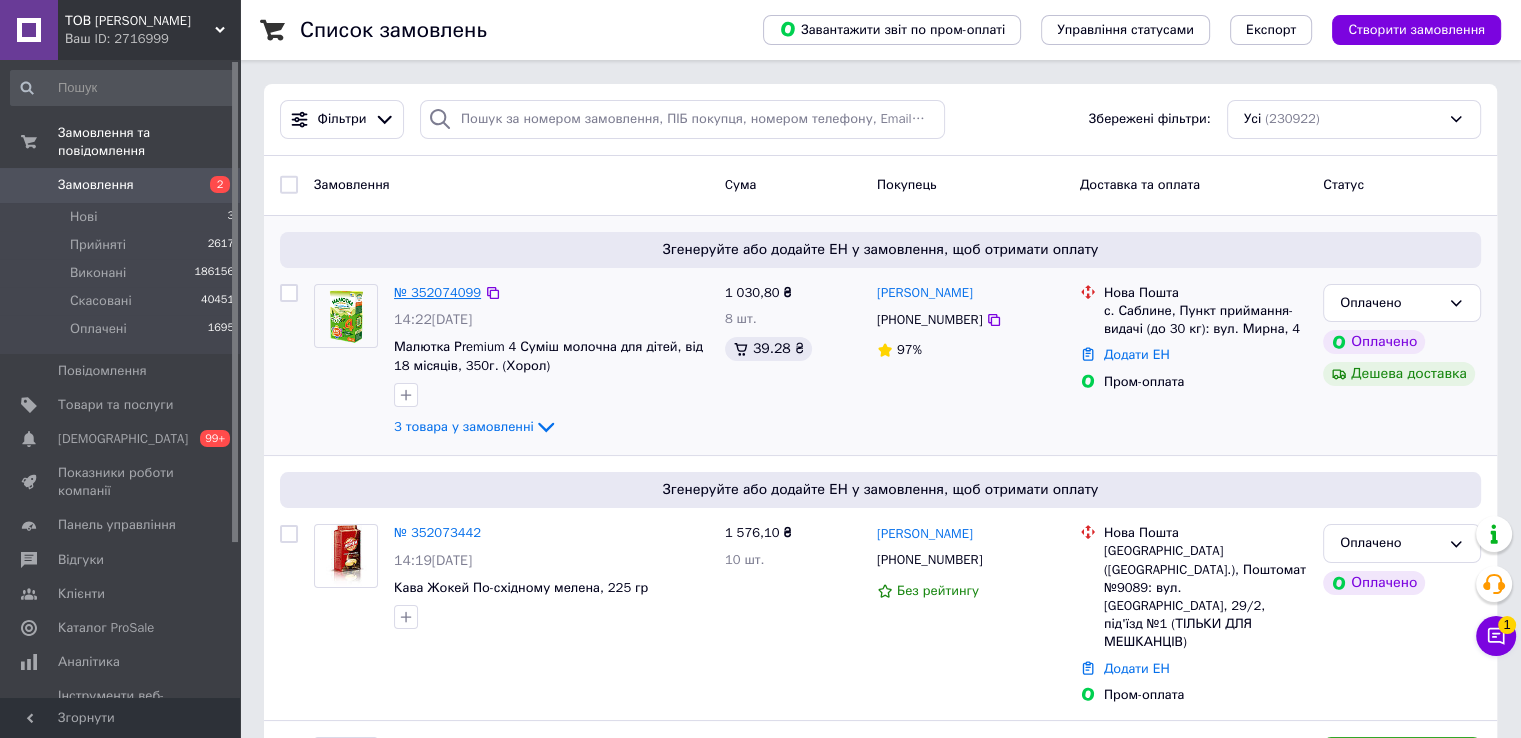 click on "№ 352074099" at bounding box center (437, 292) 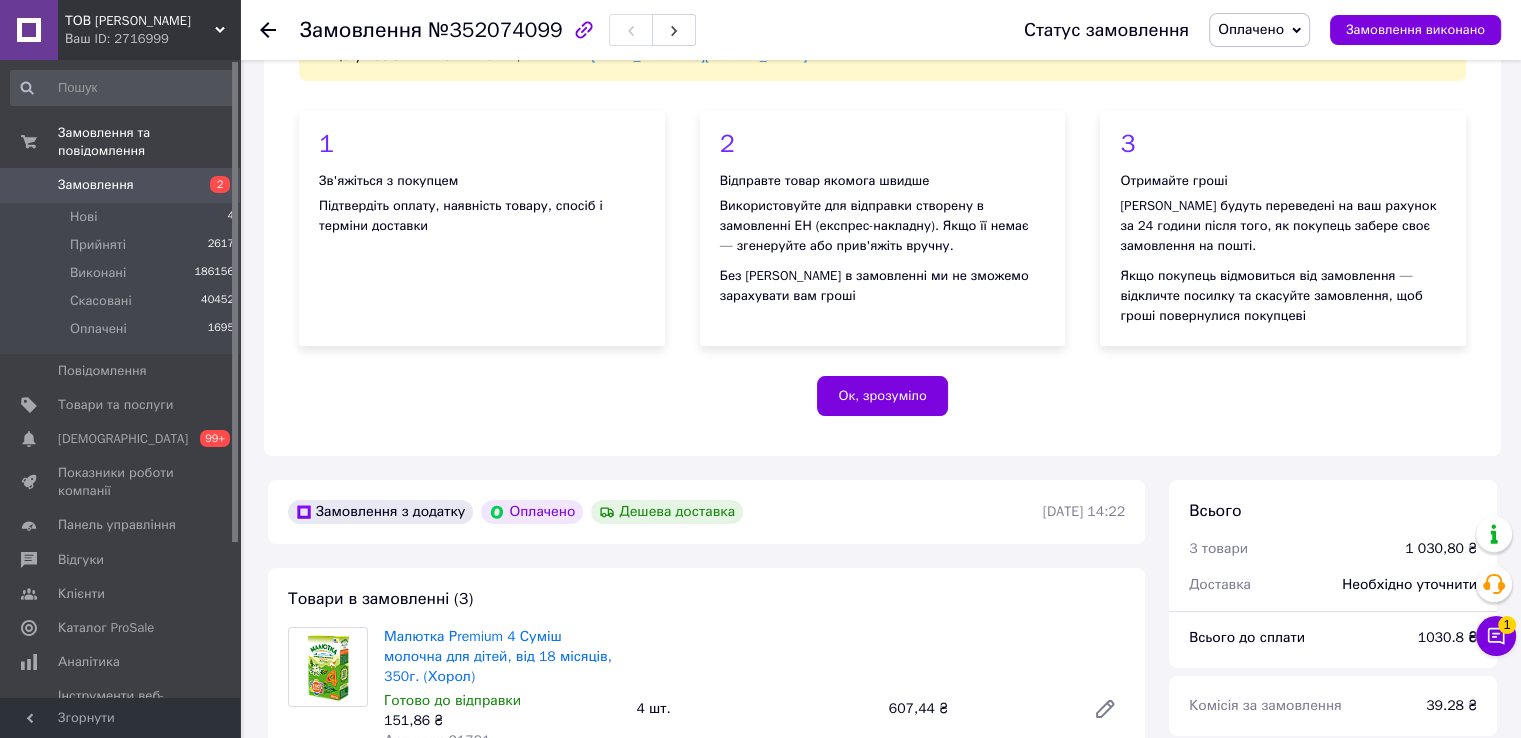 scroll, scrollTop: 600, scrollLeft: 0, axis: vertical 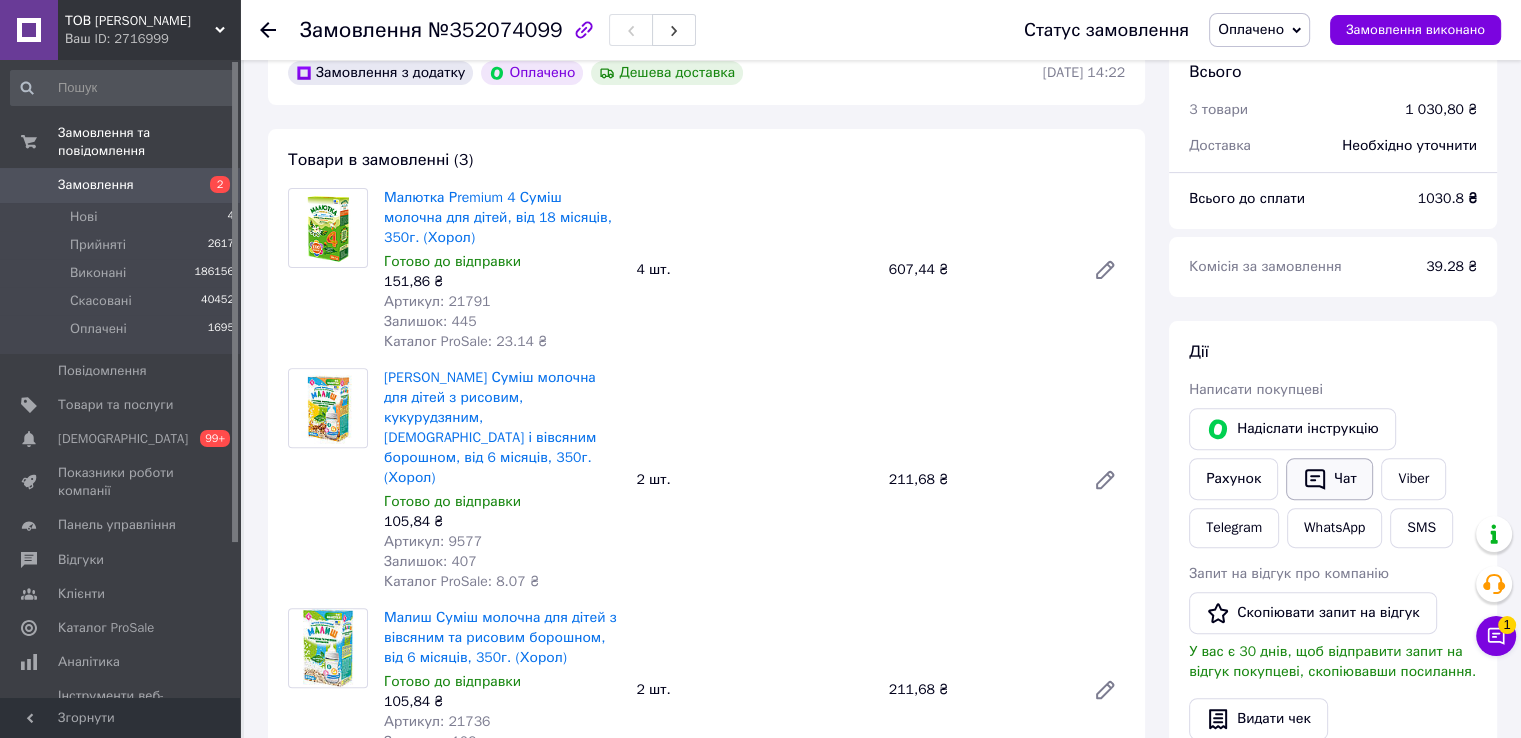 click on "Чат" at bounding box center (1329, 479) 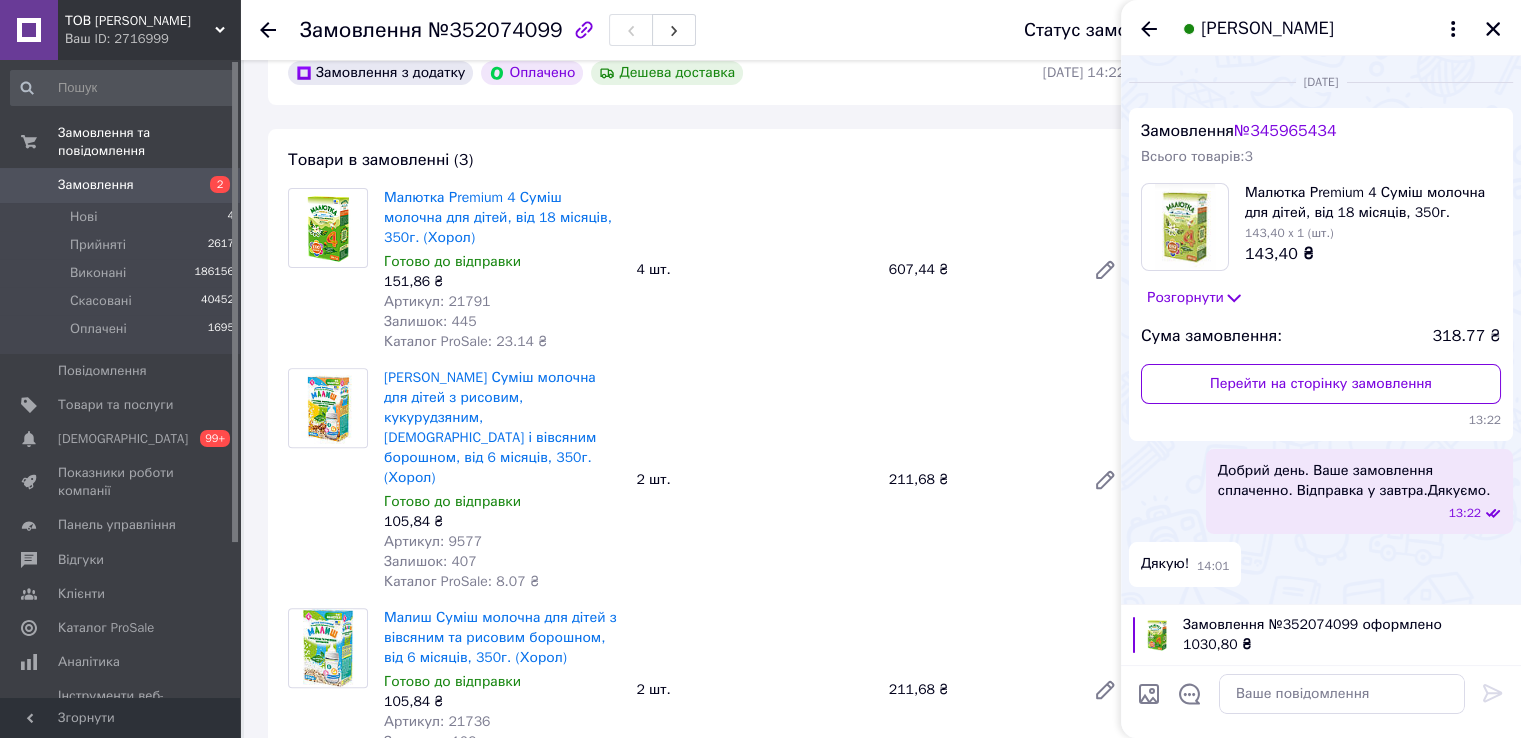 scroll, scrollTop: 280, scrollLeft: 0, axis: vertical 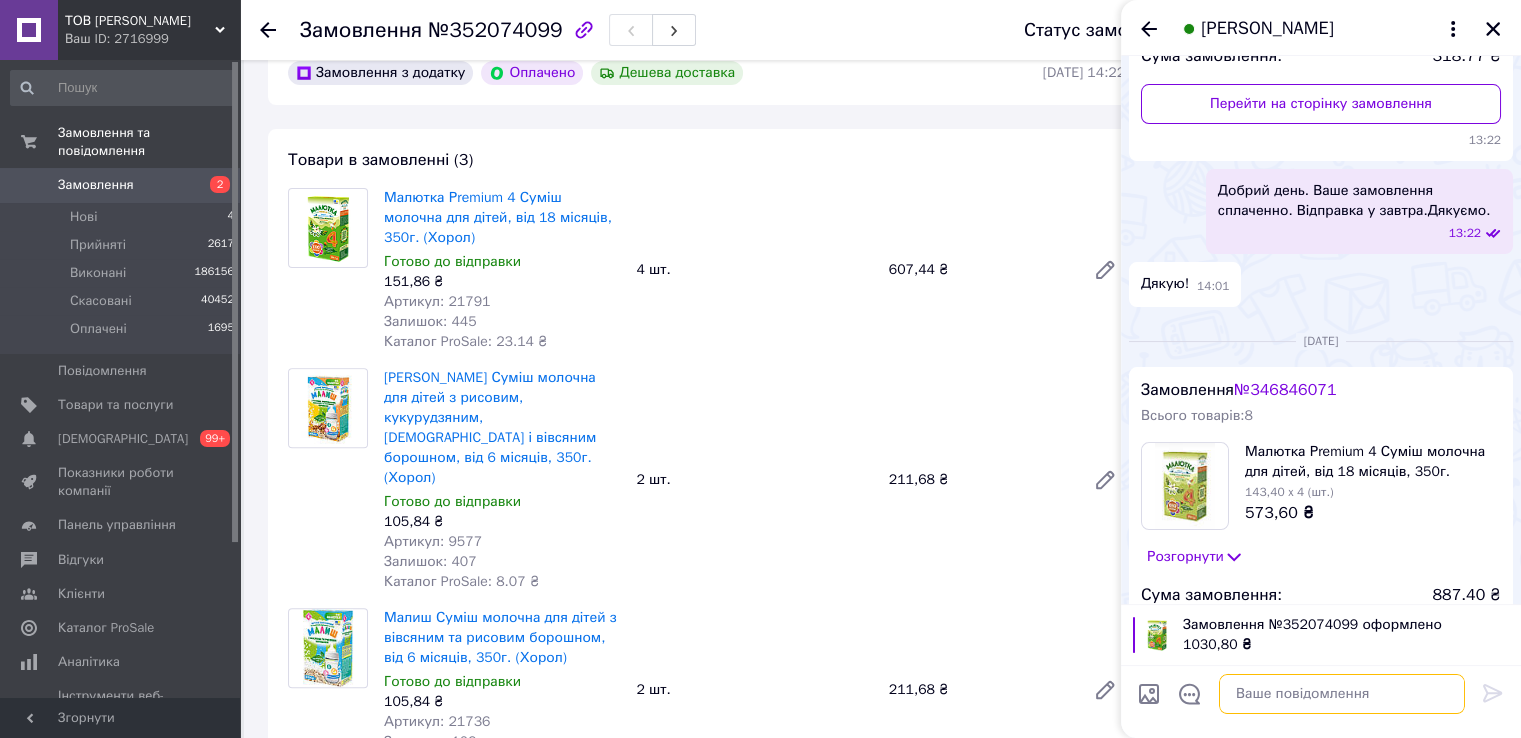 paste on "Добрий день. Ваше замовлення сплаченно. Відправка завтра.Дякуємо." 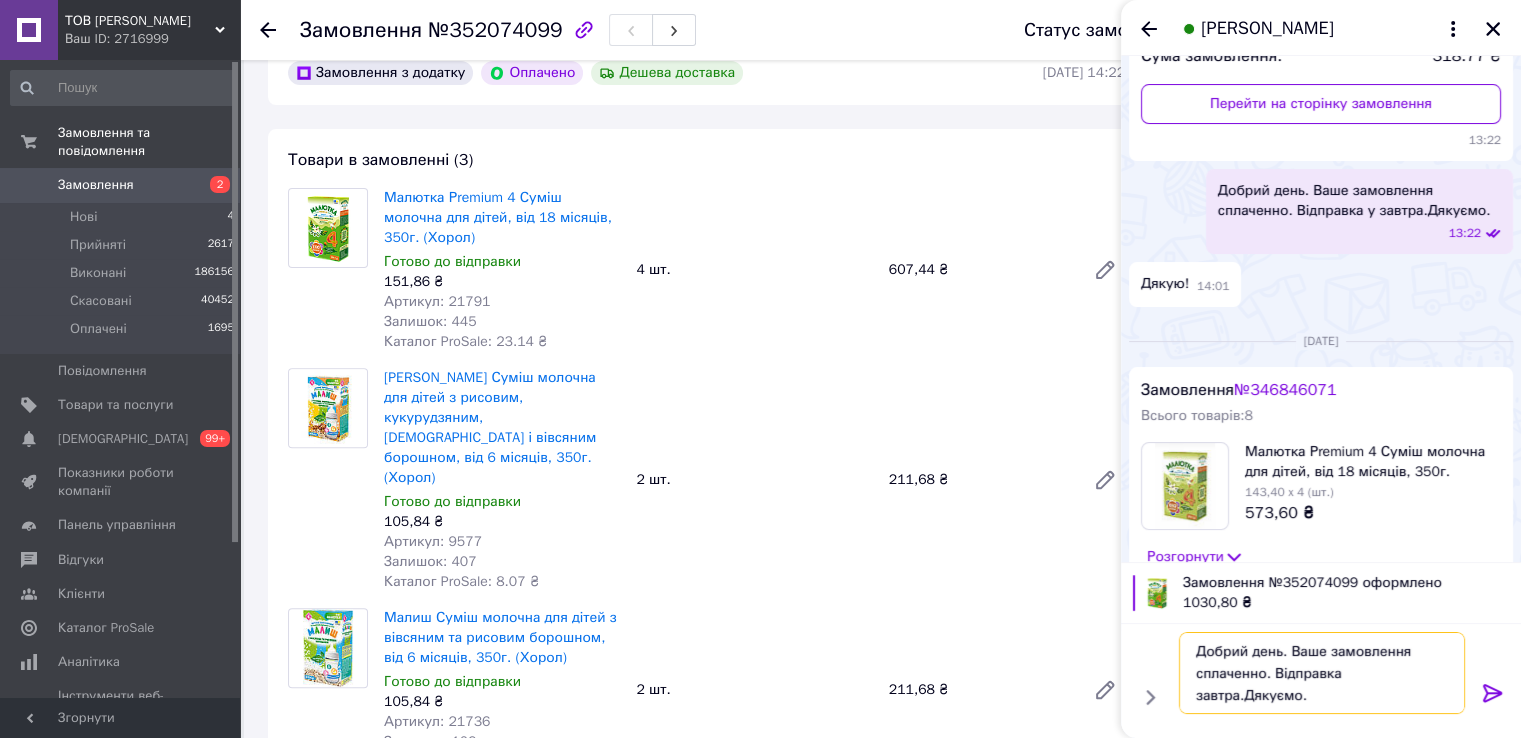 type 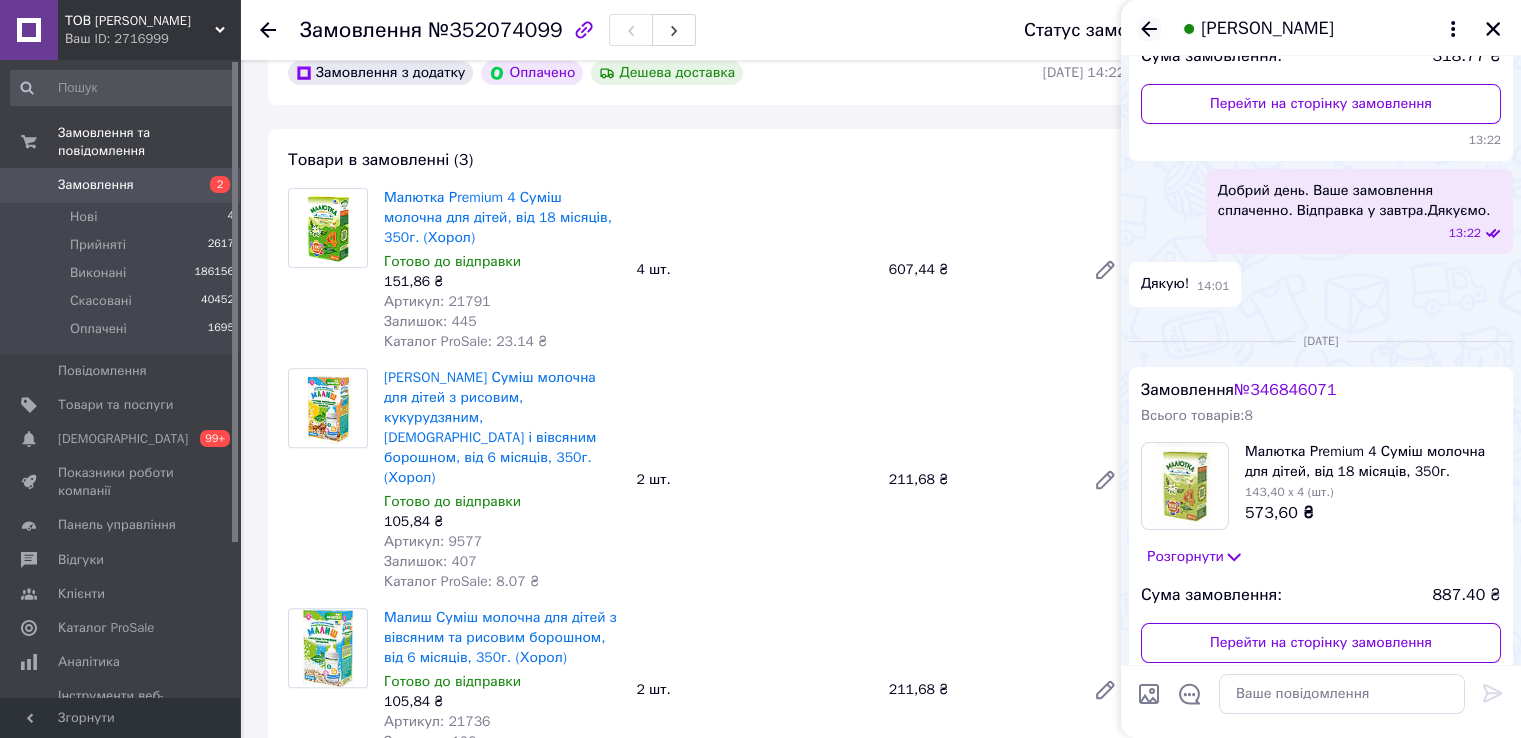 click 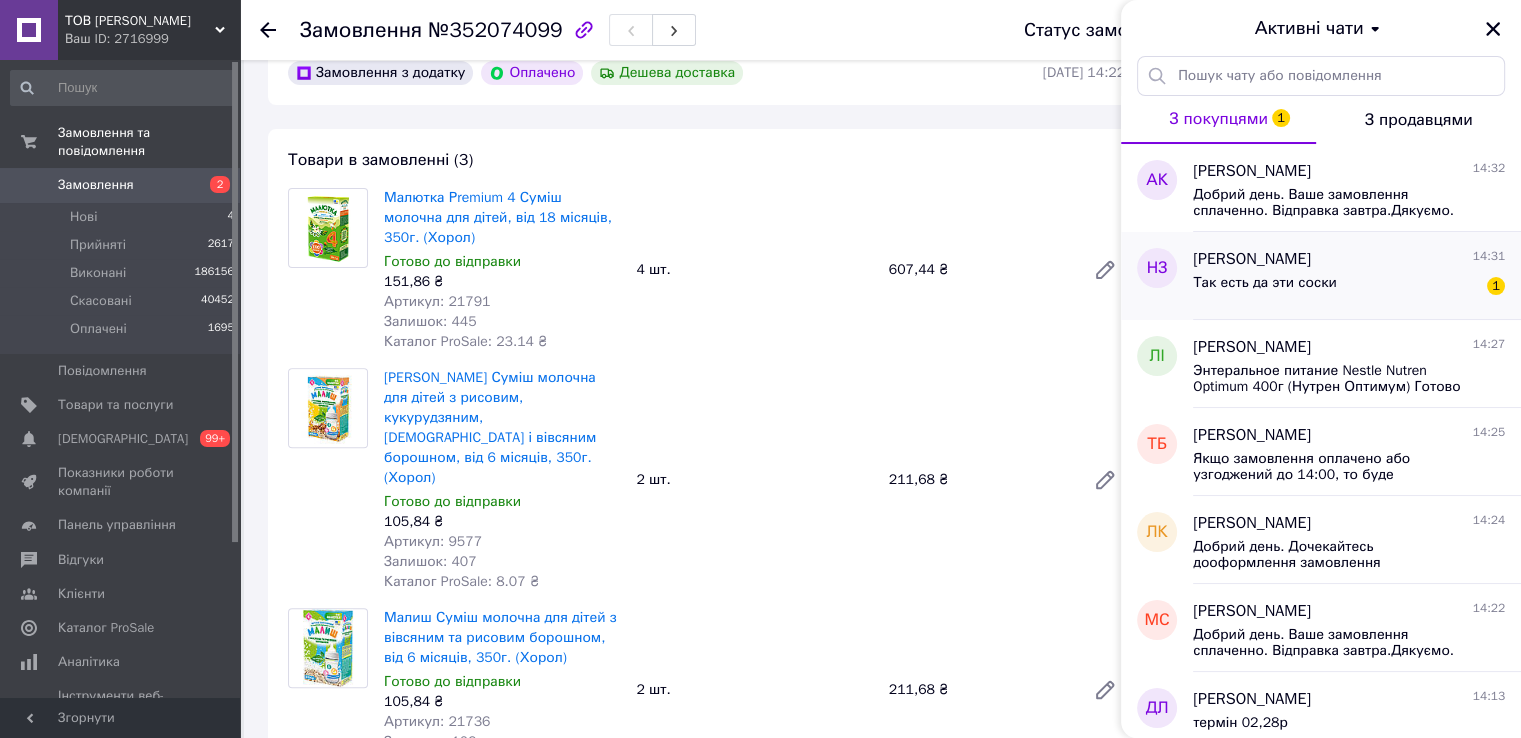 click on "Так есть да эти соски" at bounding box center [1265, 283] 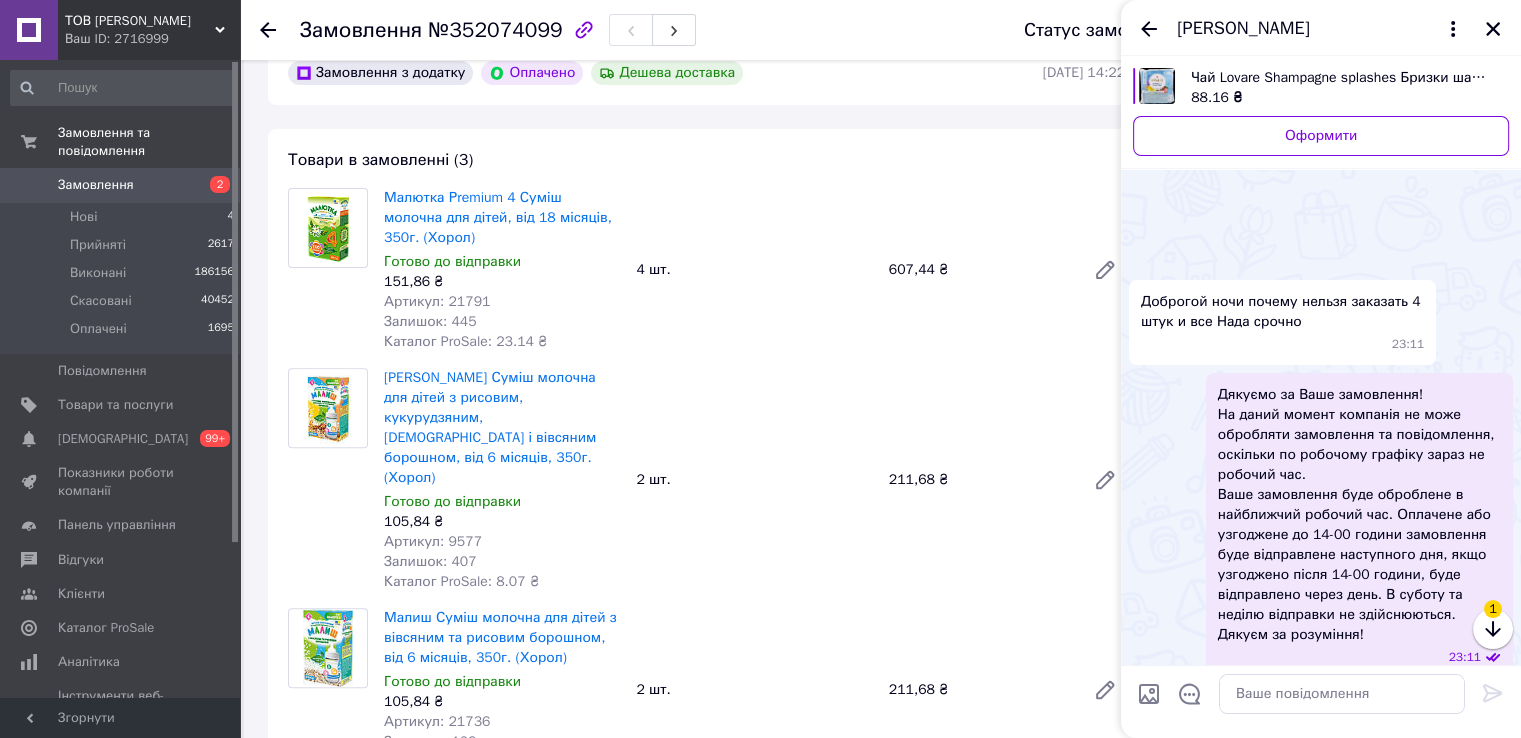 scroll, scrollTop: 997, scrollLeft: 0, axis: vertical 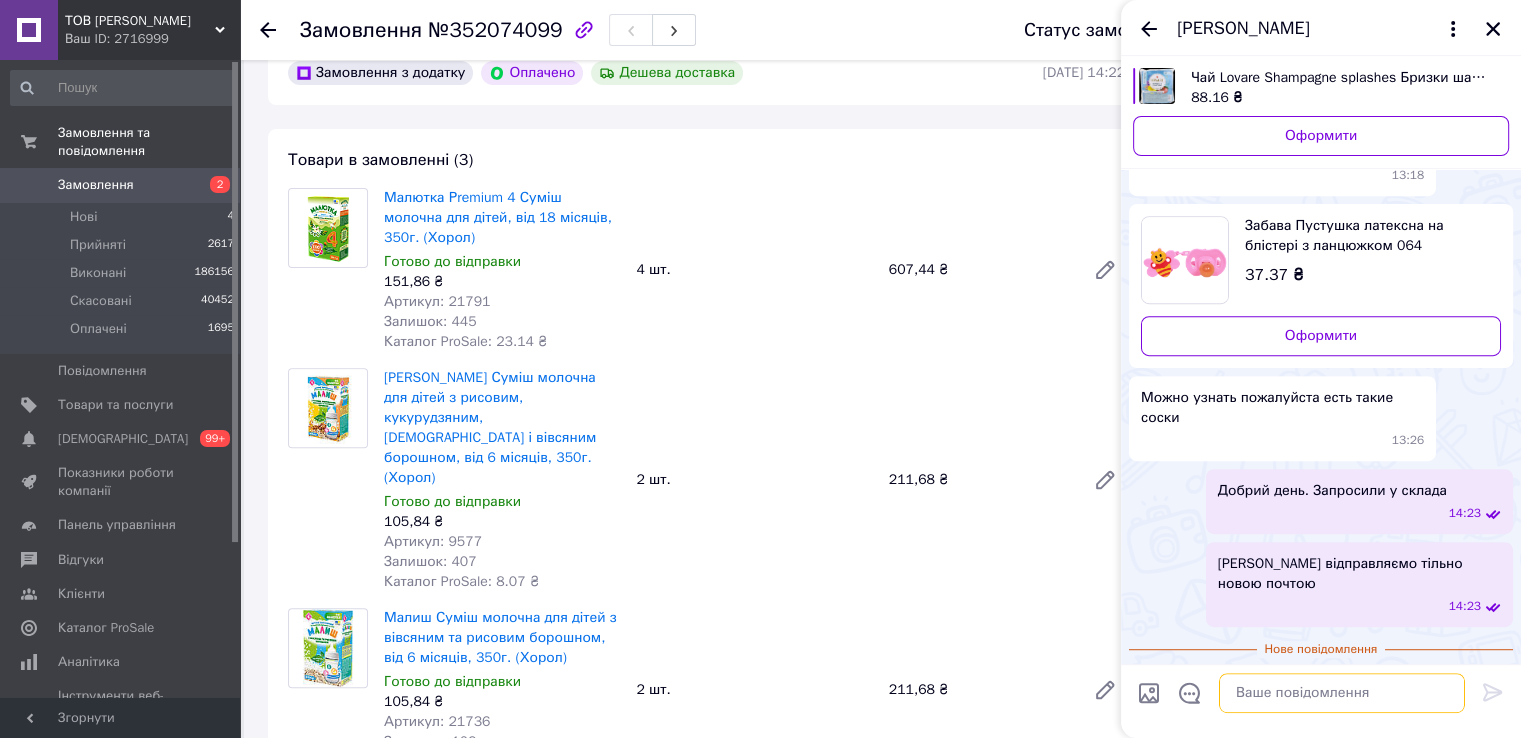 click at bounding box center [1342, 694] 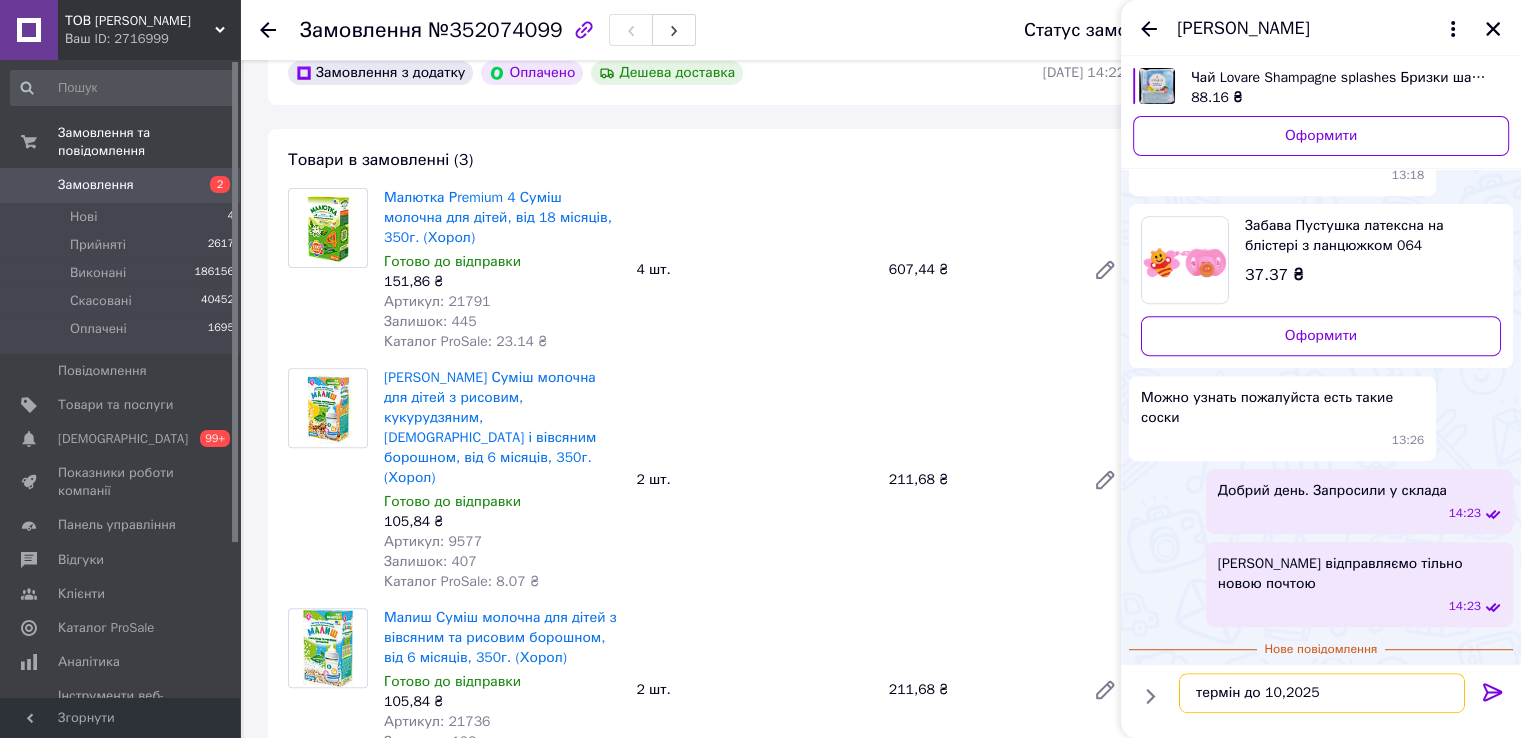 type on "термін до 10,2025р" 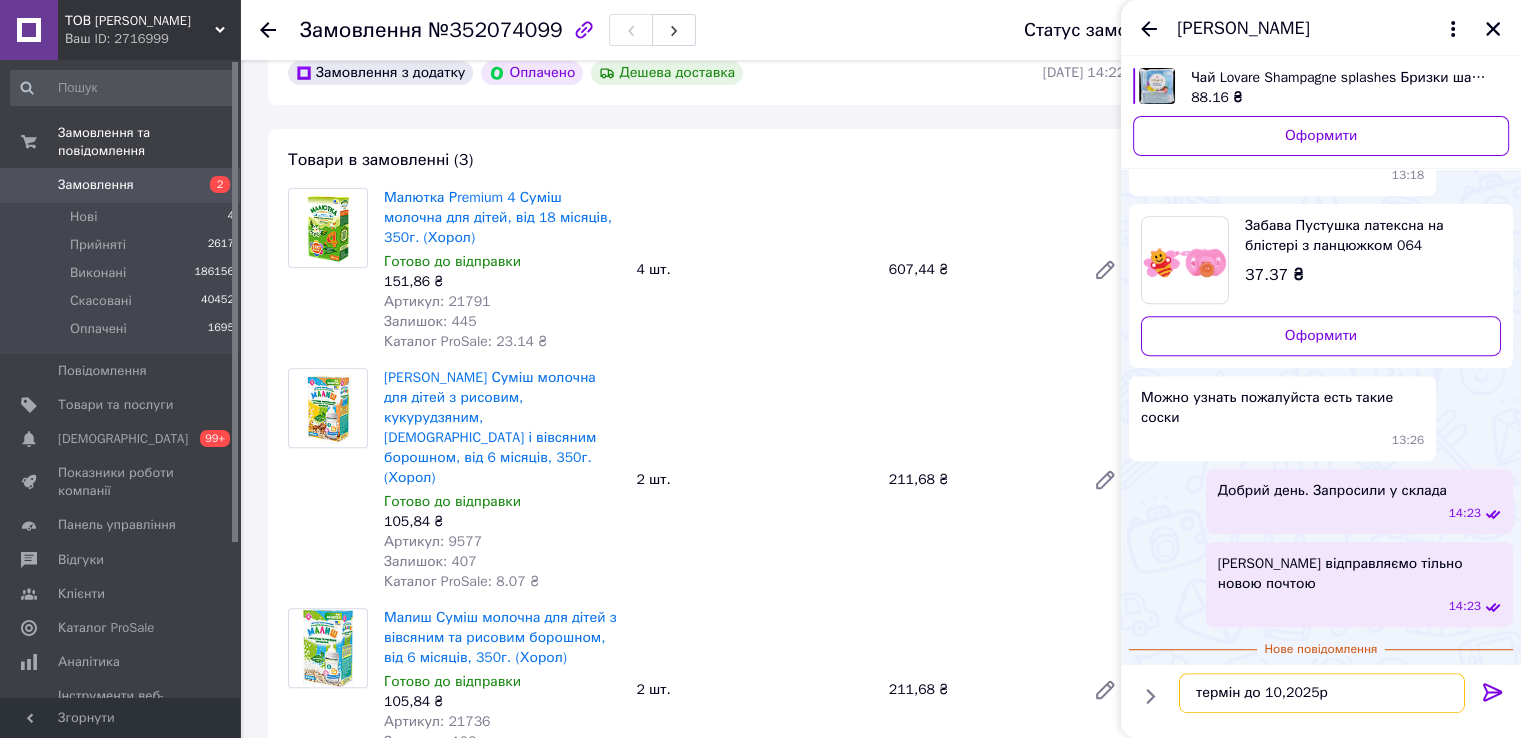 type 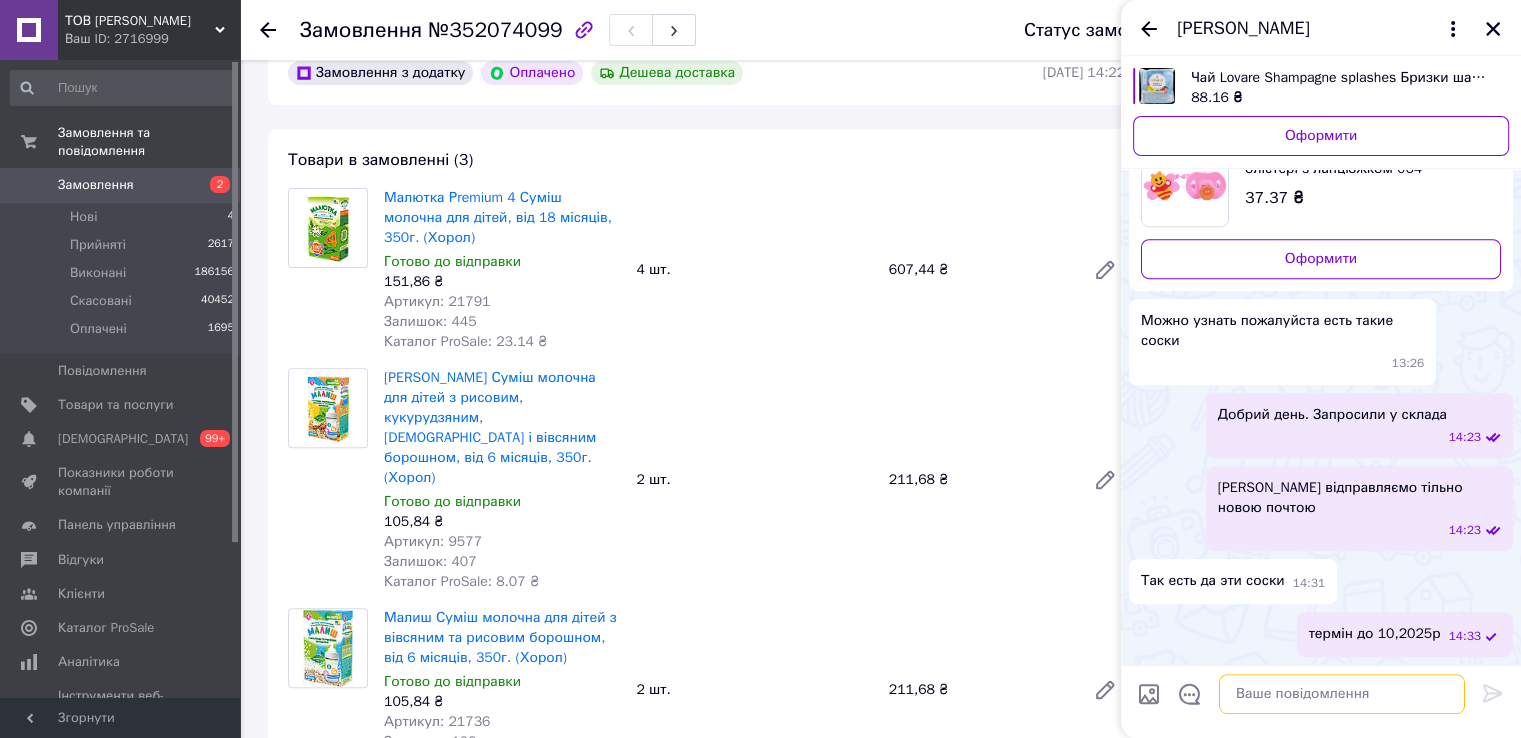 scroll, scrollTop: 912, scrollLeft: 0, axis: vertical 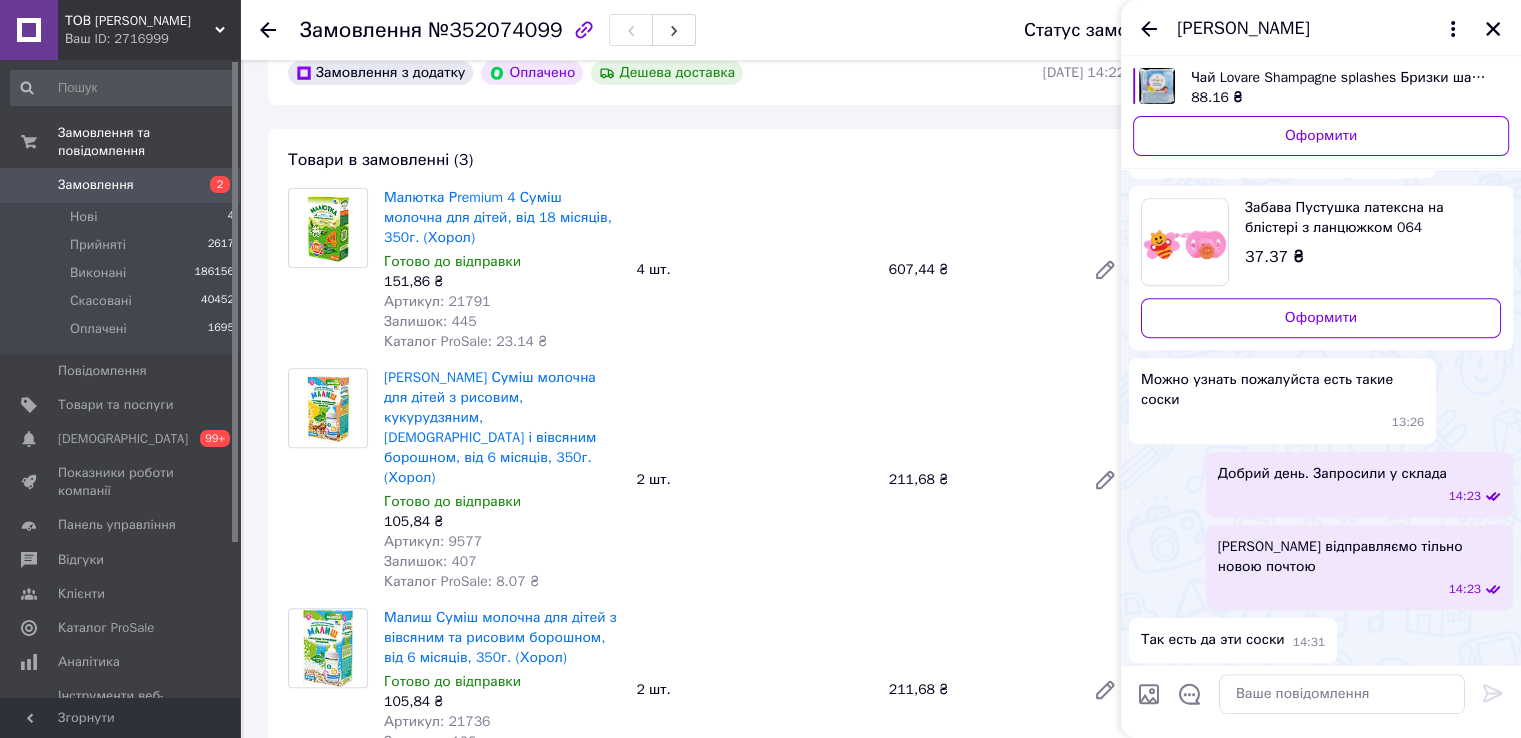 click 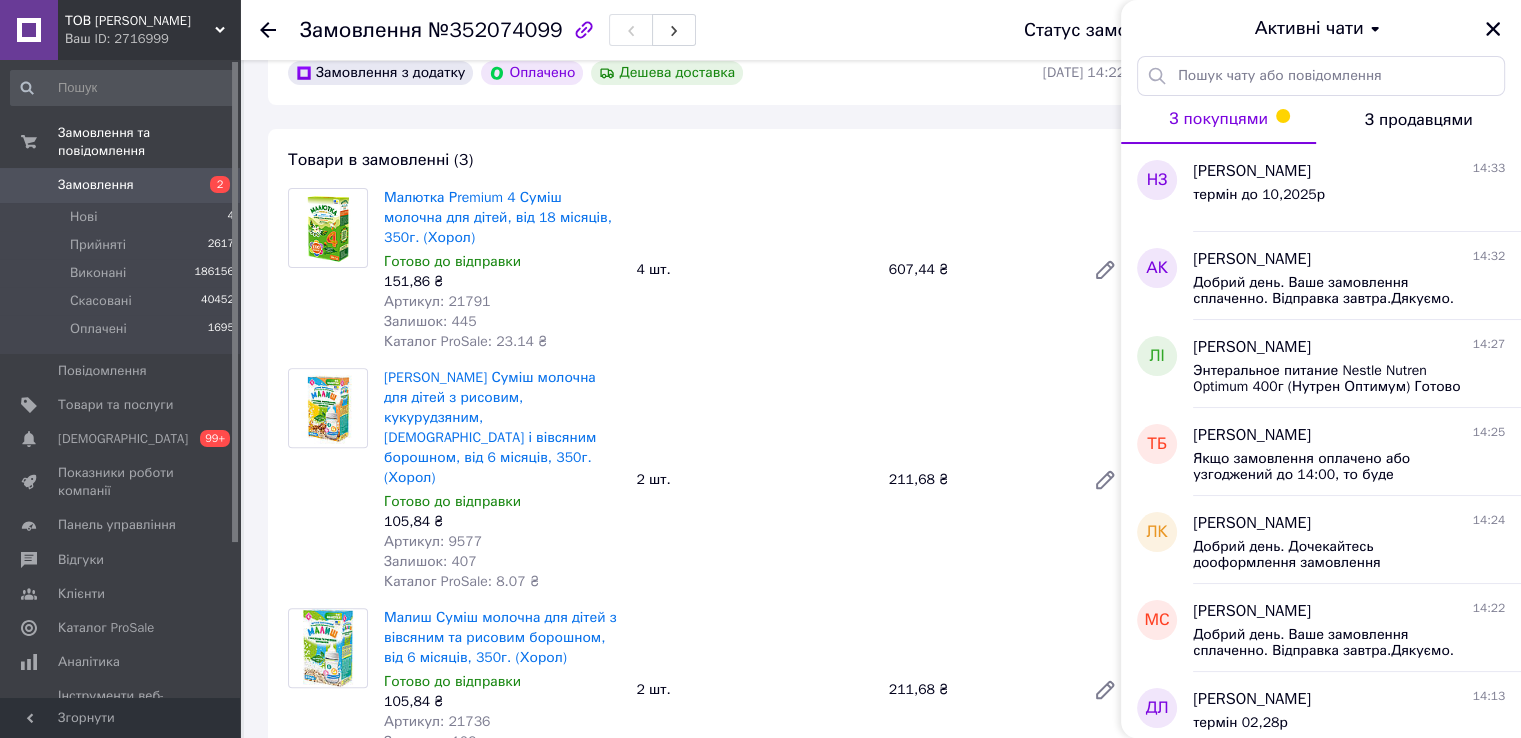 click 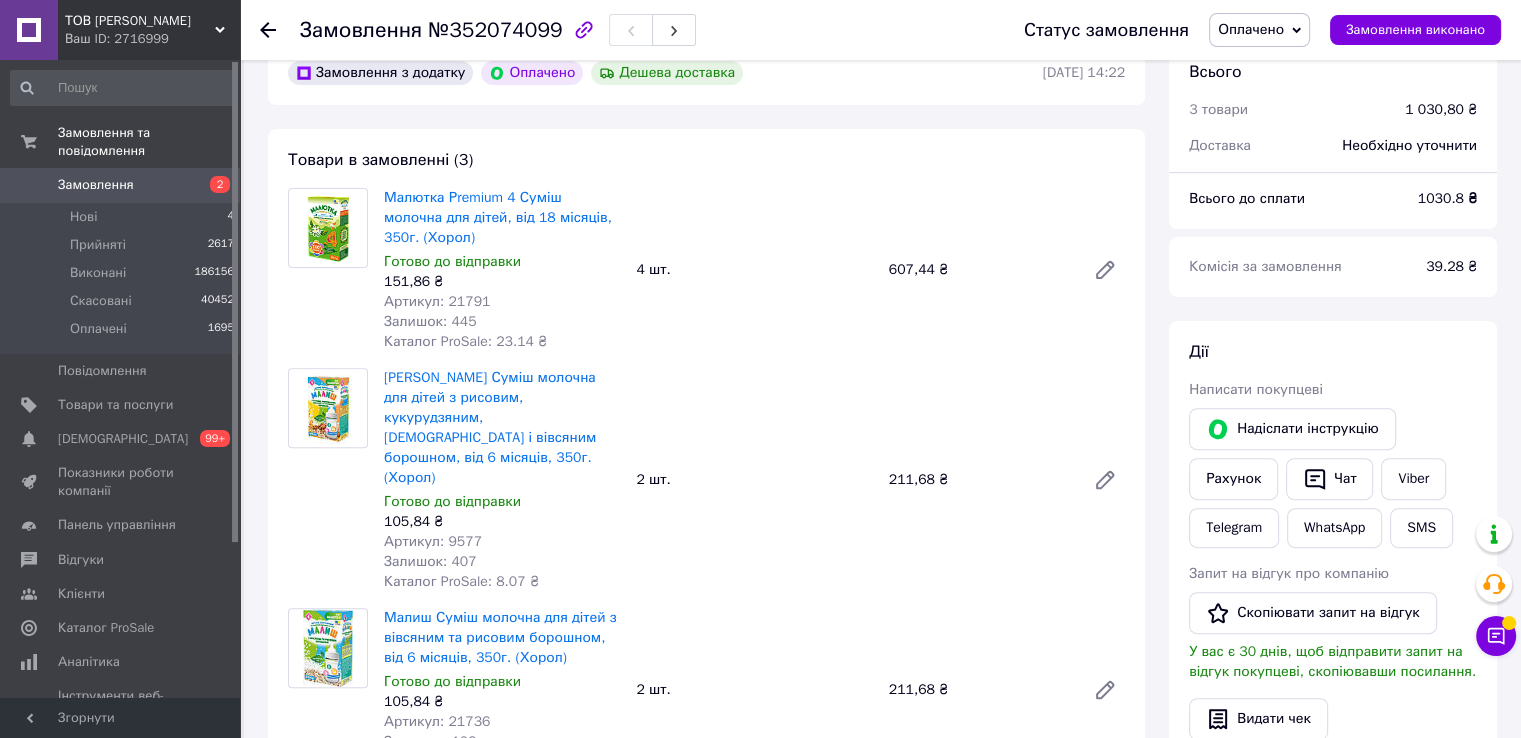 drag, startPoint x: 267, startPoint y: 33, endPoint x: 836, endPoint y: 354, distance: 653.30084 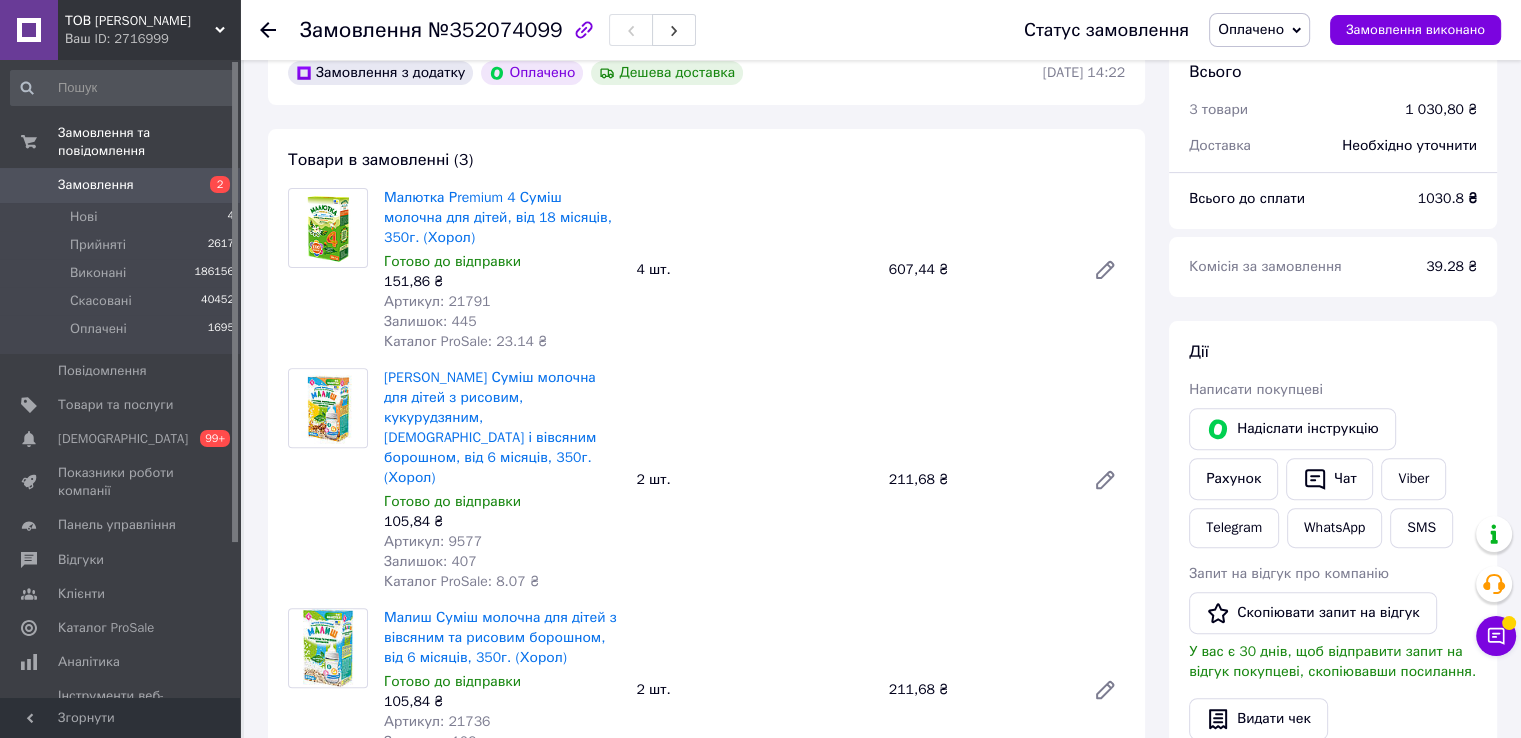 click on "Замовлення №352074099 Статус замовлення Оплачено Прийнято Виконано Скасовано Замовлення виконано Це замовлення сплачено за допомогою Пром-оплата з виплатою на картку працює як P2P переказ (з картки на картку) з обмеженнями платіжних систем: до 150 виплат загалом на 3 картки. Досягли ліміту? Підпишіть договір з ТОВ «ФК «ЕВО» та підключіть розрахунковий рахунок. Якщо у вас з'явилися питання, пишіть —   prompay@prom.ua 1 Зв'яжіться з покупцем Підтвердіть оплату, наявність товару, спосіб і терміни доставки 2 Відправте товар якомога швидше 3 Отримайте гроші Ок, зрозуміло 97% <" at bounding box center (882, 730) 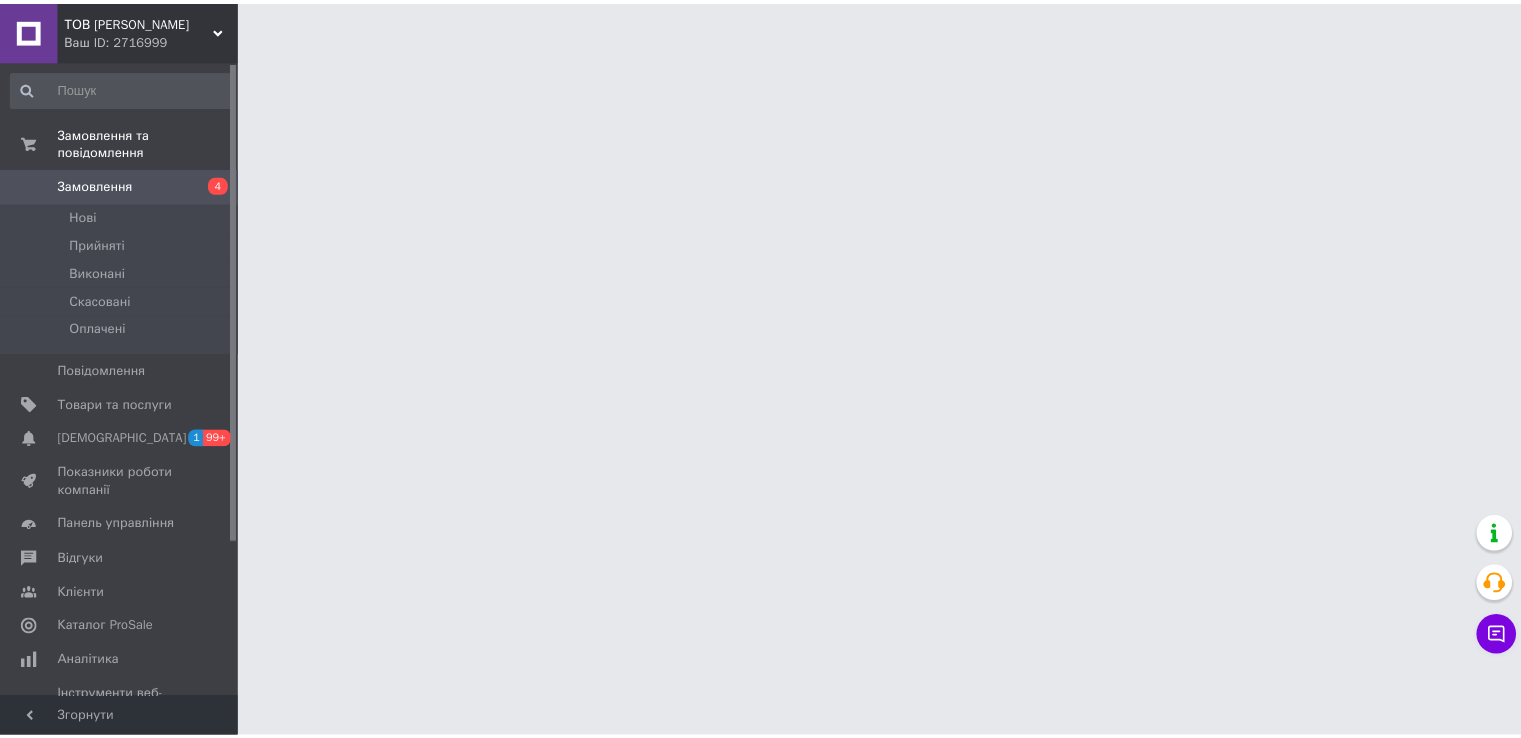 scroll, scrollTop: 0, scrollLeft: 0, axis: both 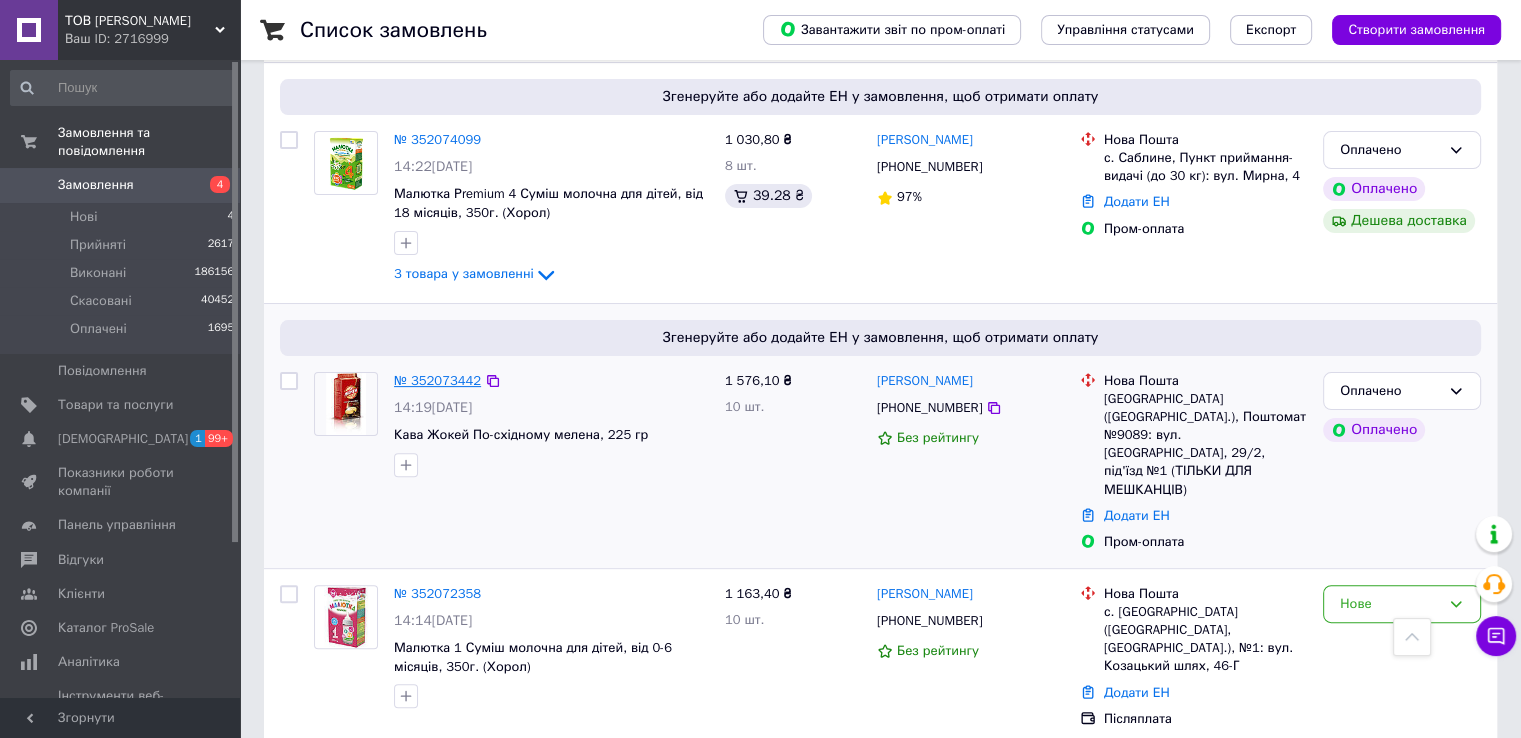 click on "№ 352073442" at bounding box center (437, 380) 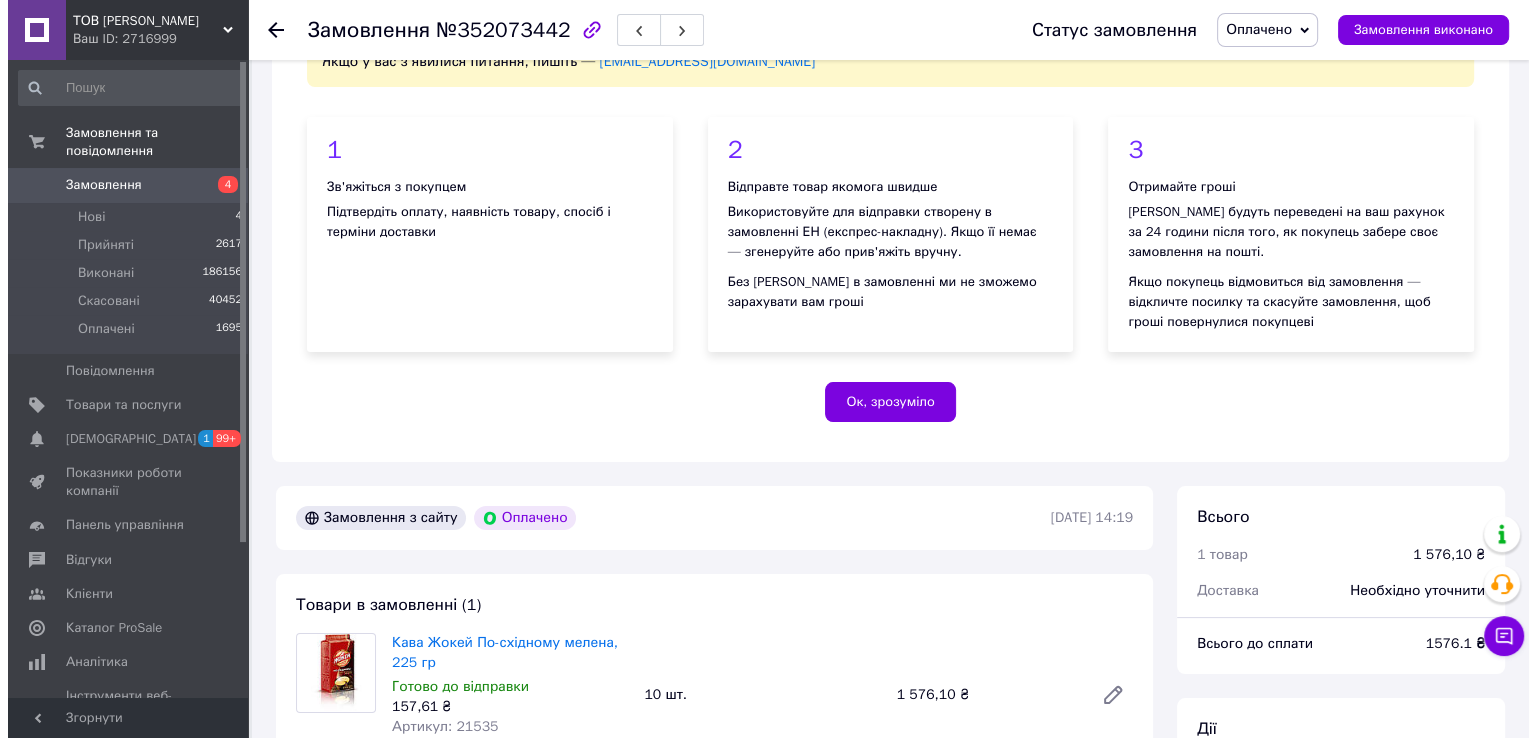 scroll, scrollTop: 0, scrollLeft: 0, axis: both 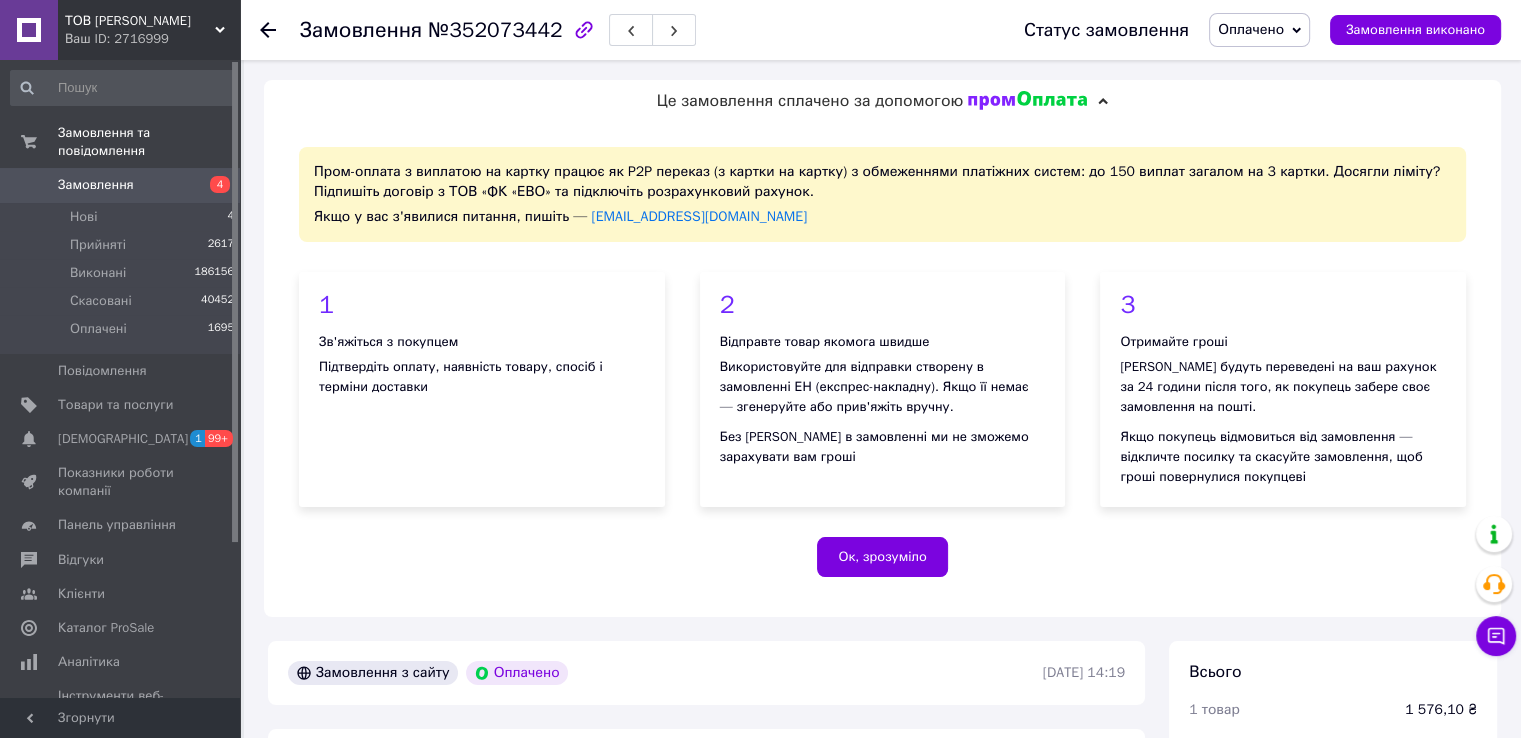 drag, startPoint x: 267, startPoint y: 35, endPoint x: 420, endPoint y: 31, distance: 153.05228 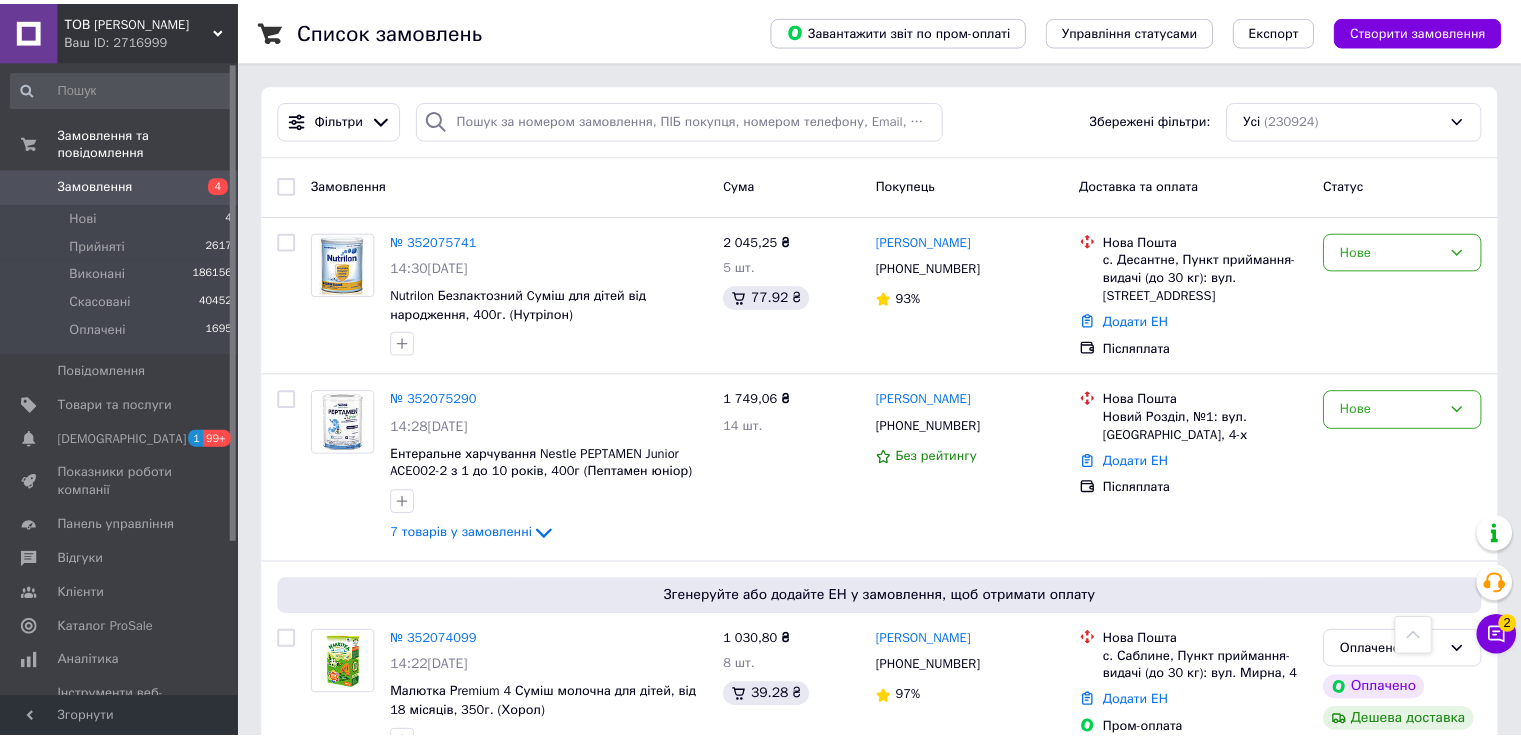 scroll, scrollTop: 500, scrollLeft: 0, axis: vertical 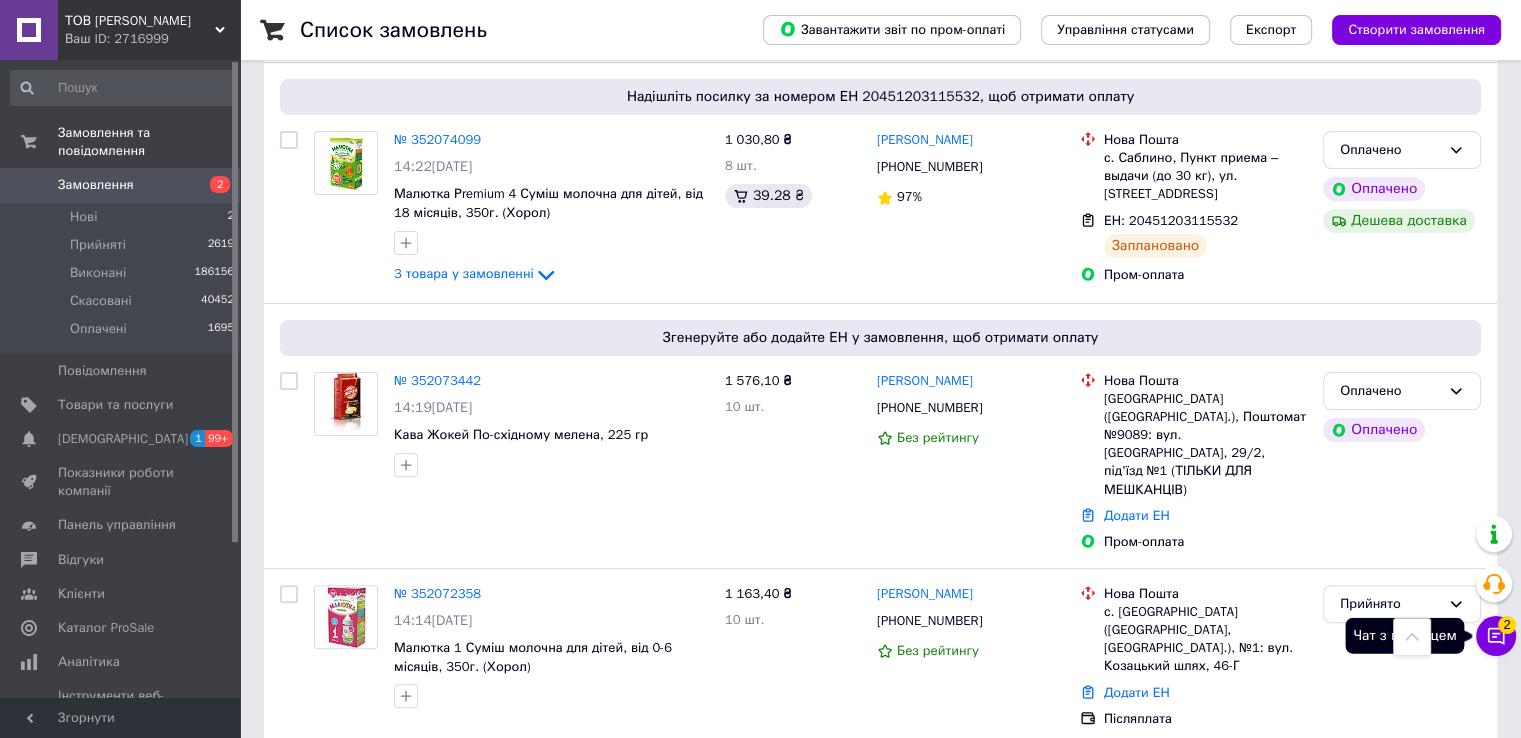 click 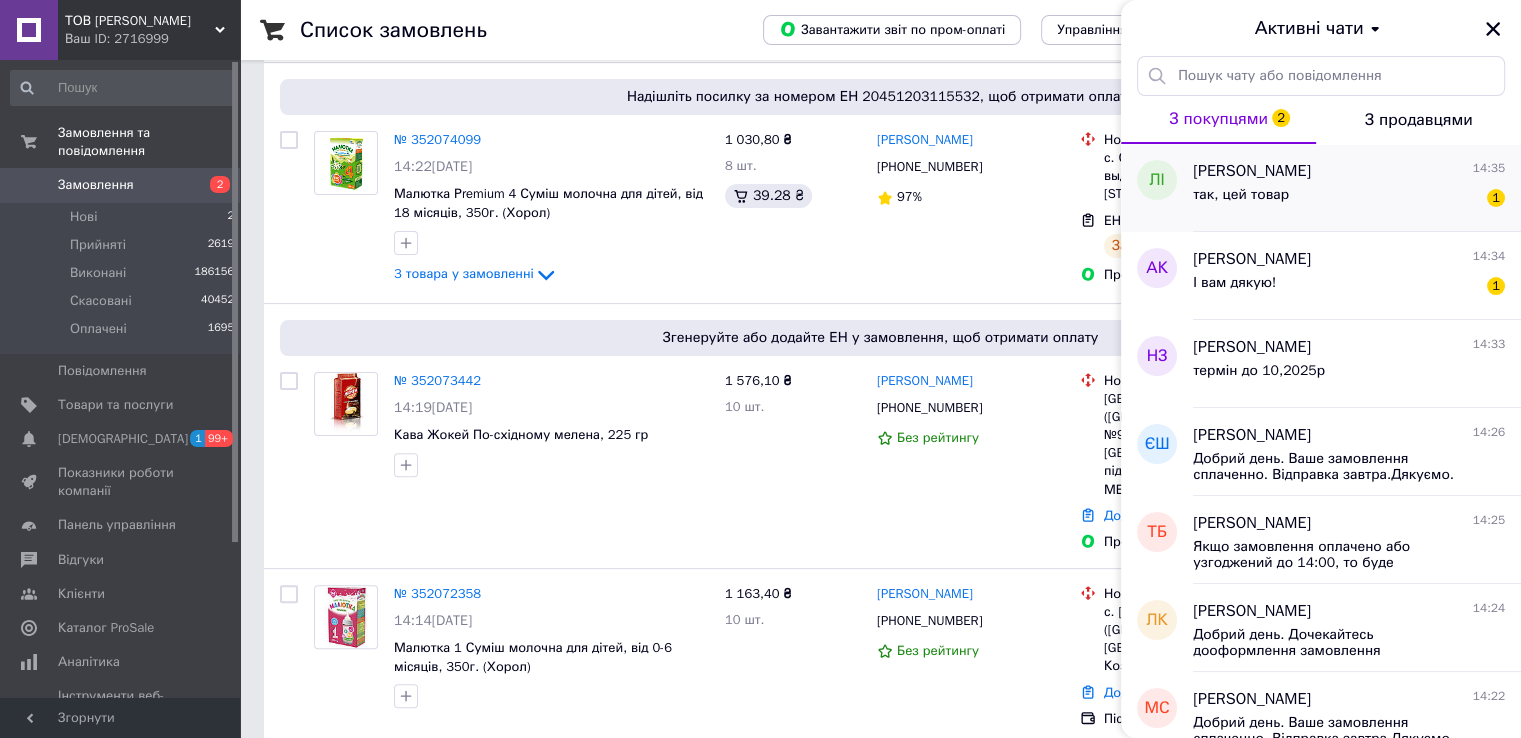 click on "так, цей товар 1" at bounding box center [1349, 199] 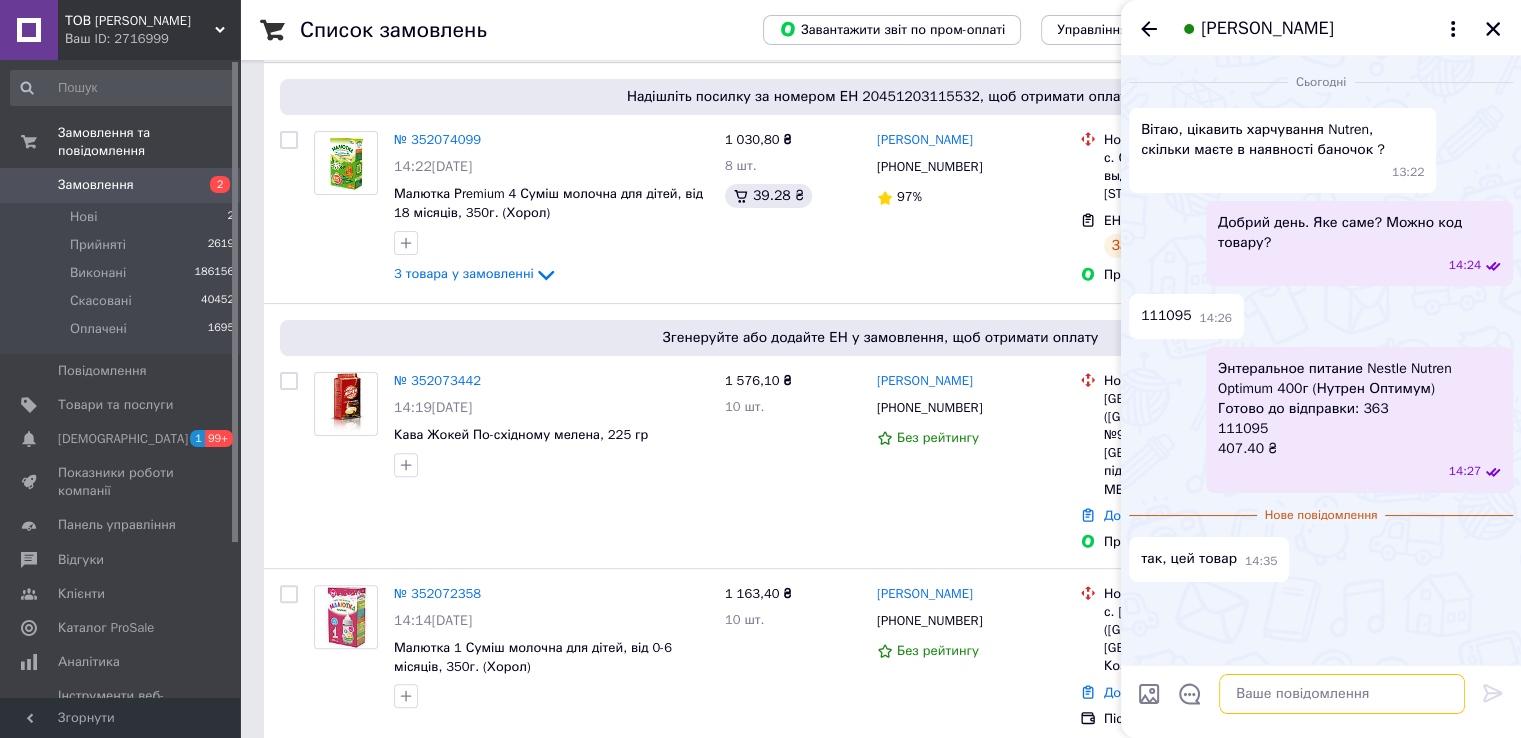 click at bounding box center [1342, 694] 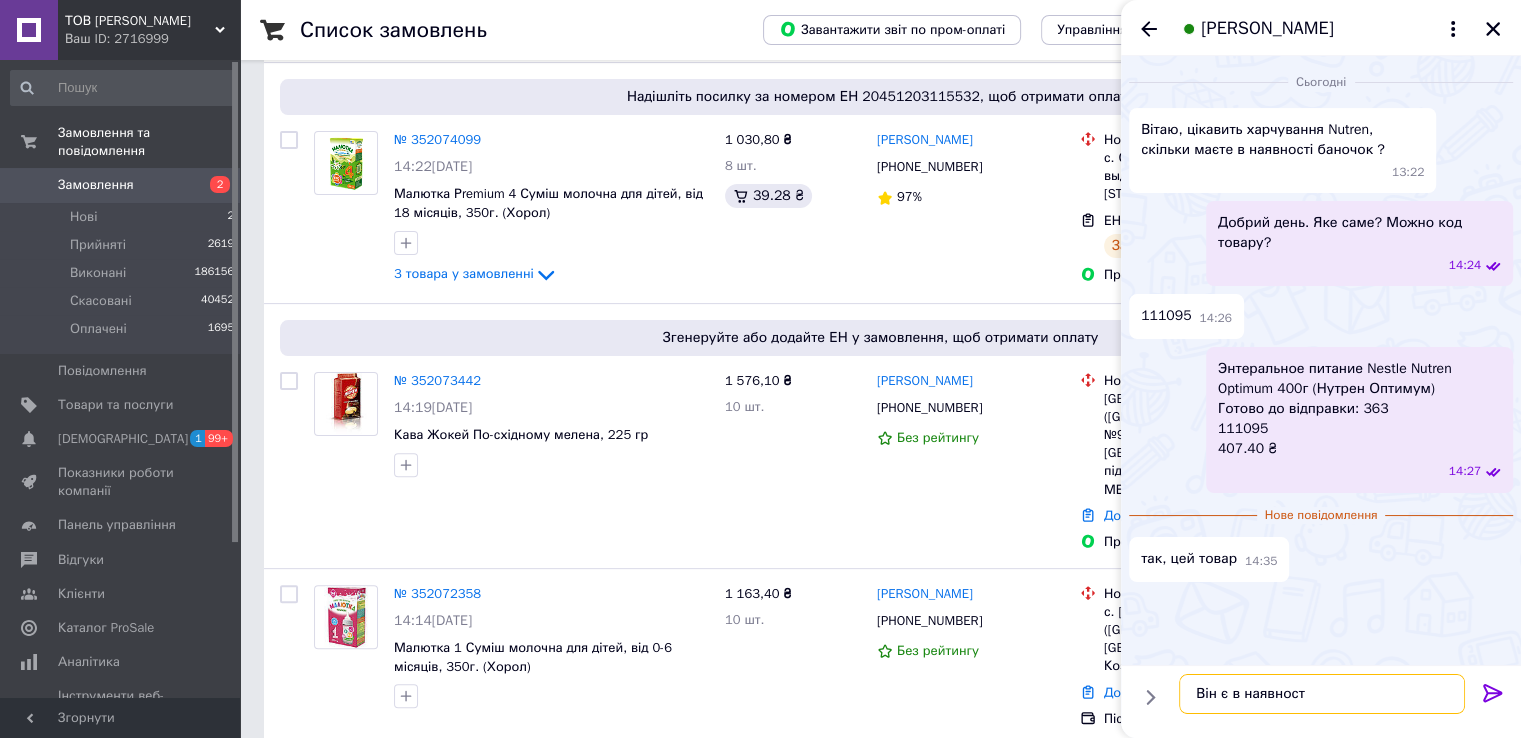 type on "Він є в наявності" 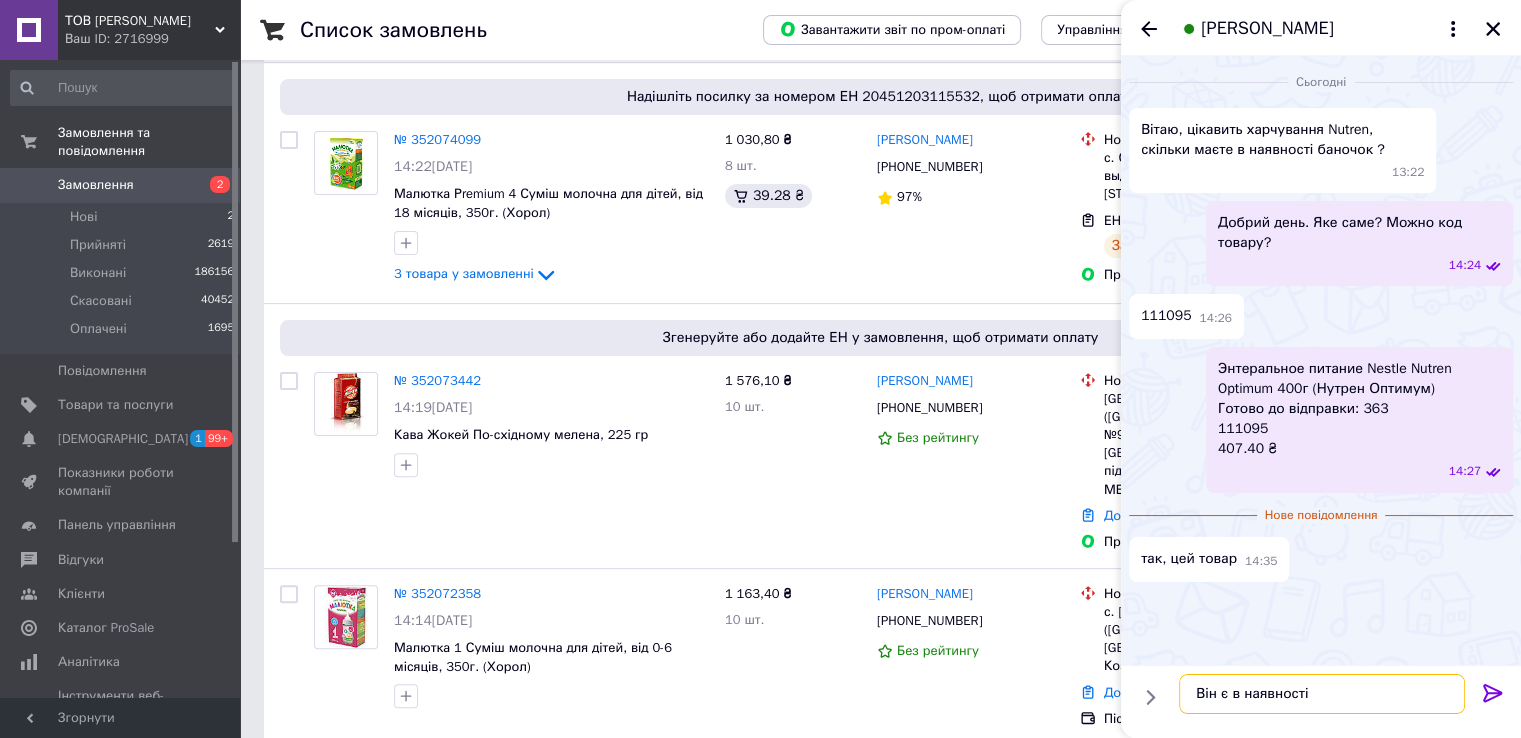 type 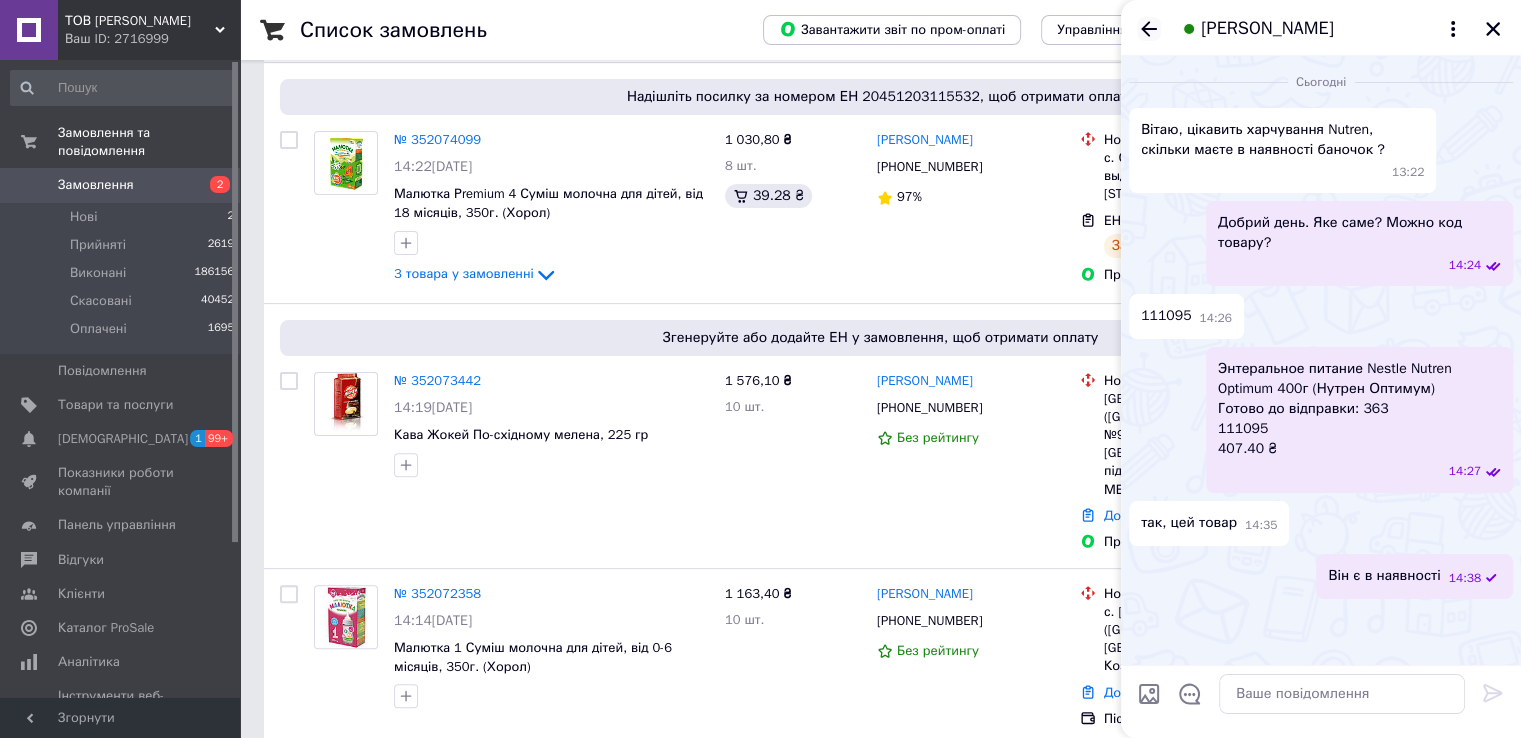 click 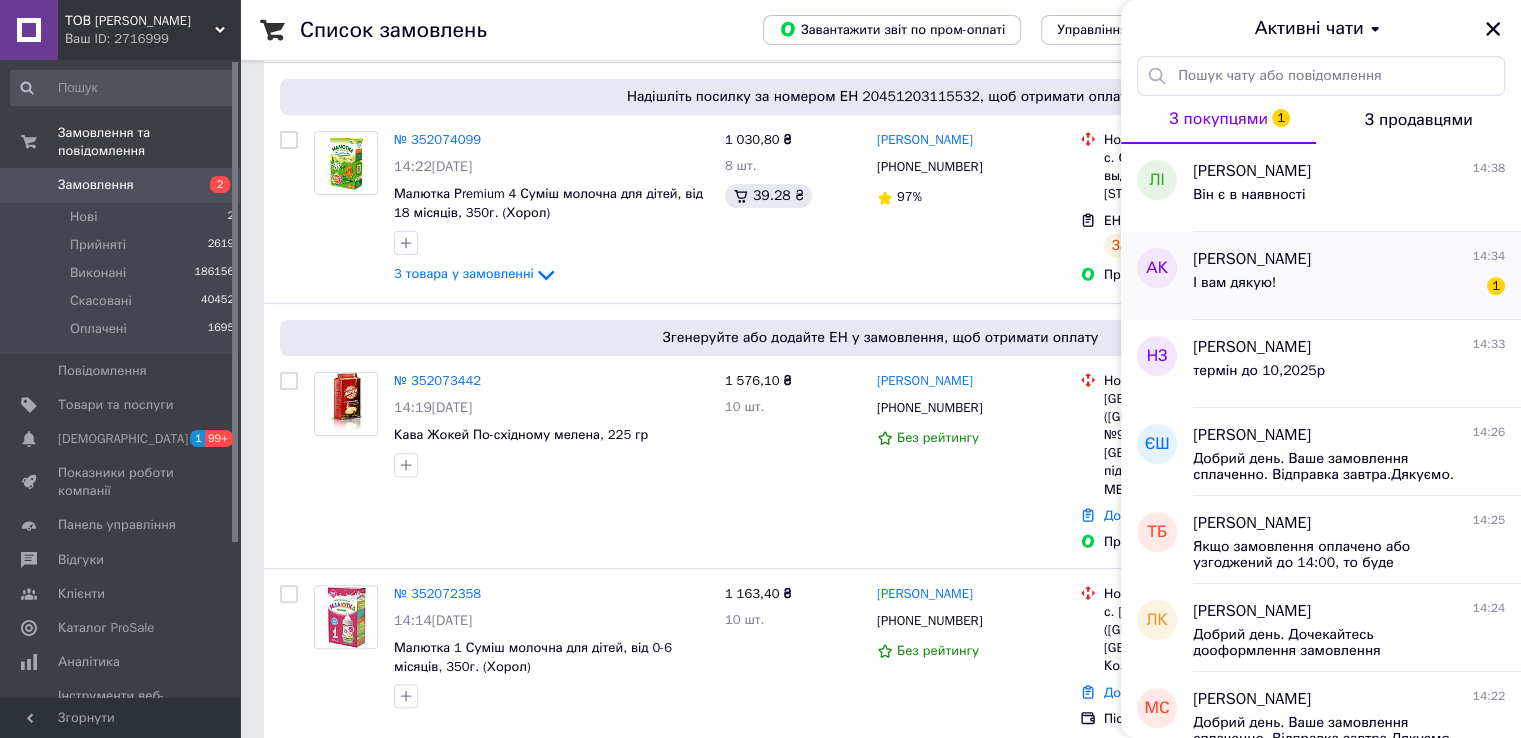 click on "І вам дякую! 1" at bounding box center (1349, 287) 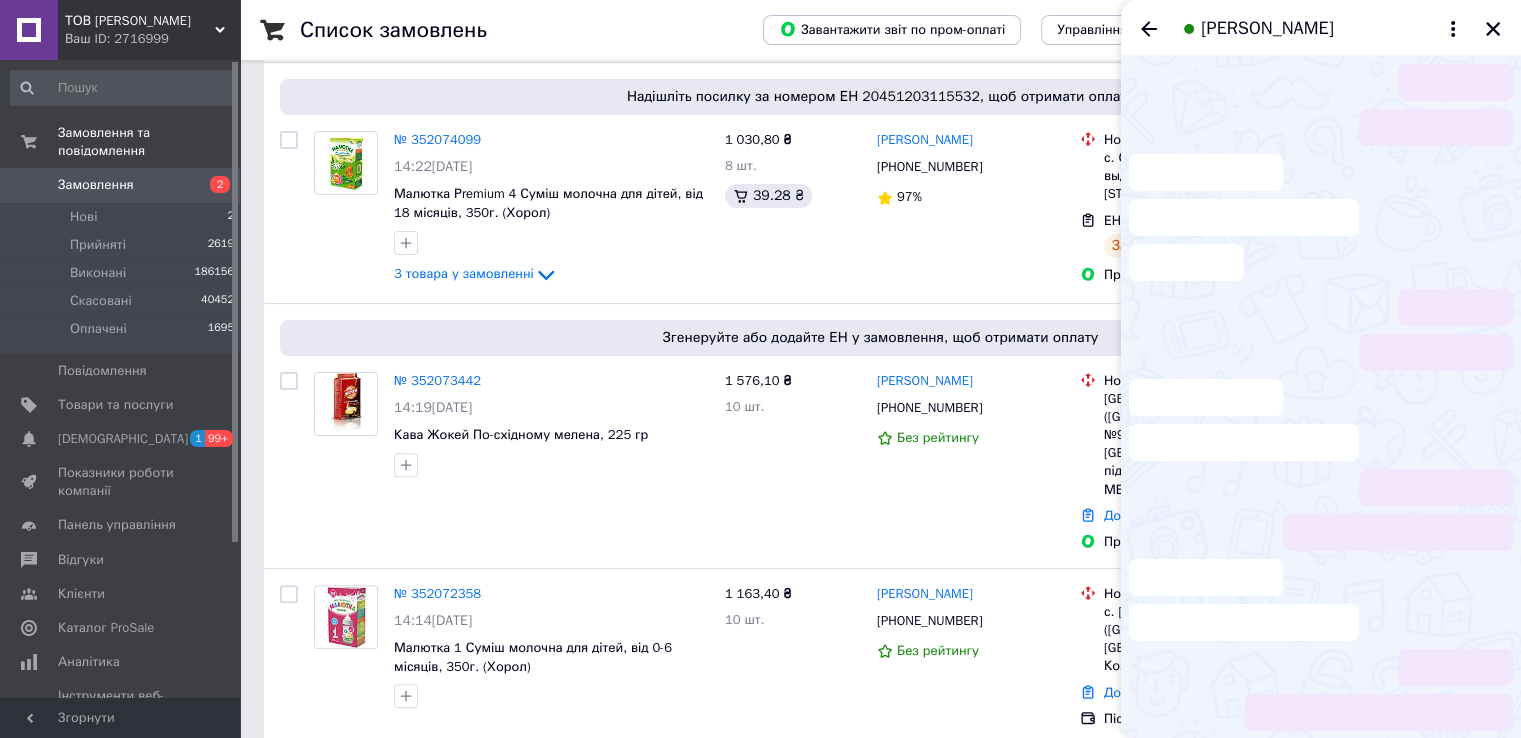 scroll, scrollTop: 1378, scrollLeft: 0, axis: vertical 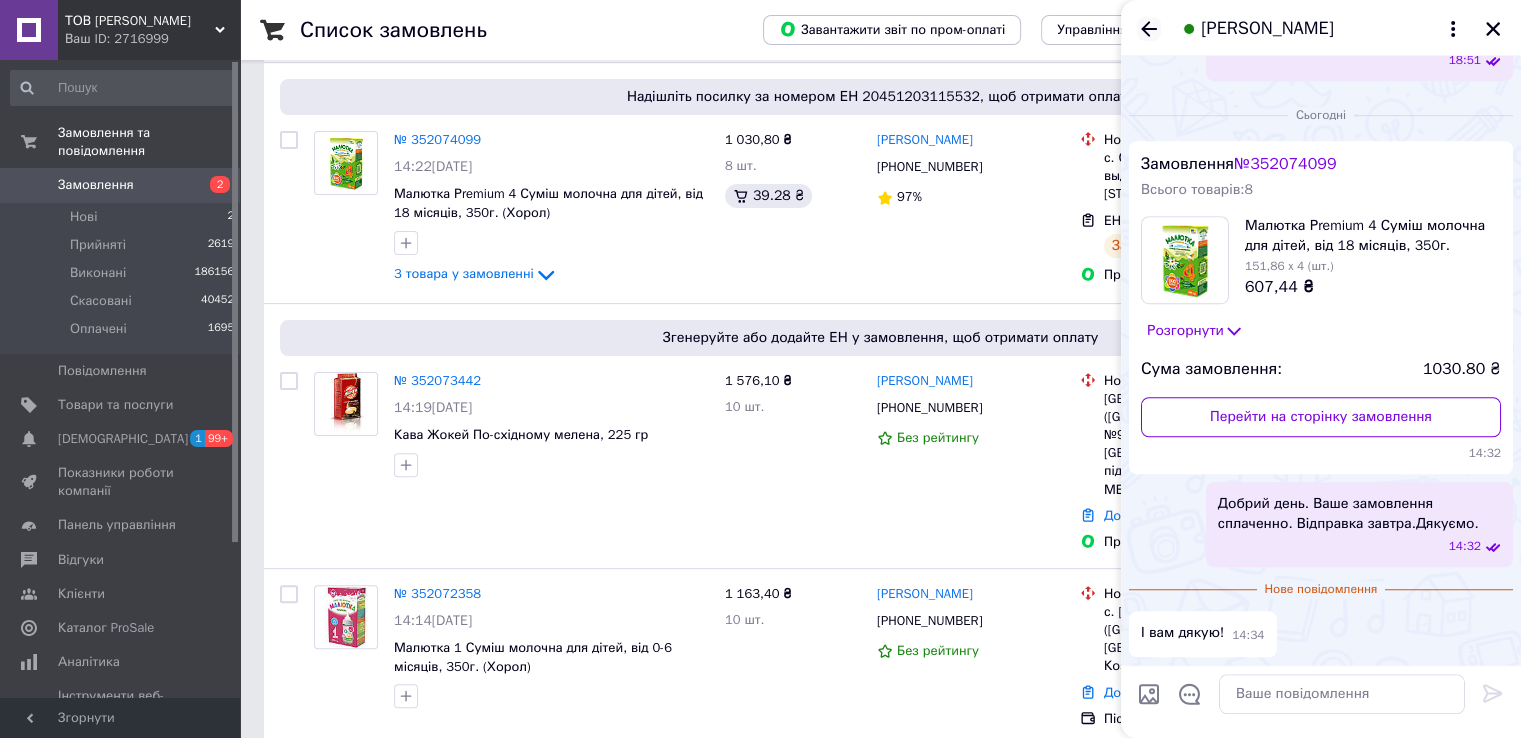 click 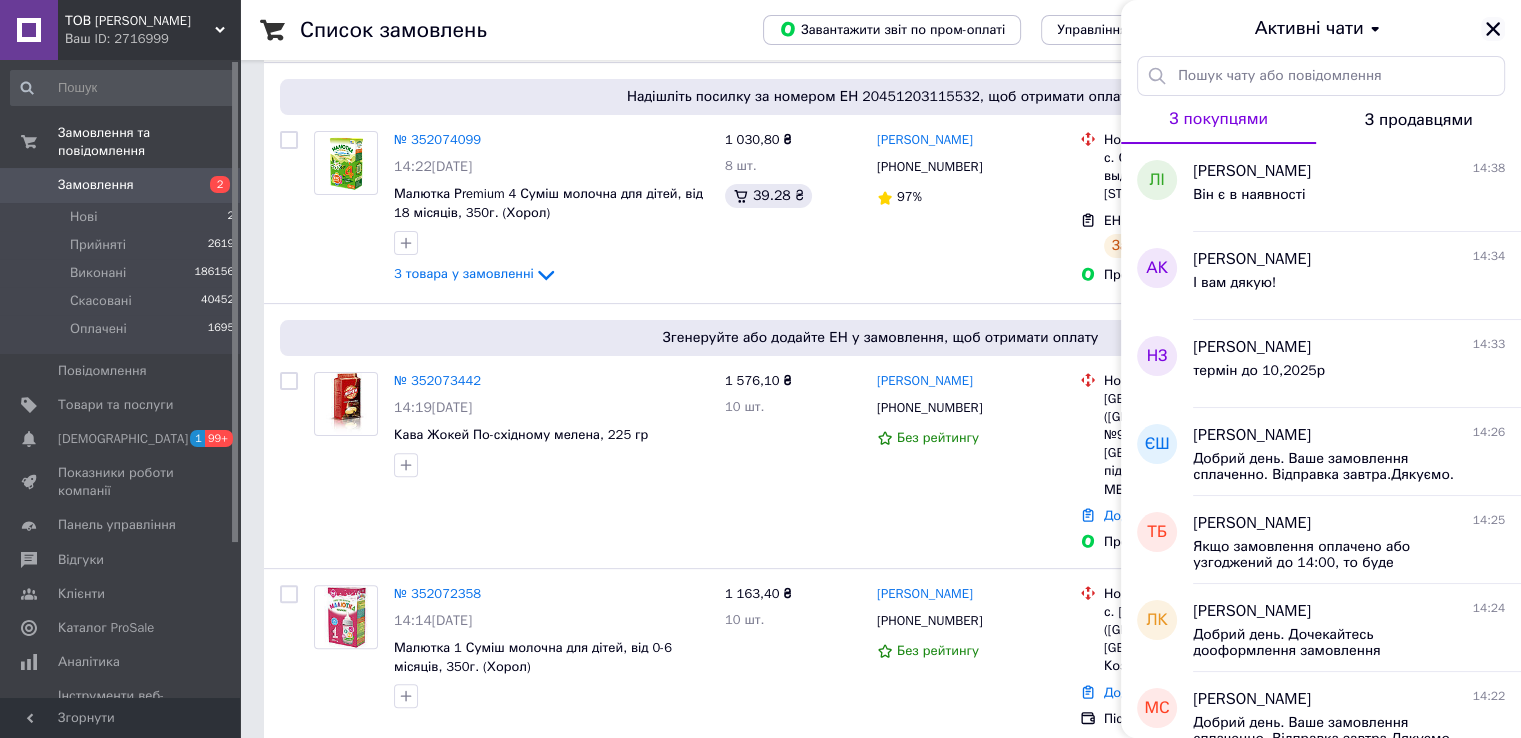 click 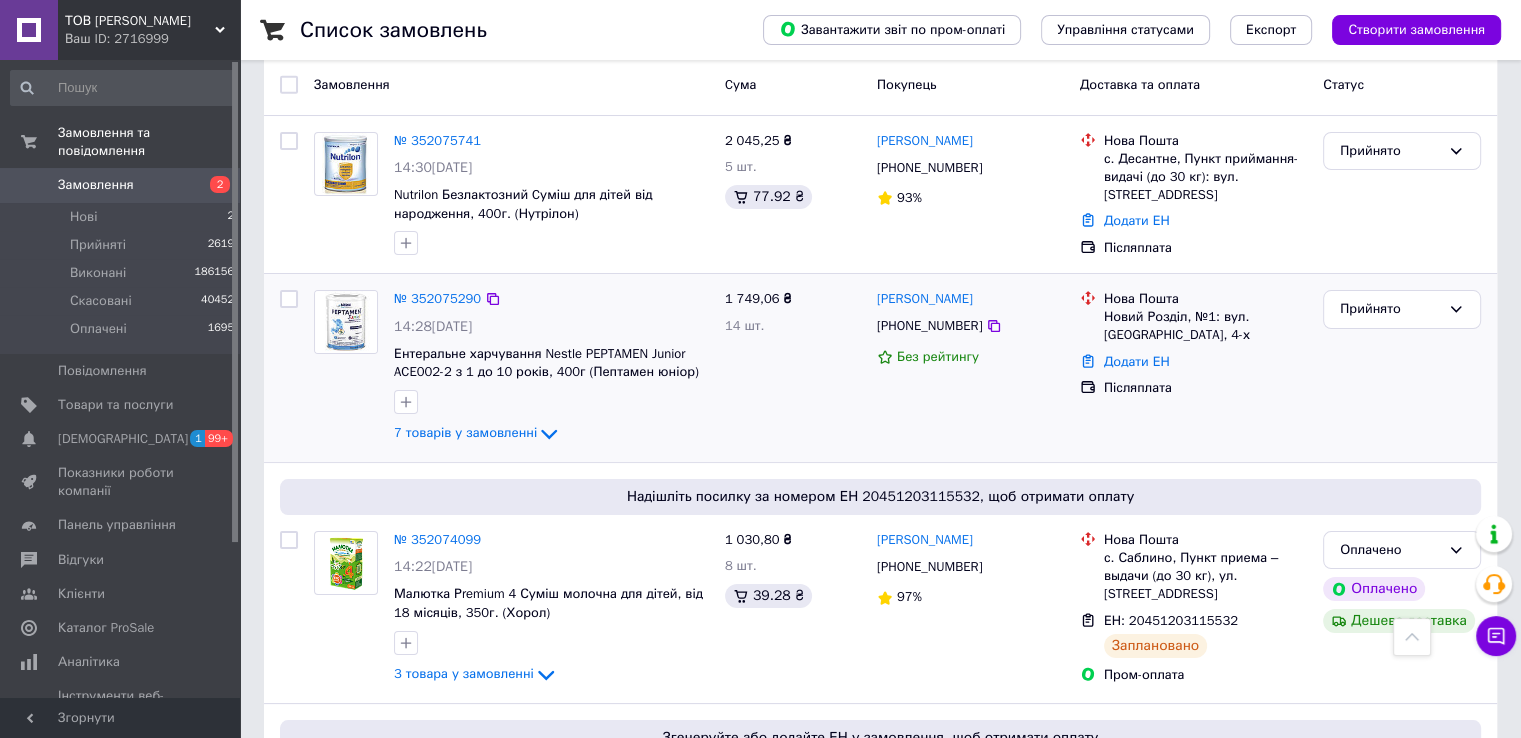 scroll, scrollTop: 0, scrollLeft: 0, axis: both 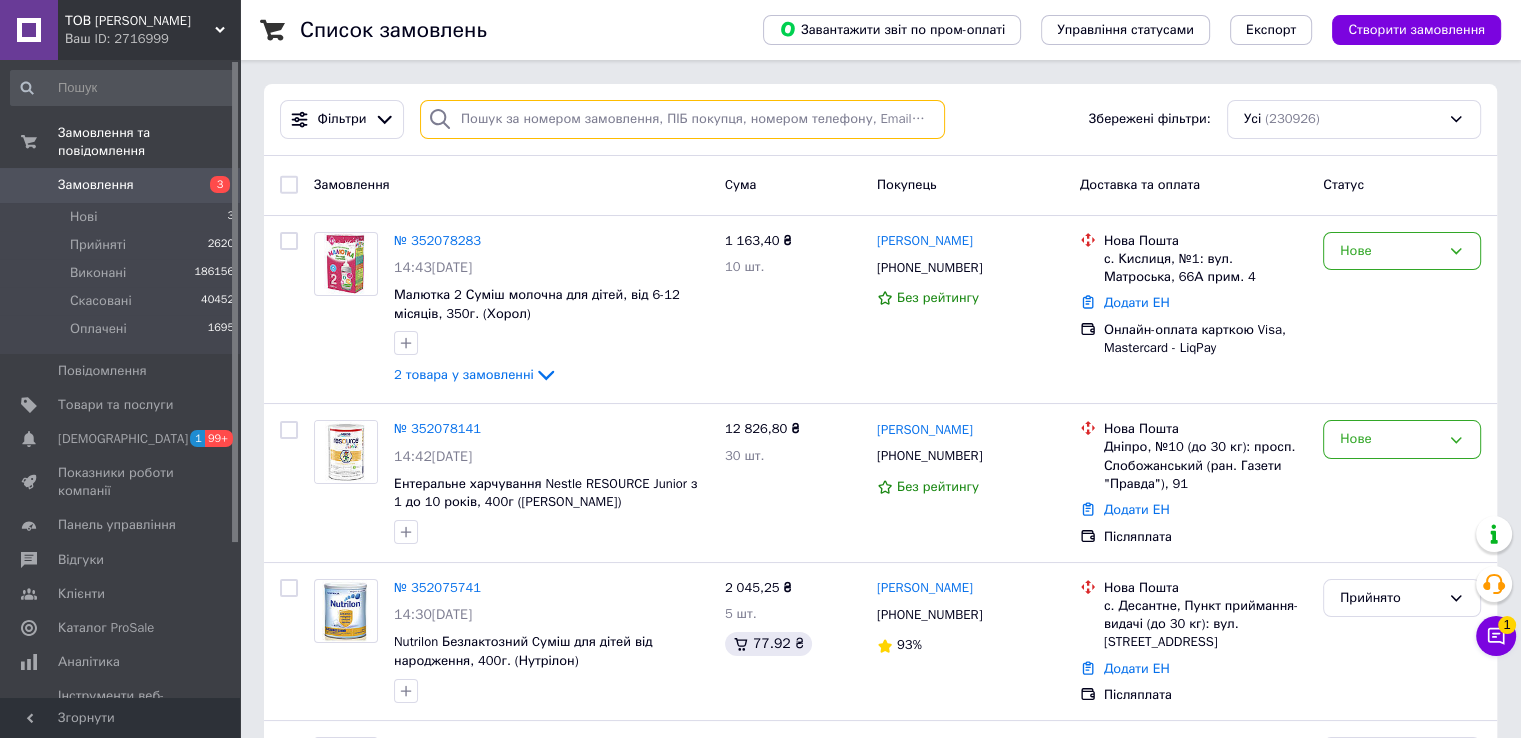 paste on "352078141" 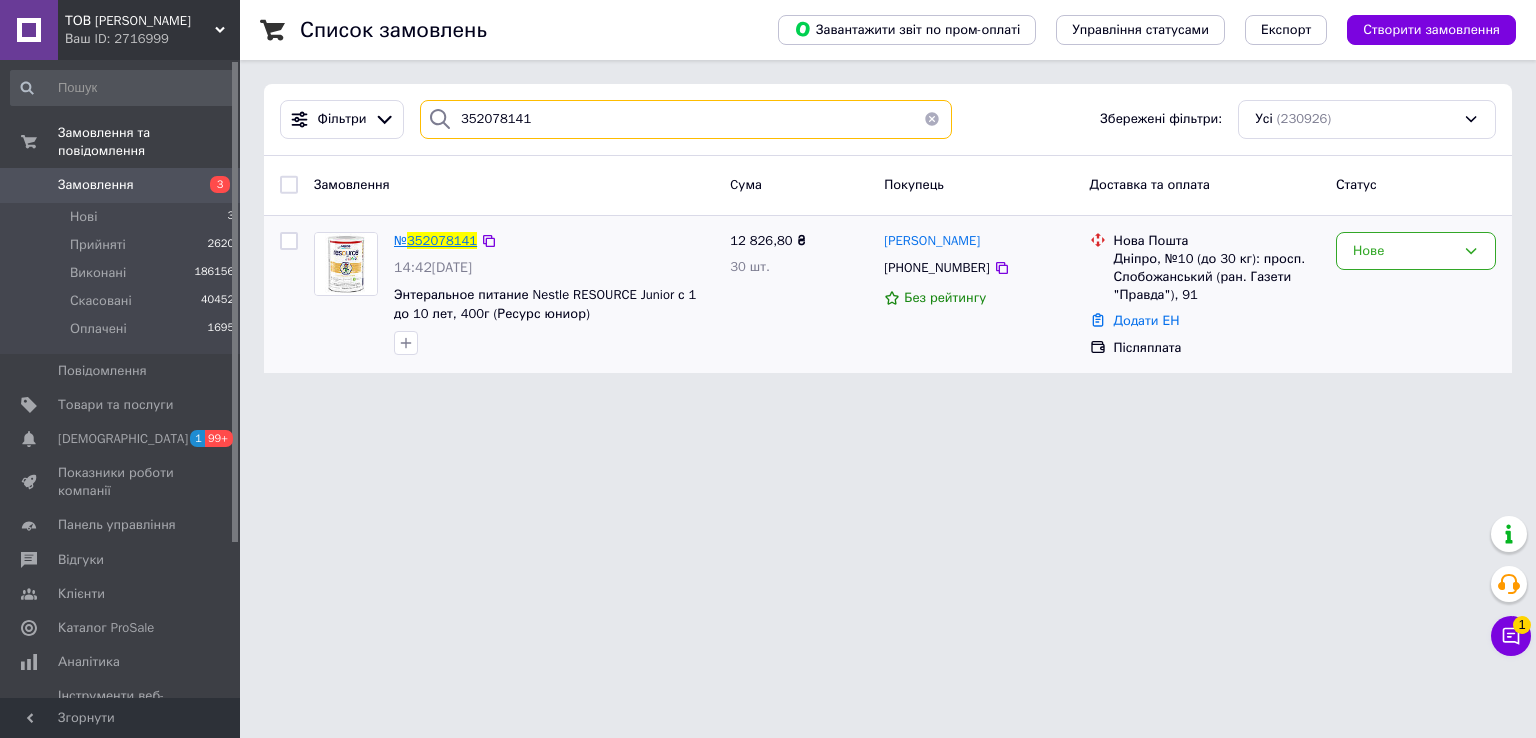 type on "352078141" 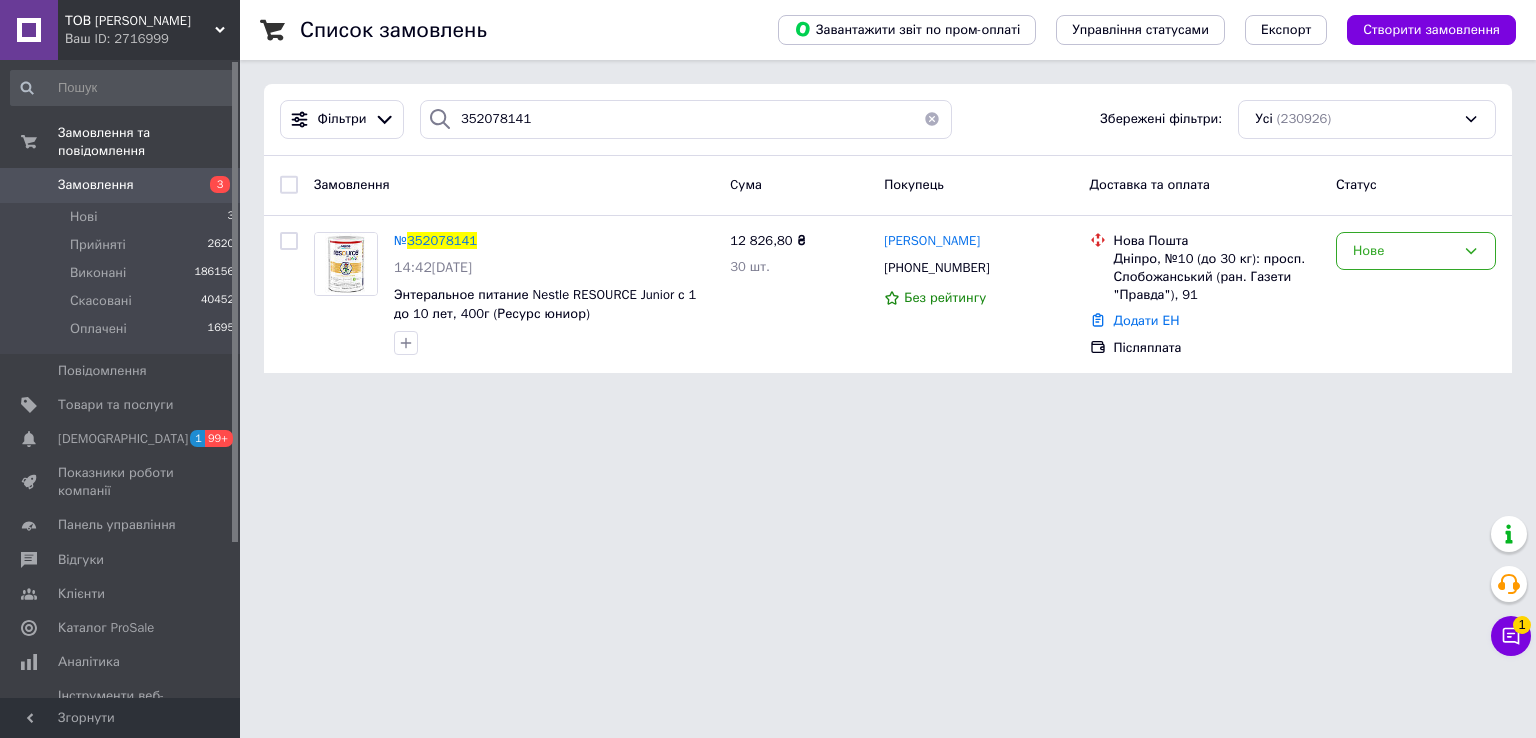 drag, startPoint x: 446, startPoint y: 234, endPoint x: 458, endPoint y: 242, distance: 14.422205 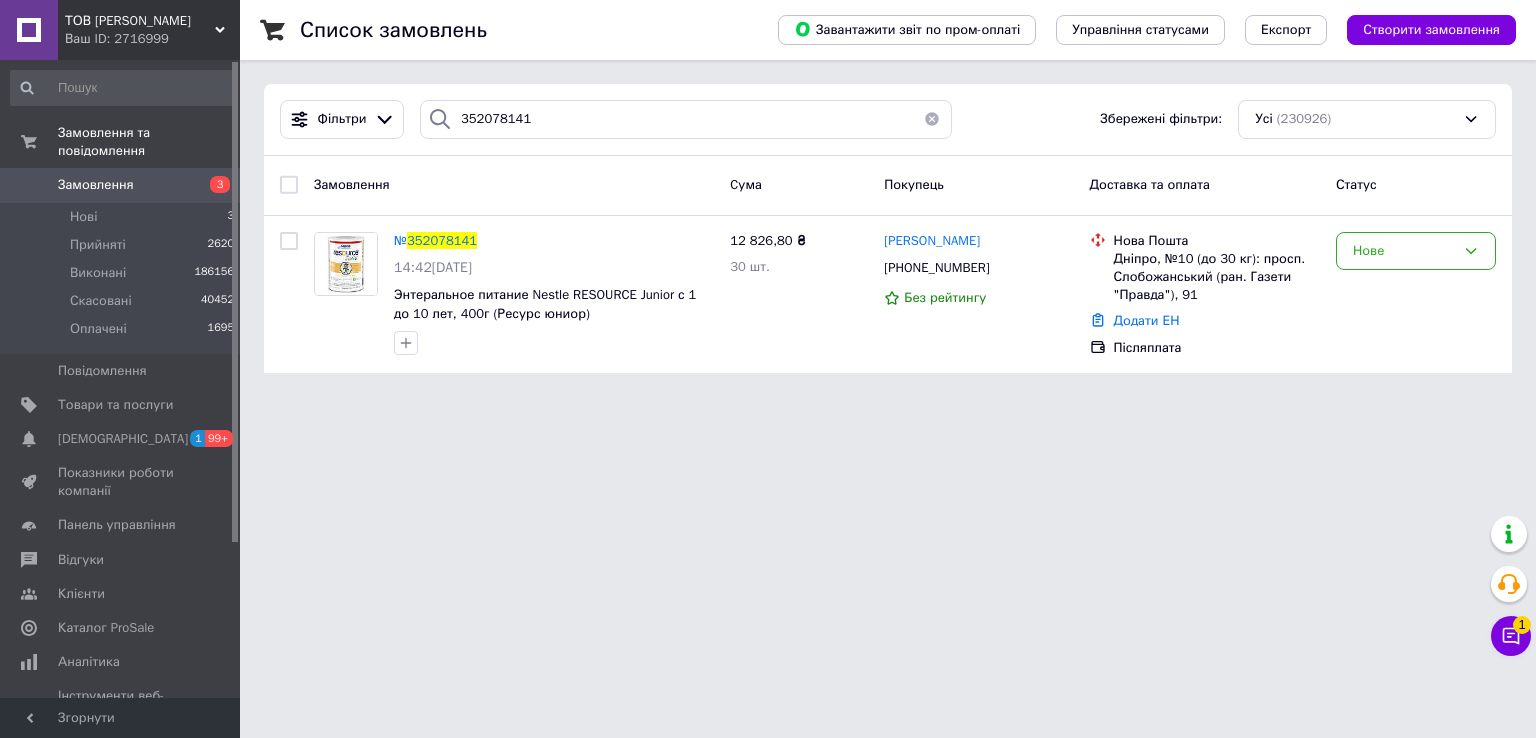 click on "352078141" at bounding box center (442, 240) 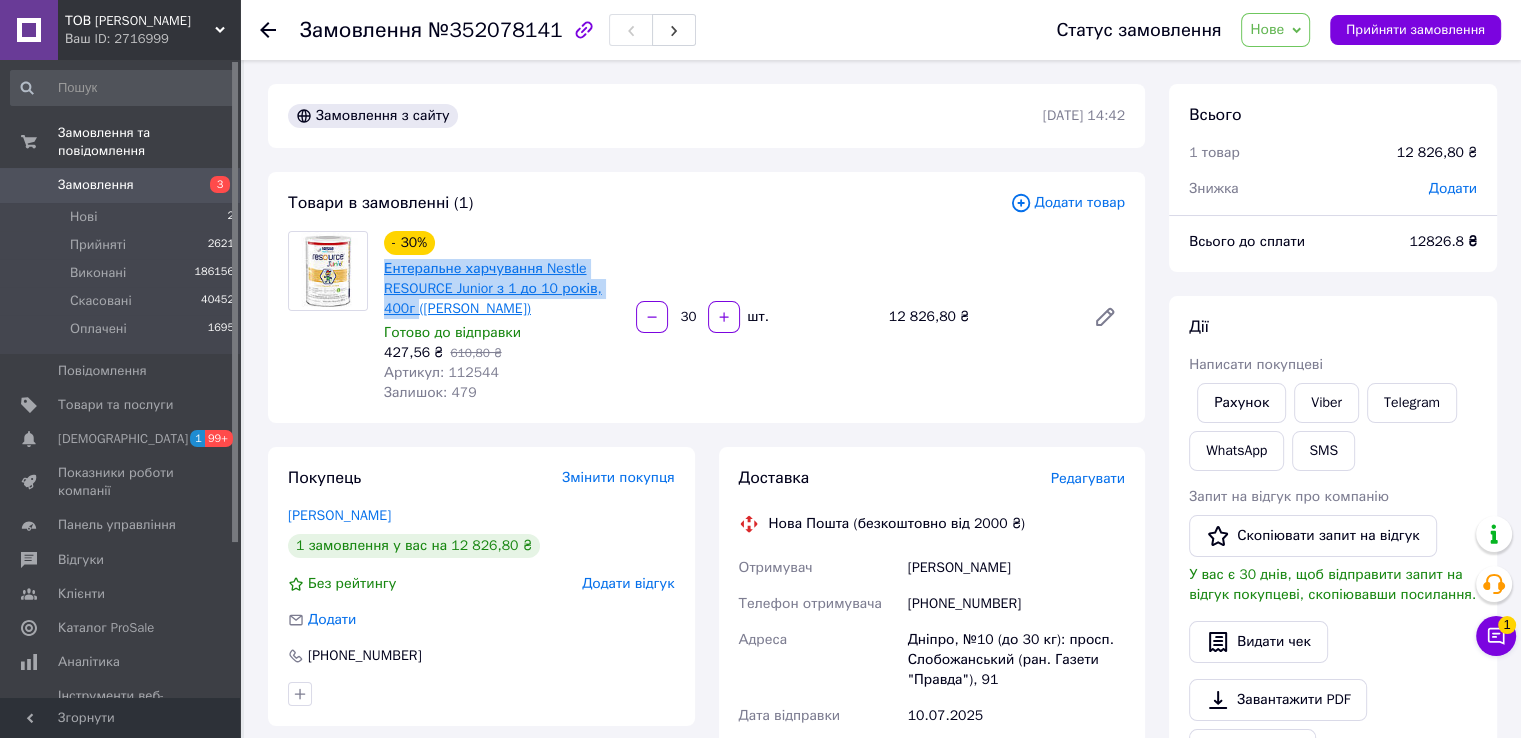 drag, startPoint x: 380, startPoint y: 267, endPoint x: 414, endPoint y: 311, distance: 55.605755 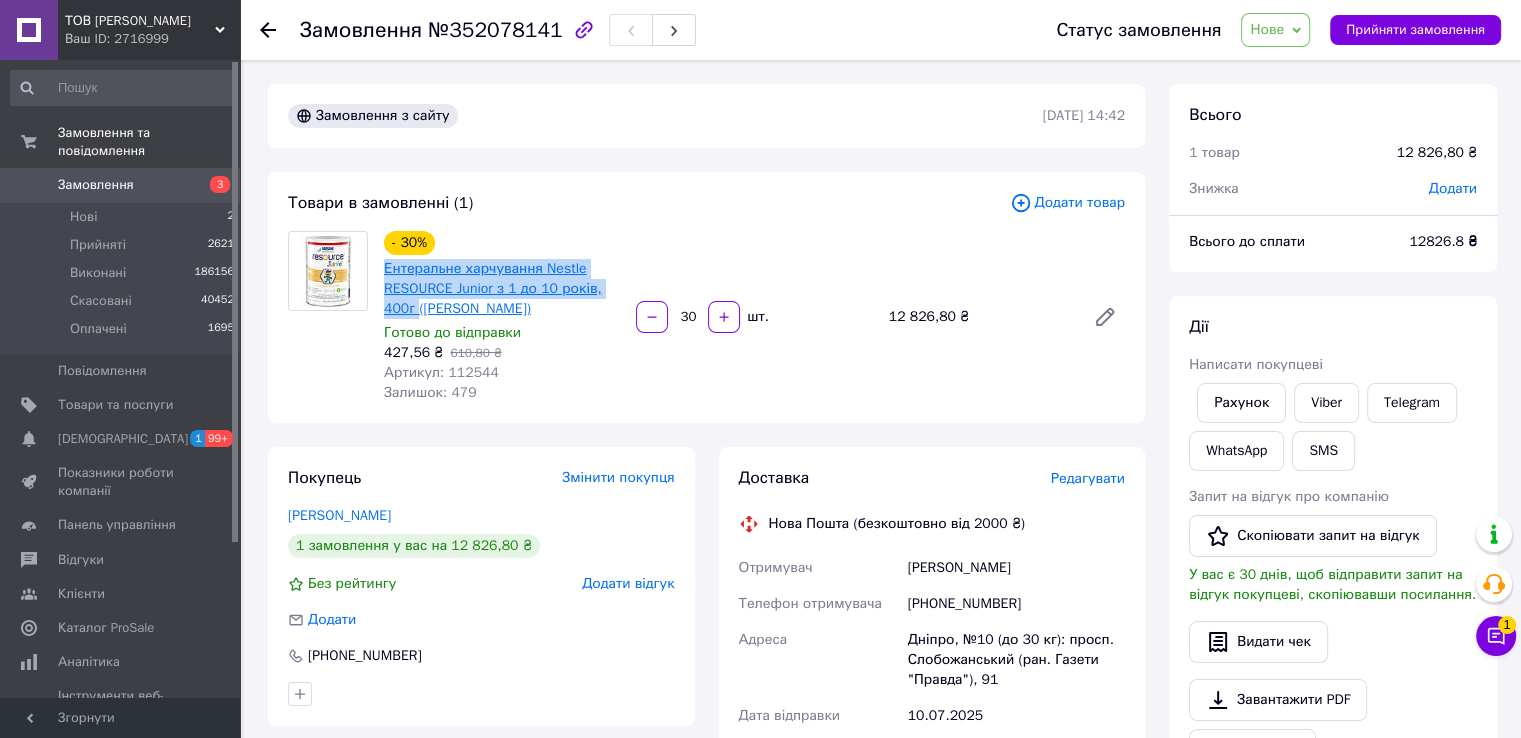 click on "- 30% Ентеральне харчування Nestle RESOURCE Junior з 1 до 10 років, 400г (Ресурс юніор) Готово до відправки 427,56 ₴   610,80 ₴ Артикул: 112544 Залишок: 479" at bounding box center (502, 317) 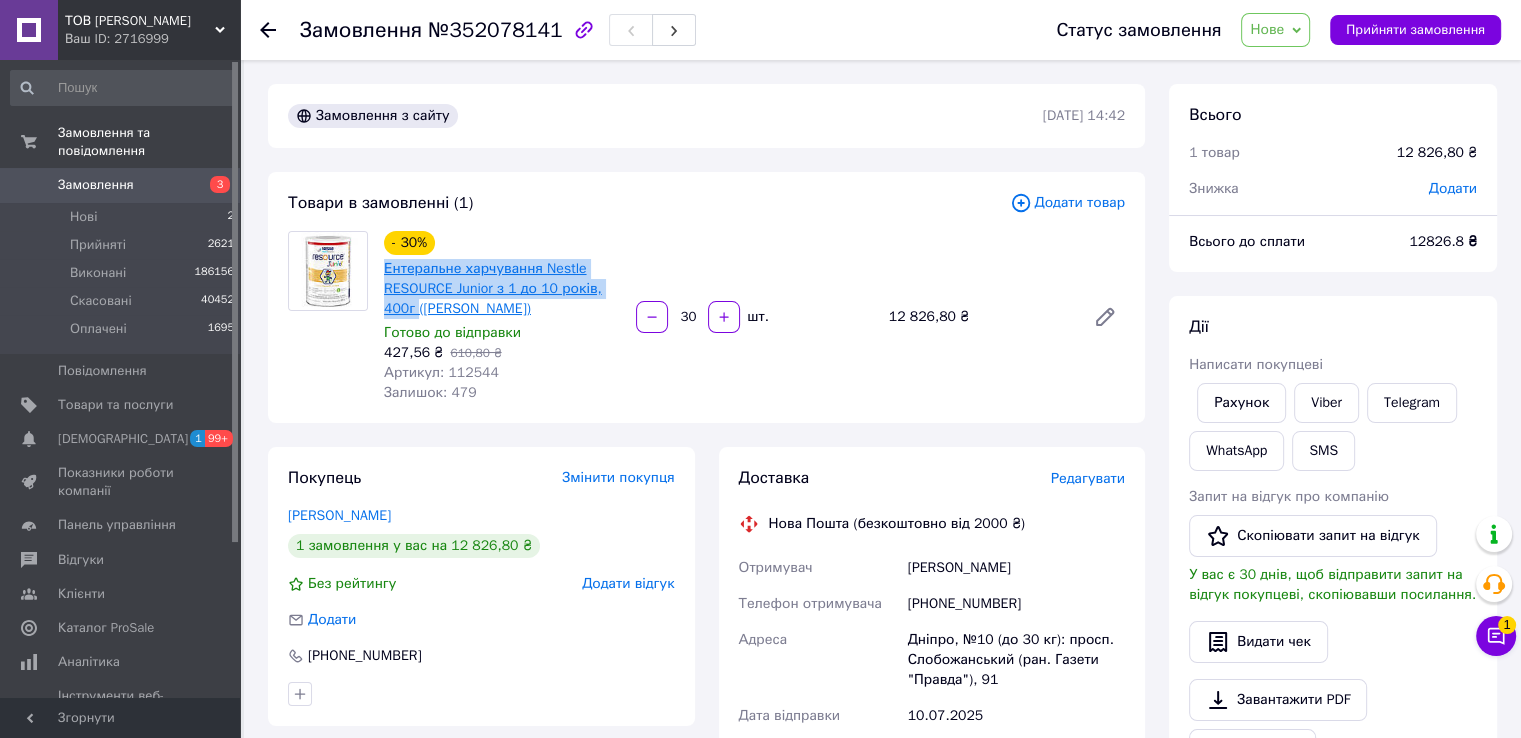 copy on "Ентеральне харчування Nestle RESOURCE Junior з 1 до 10 років, 400г" 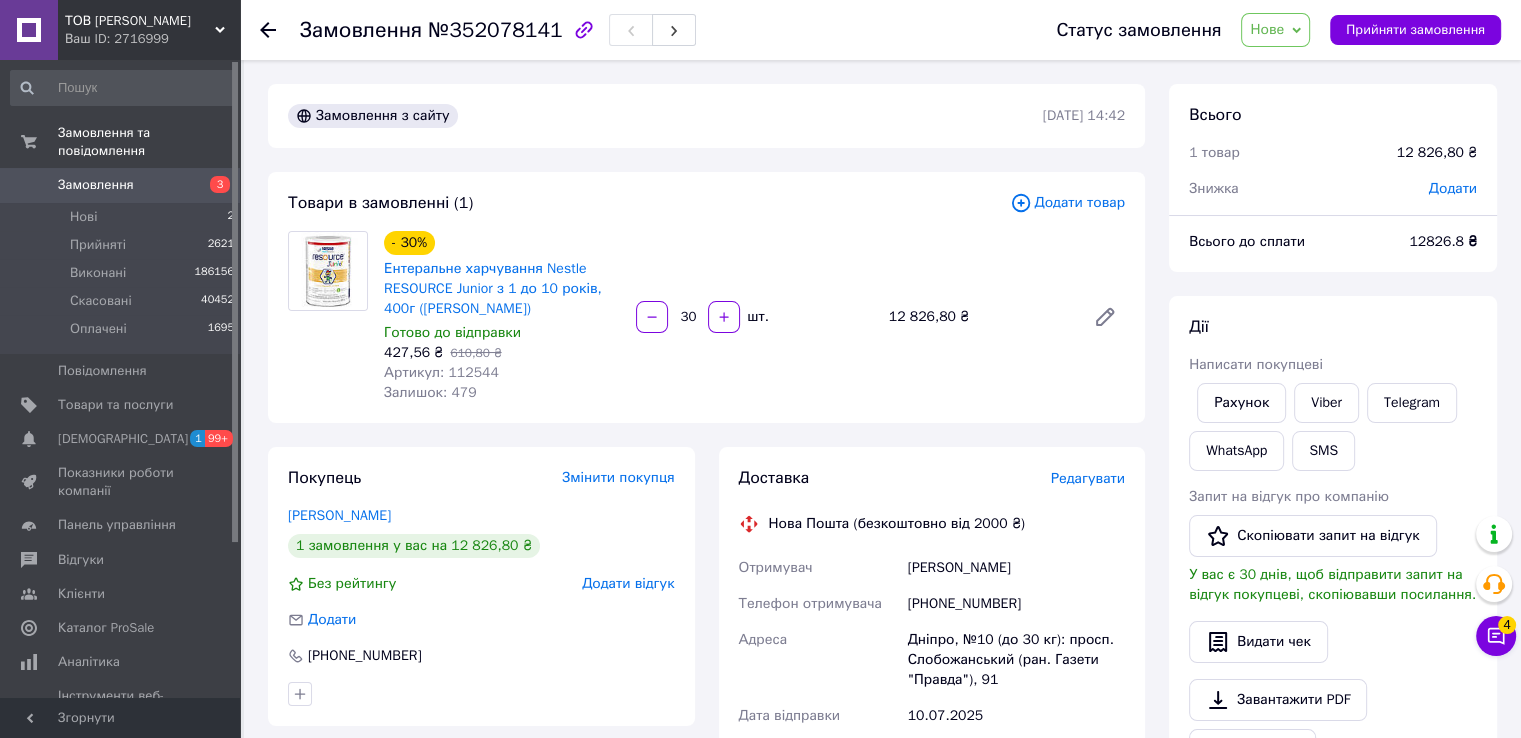 click 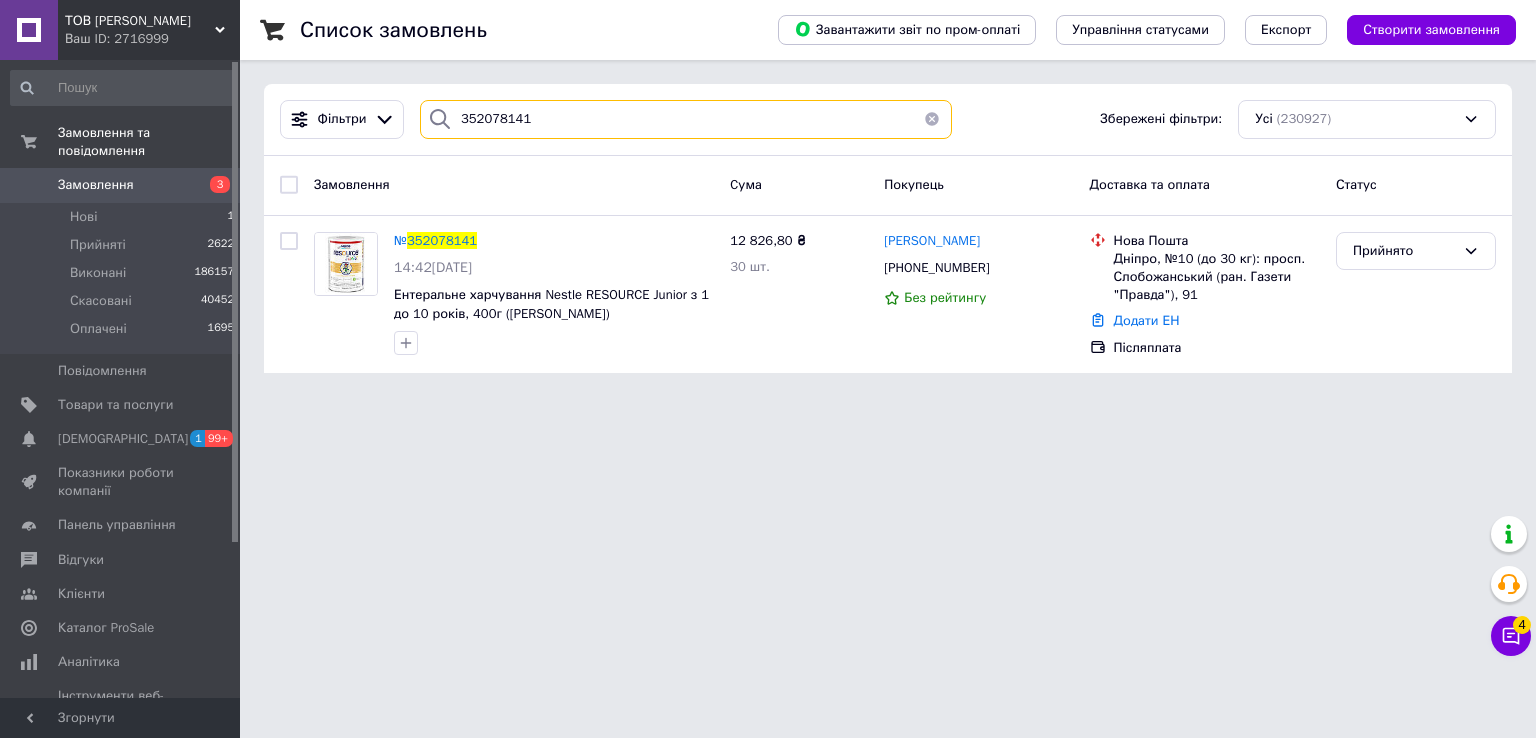 drag, startPoint x: 546, startPoint y: 120, endPoint x: 261, endPoint y: 105, distance: 285.39447 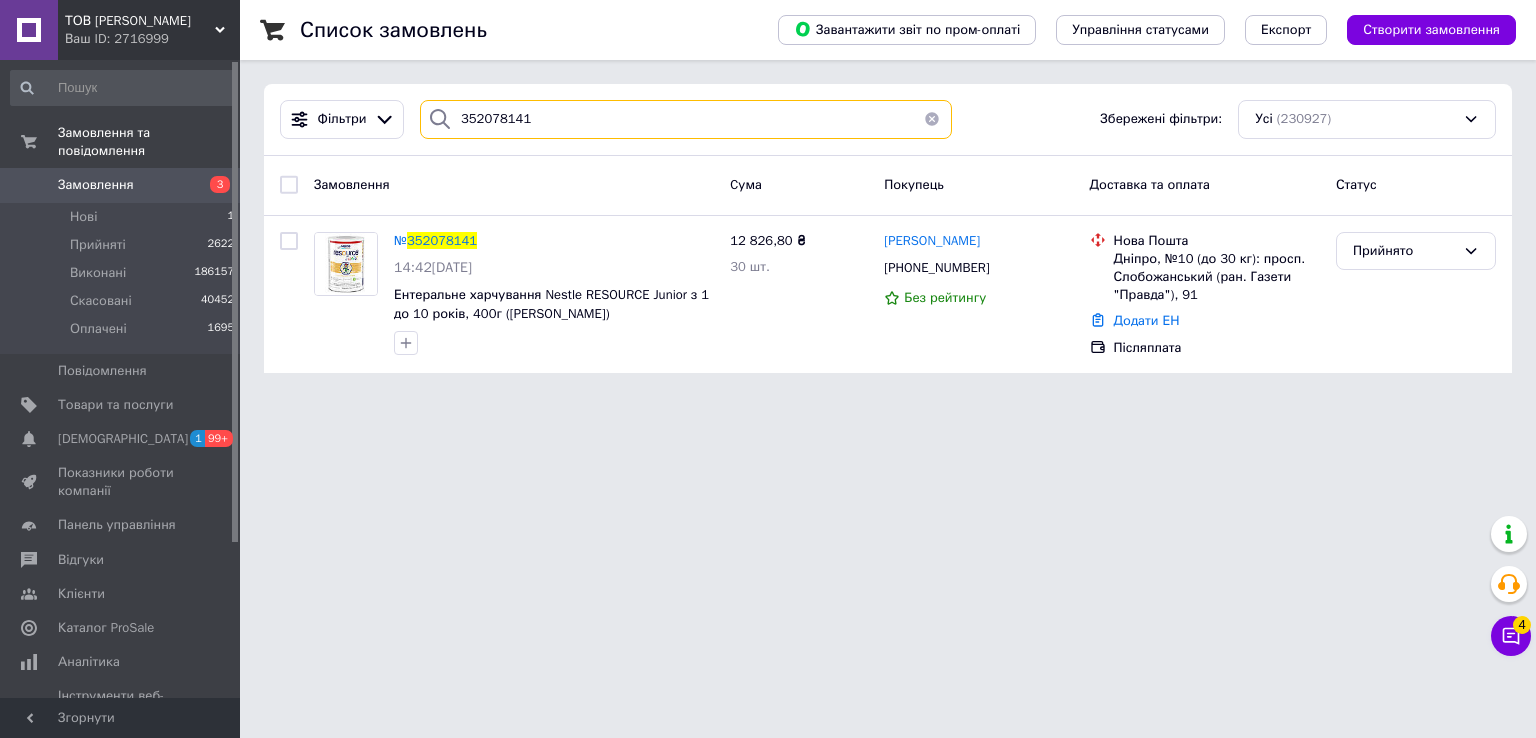 click on "Фільтри 352078141 Збережені фільтри: Усі (230927)" at bounding box center (888, 119) 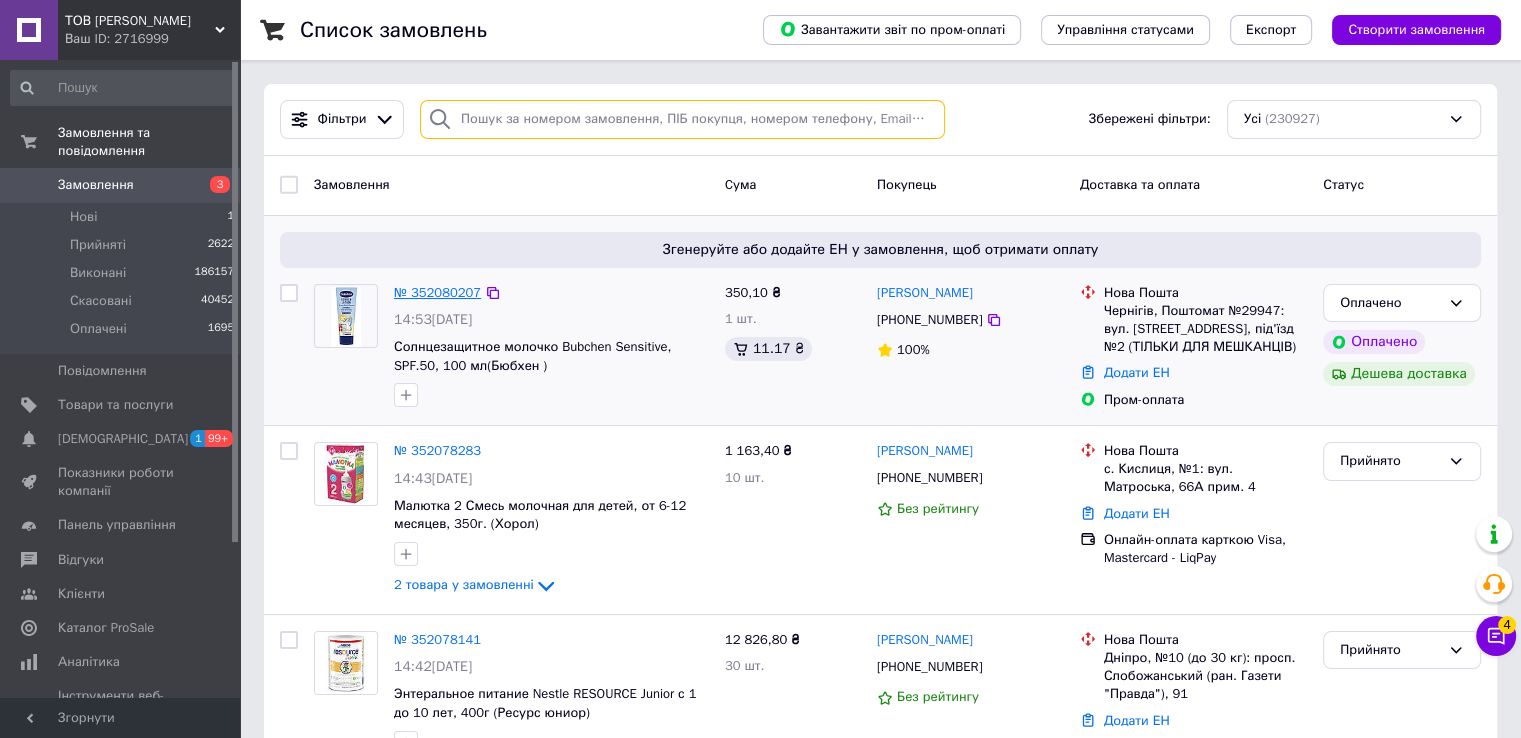 type 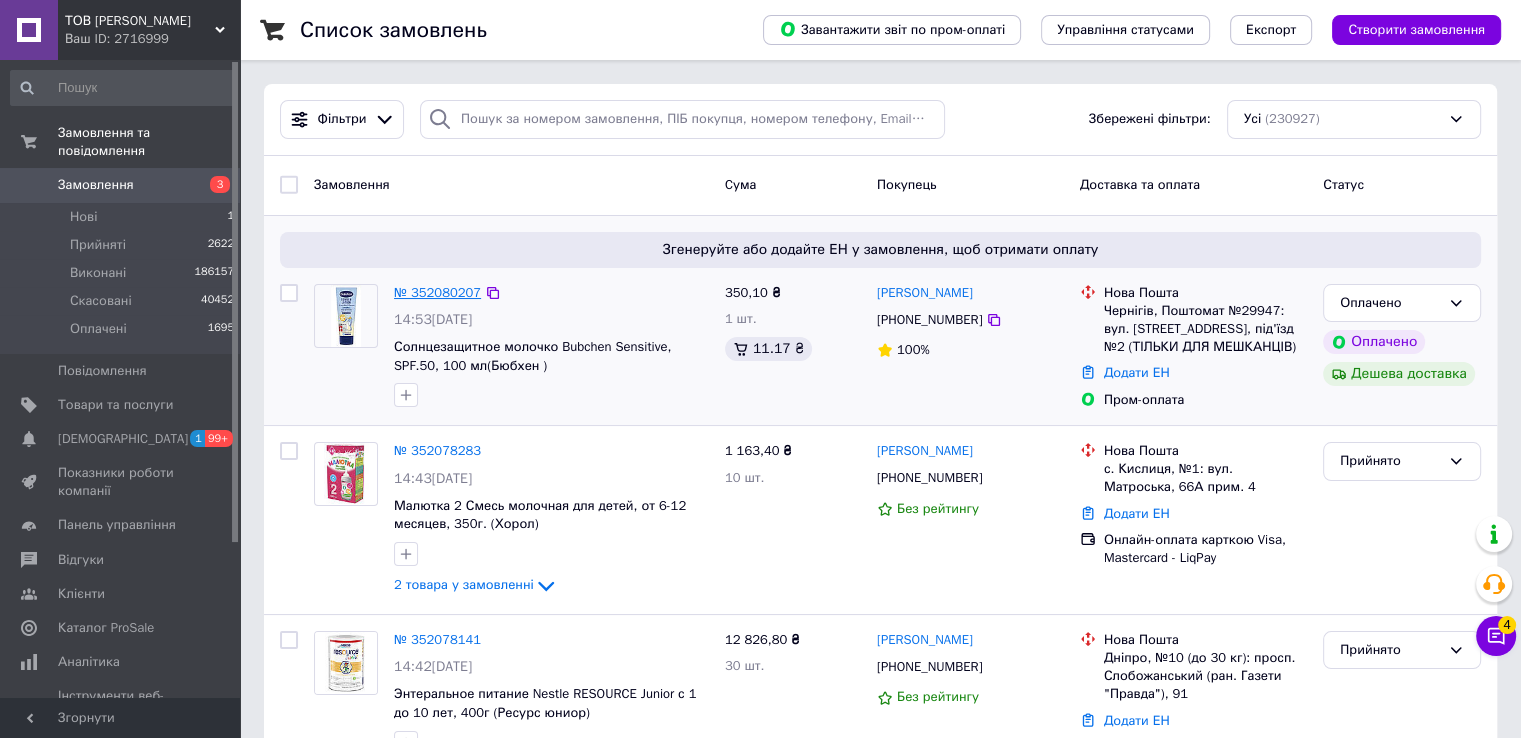click on "№ 352080207" at bounding box center (437, 292) 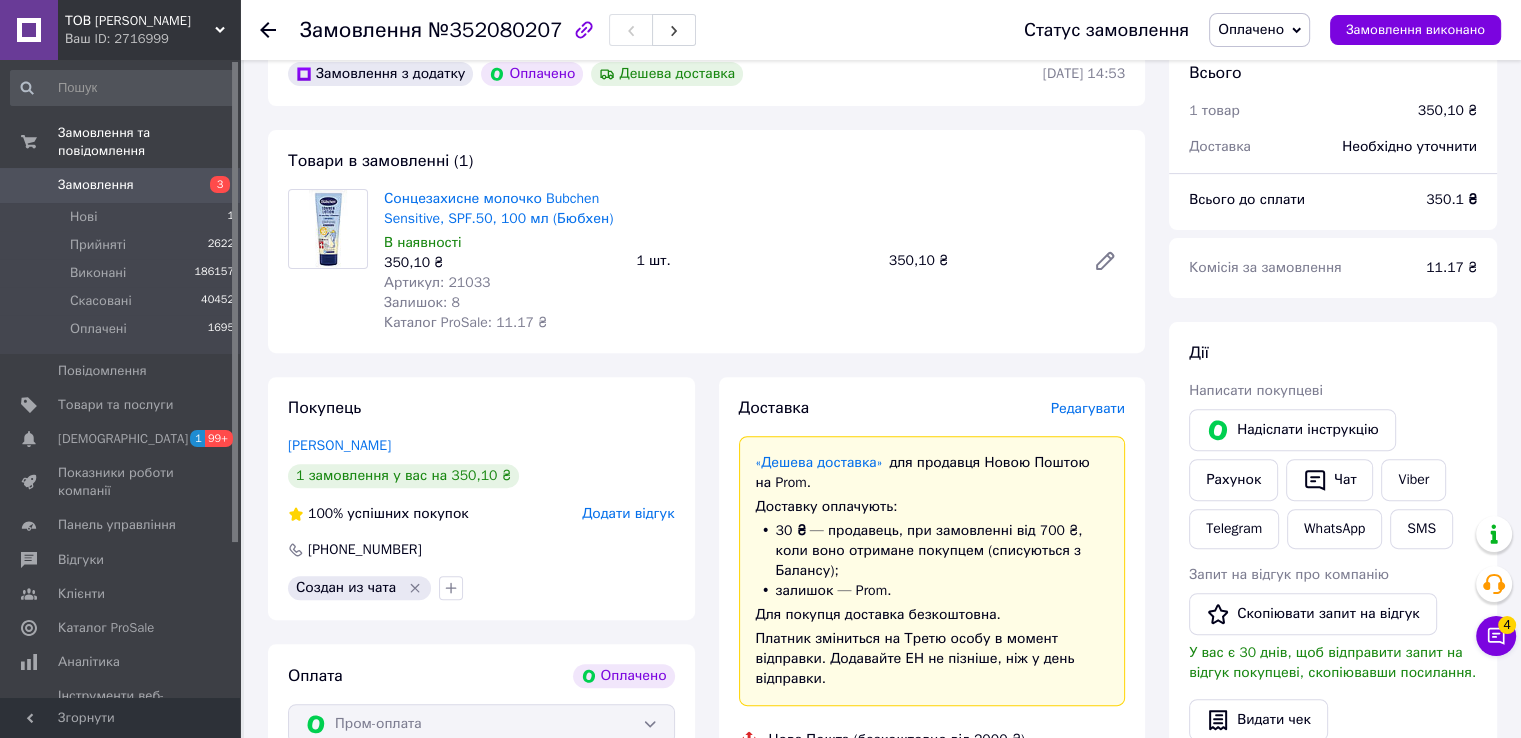 scroll, scrollTop: 600, scrollLeft: 0, axis: vertical 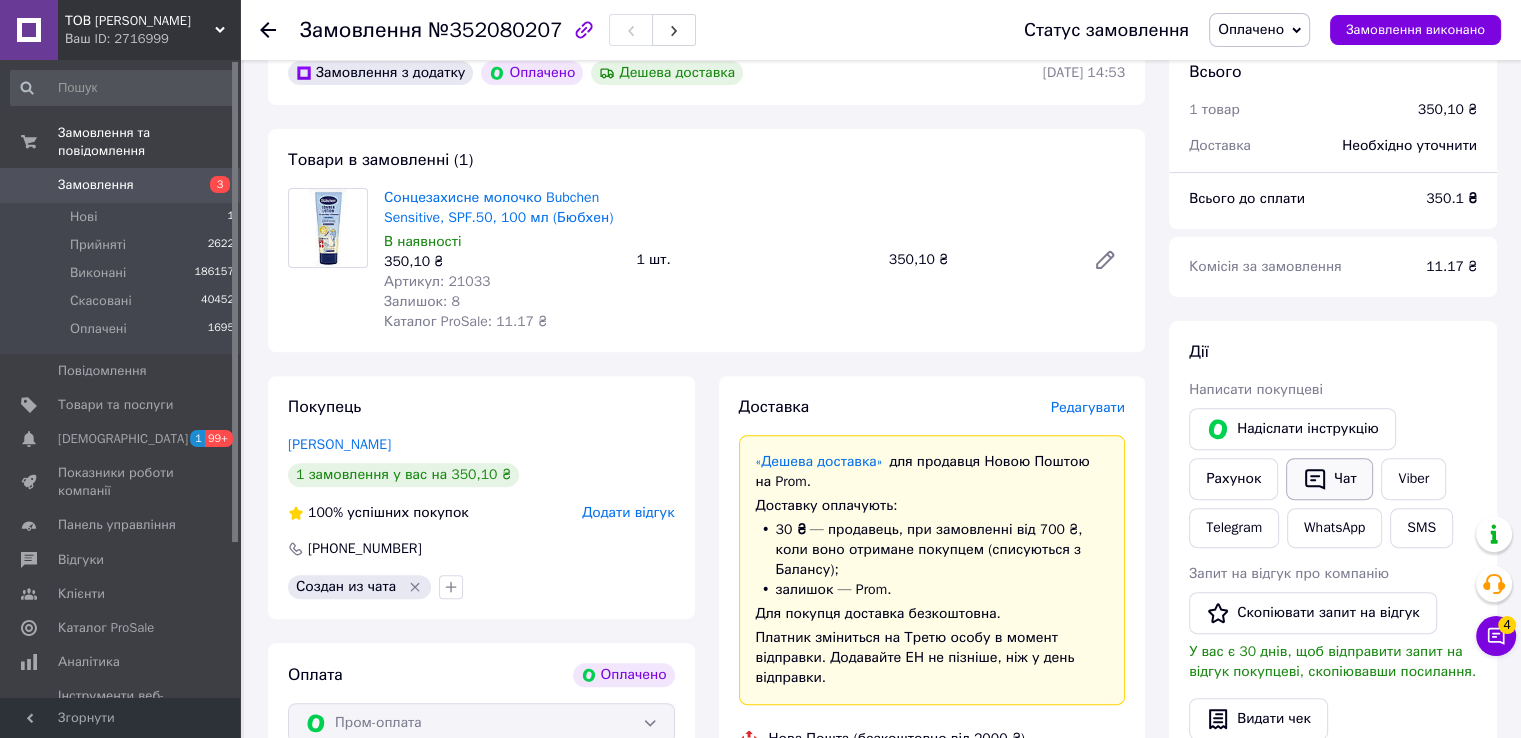 click on "Чат" at bounding box center [1329, 479] 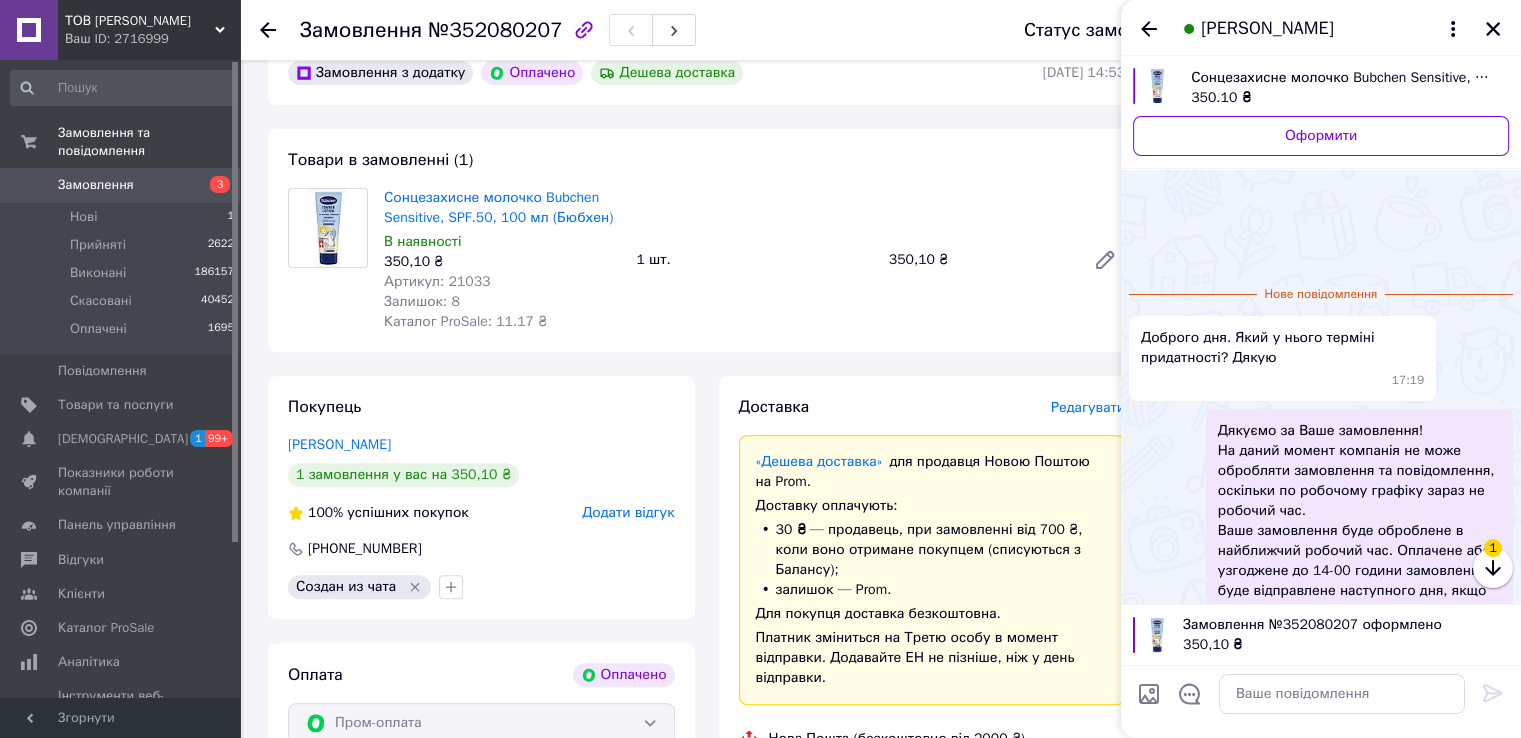 scroll, scrollTop: 115, scrollLeft: 0, axis: vertical 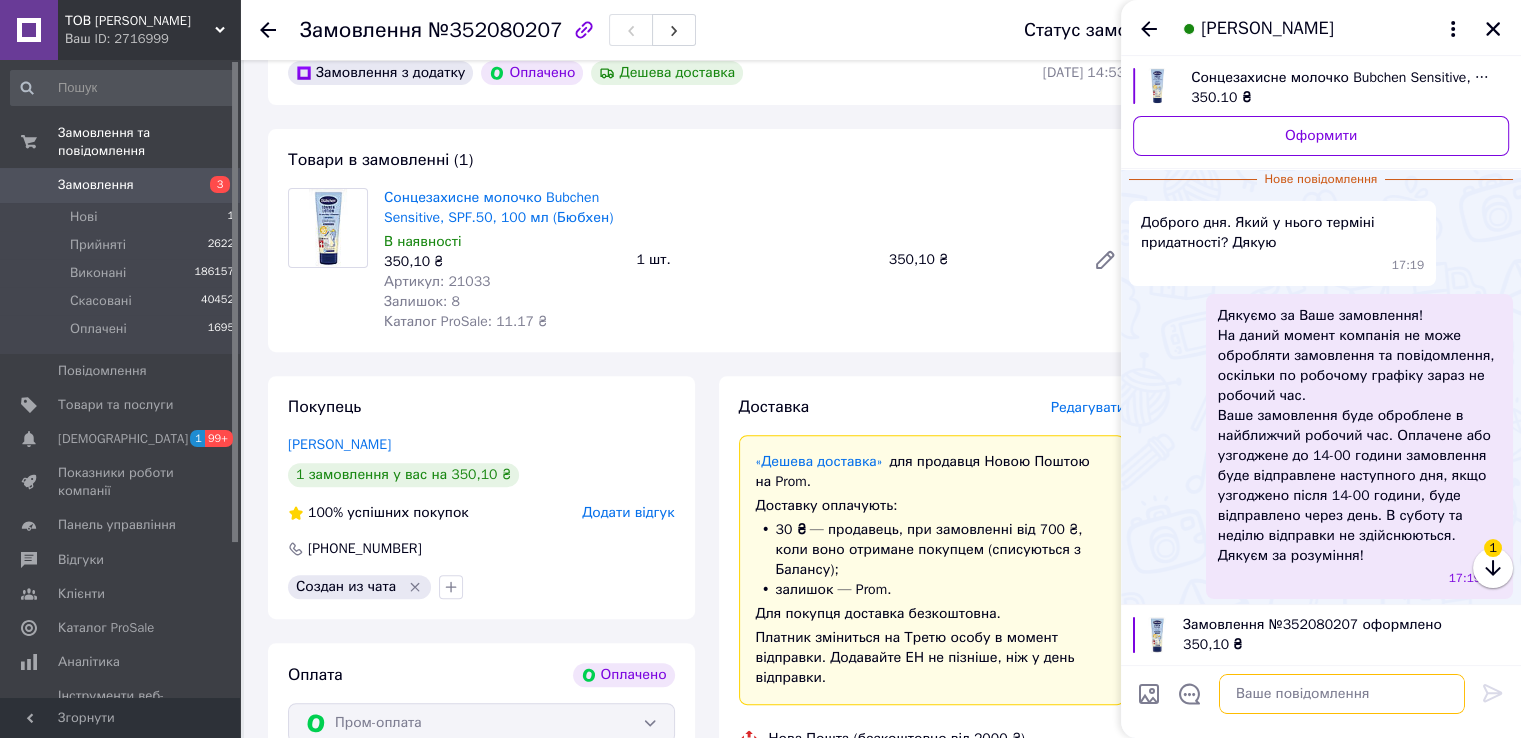 paste on "Добрий день. Ваше замовлення сплаченно. Відправка завтра.Дякуємо." 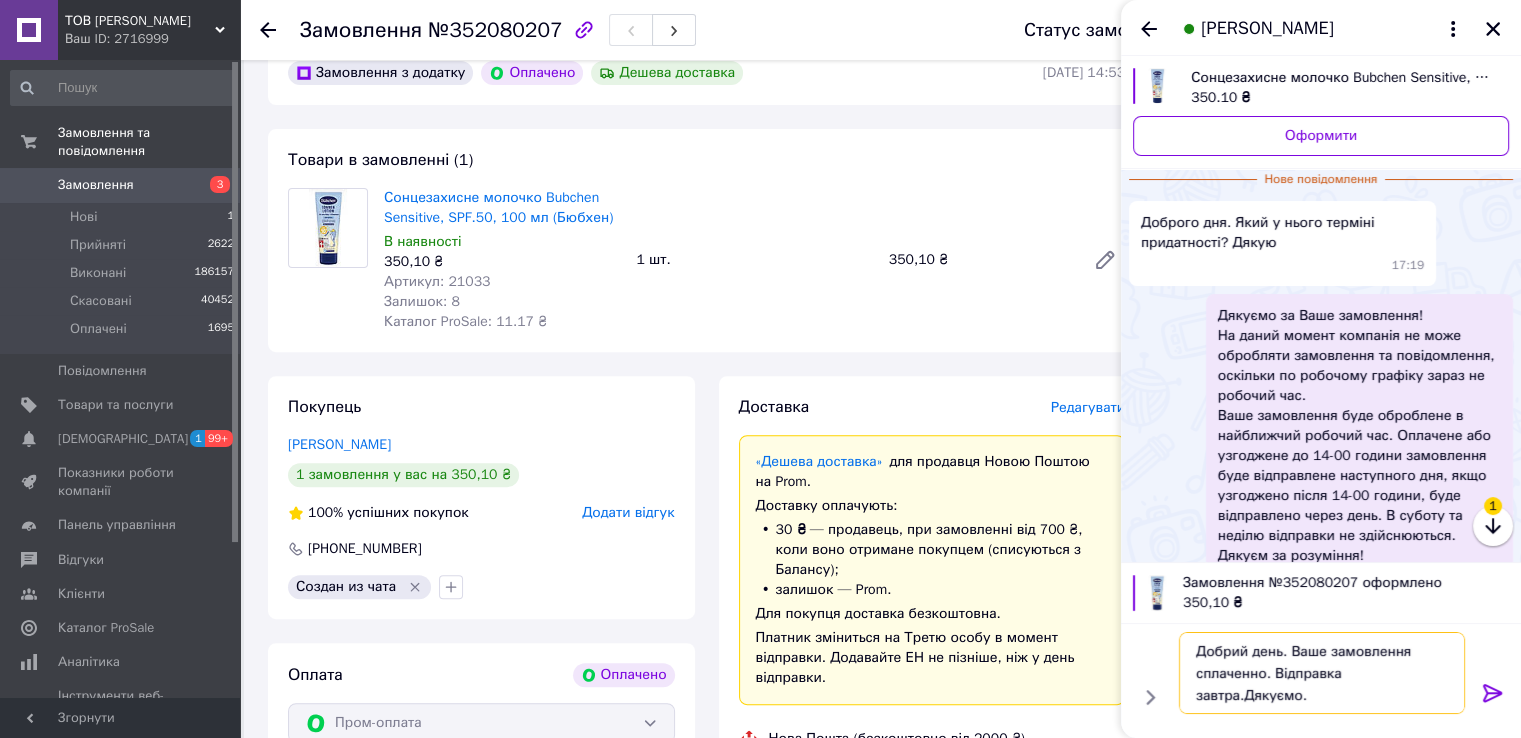 type 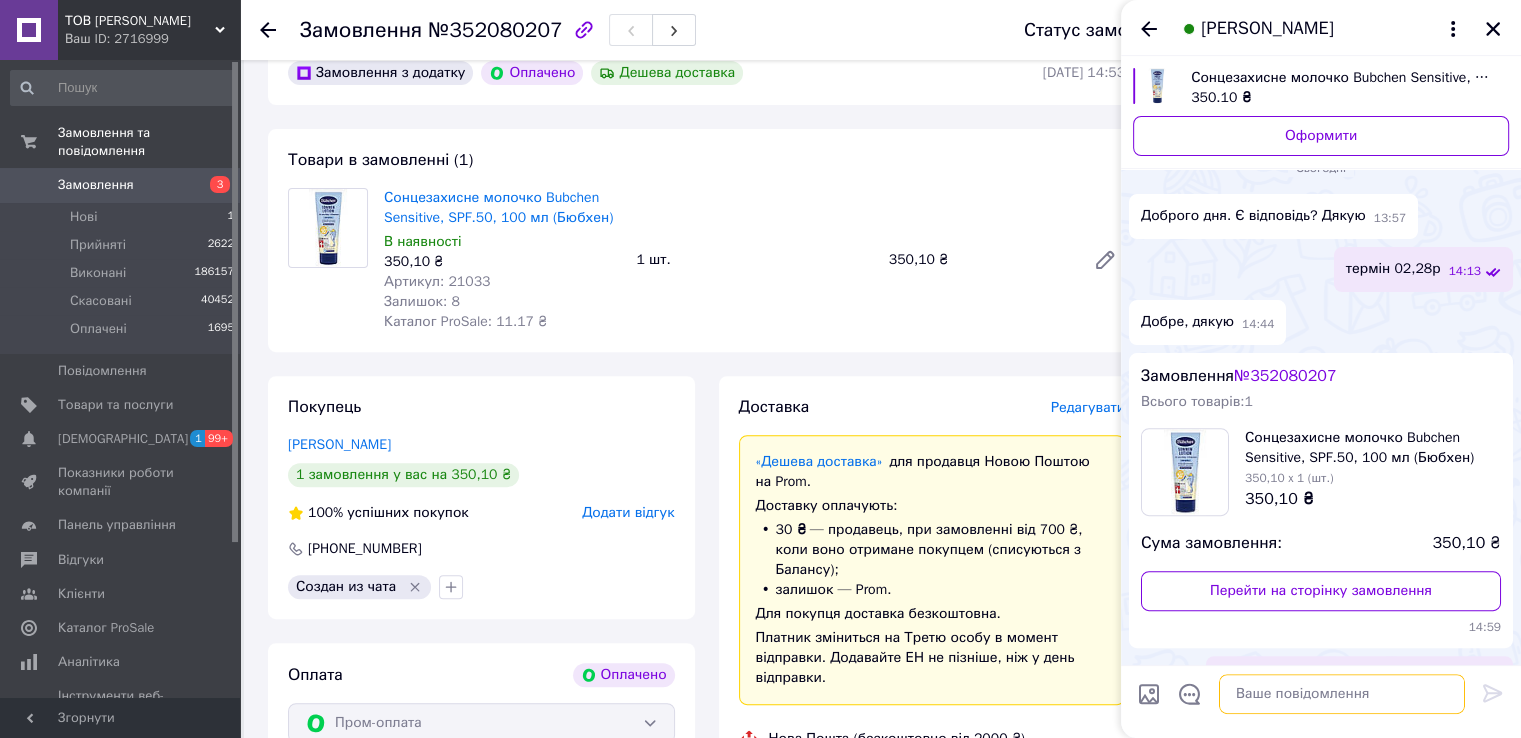 scroll, scrollTop: 584, scrollLeft: 0, axis: vertical 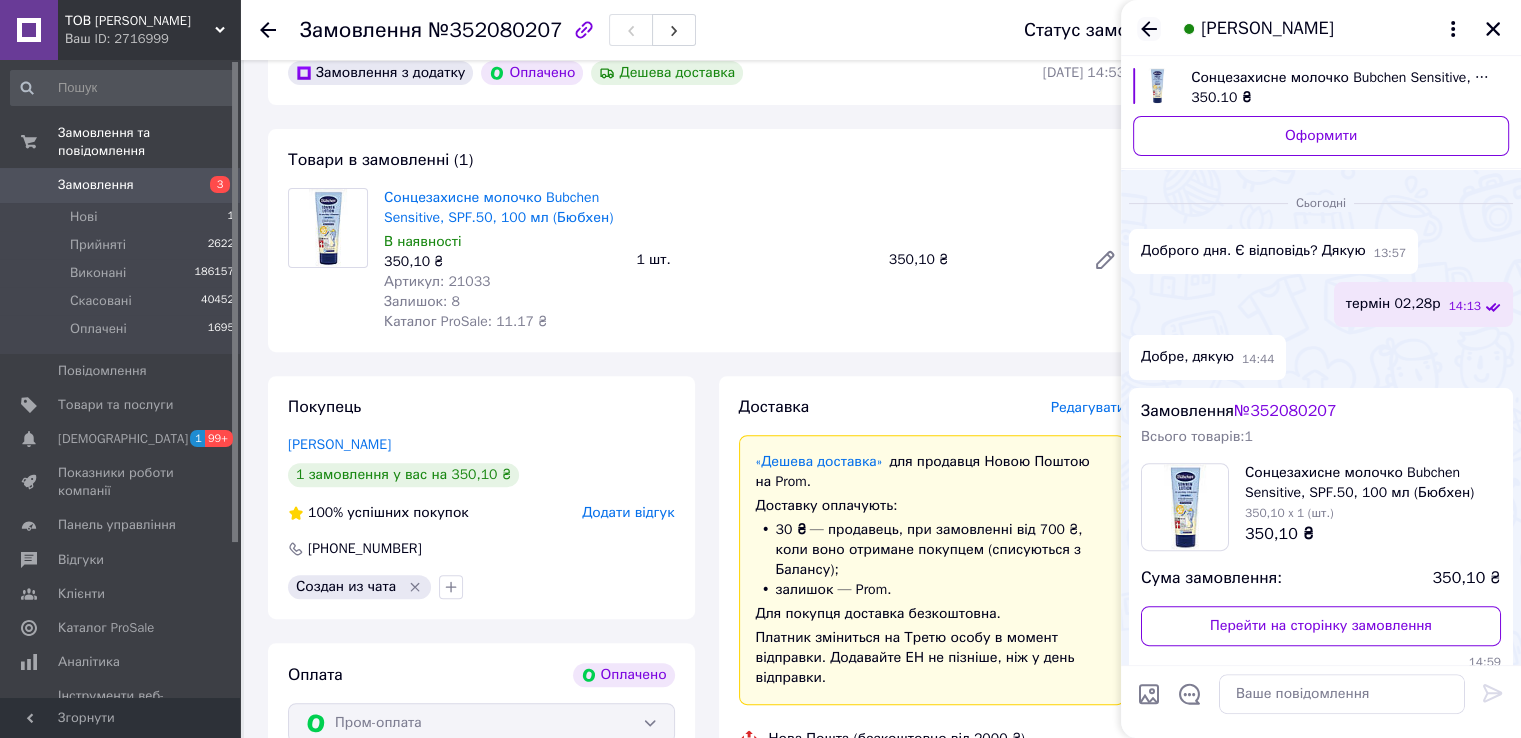 drag, startPoint x: 1147, startPoint y: 33, endPoint x: 1156, endPoint y: 53, distance: 21.931713 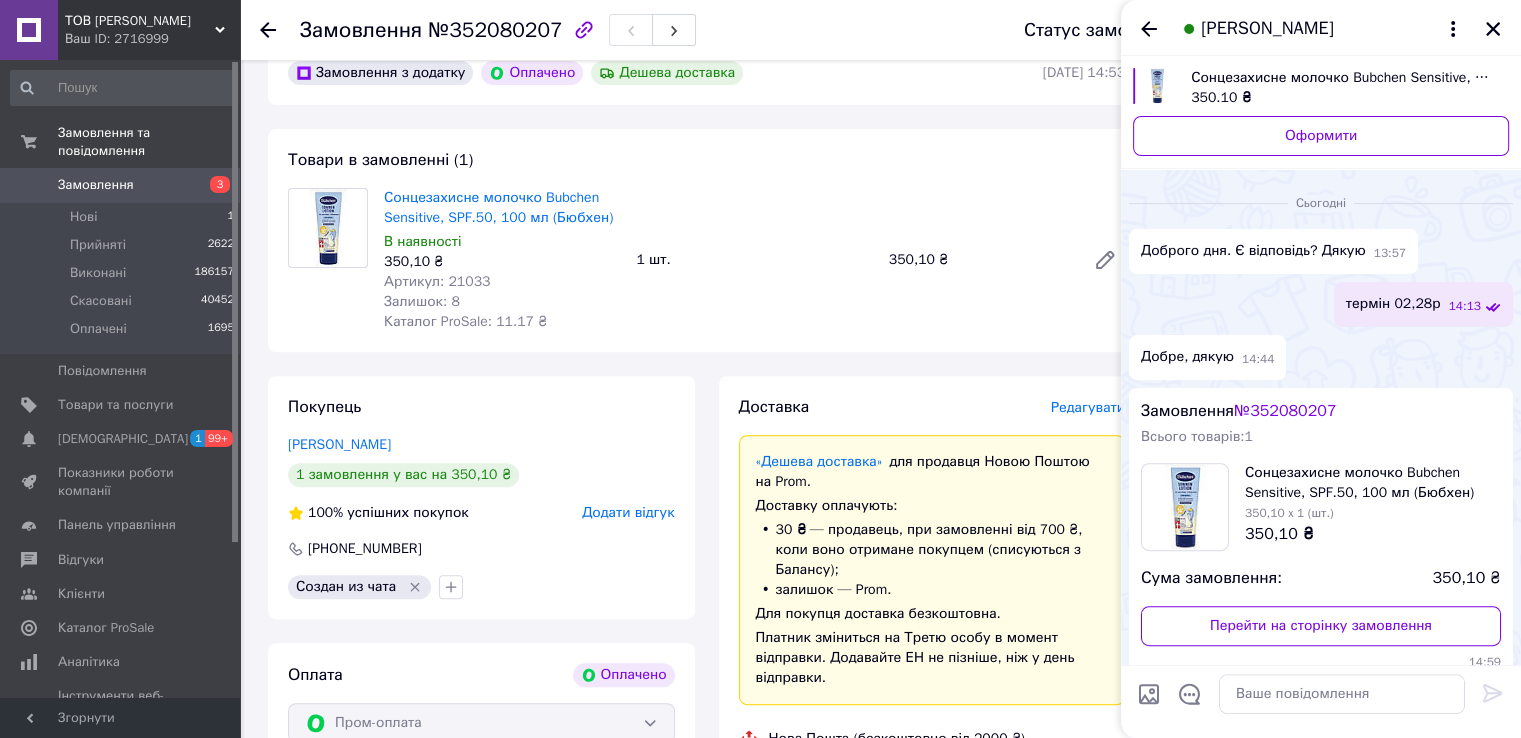 click 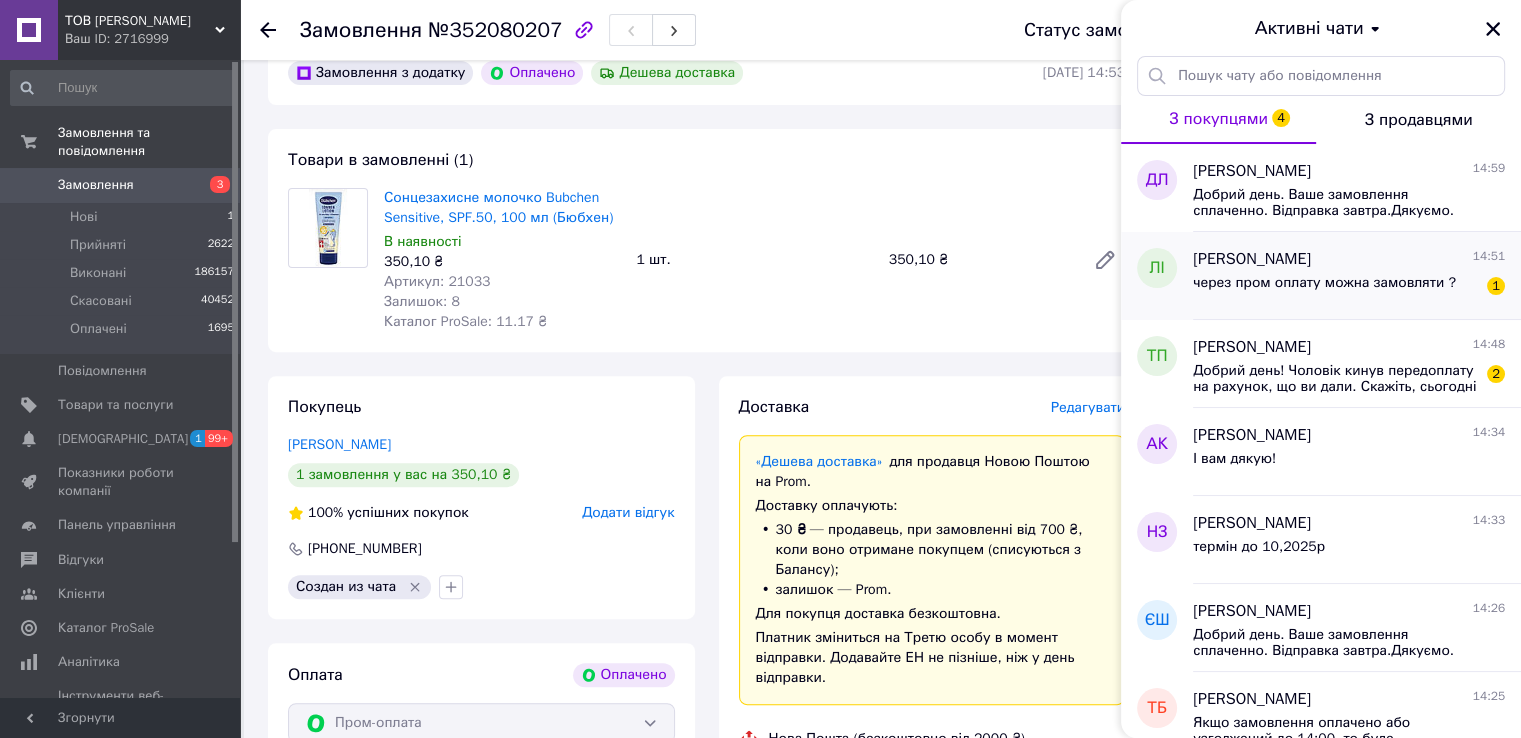 click on "через пром оплату можна замовляти ?" at bounding box center (1324, 283) 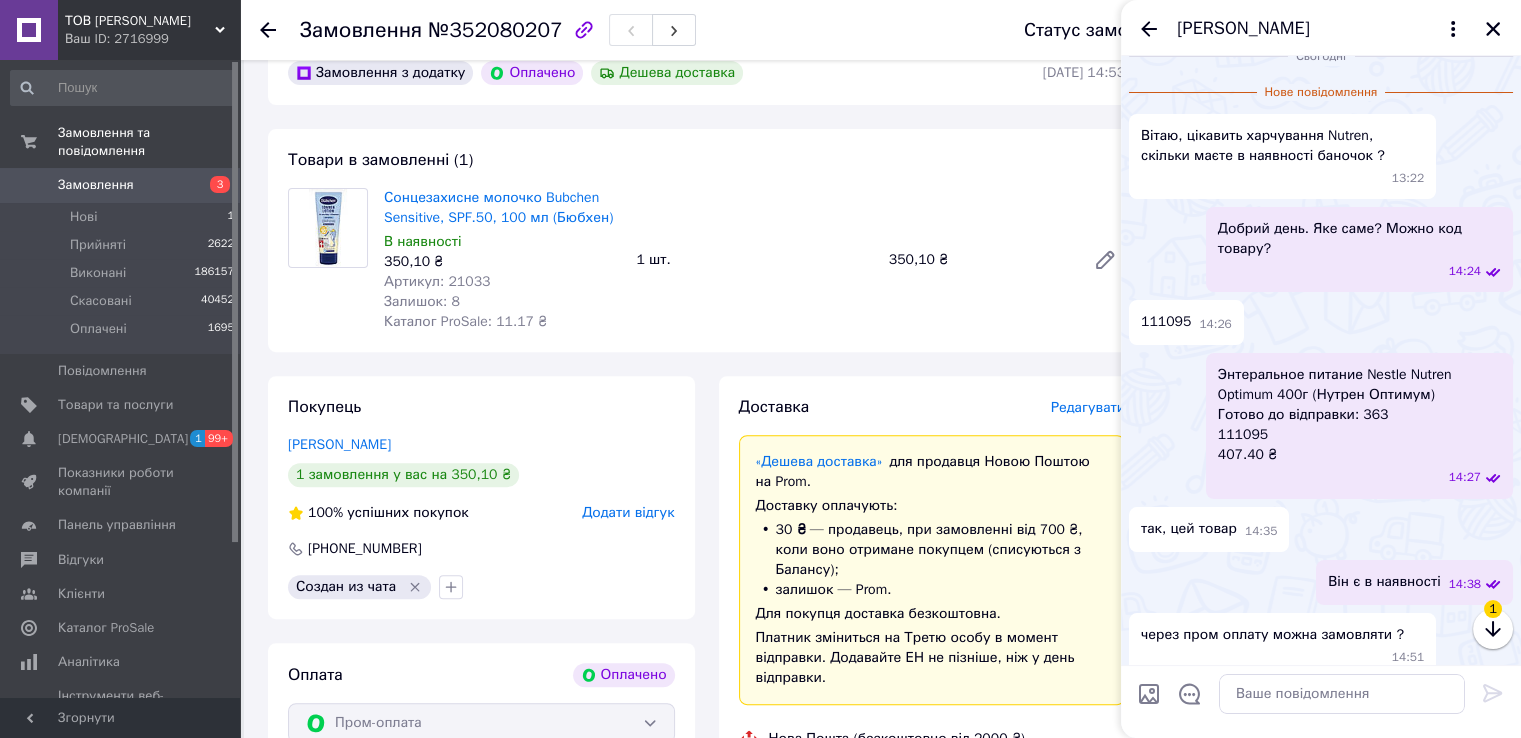 scroll, scrollTop: 48, scrollLeft: 0, axis: vertical 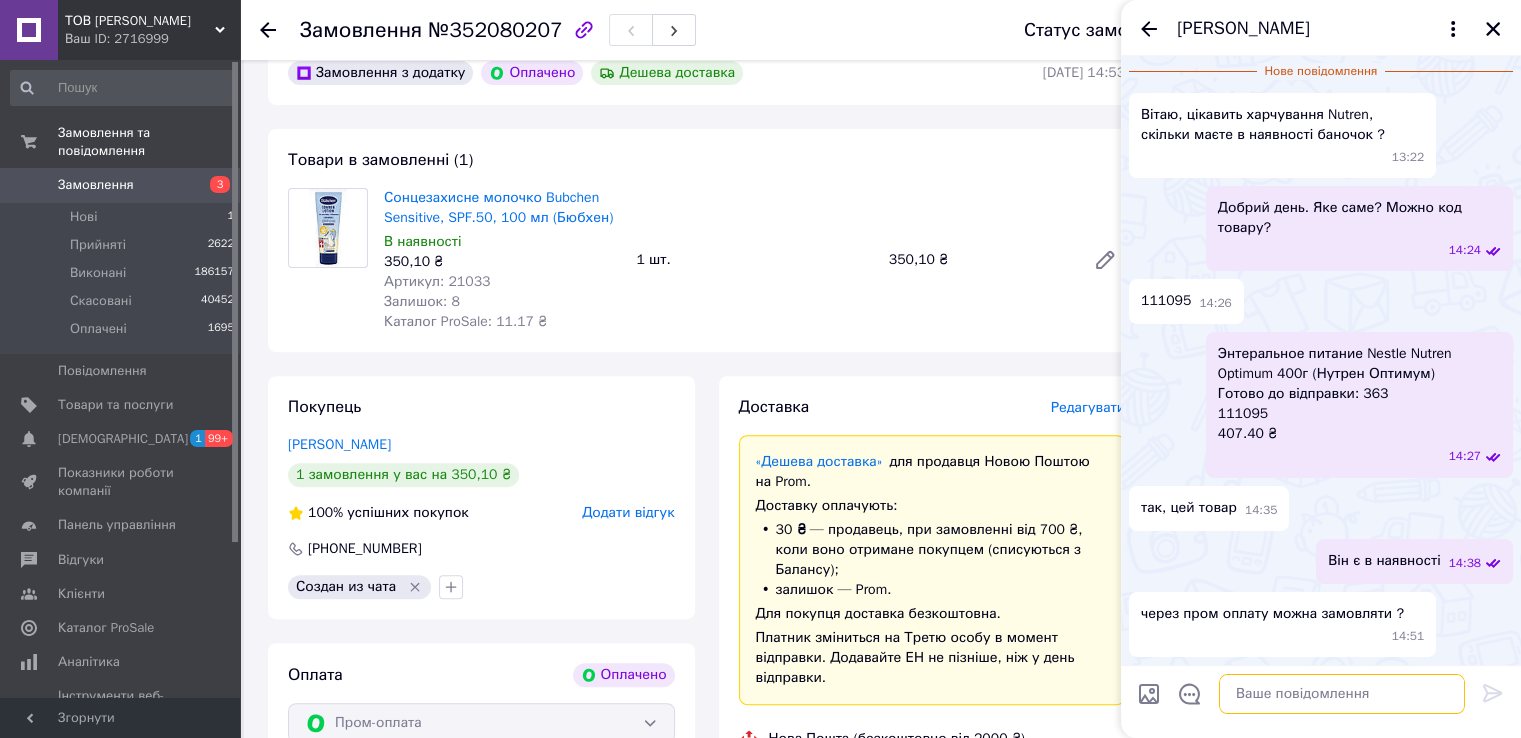 click at bounding box center (1342, 694) 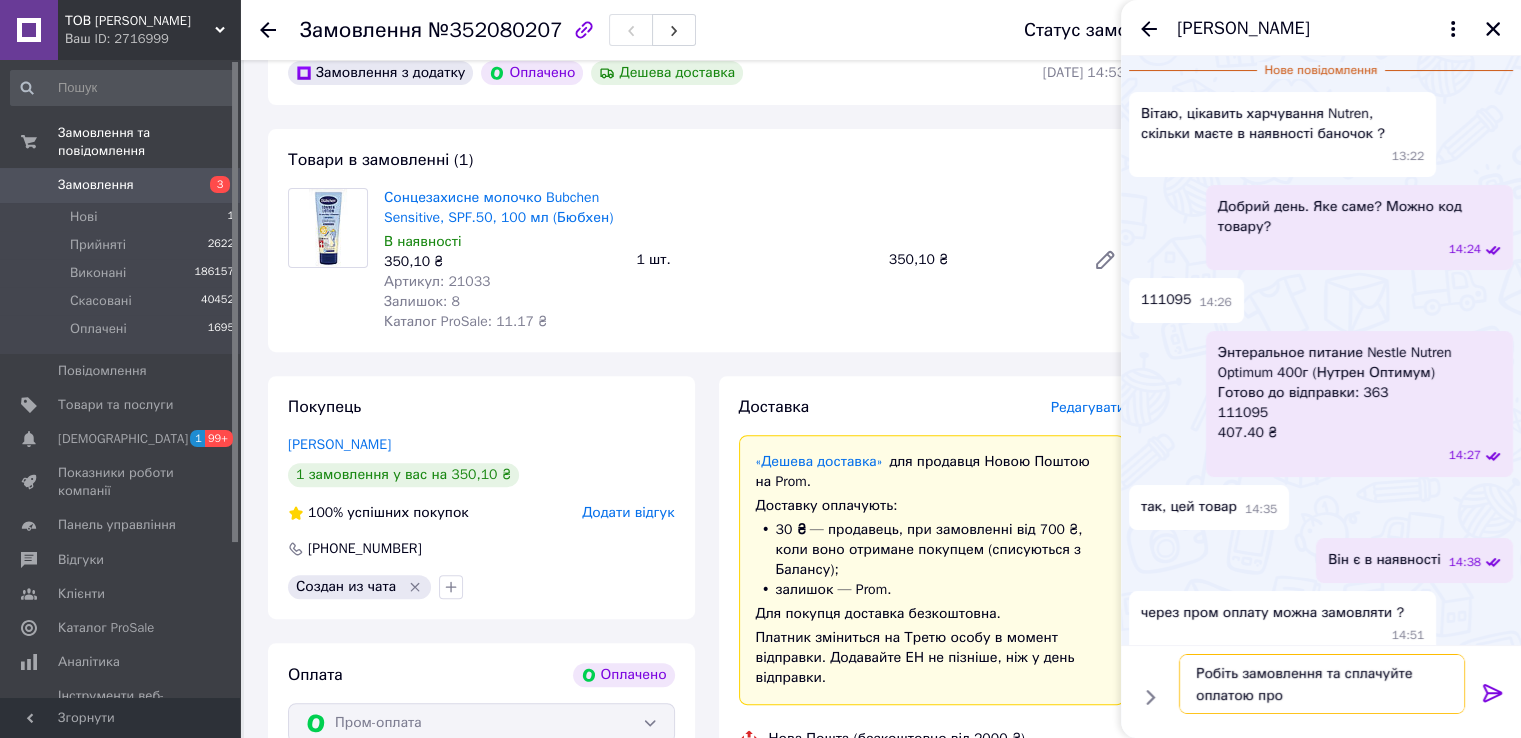 type on "Робіть замовлення та сплачуйте оплатою пром" 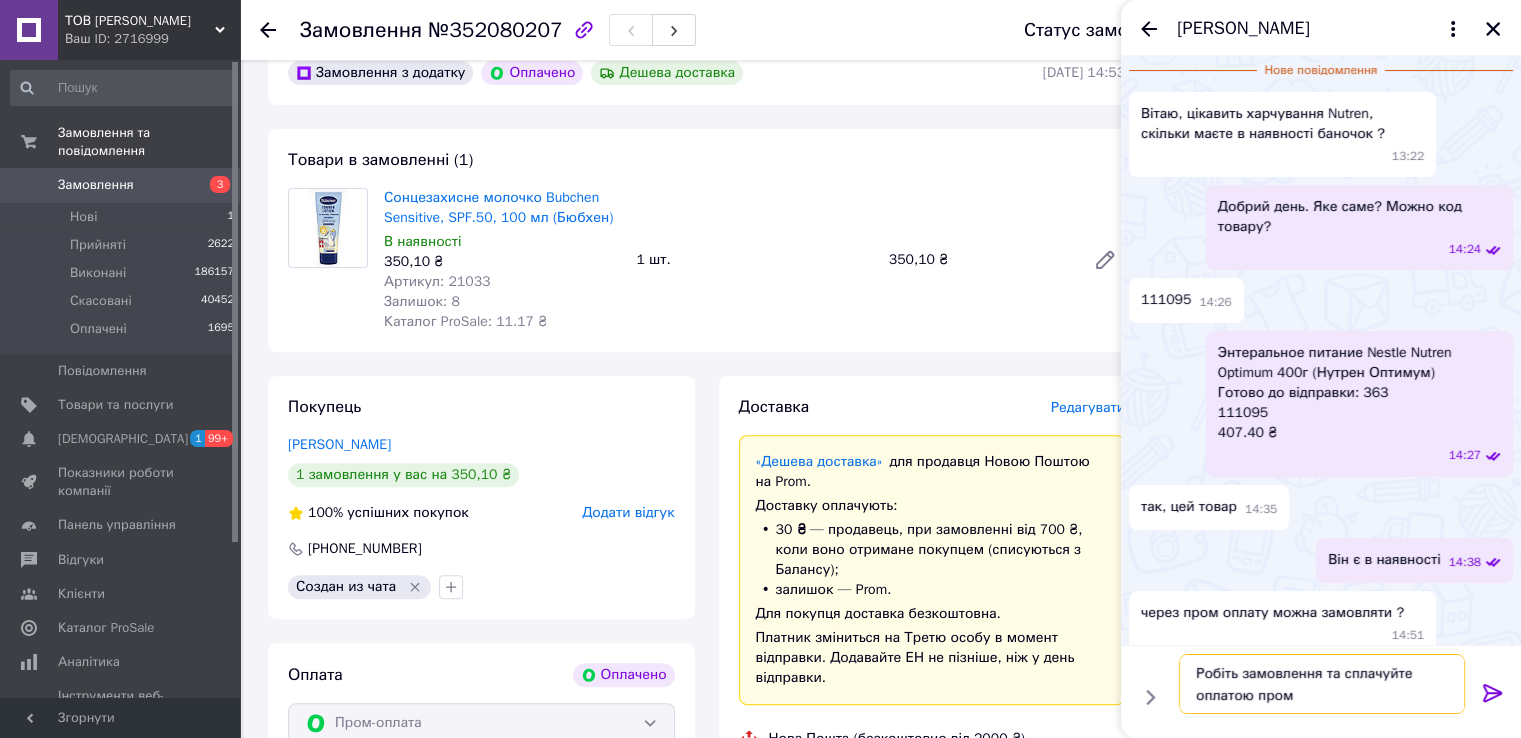 type 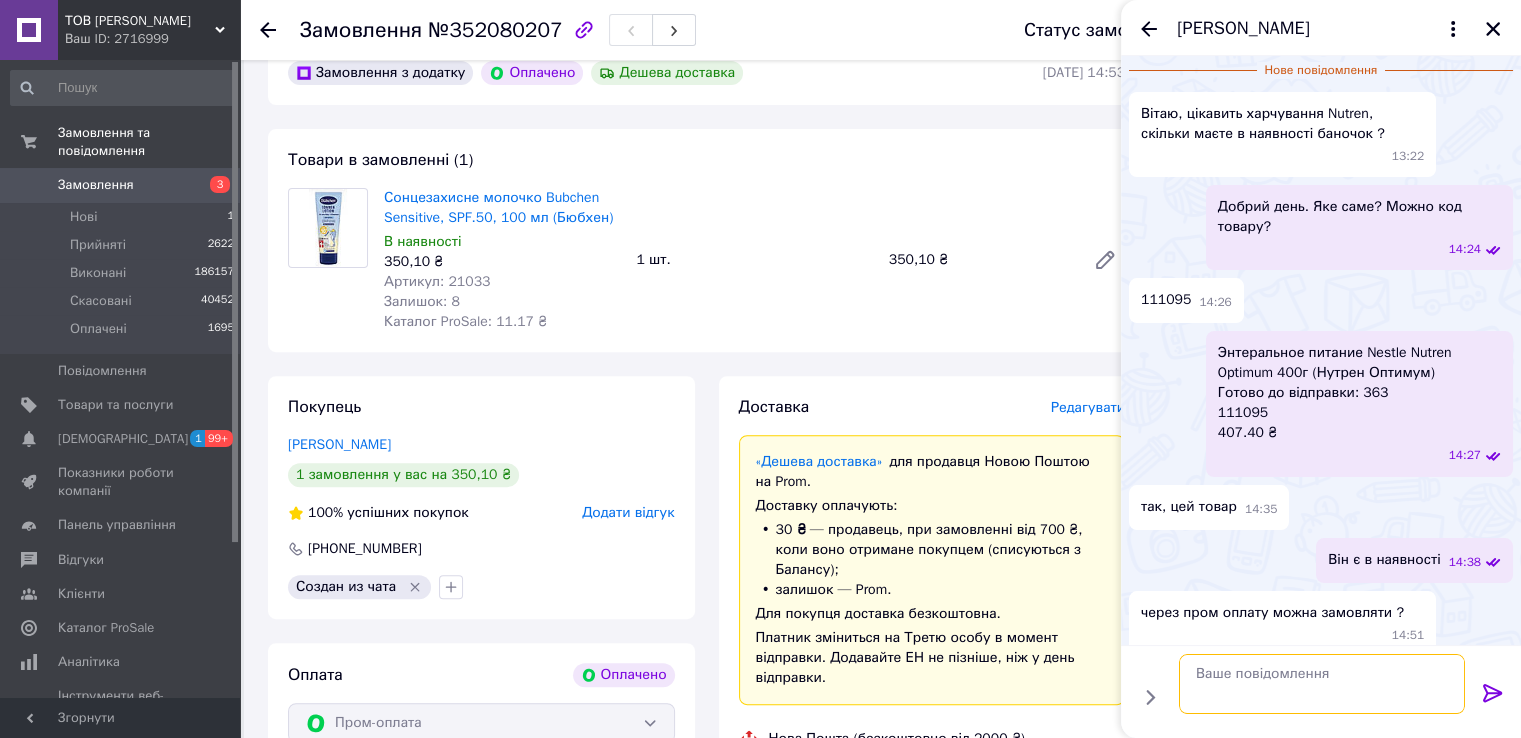 scroll, scrollTop: 108, scrollLeft: 0, axis: vertical 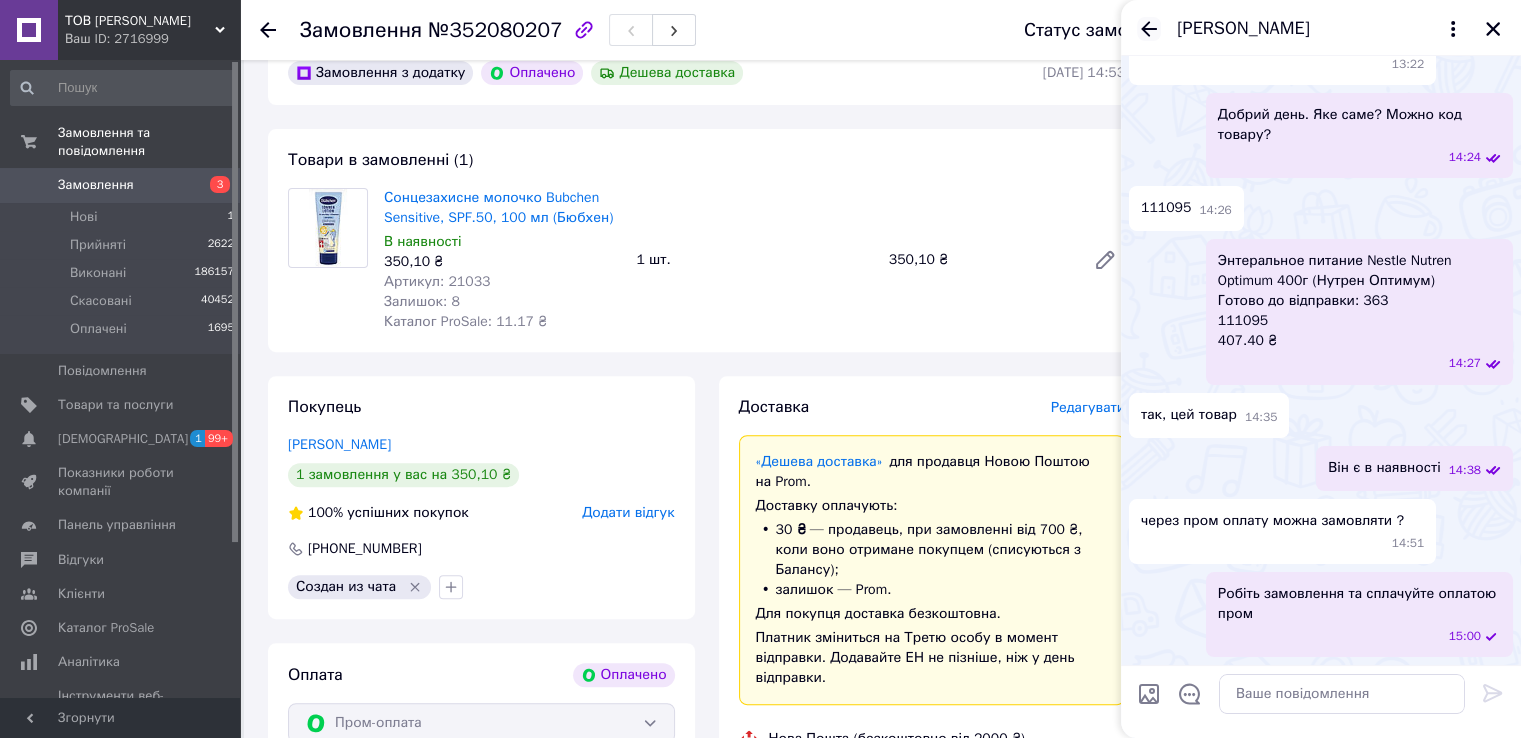 click 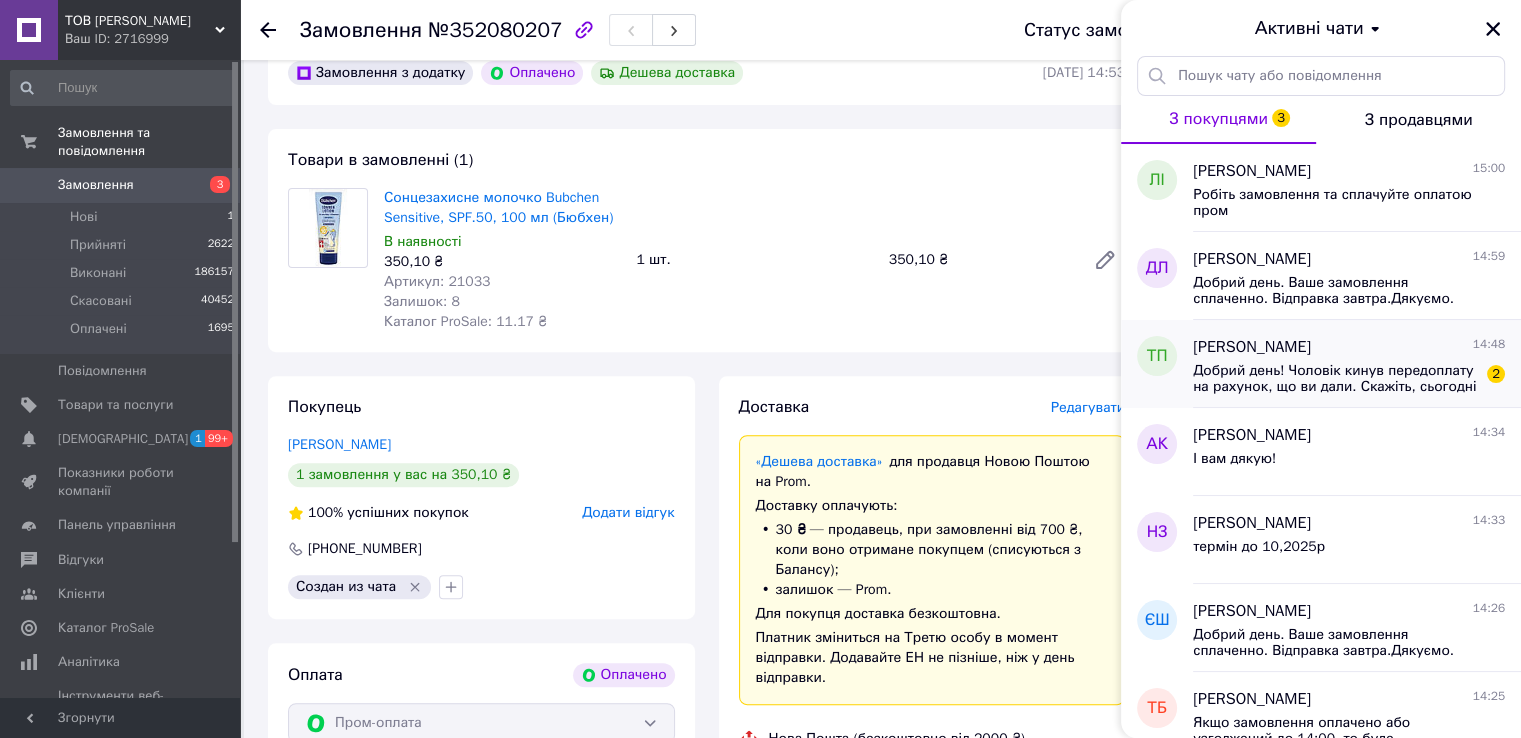click on "Добрий день! Чоловік кинув передоплату на рахунок, що ви дали. Скажіть, сьогодні буде відправка? 2" at bounding box center (1349, 377) 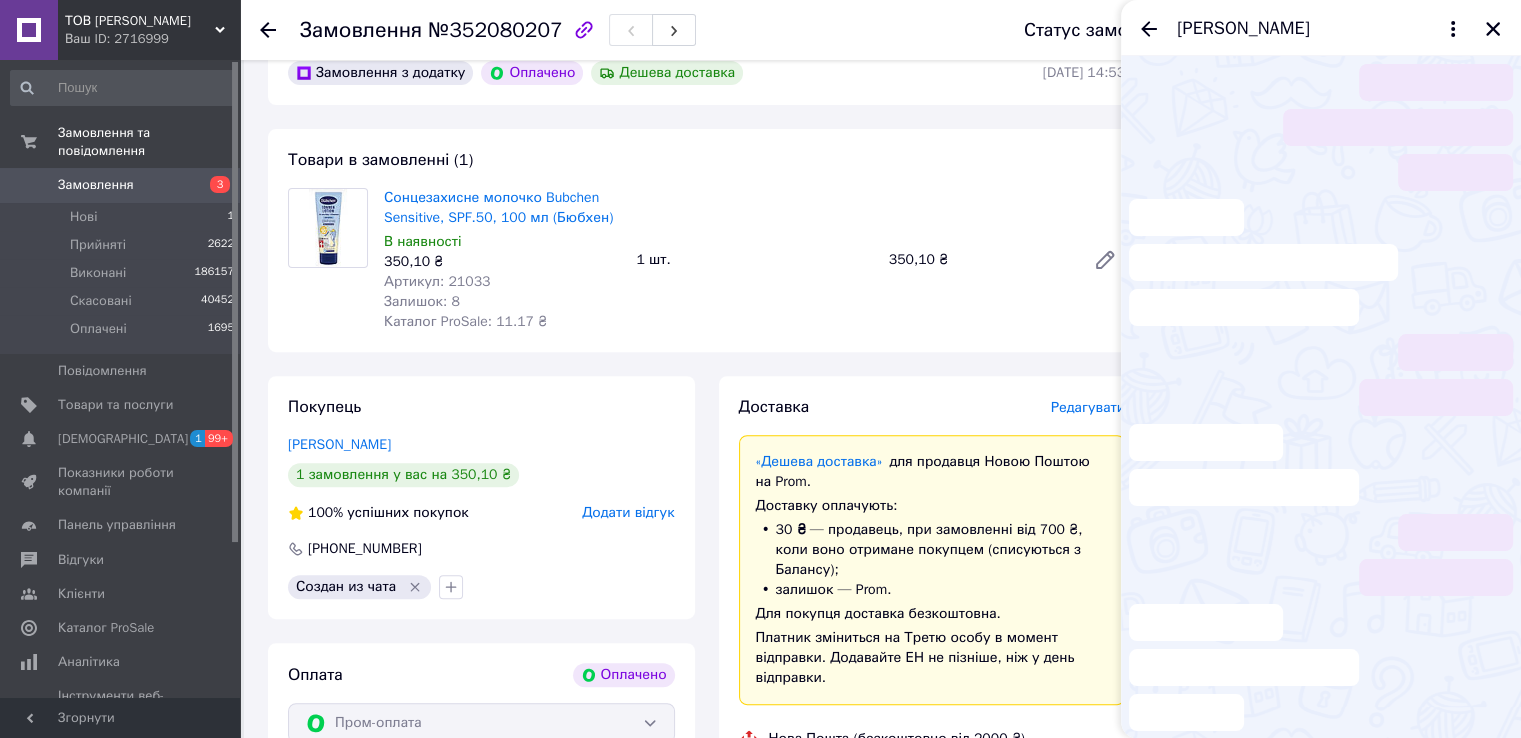 scroll, scrollTop: 499, scrollLeft: 0, axis: vertical 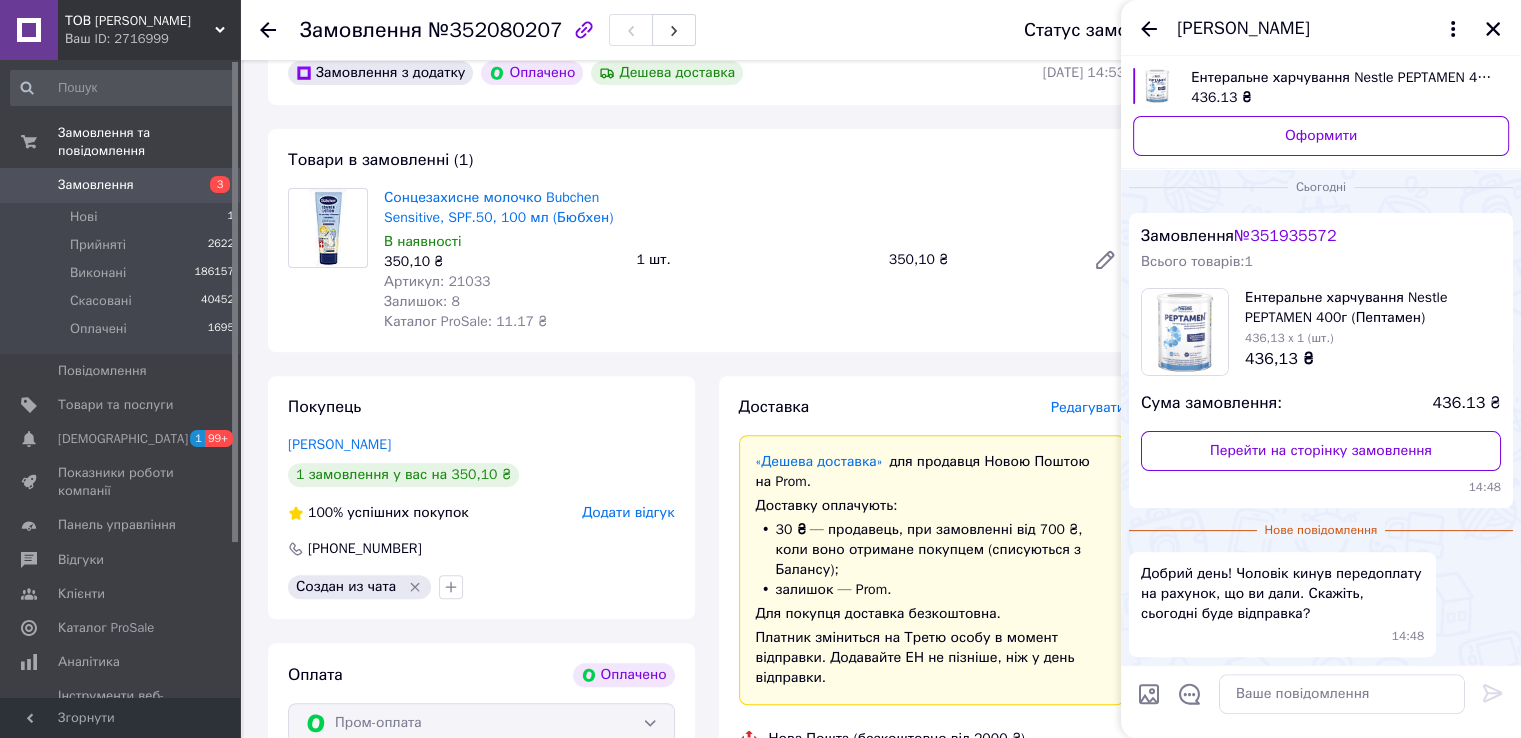 click on "№ 351935572" at bounding box center (1285, 236) 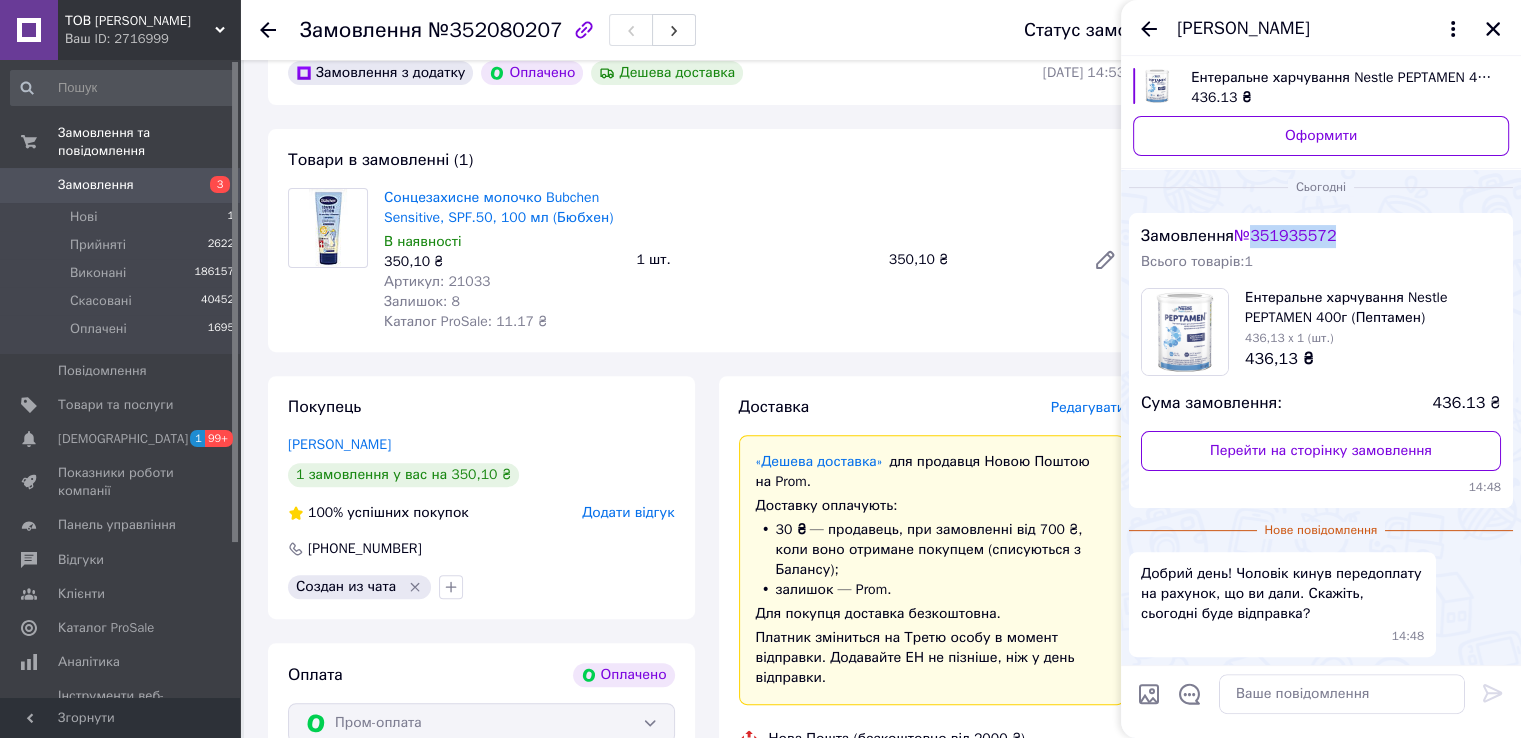 click on "№ 351935572" at bounding box center (1285, 236) 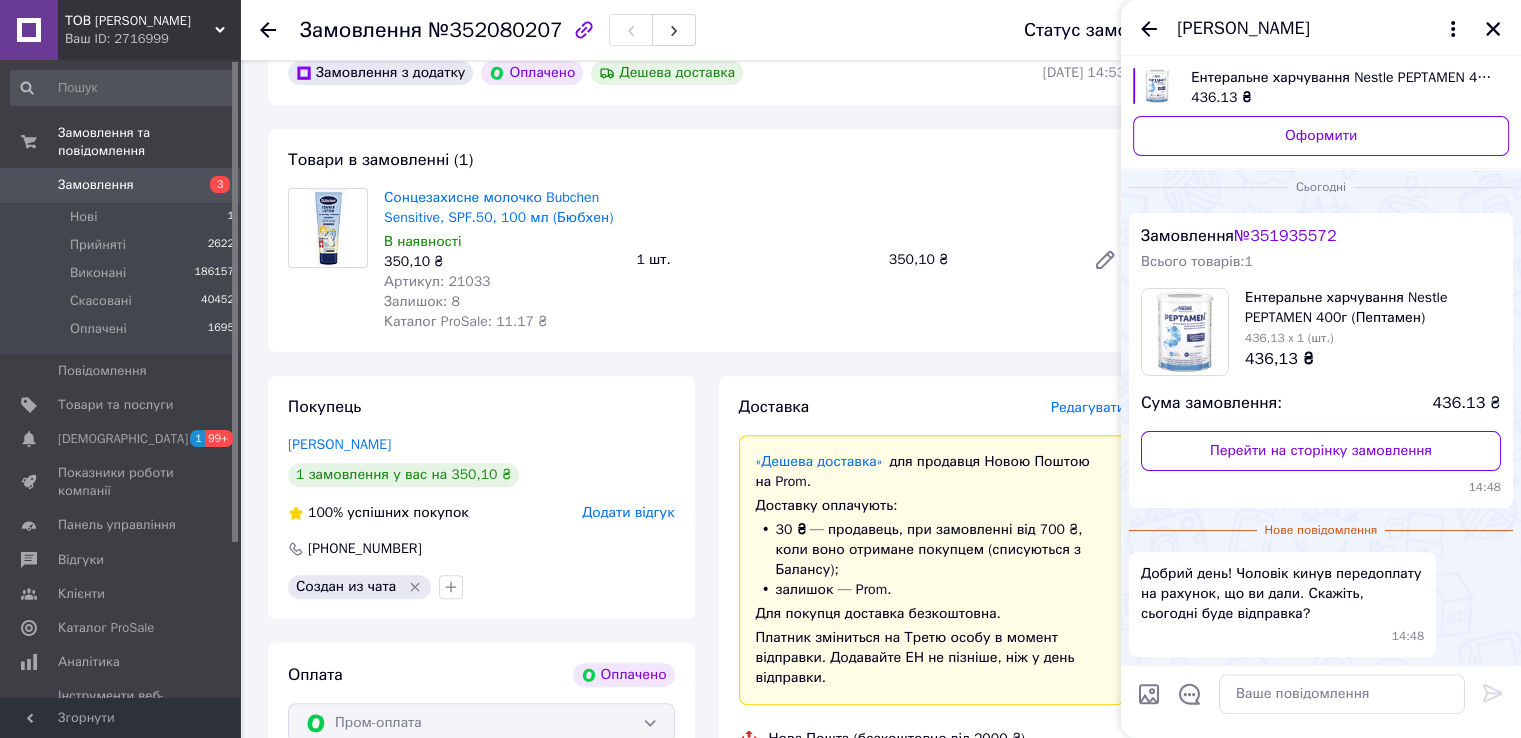 click 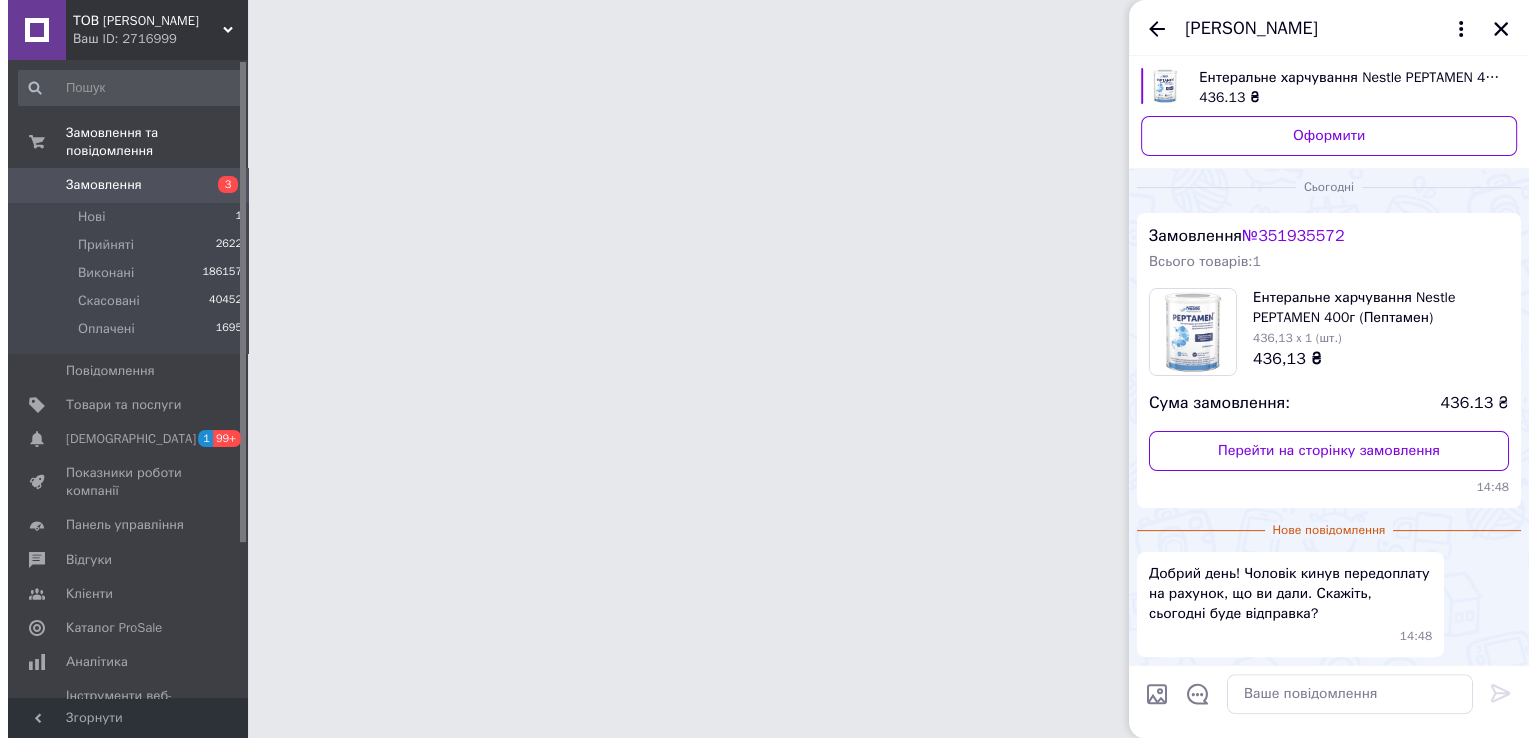 scroll, scrollTop: 0, scrollLeft: 0, axis: both 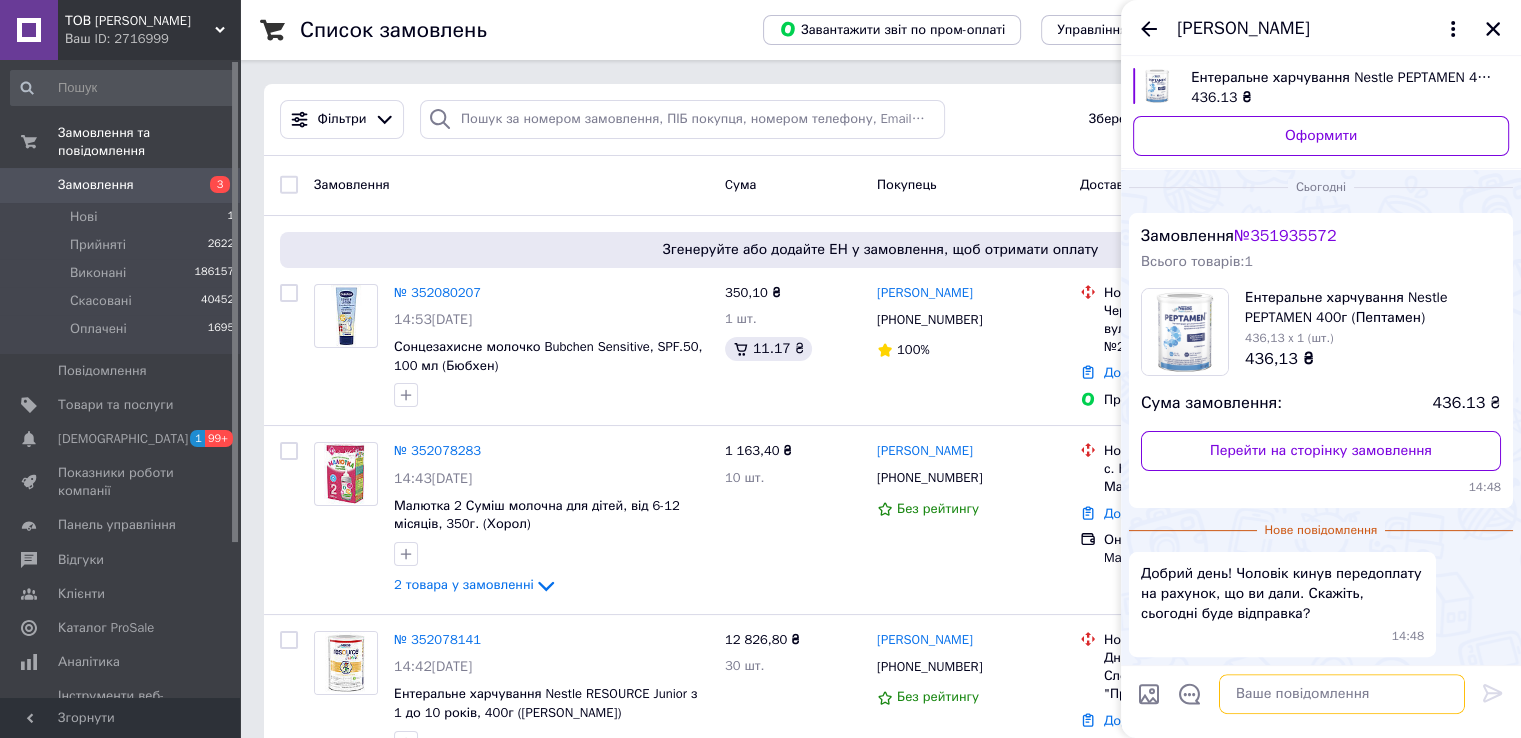 click at bounding box center [1342, 694] 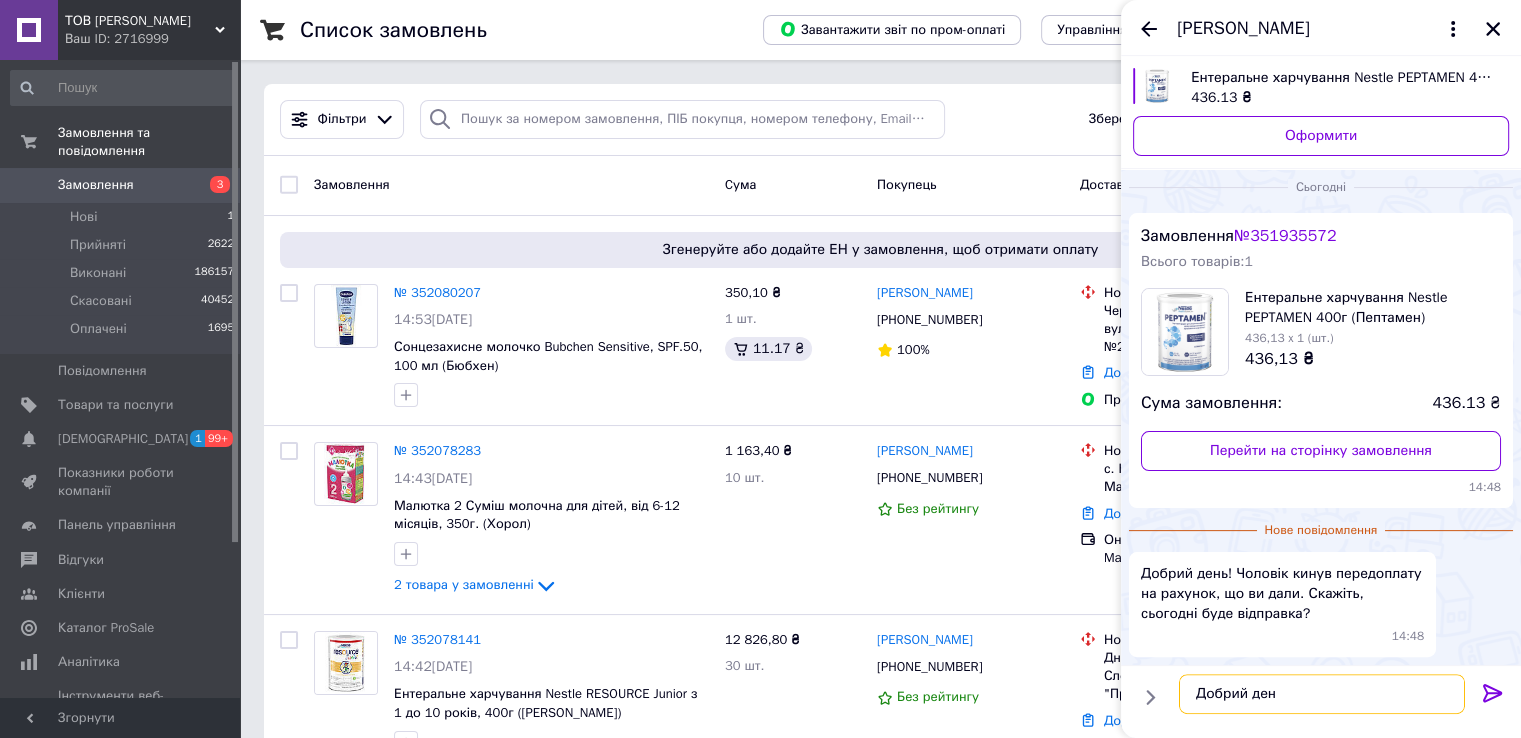 type on "Добрий день" 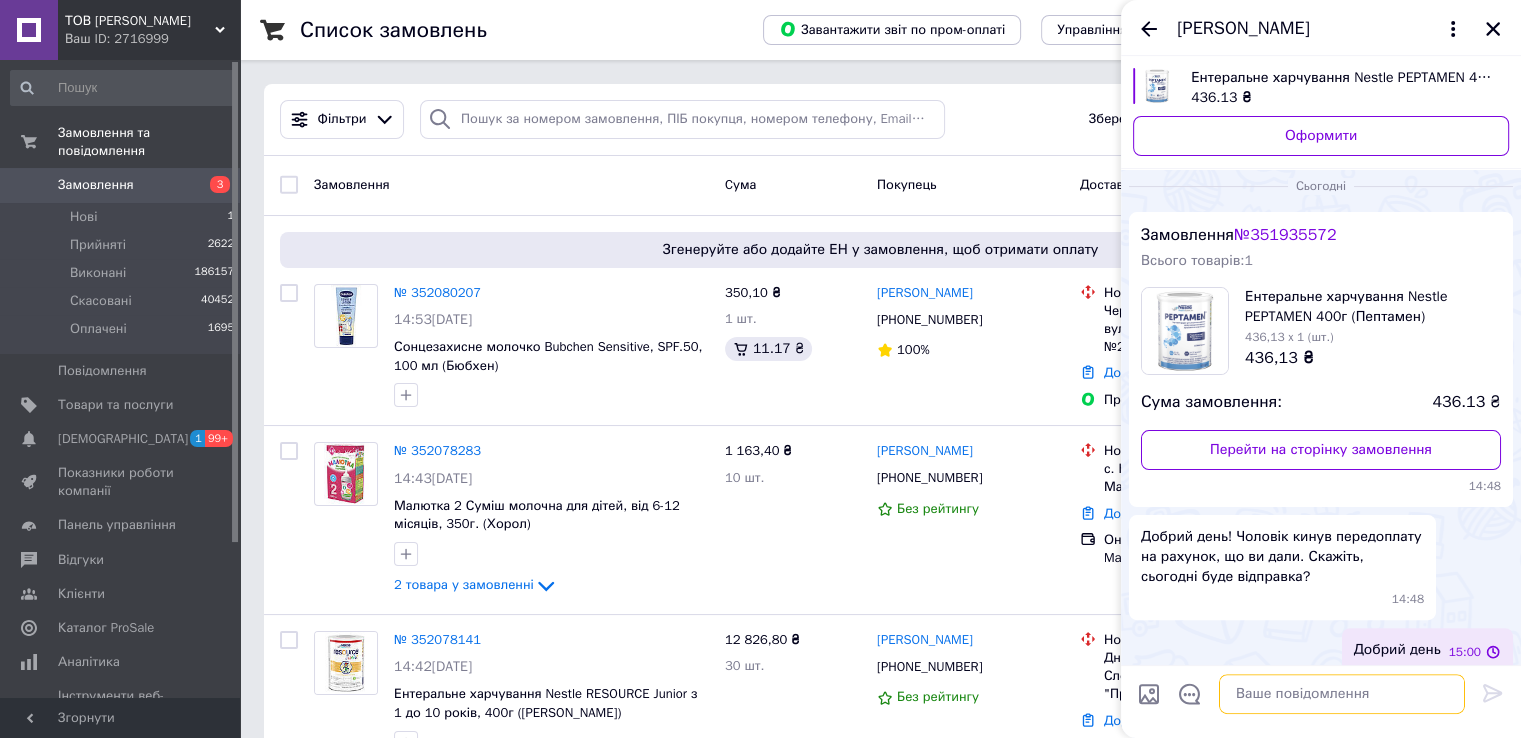 scroll, scrollTop: 464, scrollLeft: 0, axis: vertical 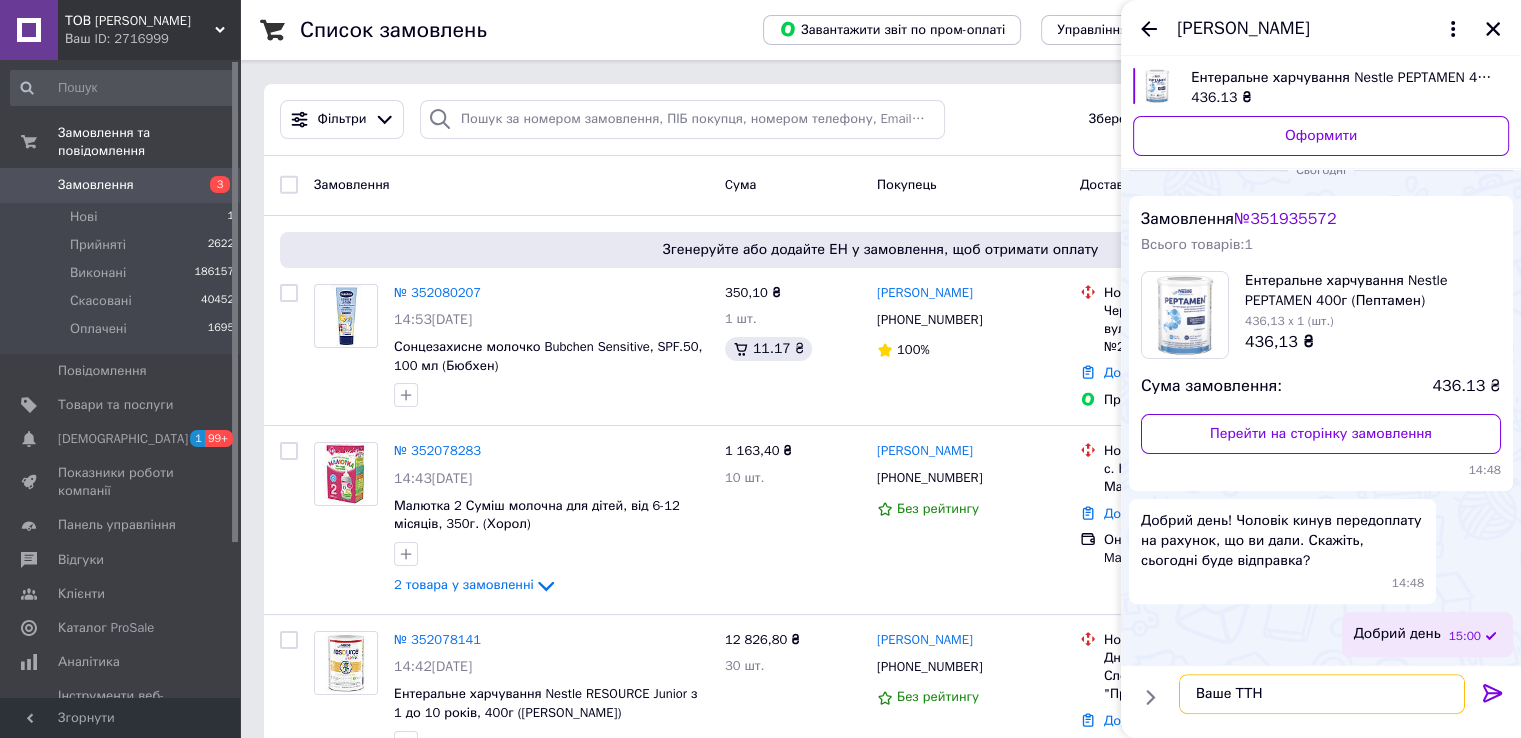 paste on "20451202895979" 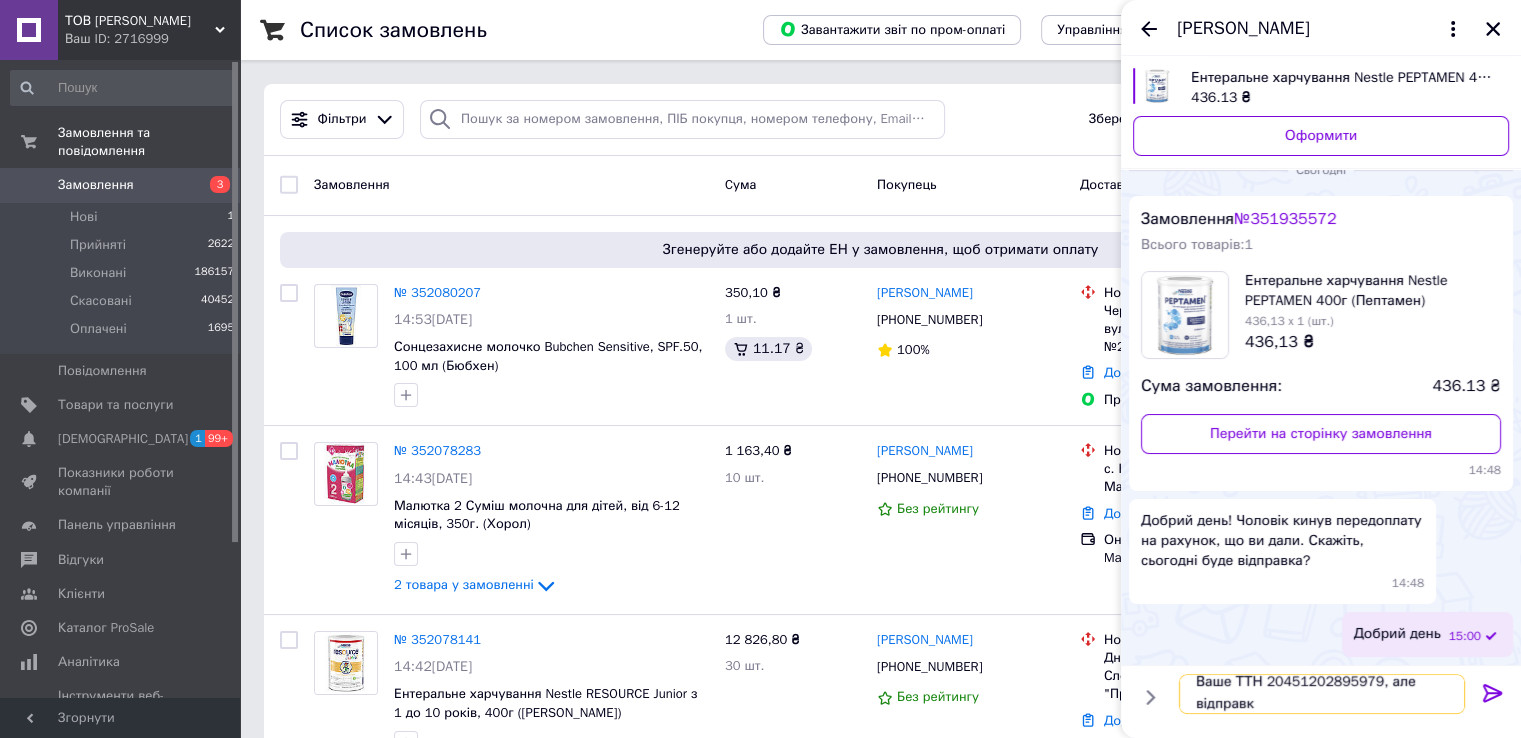 scroll, scrollTop: 1, scrollLeft: 0, axis: vertical 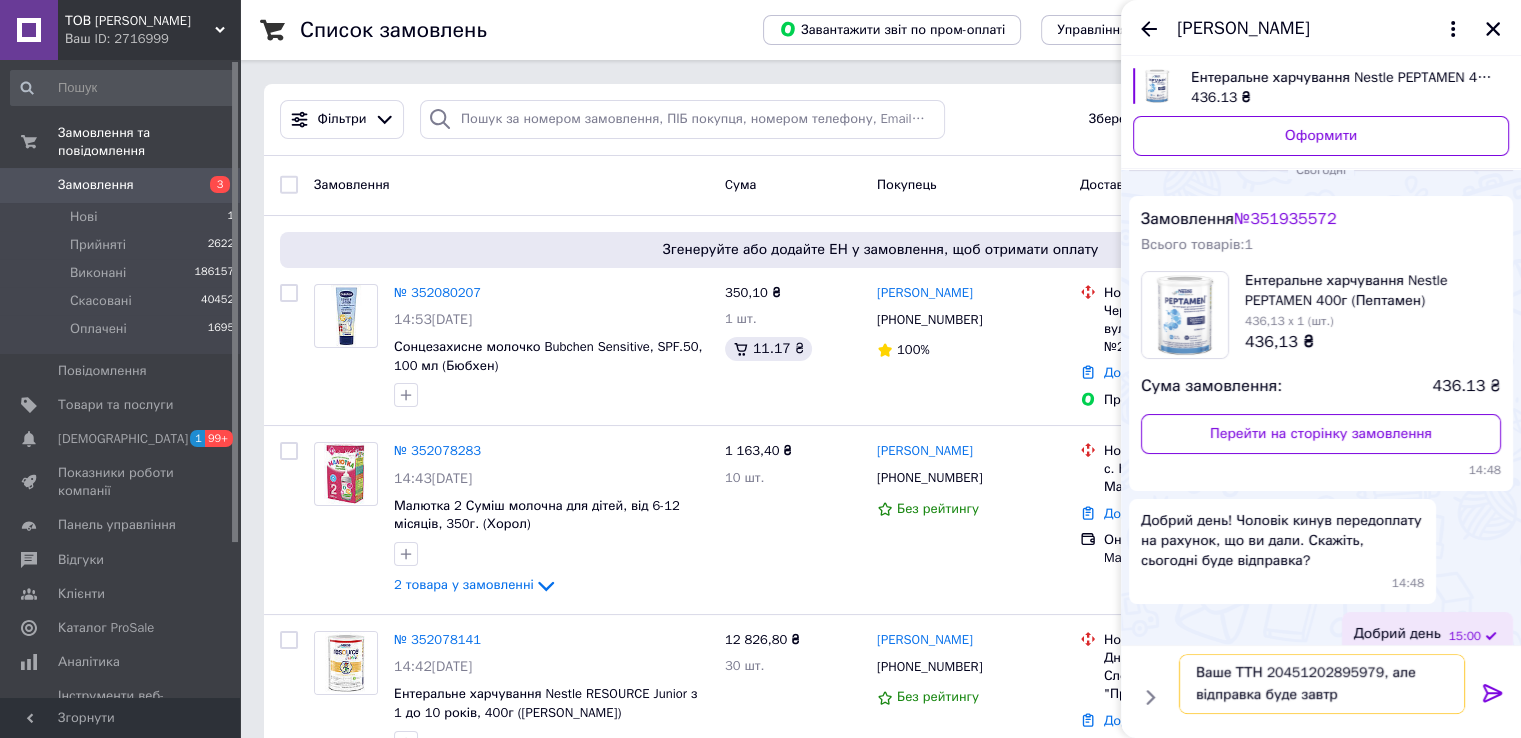 type on "Ваше ТТН 20451202895979, але відправка буде завтра" 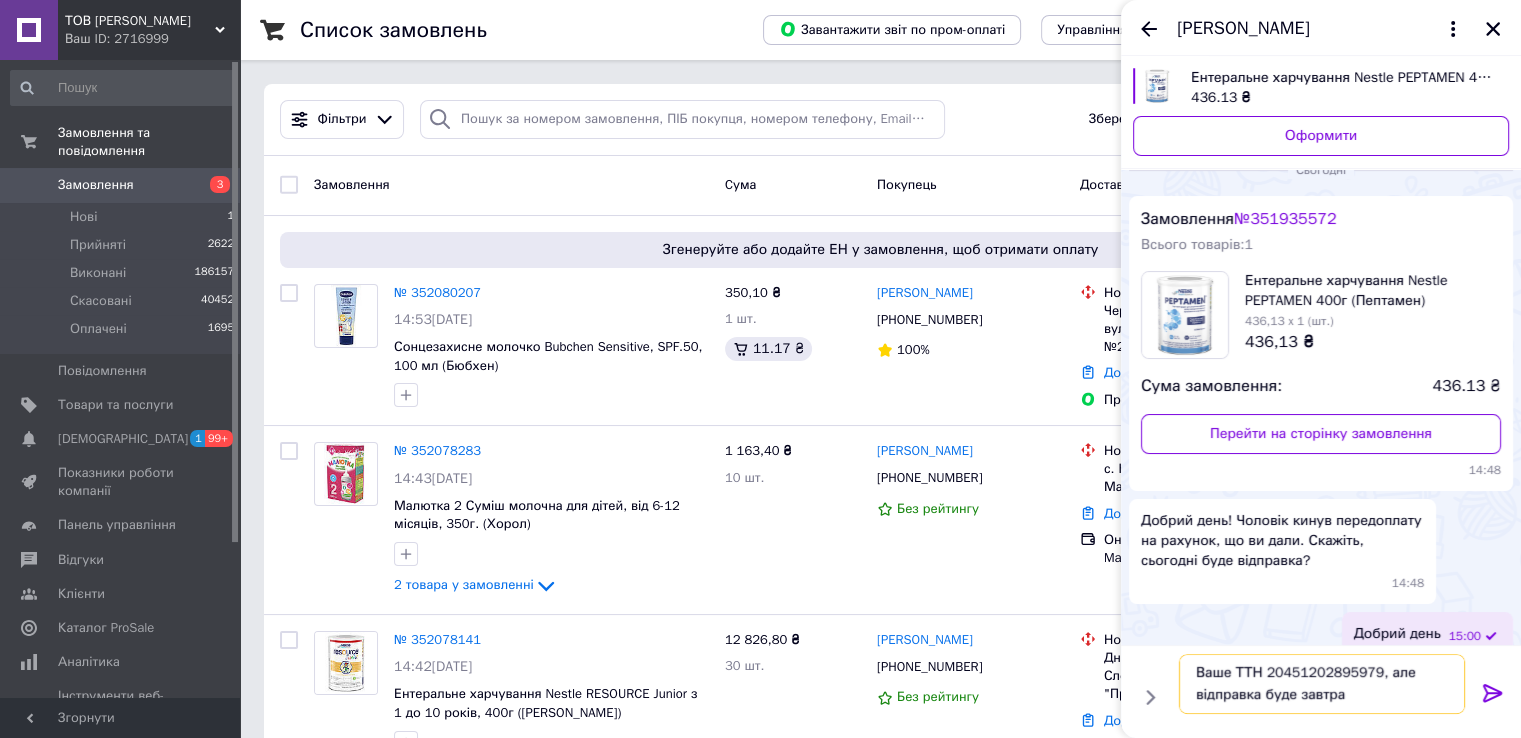type 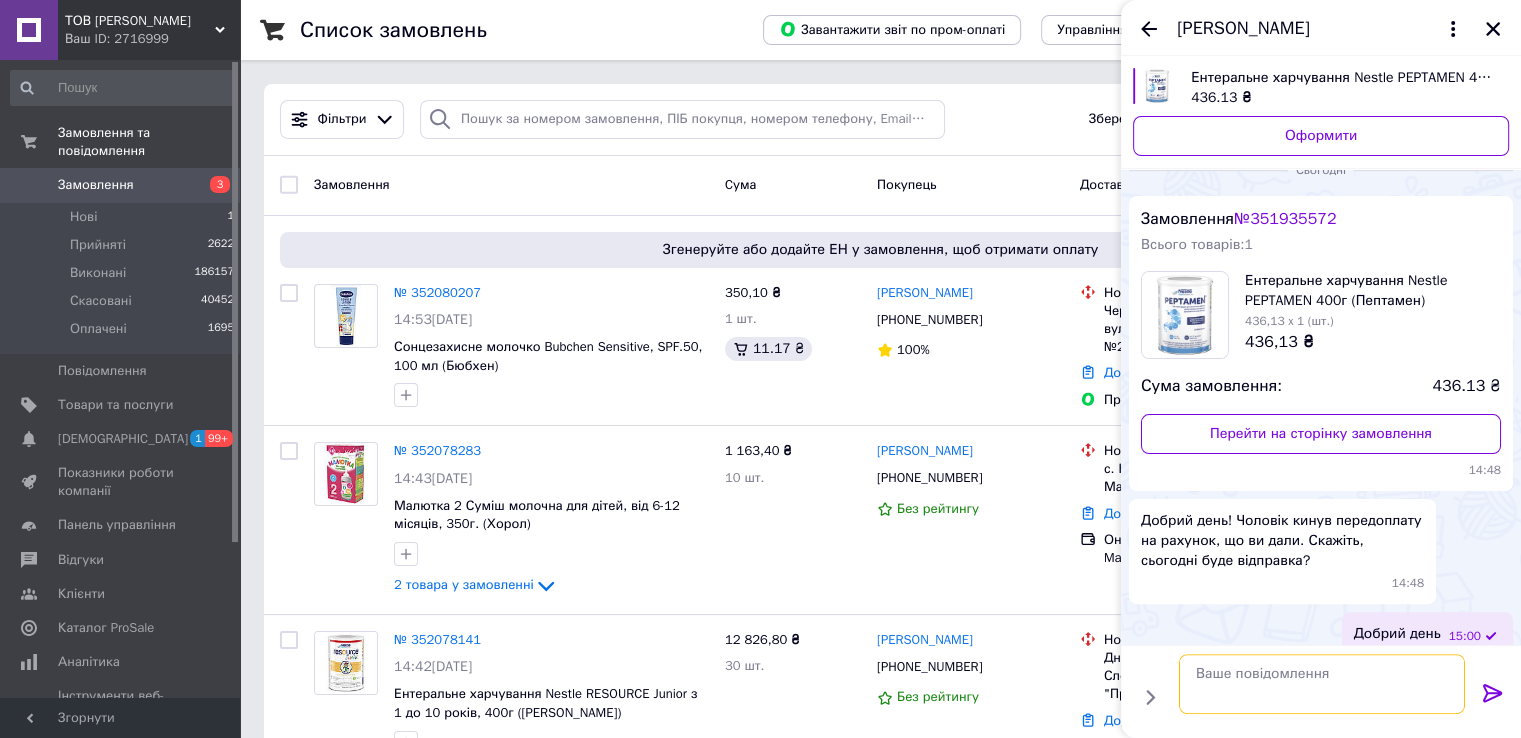 scroll, scrollTop: 0, scrollLeft: 0, axis: both 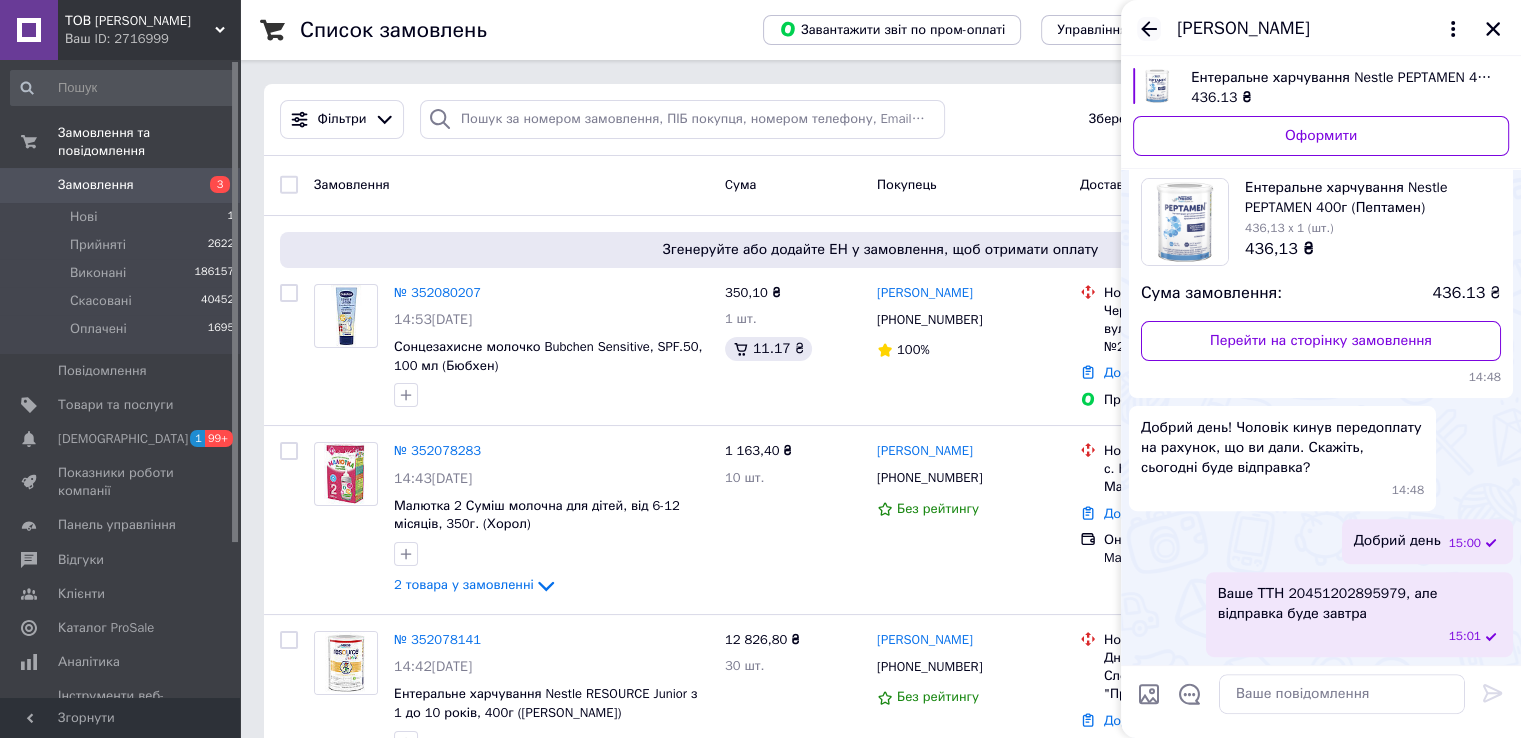 click 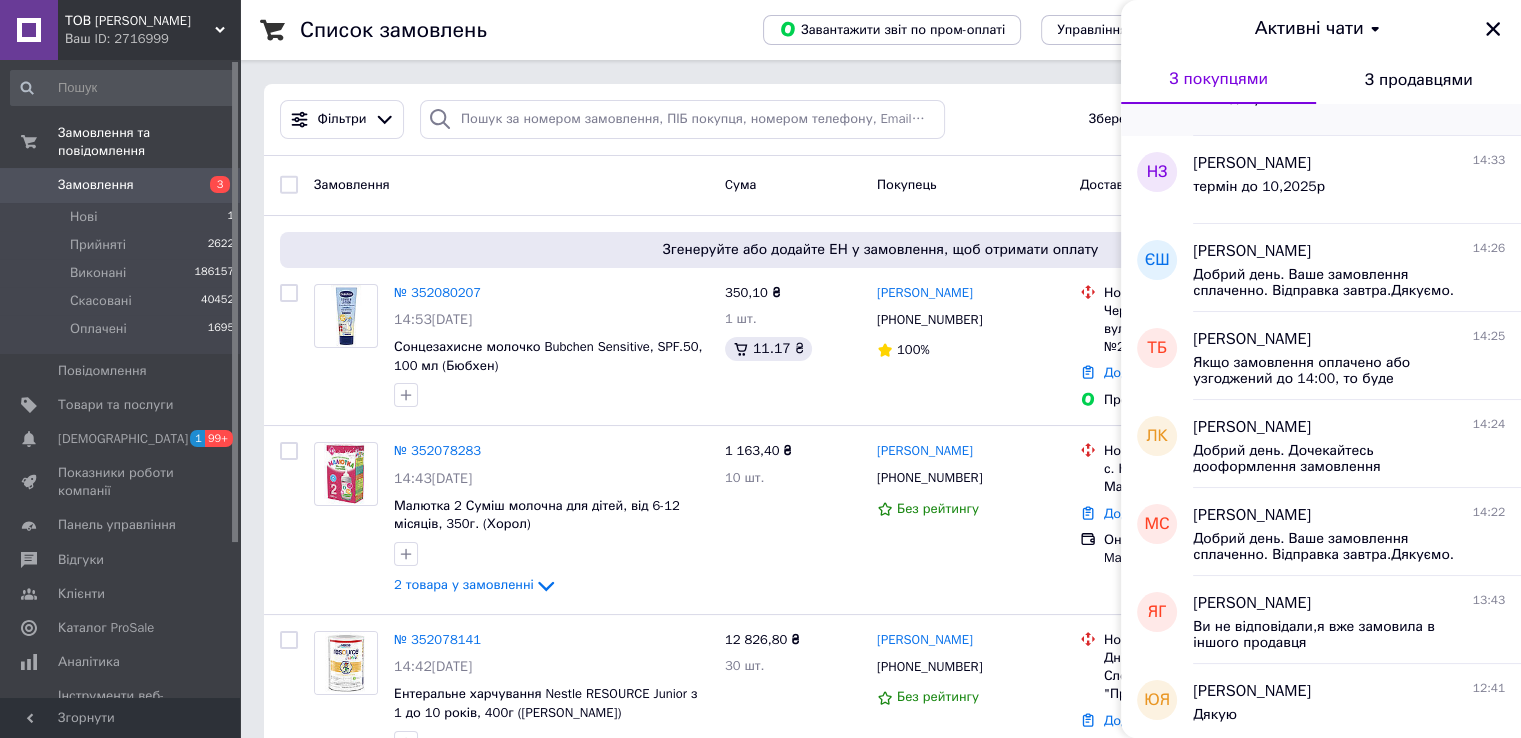 scroll, scrollTop: 0, scrollLeft: 0, axis: both 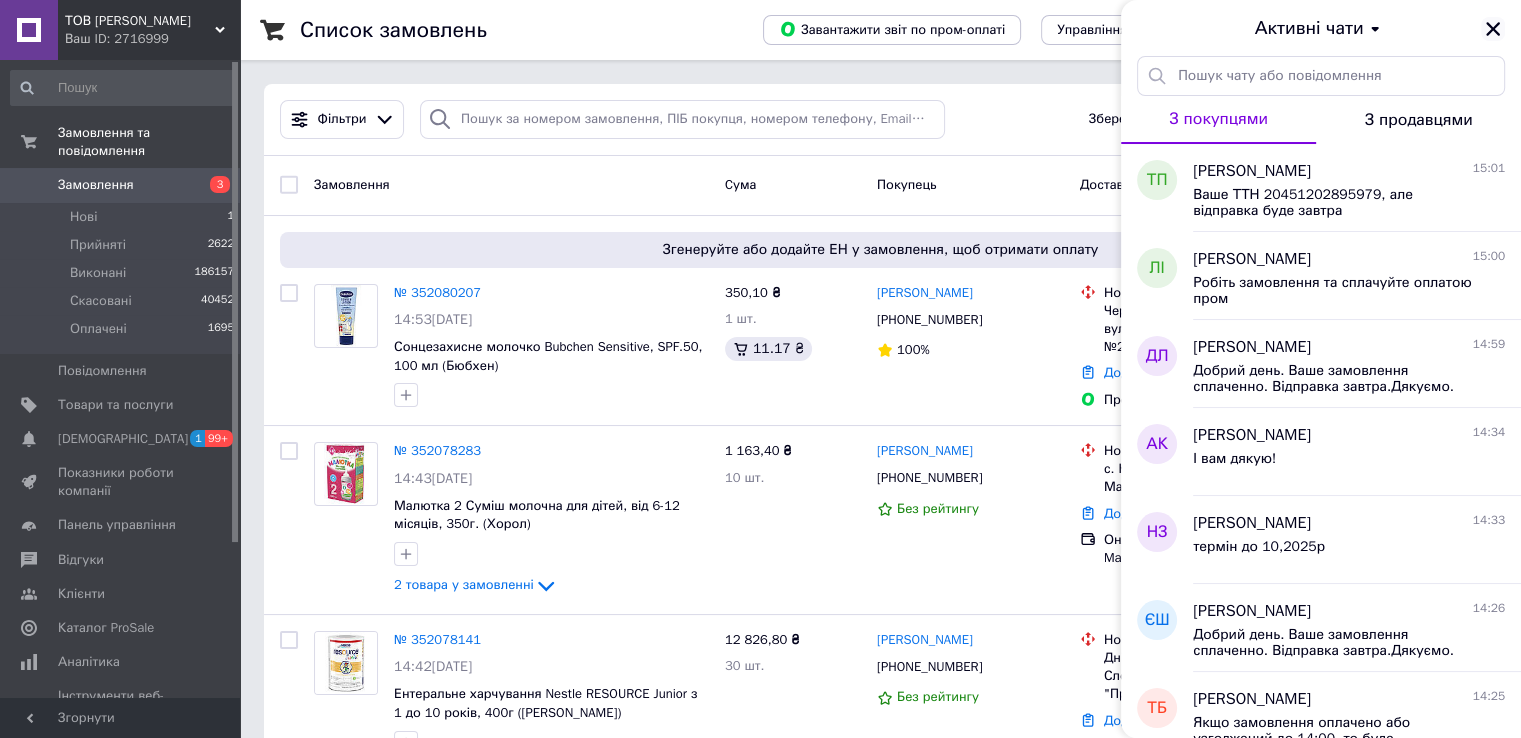 click 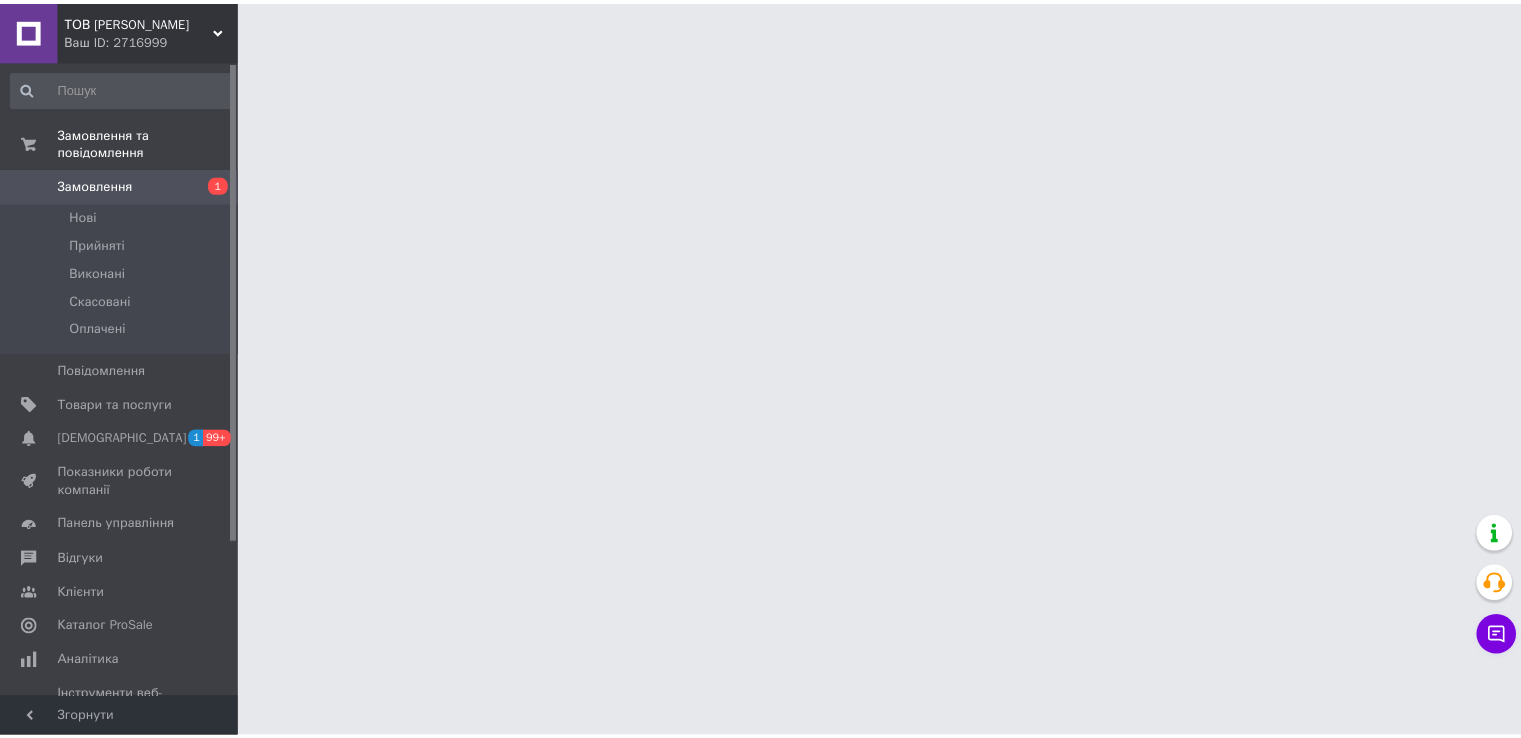 scroll, scrollTop: 0, scrollLeft: 0, axis: both 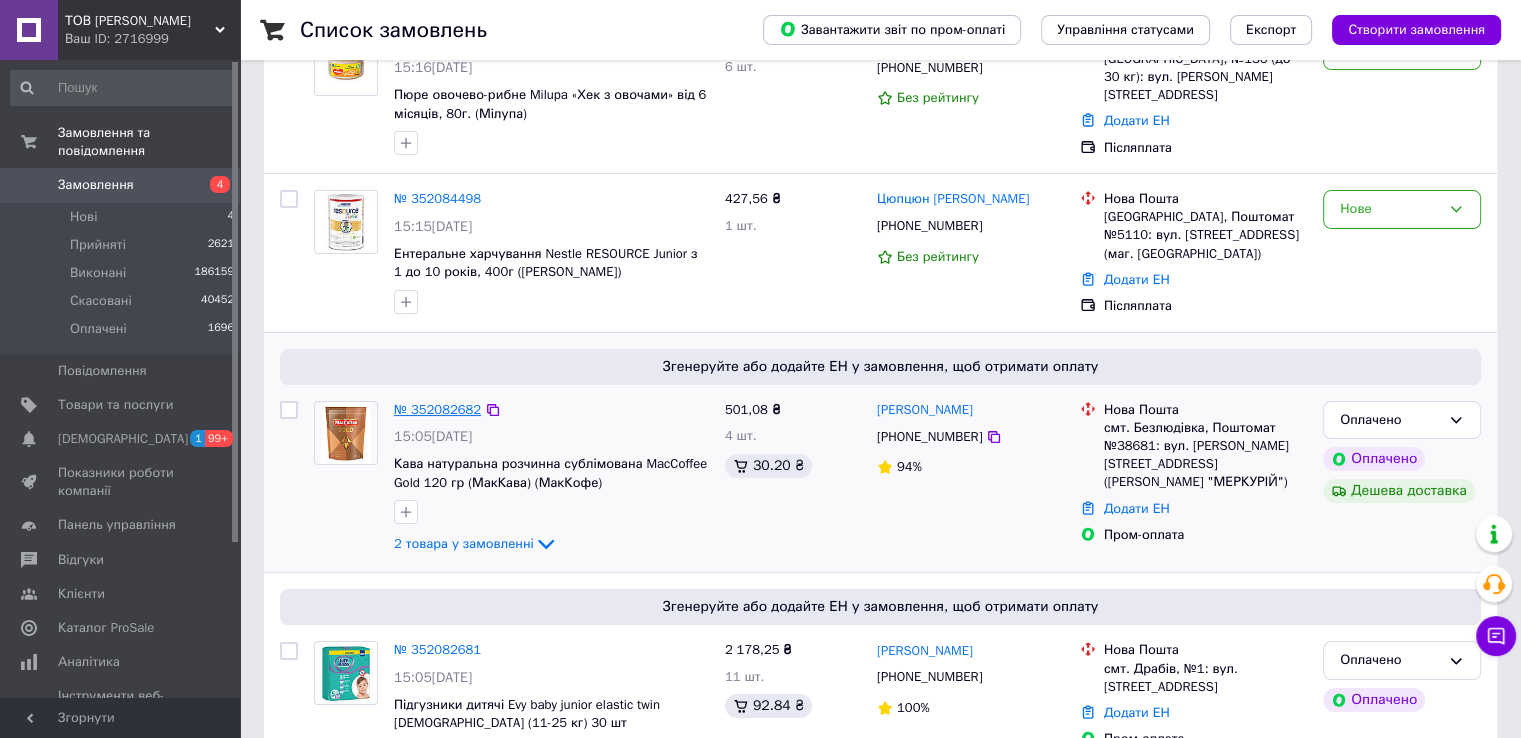click on "№ 352082682" at bounding box center (437, 409) 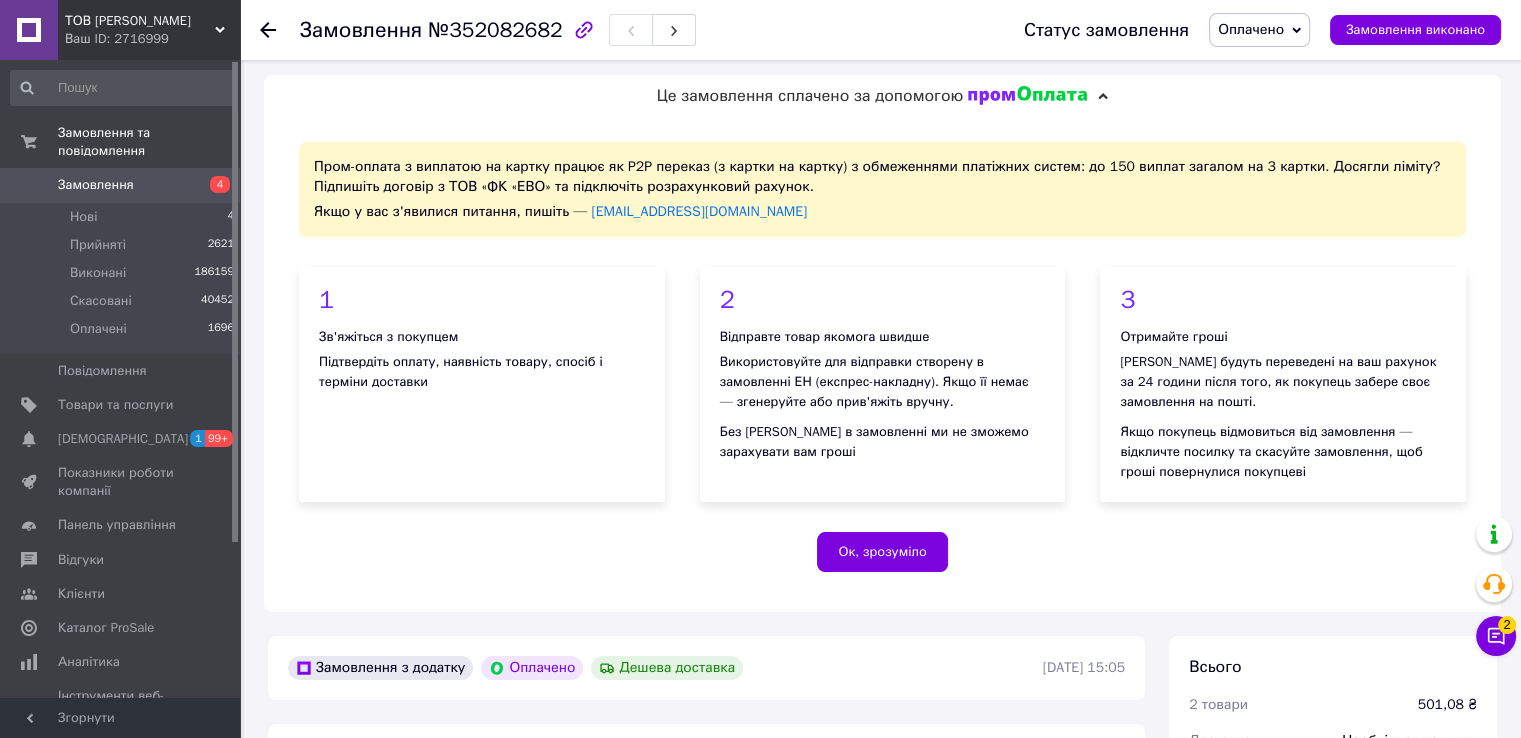 scroll, scrollTop: 600, scrollLeft: 0, axis: vertical 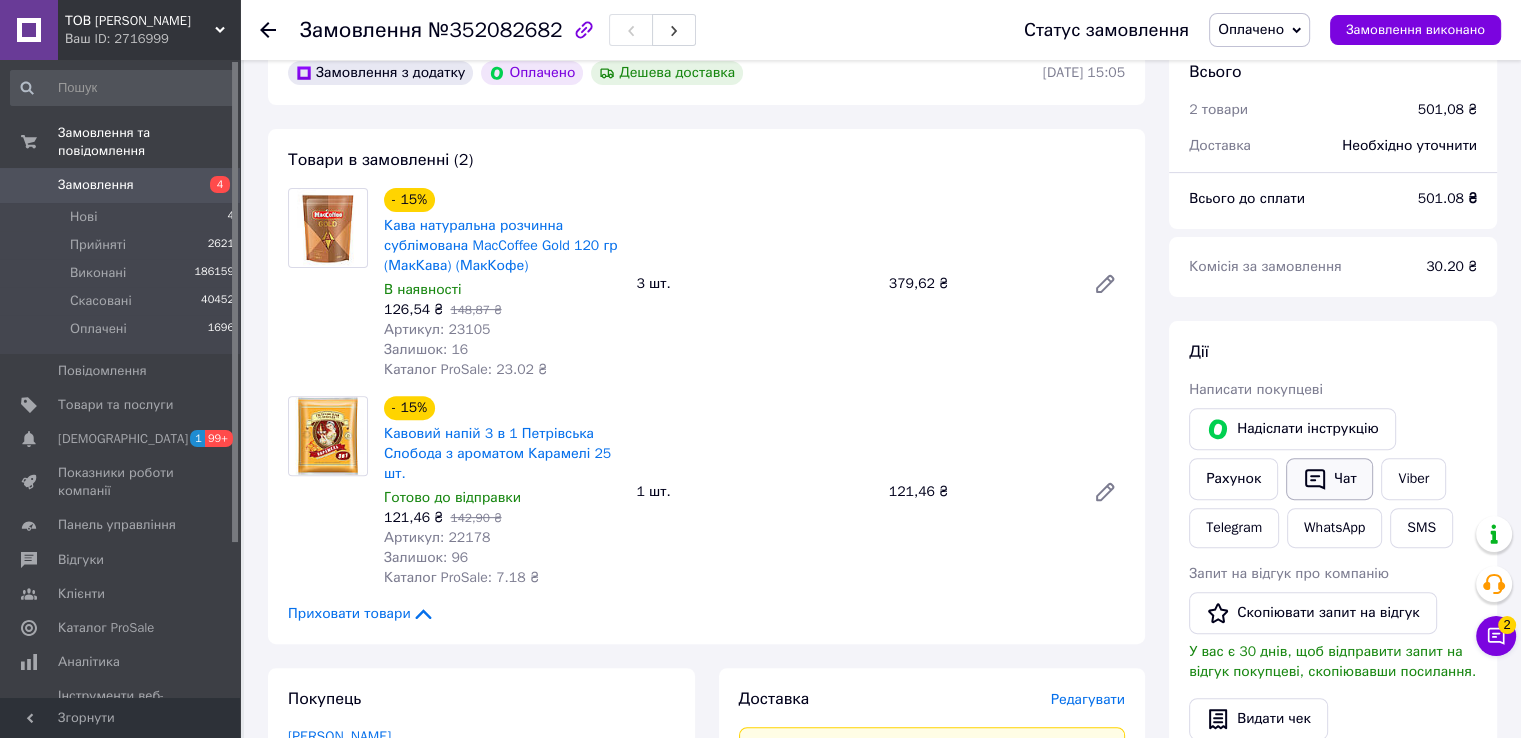 click on "Чат" at bounding box center (1329, 479) 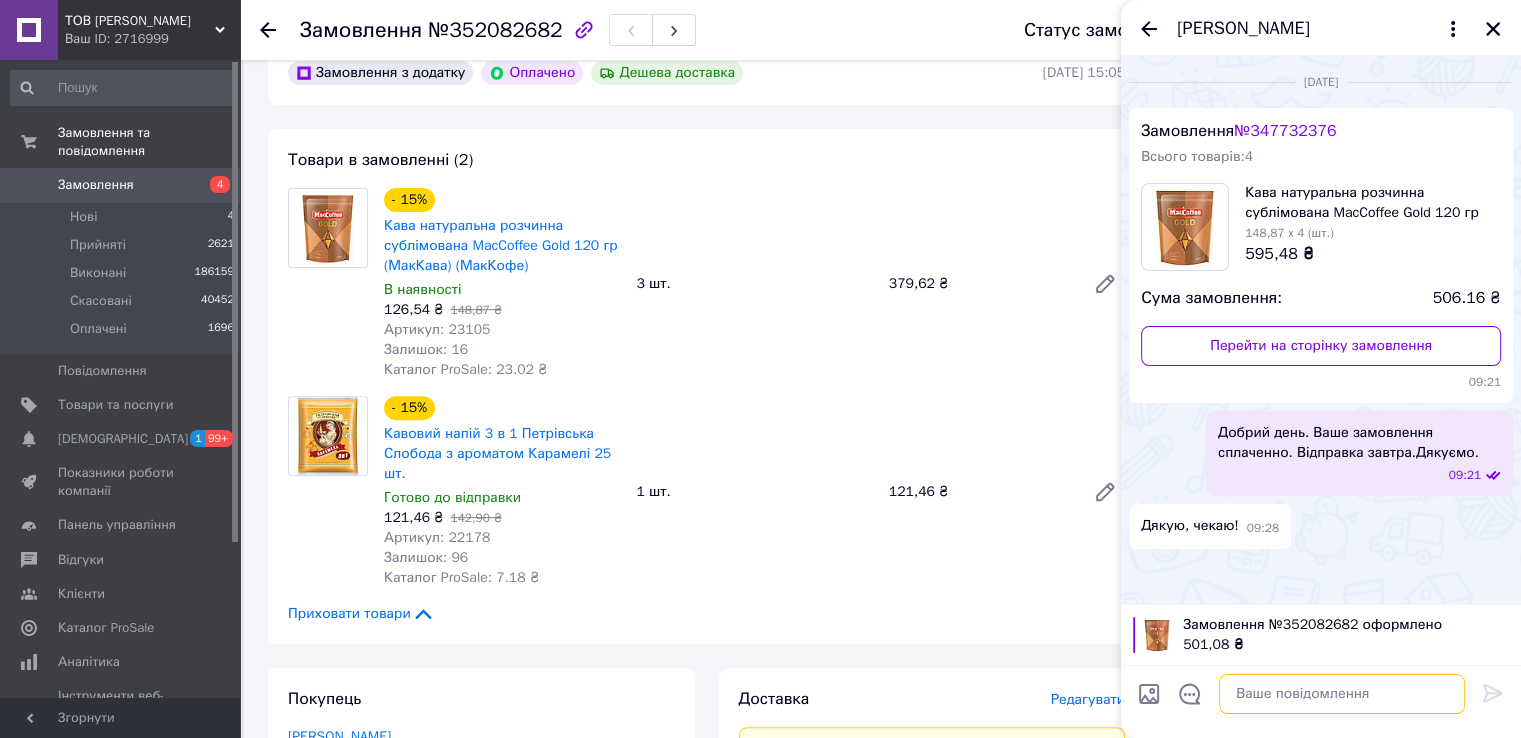 paste on "Добрий день. Ваше замовлення сплаченно. Відправка завтра.Дякуємо." 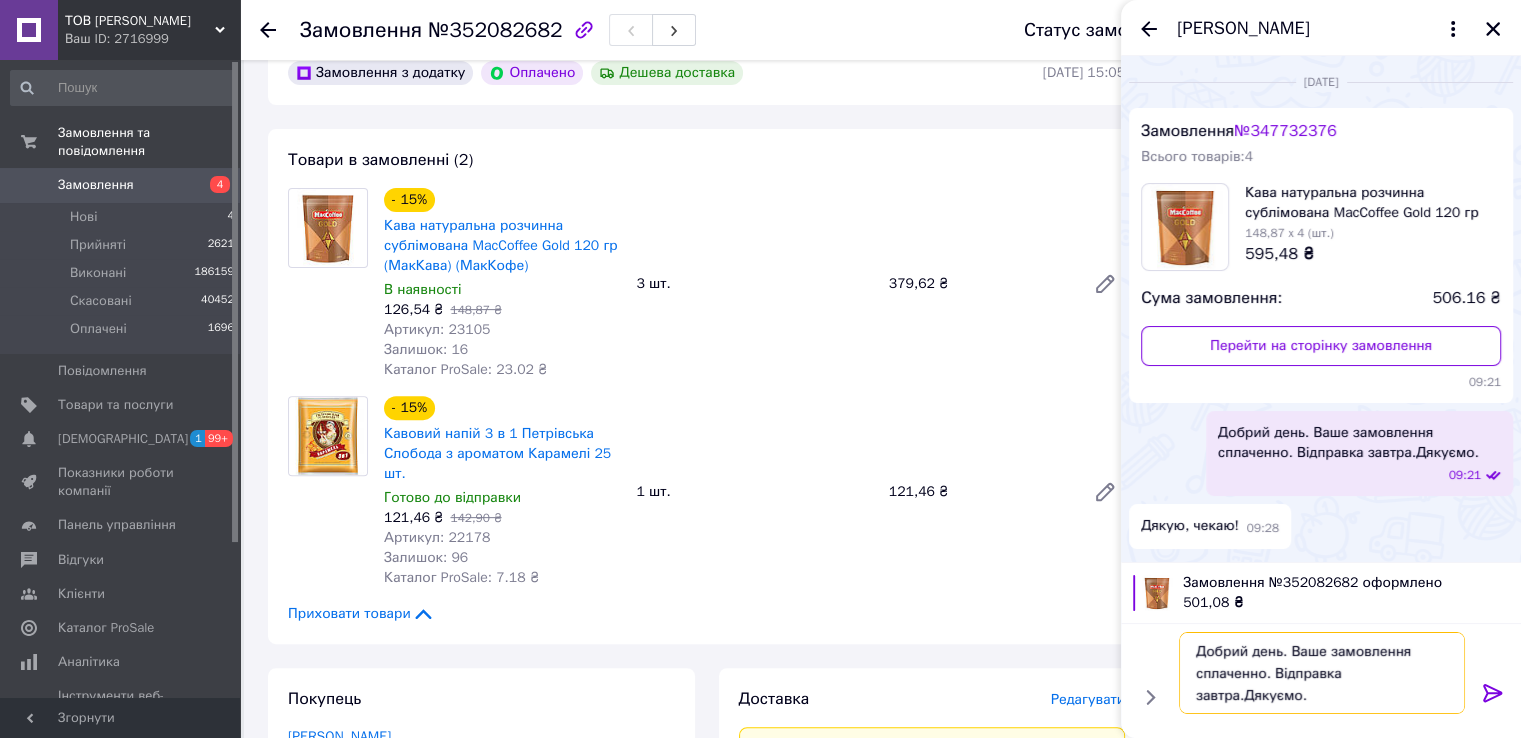 type on "Добрий день. Ваше замовлення сплаченно. Відправка завтра.Дякуємо." 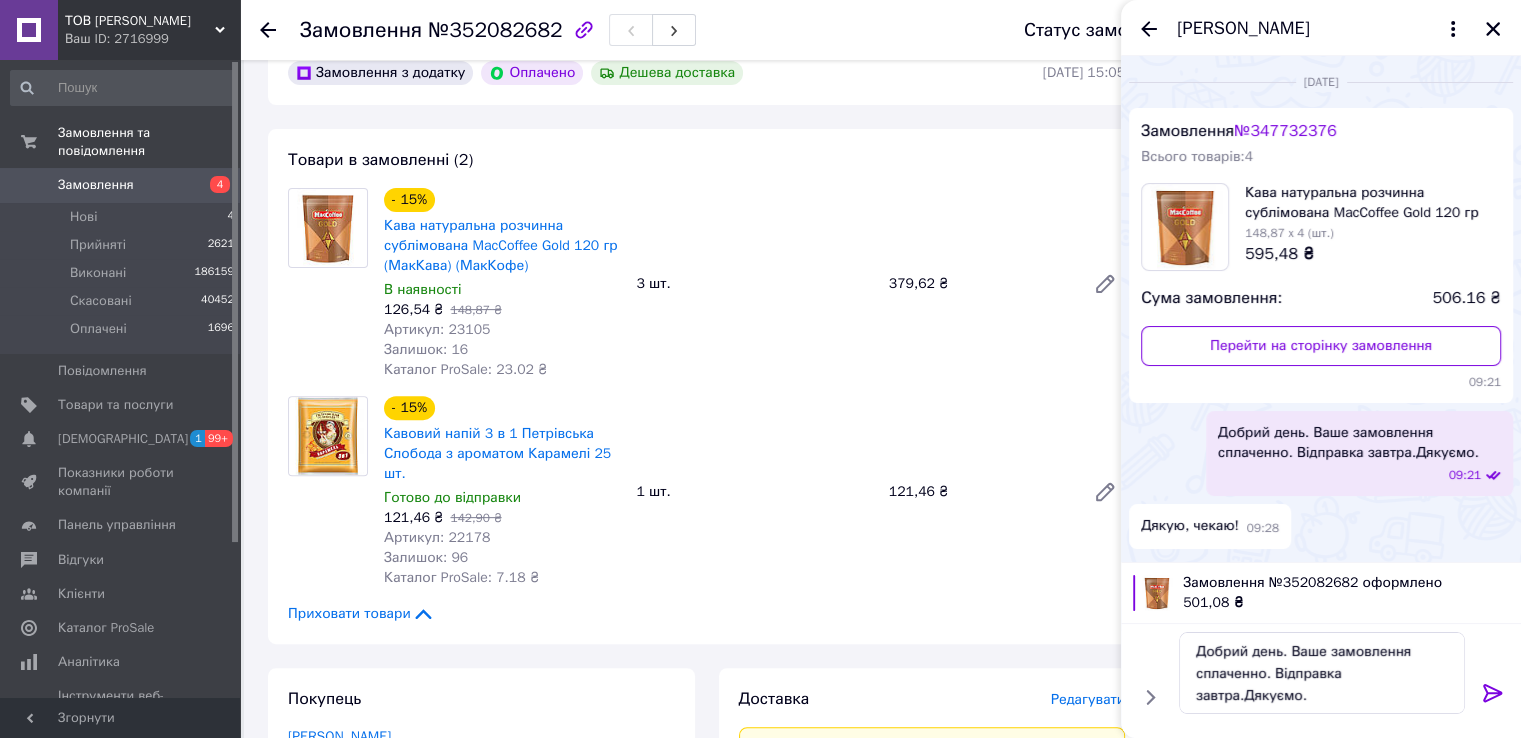 click 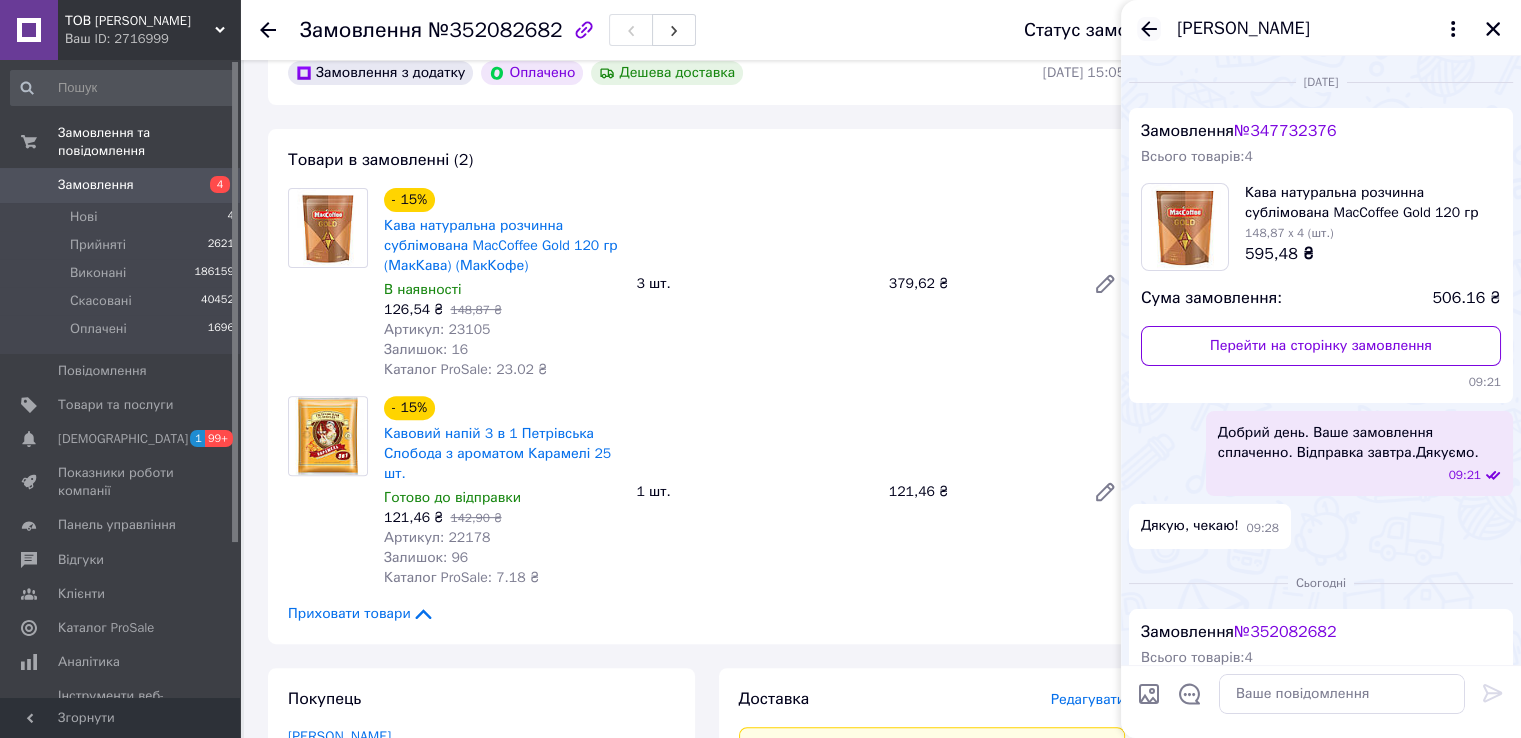click 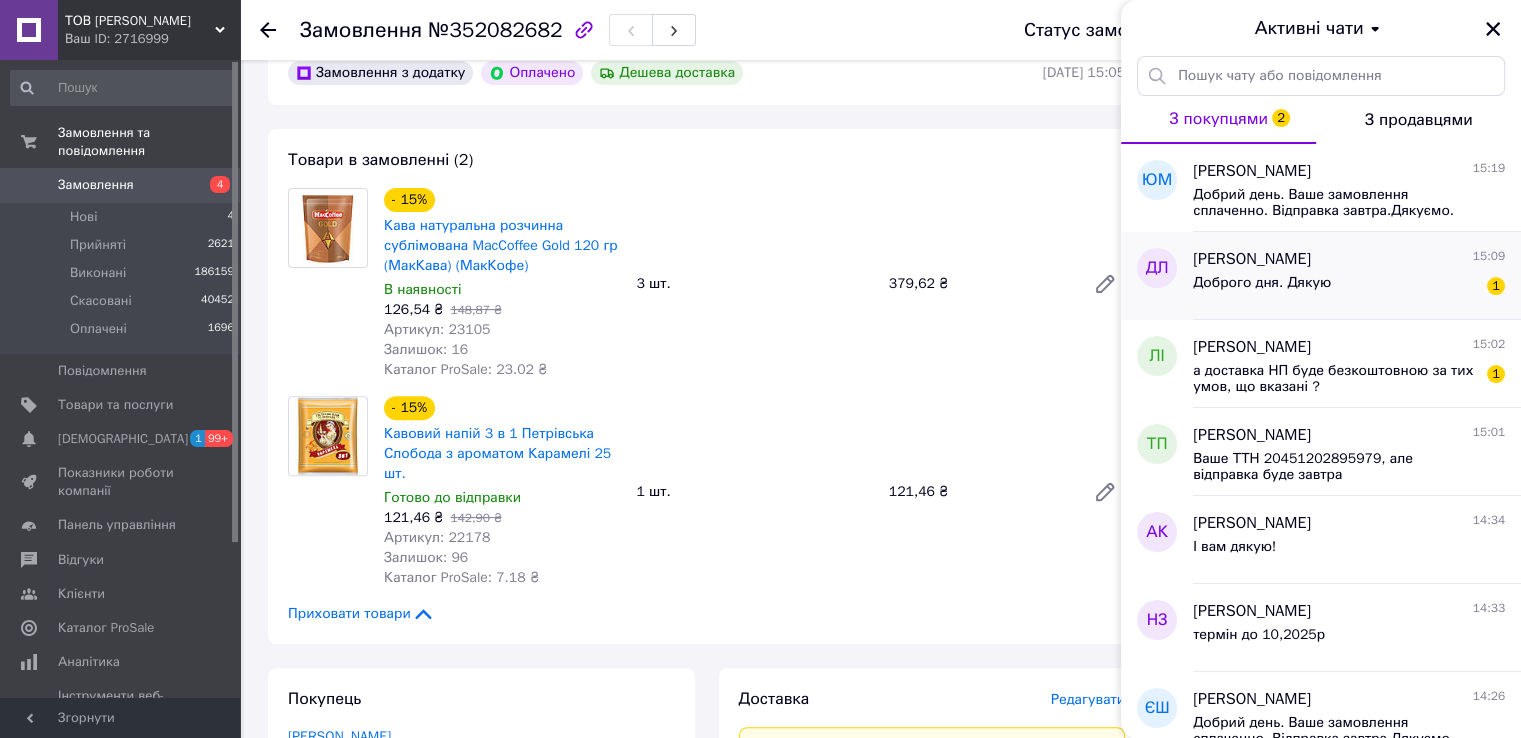 click on "Дарья Лосик 15:09" at bounding box center [1349, 259] 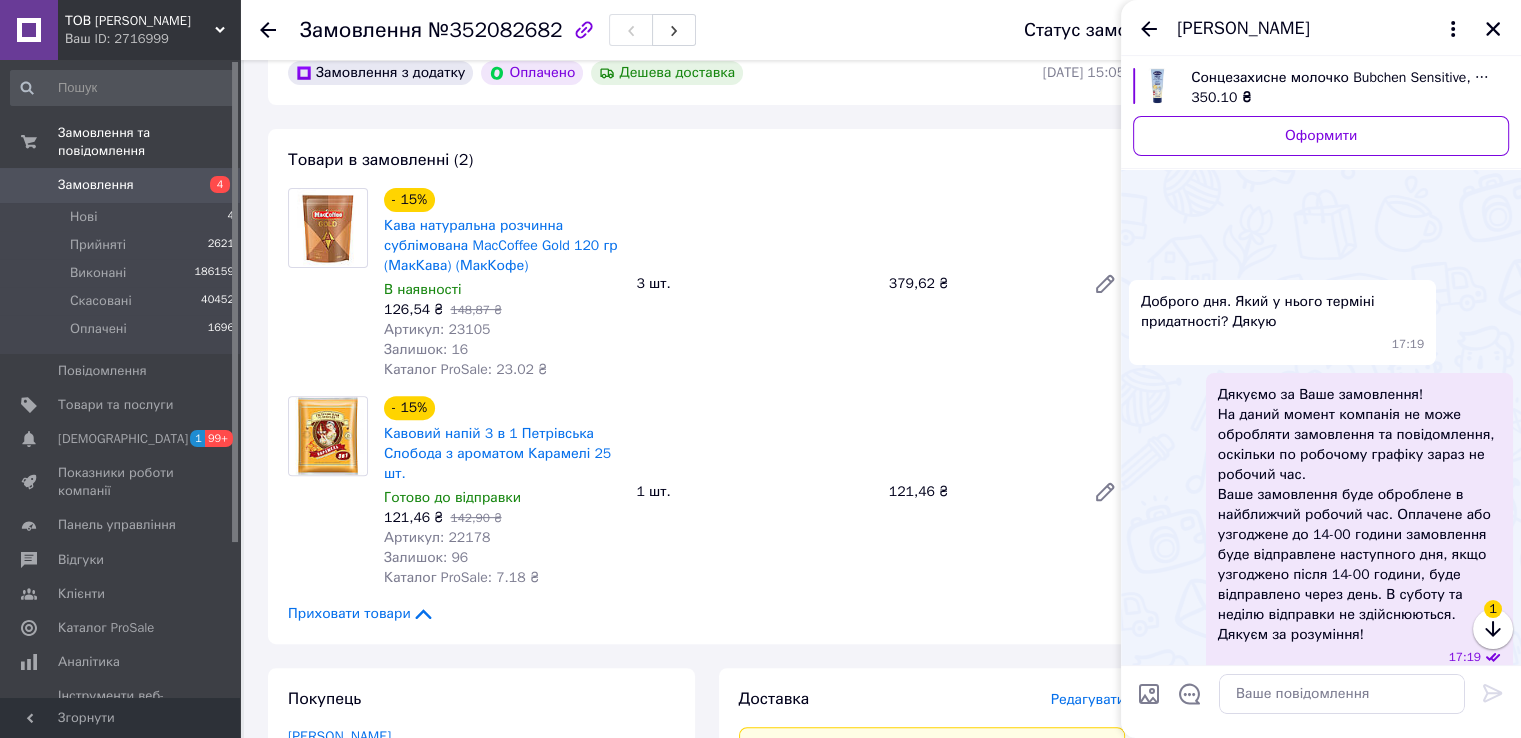 scroll, scrollTop: 824, scrollLeft: 0, axis: vertical 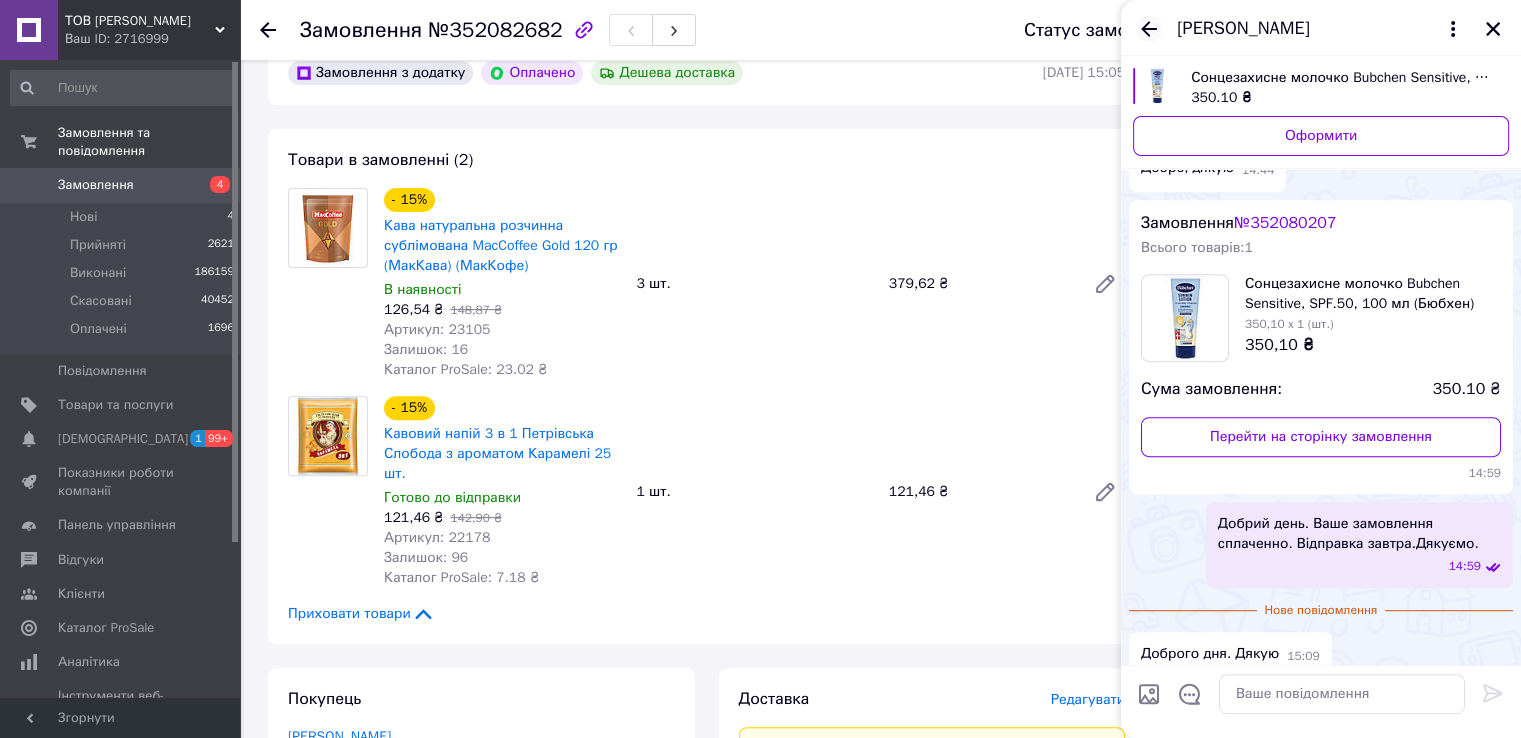 click 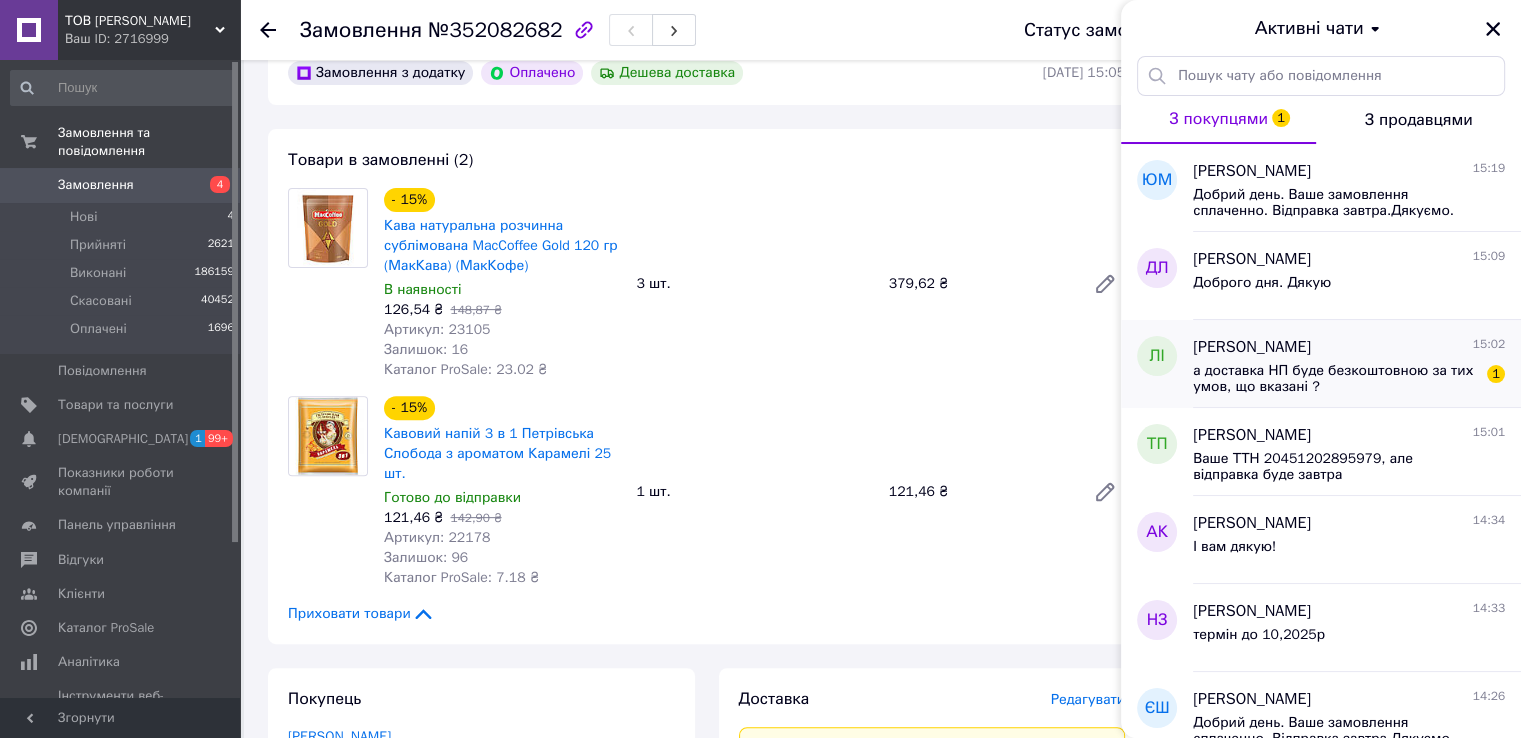 click on "а доставка НП буде безкоштовною за тих умов, що вказані ?" at bounding box center (1335, 379) 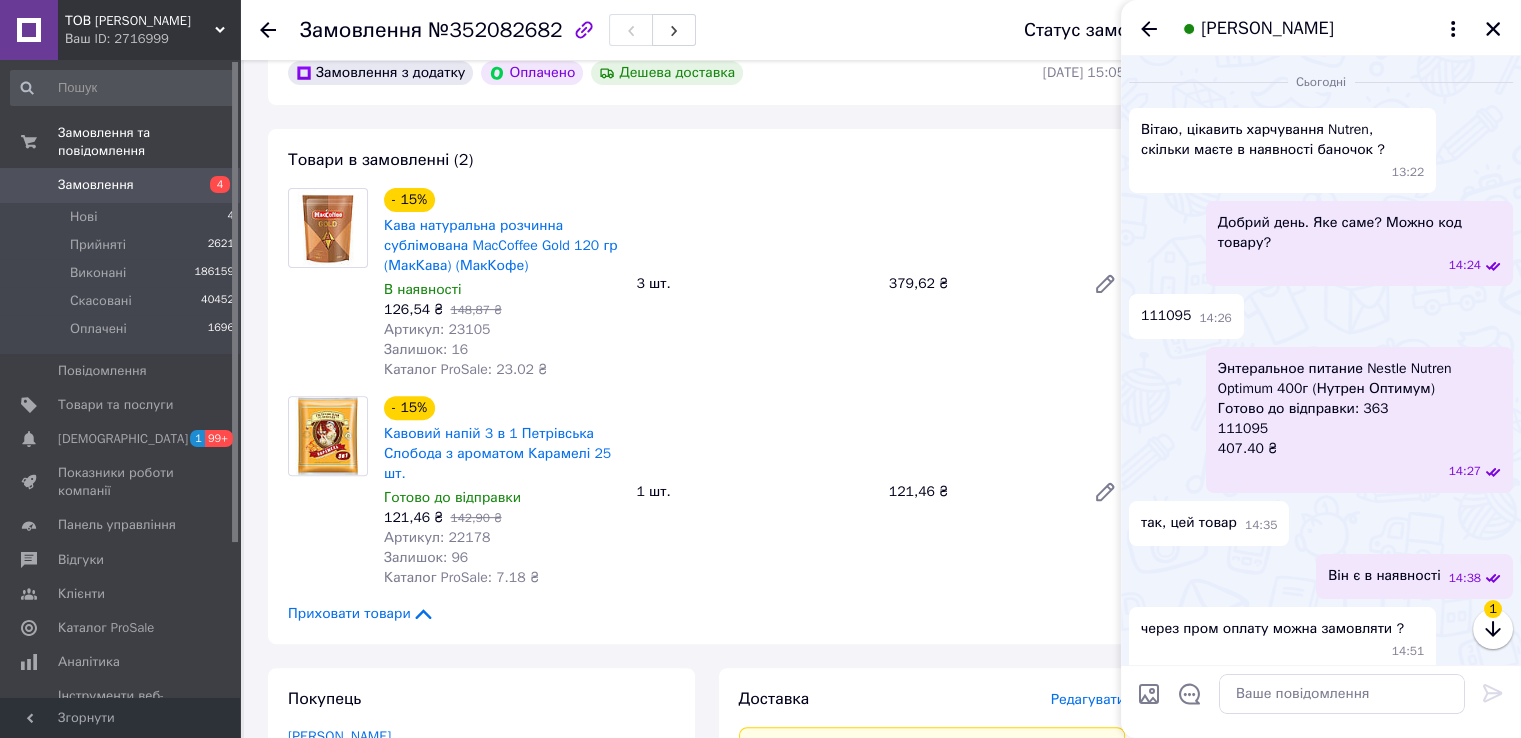 scroll, scrollTop: 238, scrollLeft: 0, axis: vertical 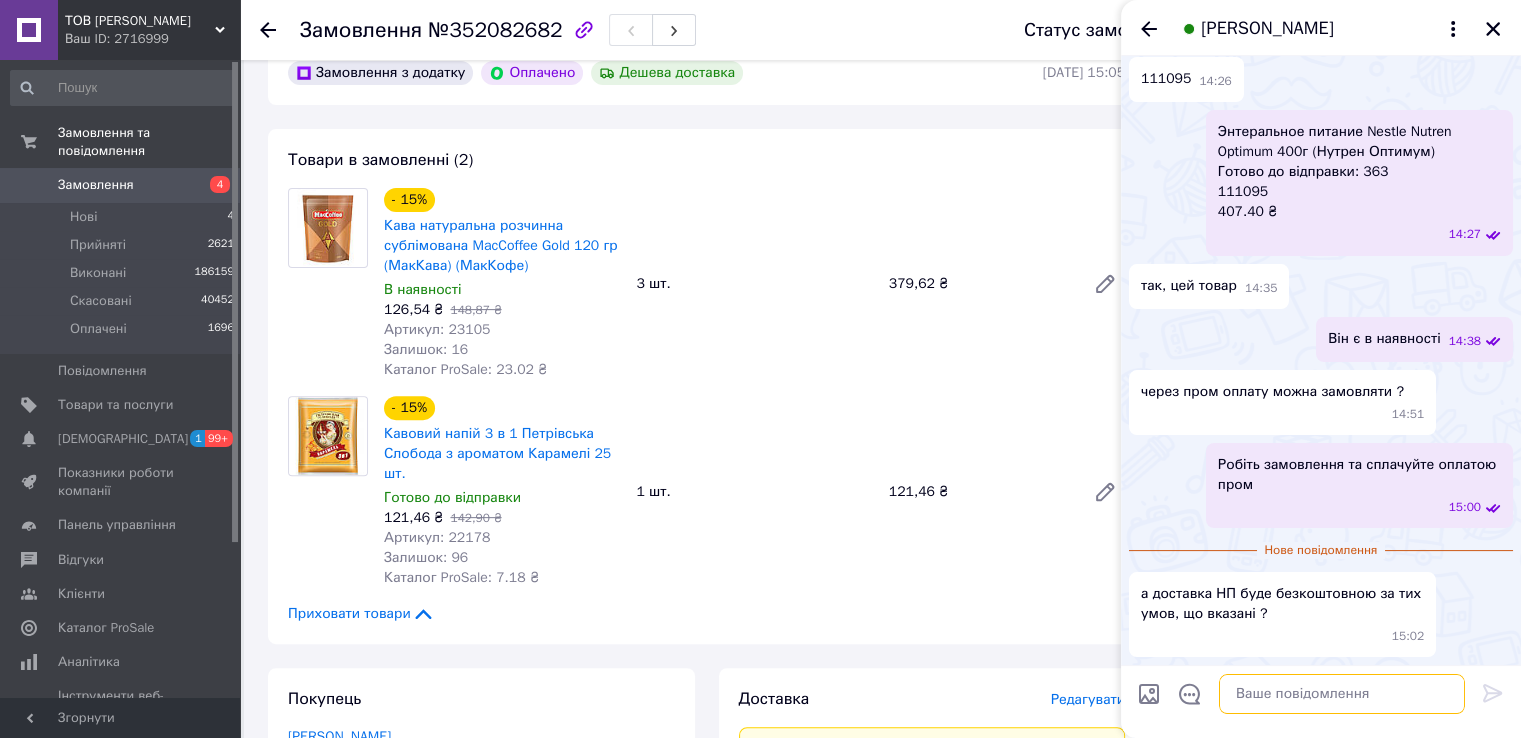 click at bounding box center (1342, 694) 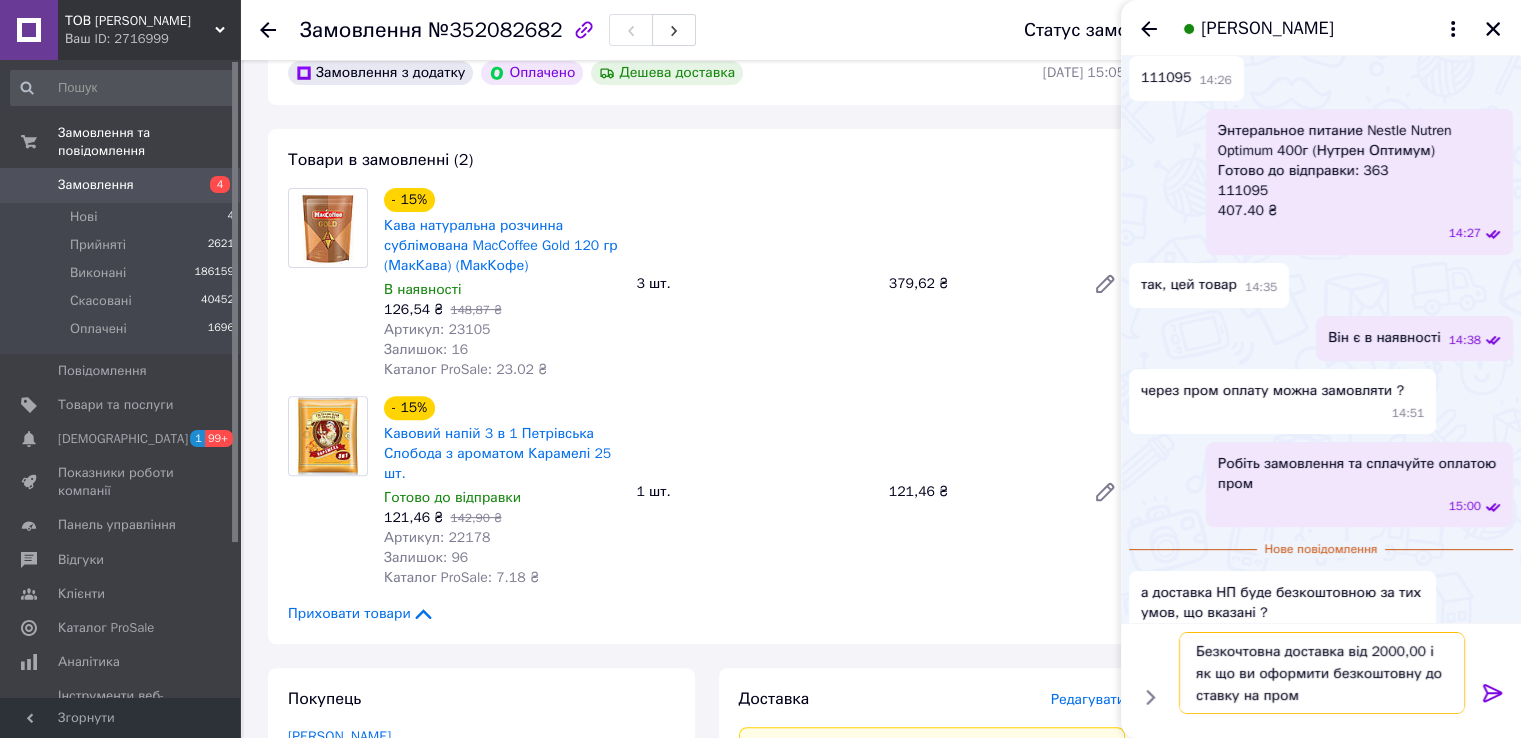 type on "Безкочтовна доставка від 2000,00 і як що ви оформити безкоштовну до ставку на промі" 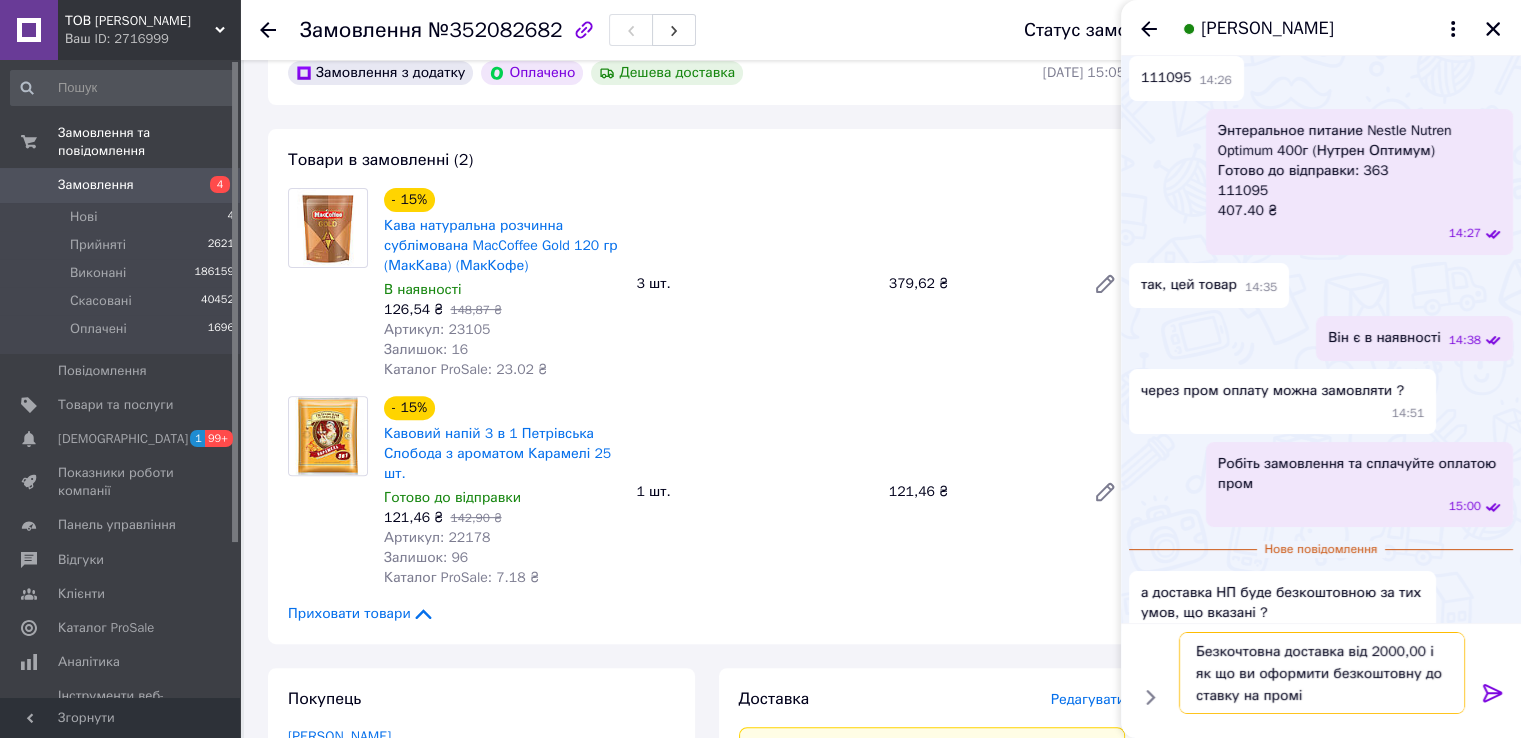 type 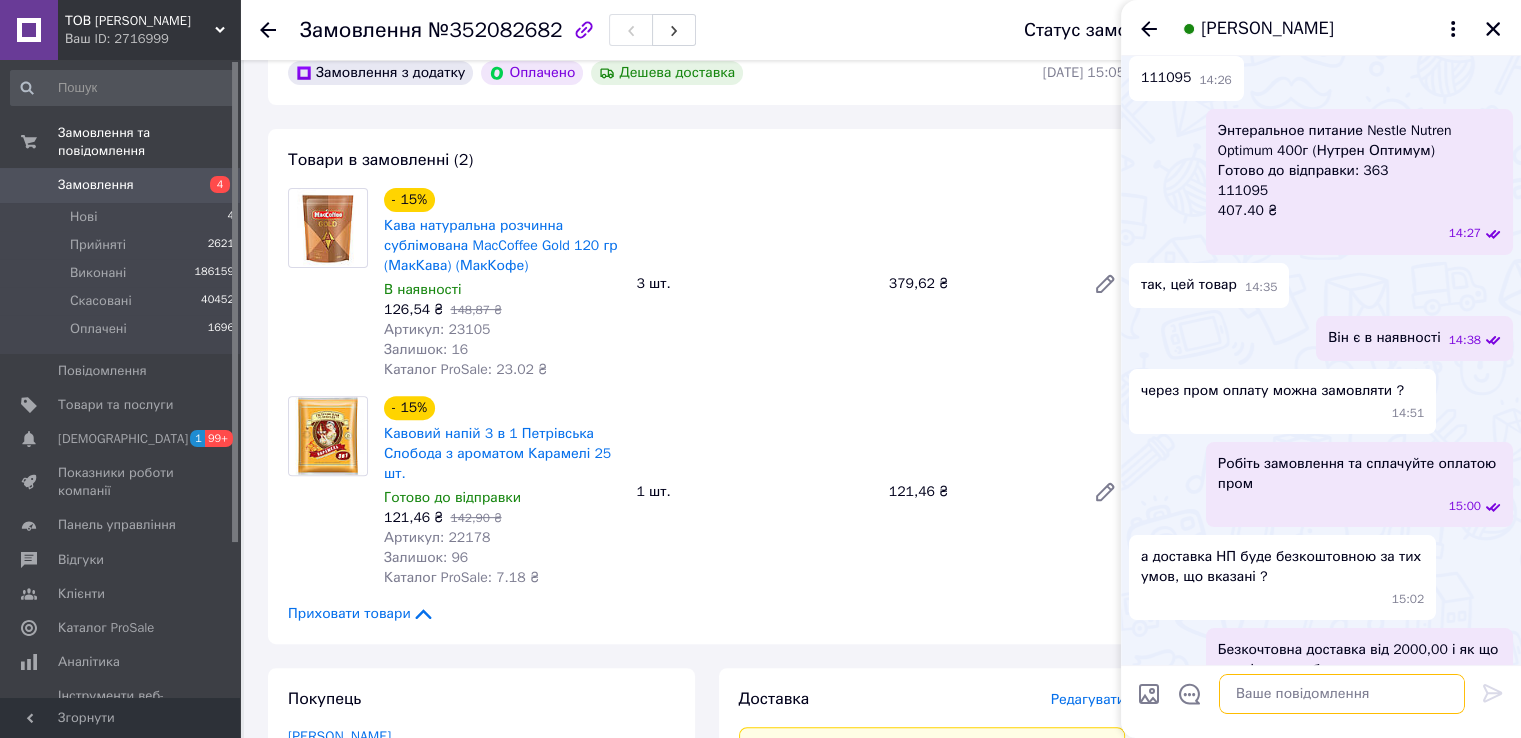 scroll, scrollTop: 315, scrollLeft: 0, axis: vertical 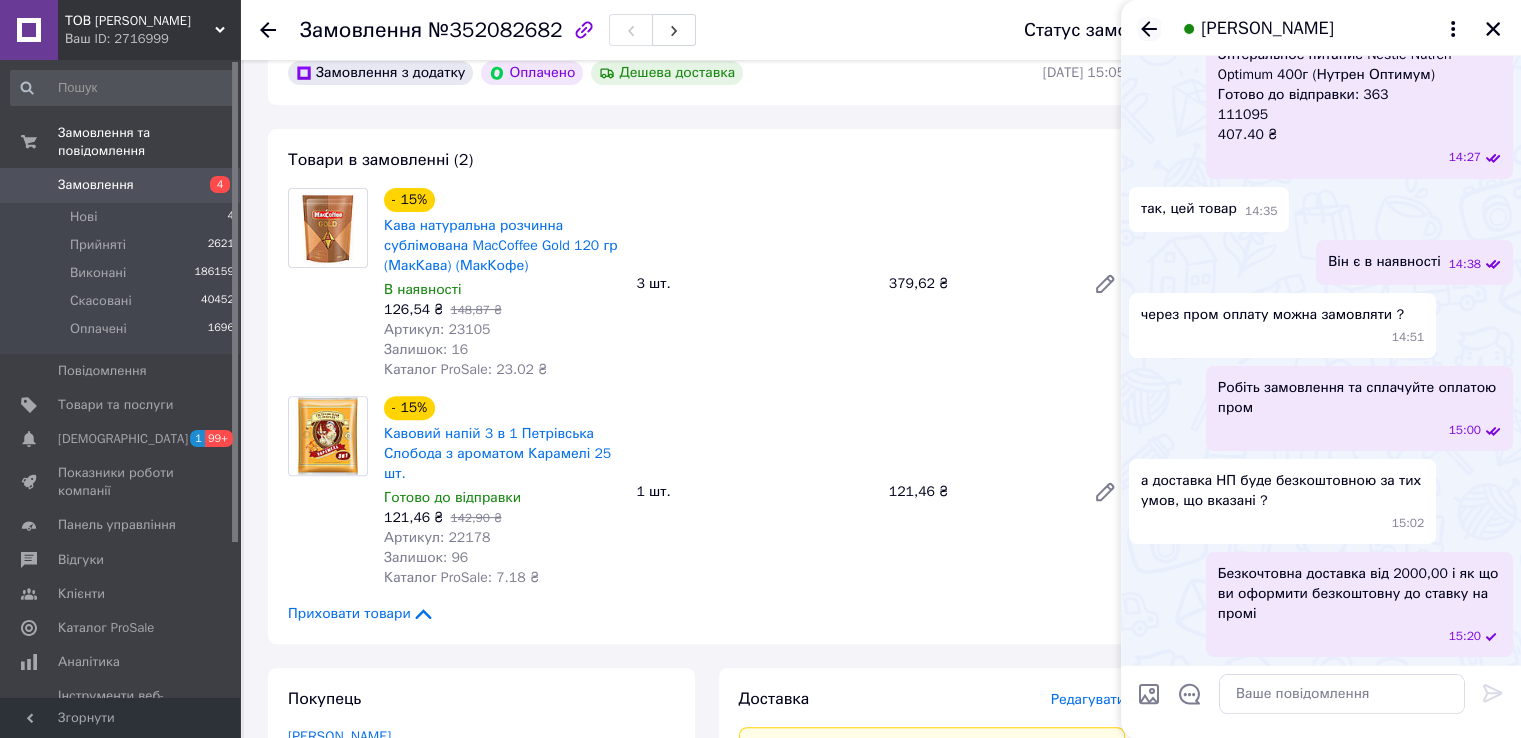 click 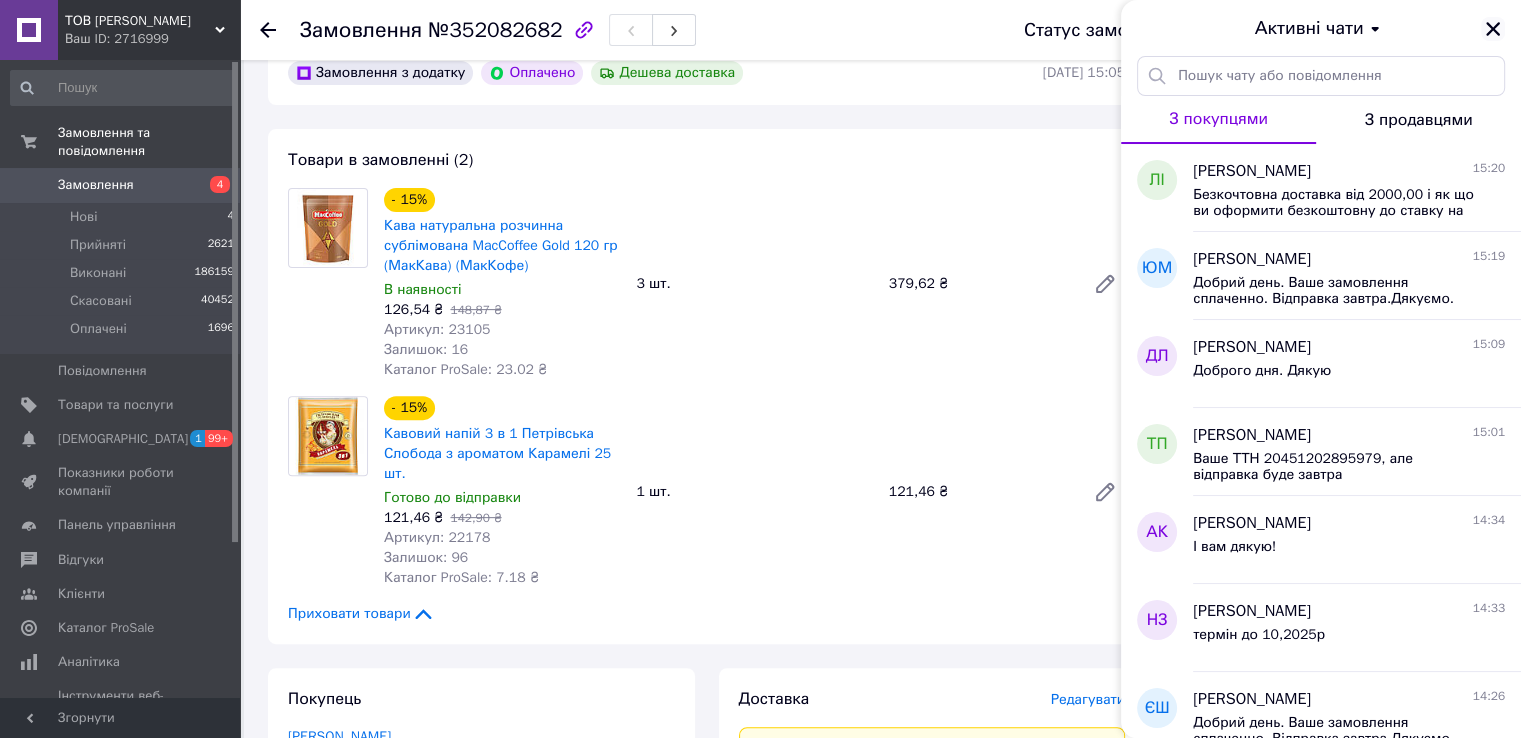 click at bounding box center [1493, 29] 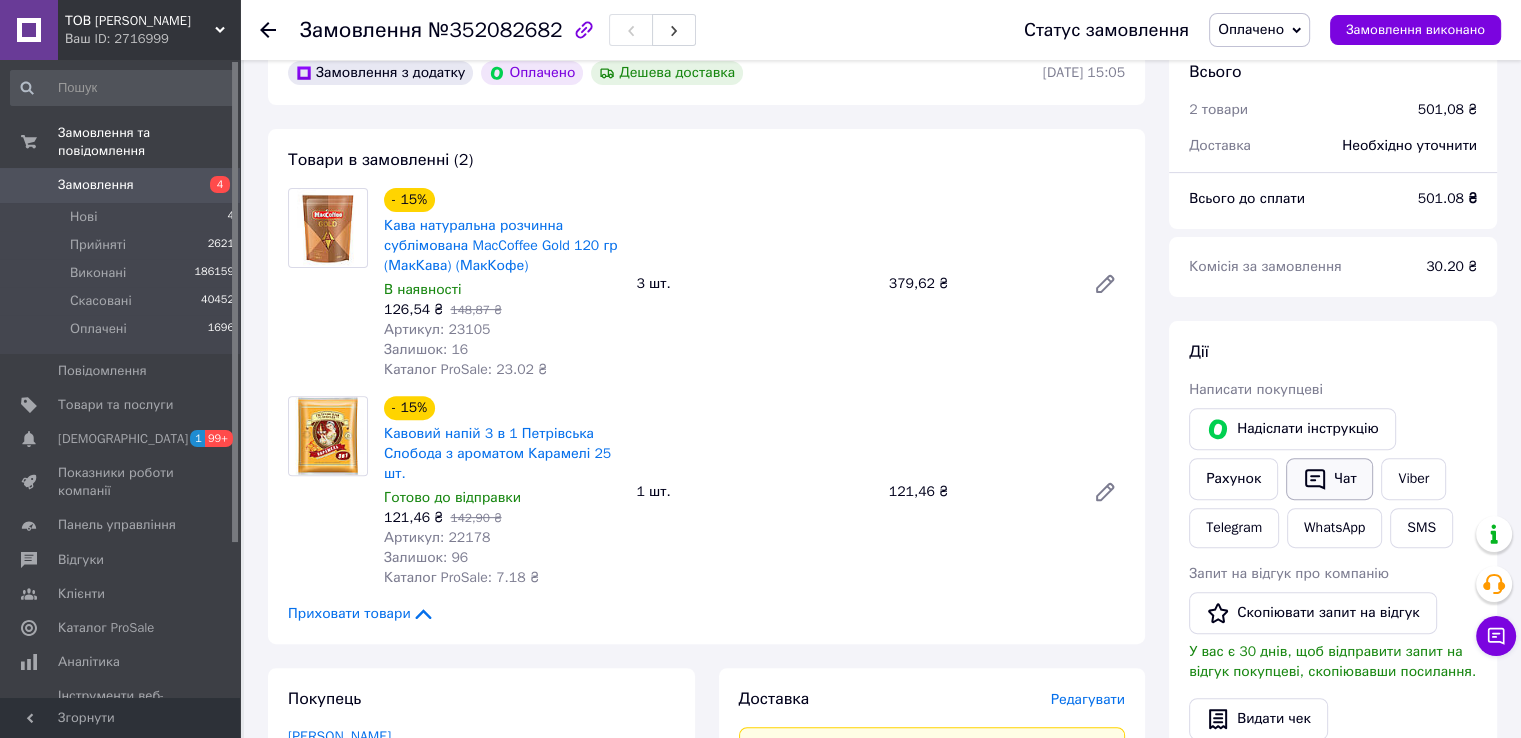 click on "Чат" at bounding box center (1329, 479) 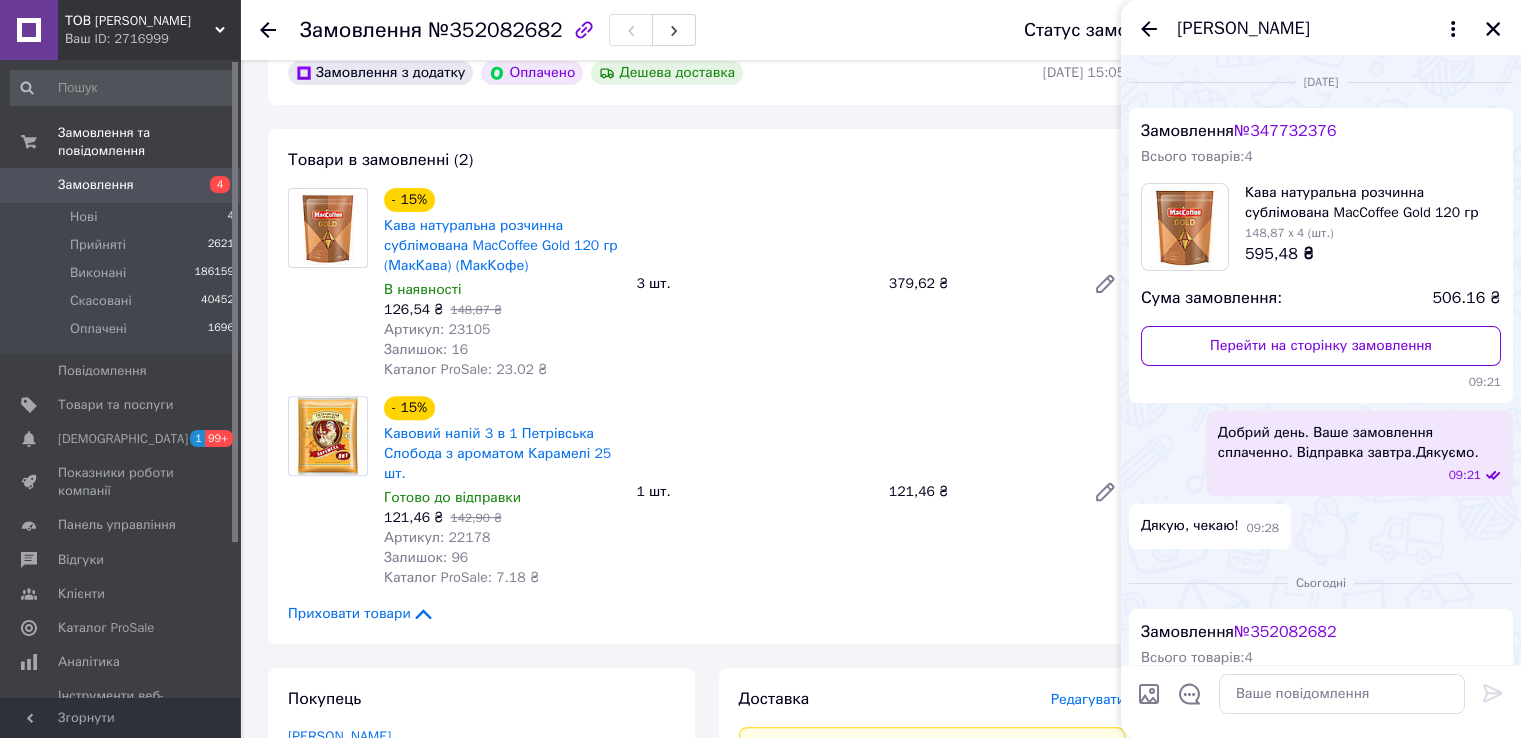 scroll, scrollTop: 378, scrollLeft: 0, axis: vertical 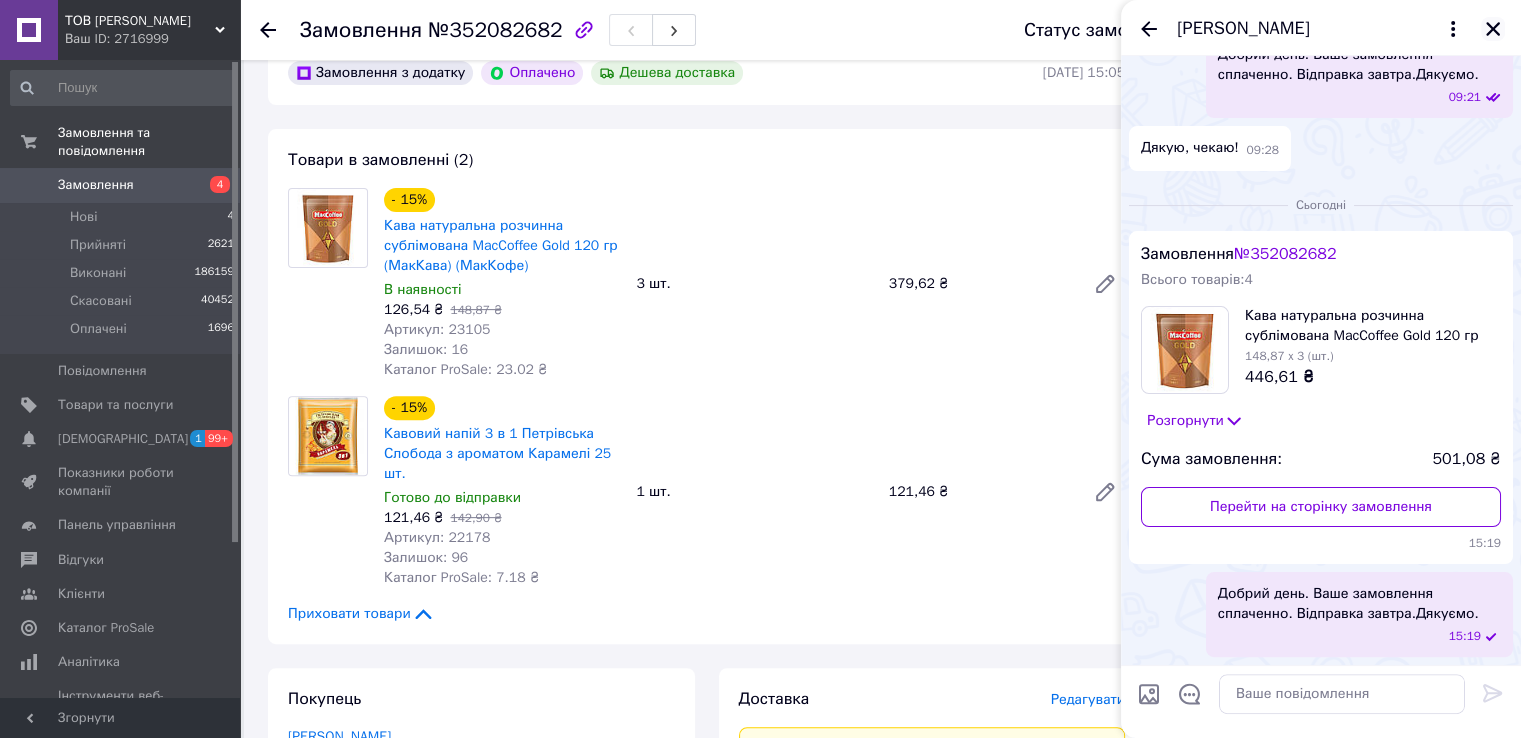 click 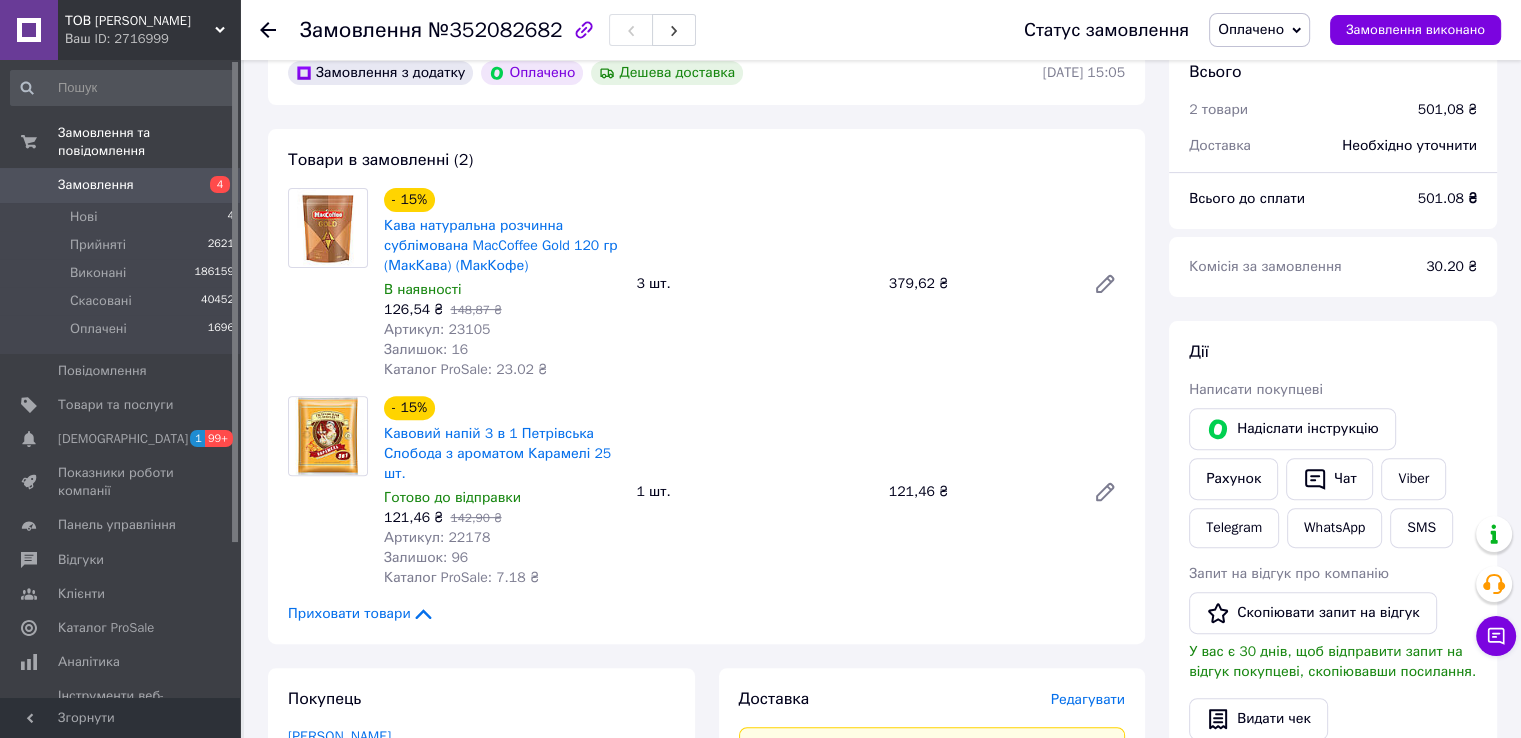 click 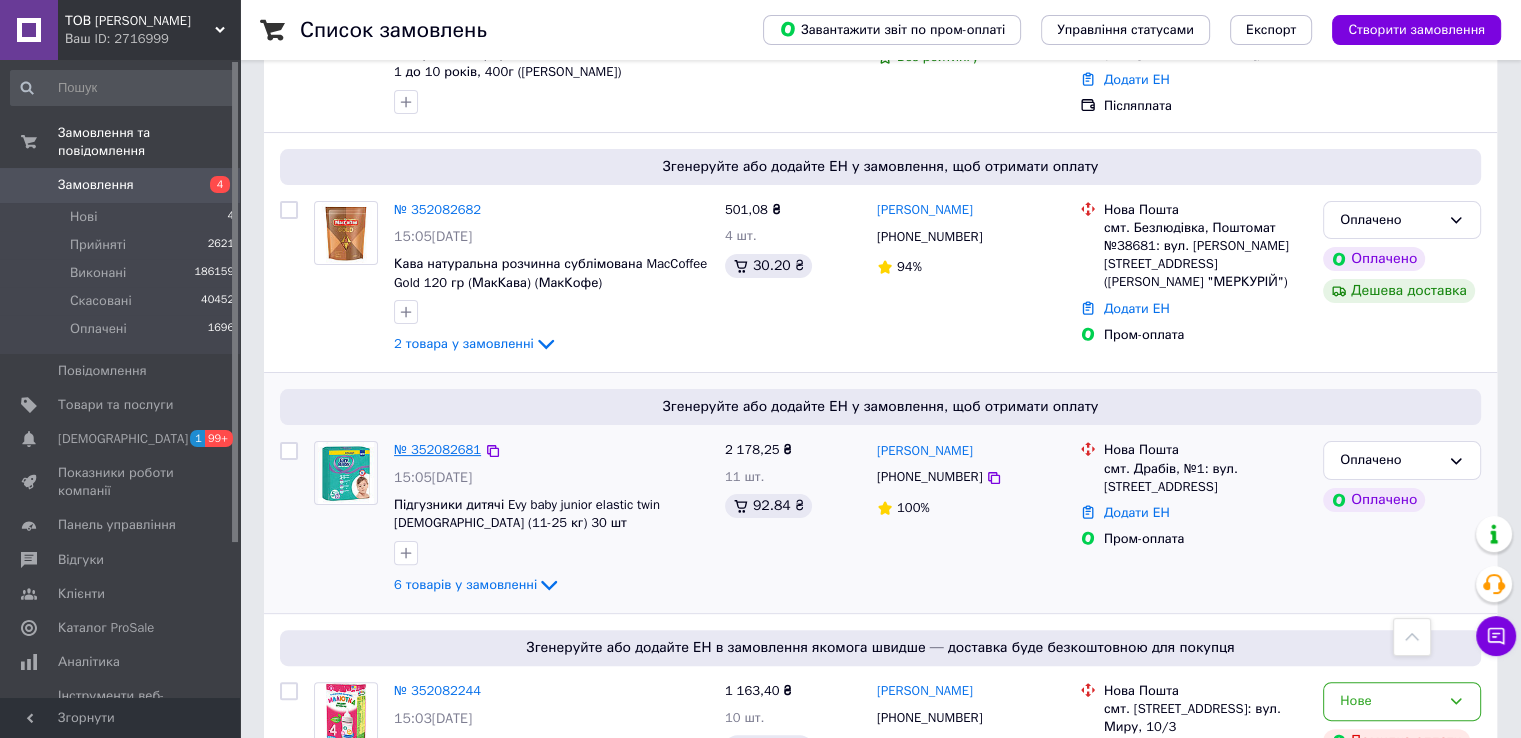 click on "№ 352082681" at bounding box center [437, 449] 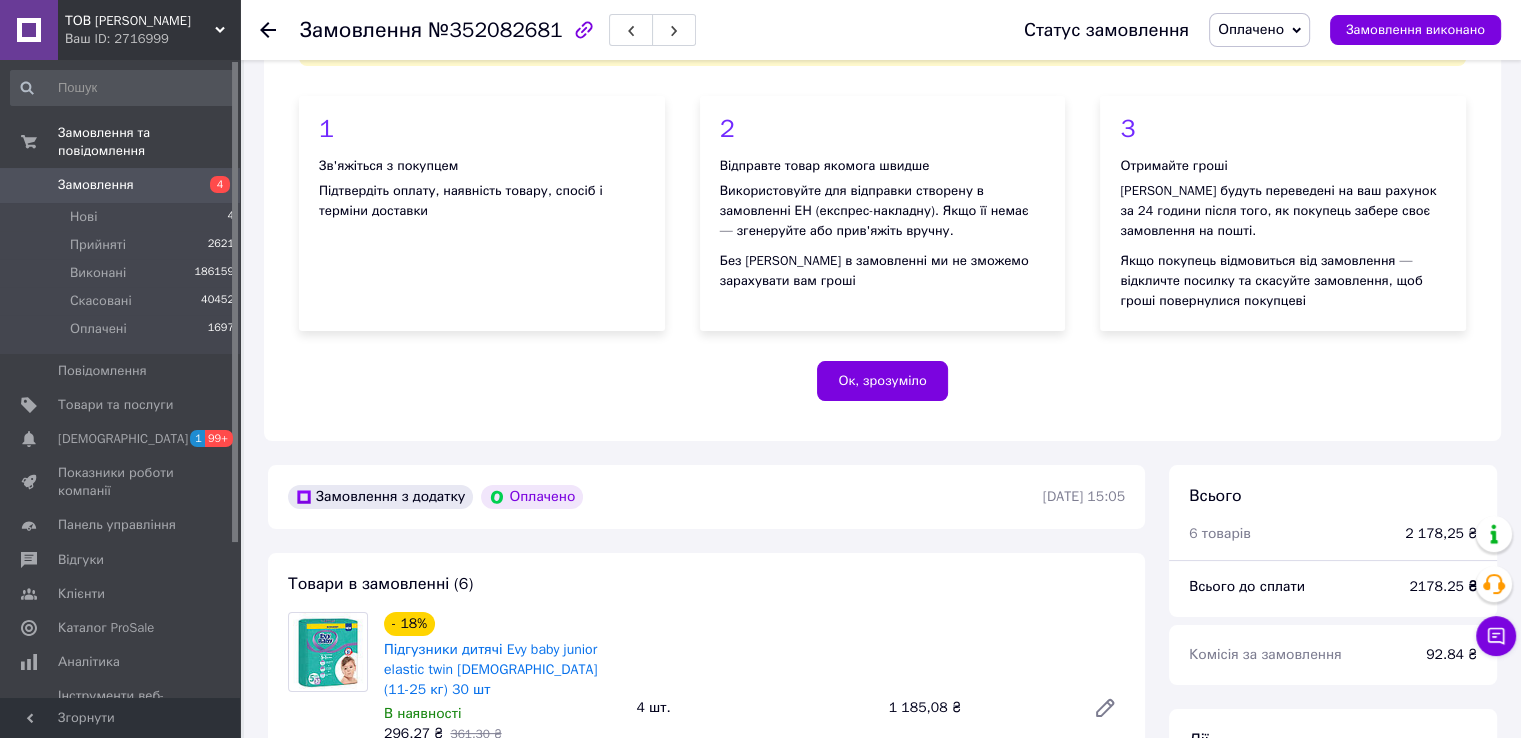 scroll, scrollTop: 400, scrollLeft: 0, axis: vertical 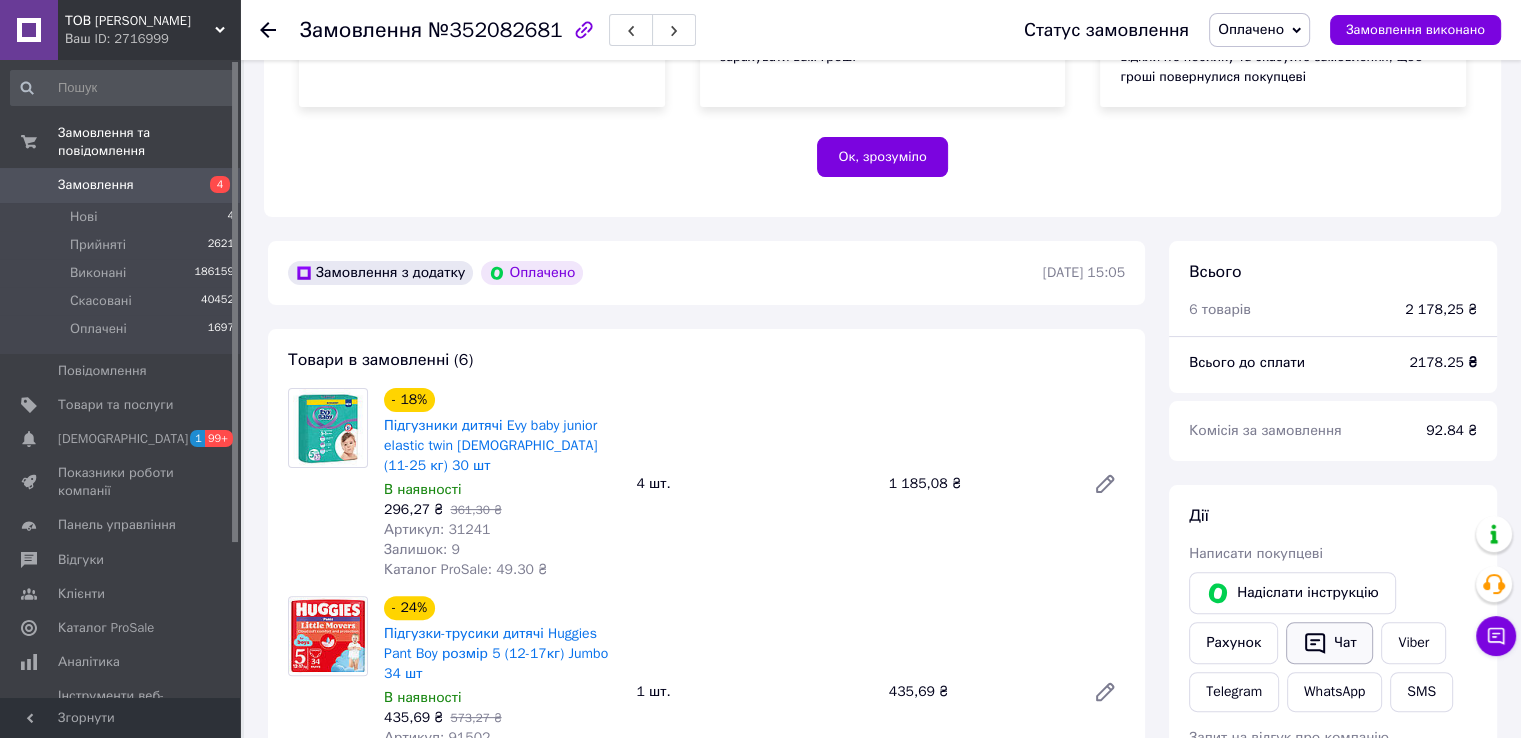 drag, startPoint x: 1336, startPoint y: 639, endPoint x: 1328, endPoint y: 630, distance: 12.0415945 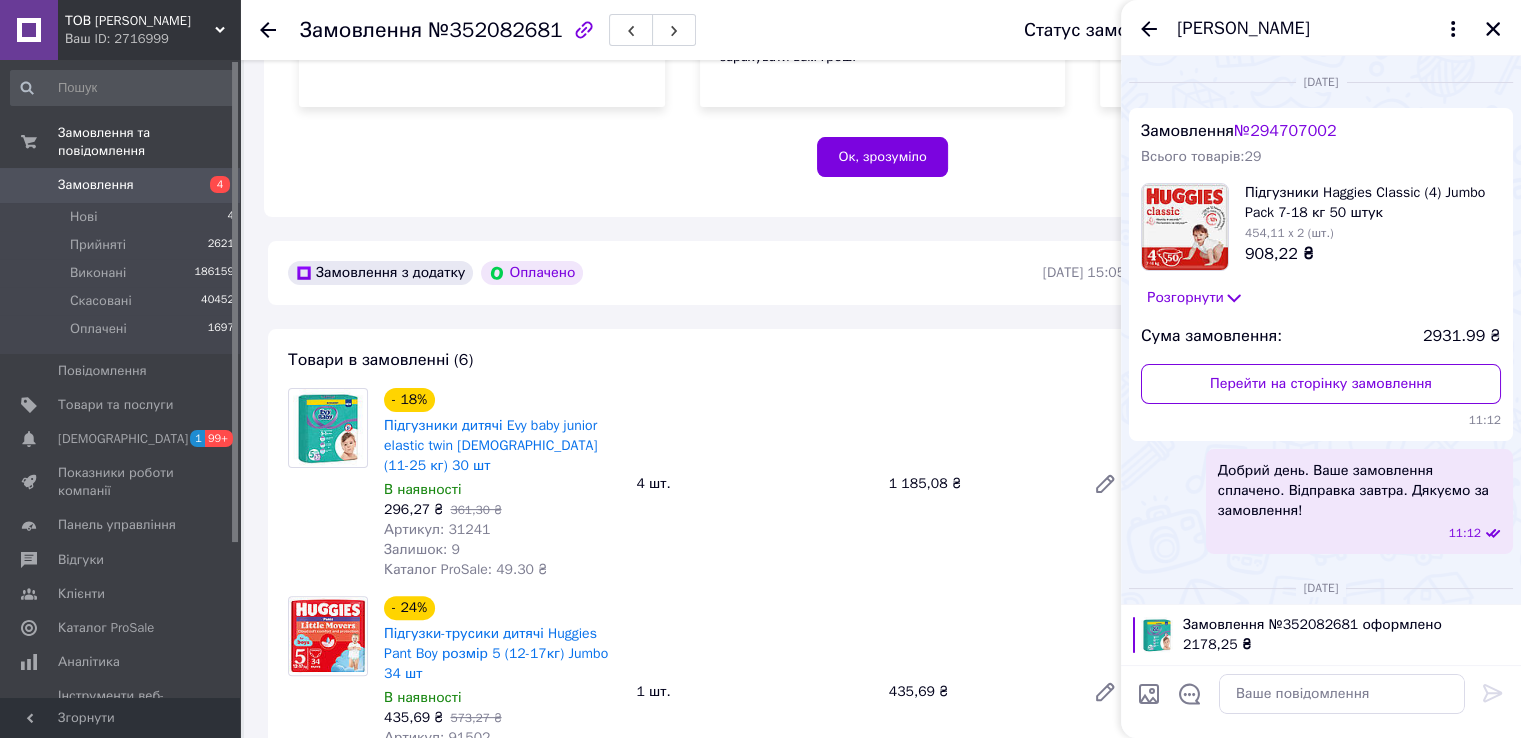 scroll, scrollTop: 280, scrollLeft: 0, axis: vertical 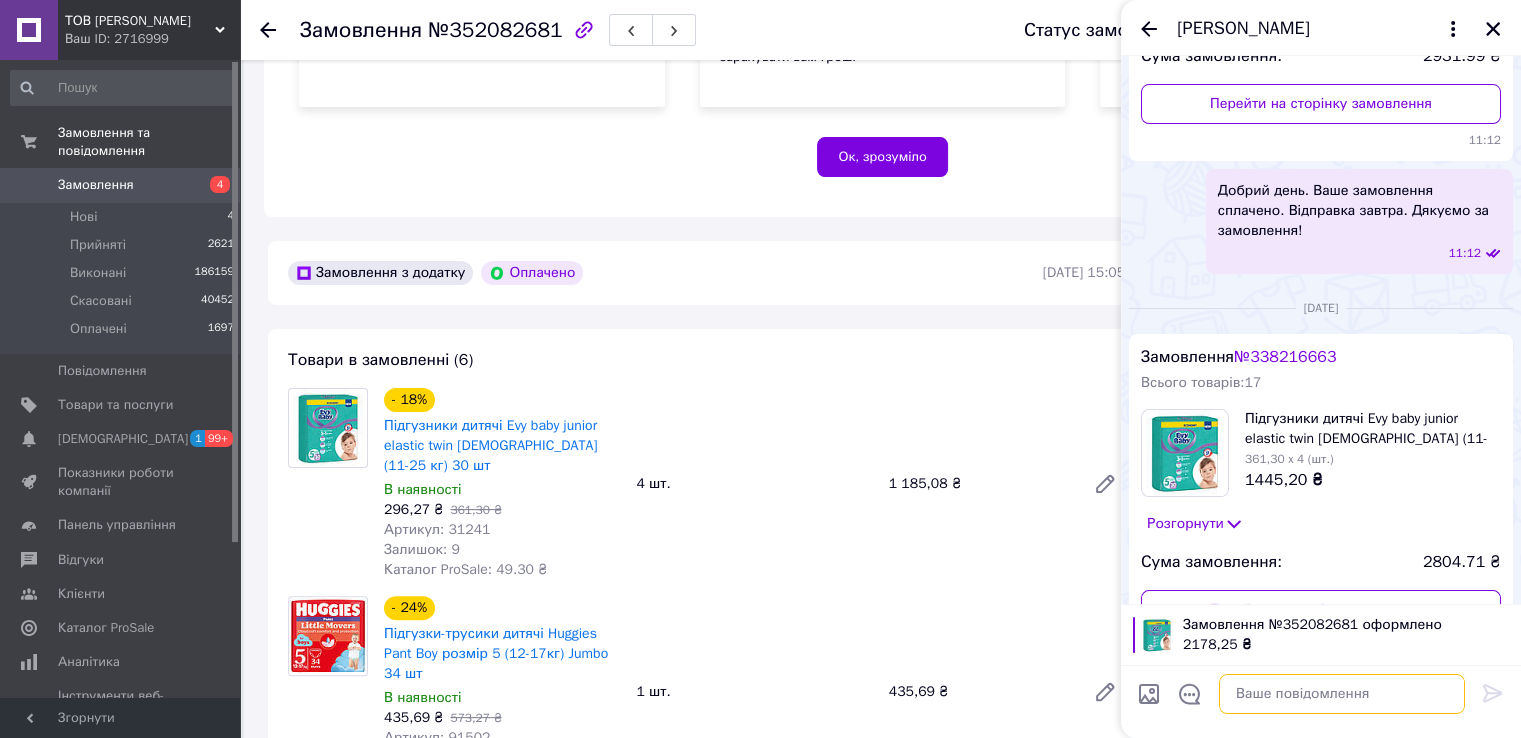 paste on "Добрий день. Ваше замовлення сплаченно. Відправка у пятницю.ТТН після 18:00. Дякуємо." 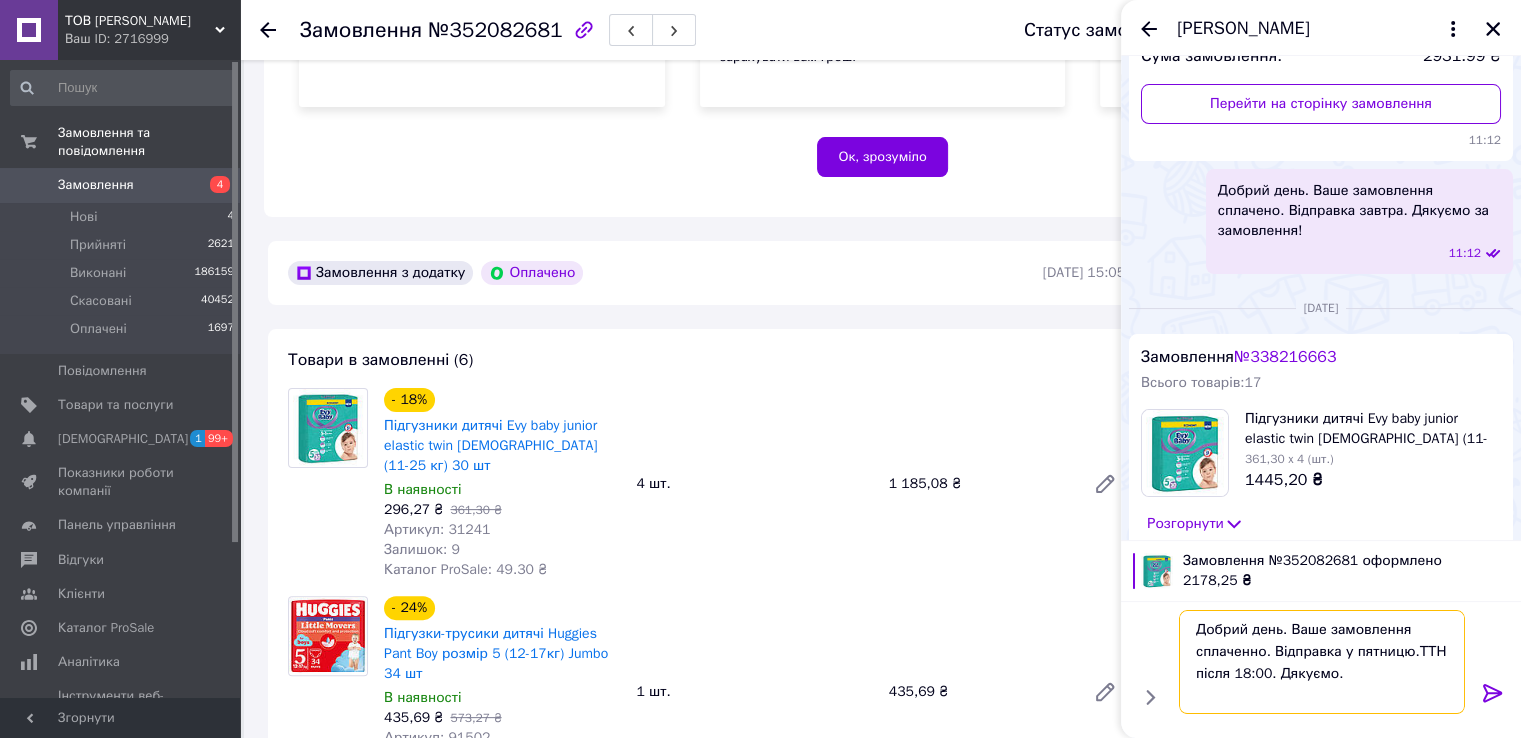 type 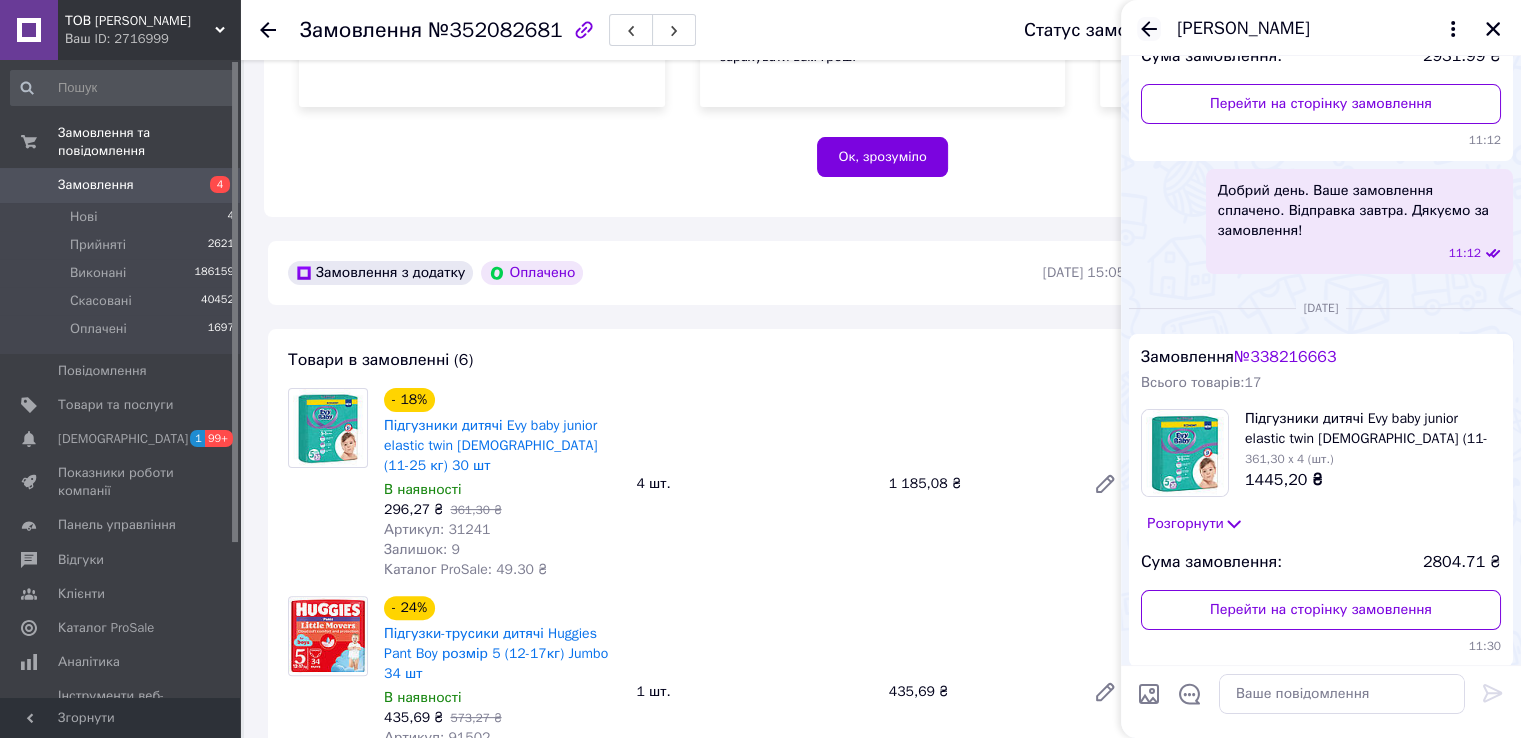 drag, startPoint x: 1153, startPoint y: 14, endPoint x: 1146, endPoint y: 22, distance: 10.630146 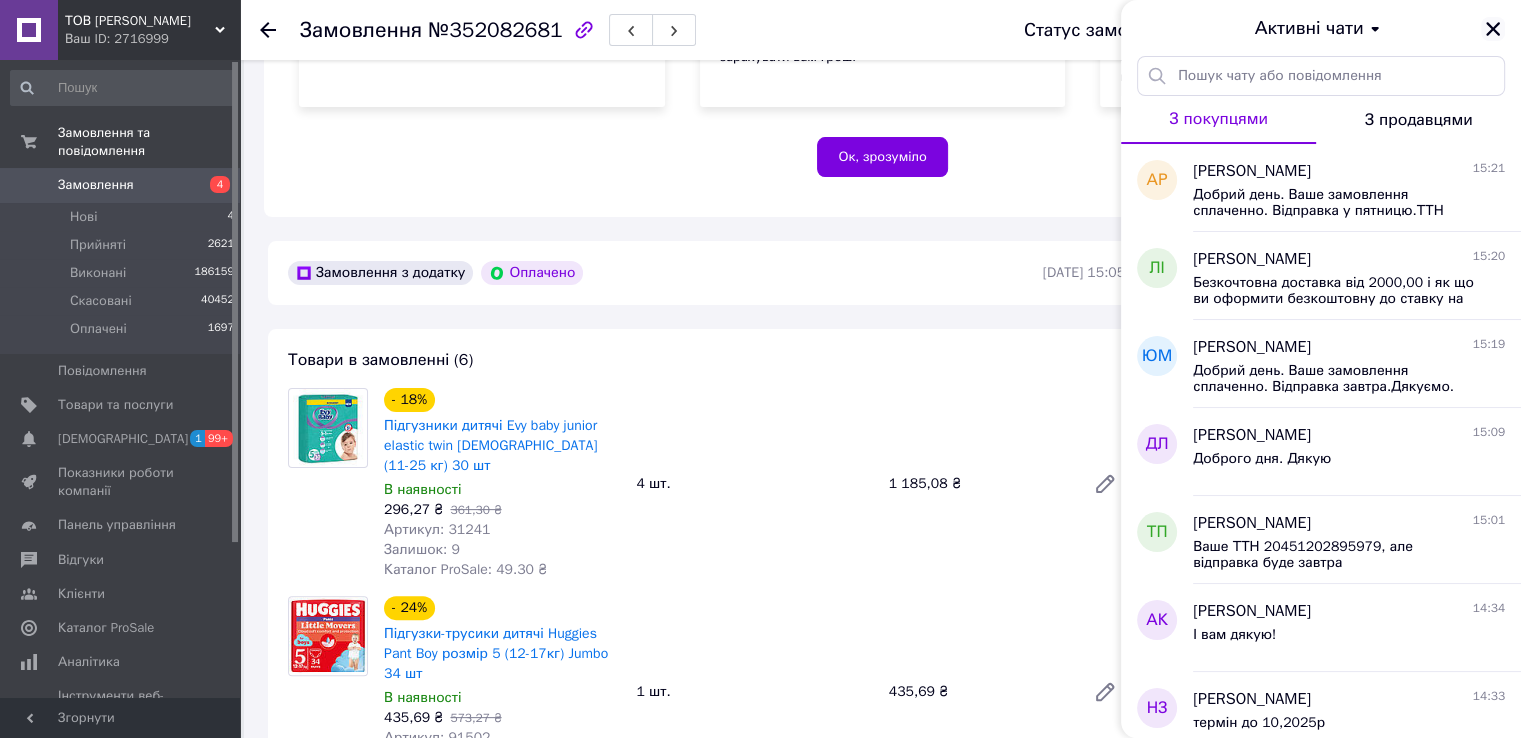 click 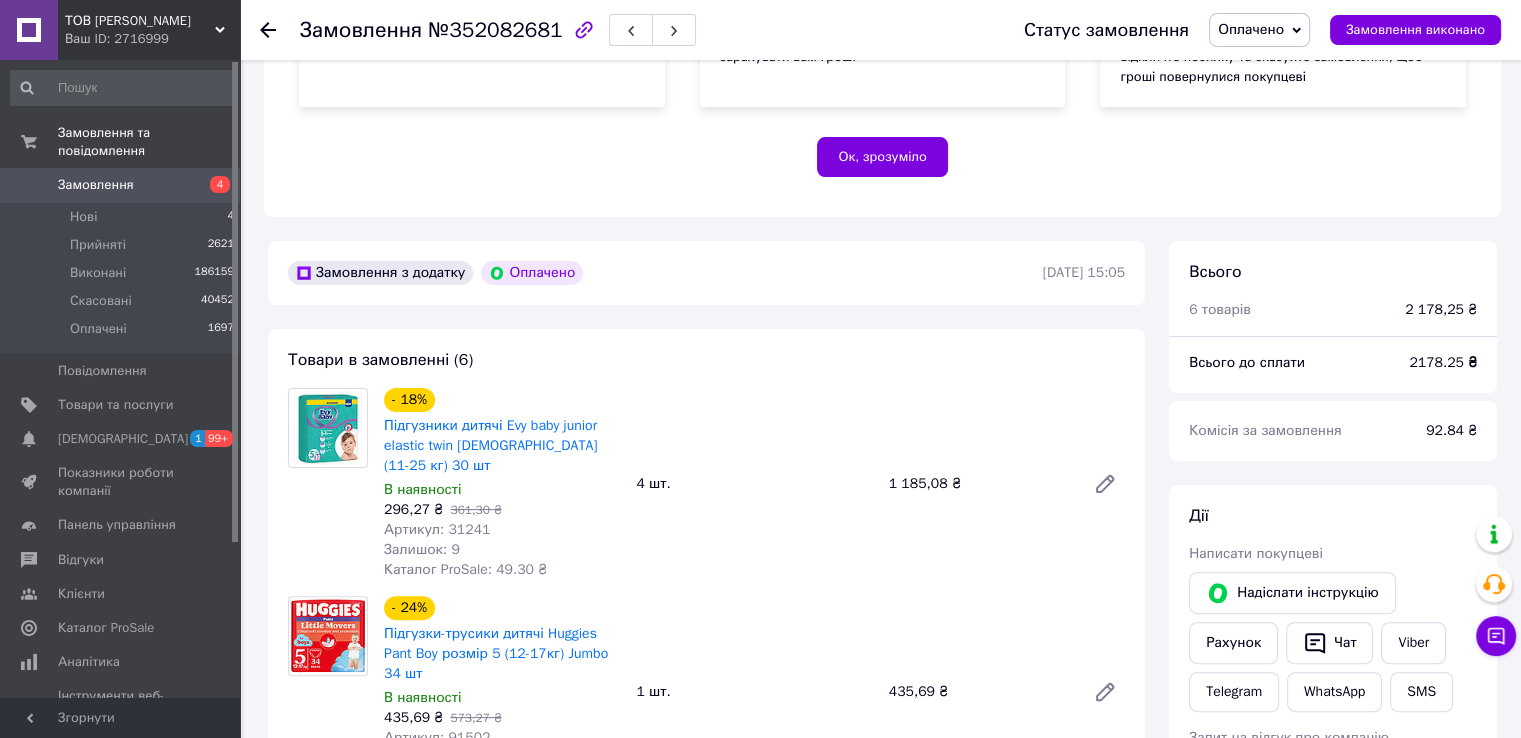 click 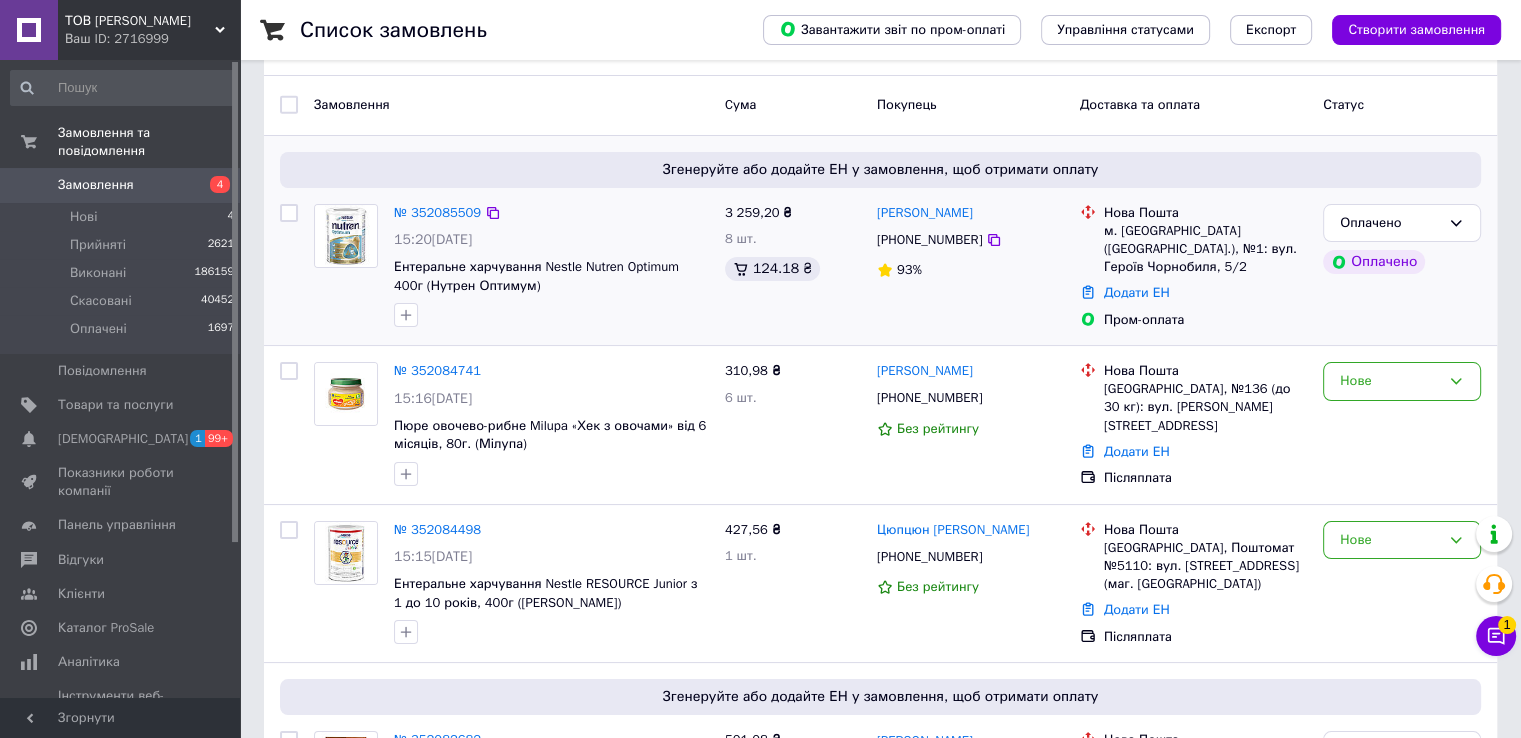 scroll, scrollTop: 0, scrollLeft: 0, axis: both 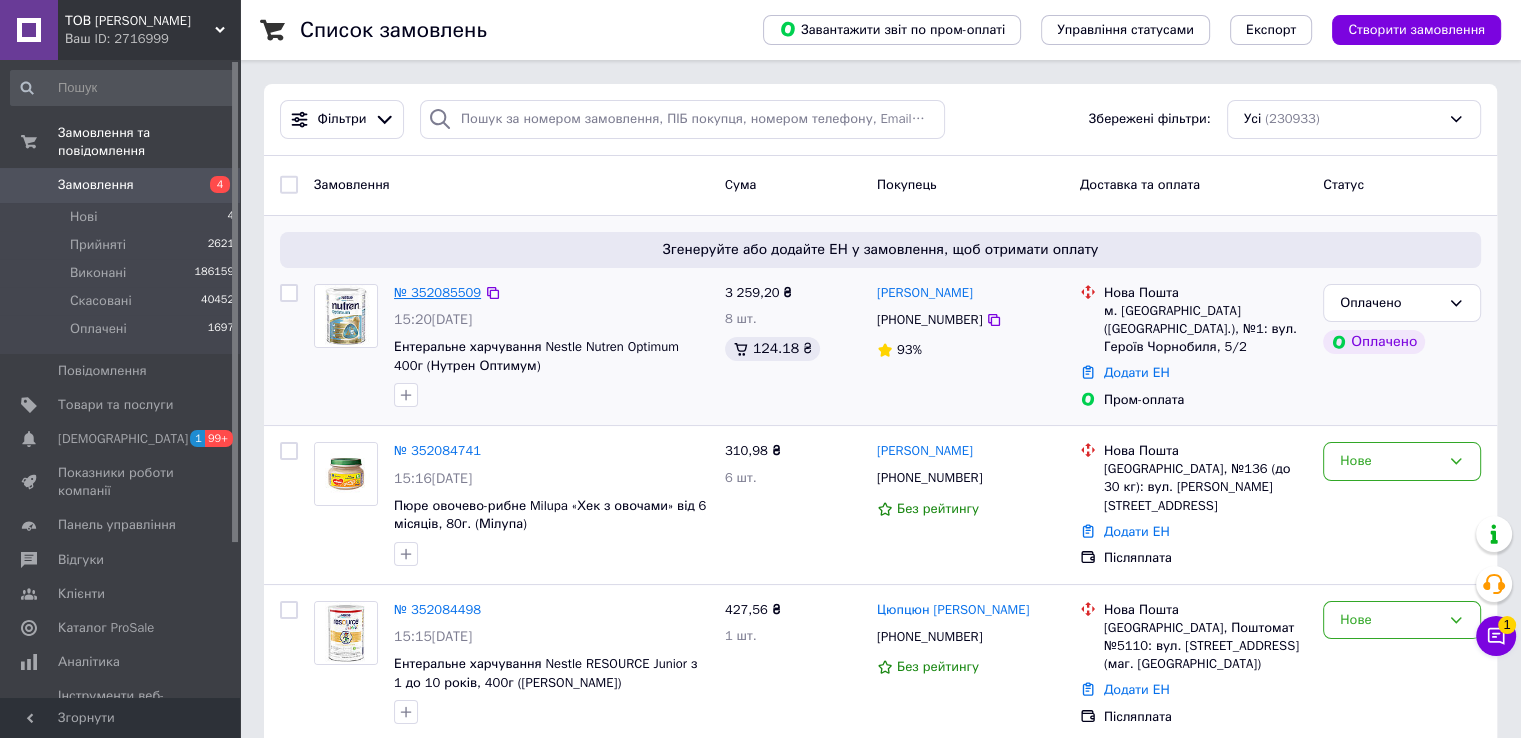 click on "№ 352085509" at bounding box center (437, 292) 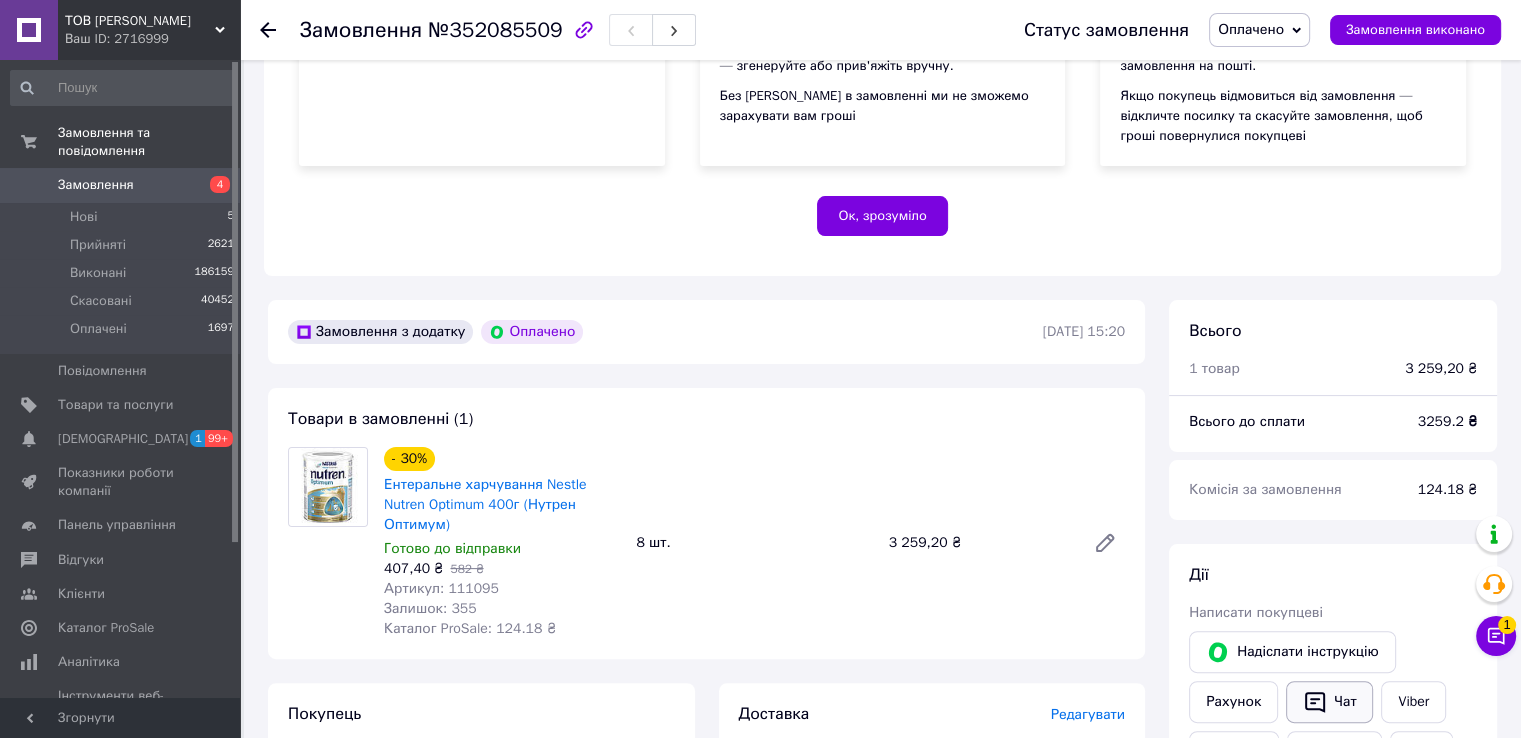 scroll, scrollTop: 600, scrollLeft: 0, axis: vertical 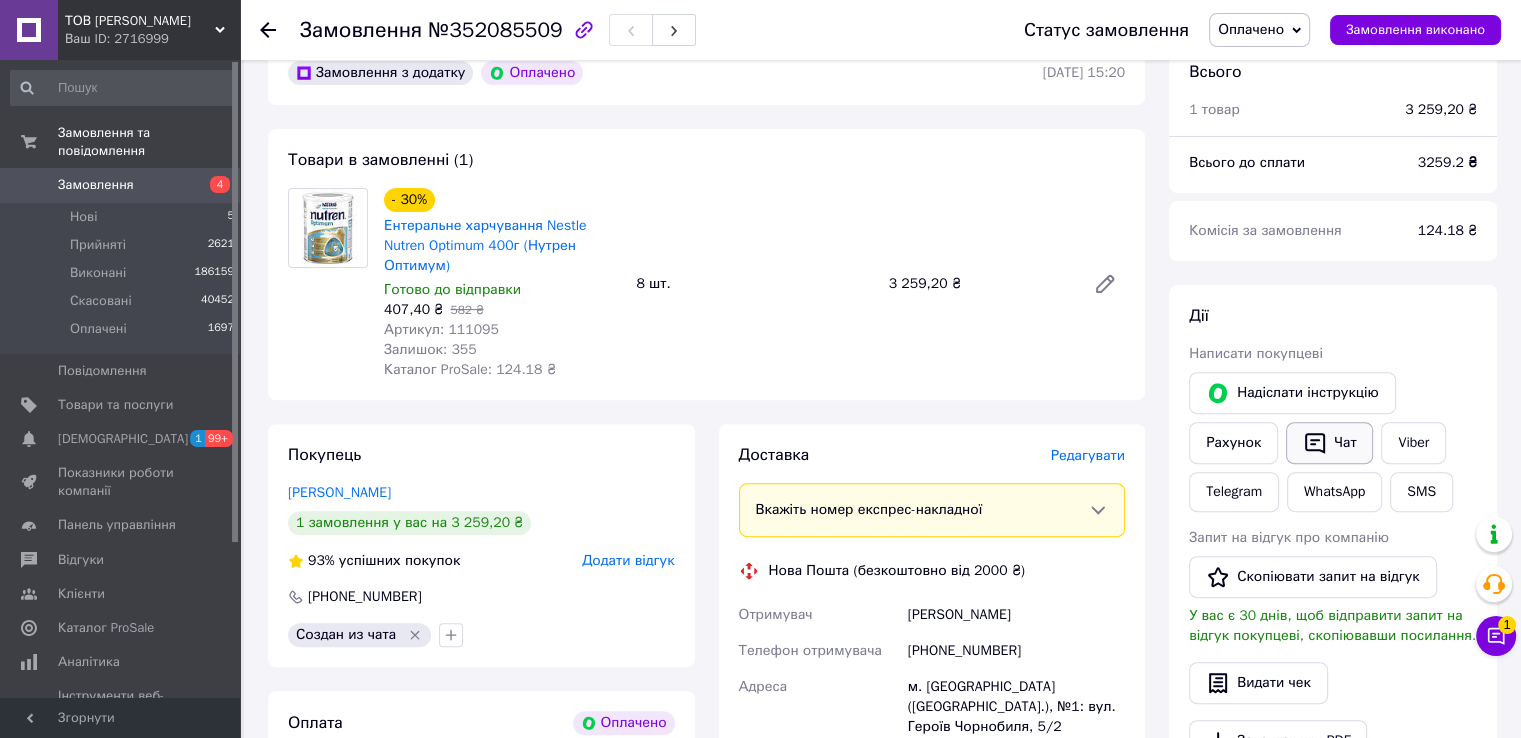 click on "Чат" at bounding box center (1329, 443) 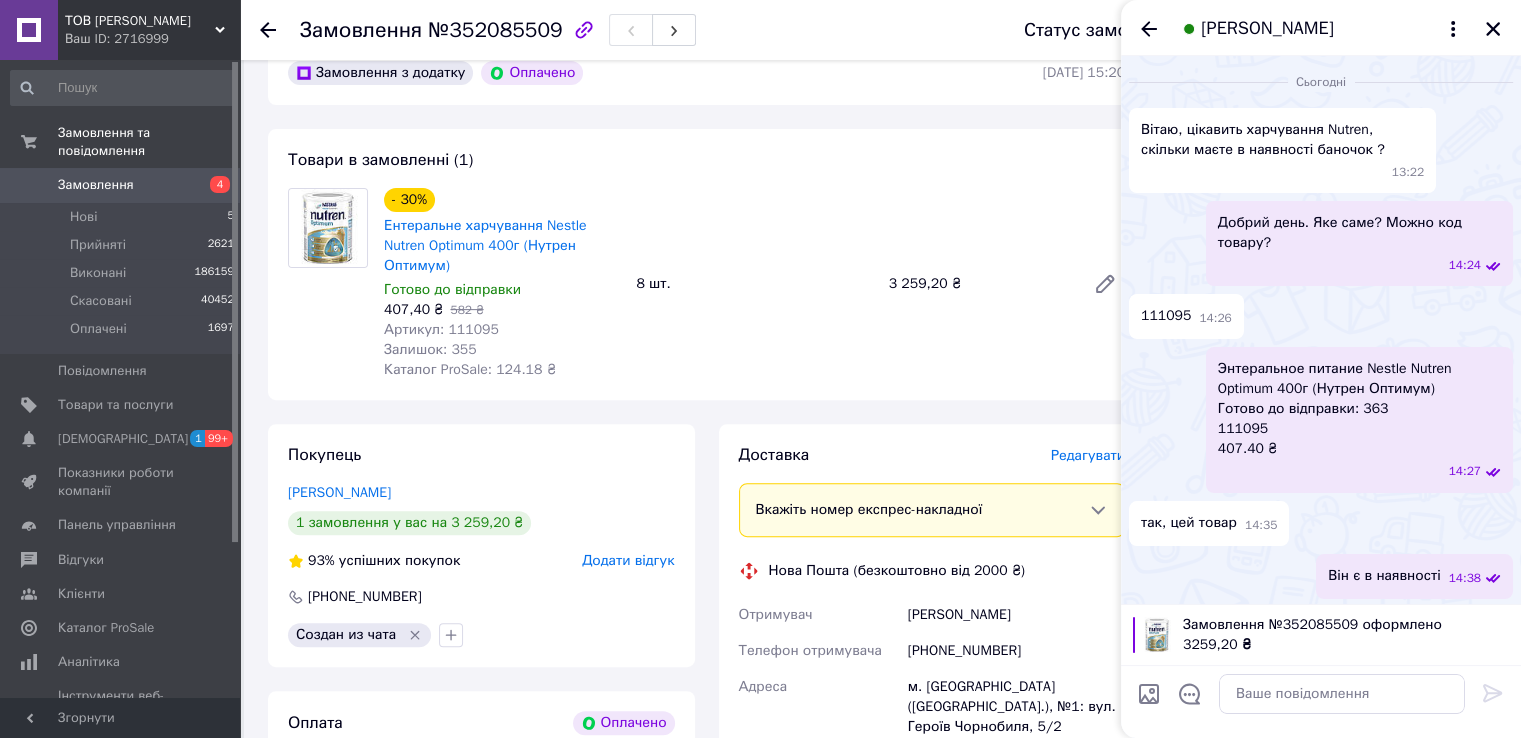 scroll, scrollTop: 376, scrollLeft: 0, axis: vertical 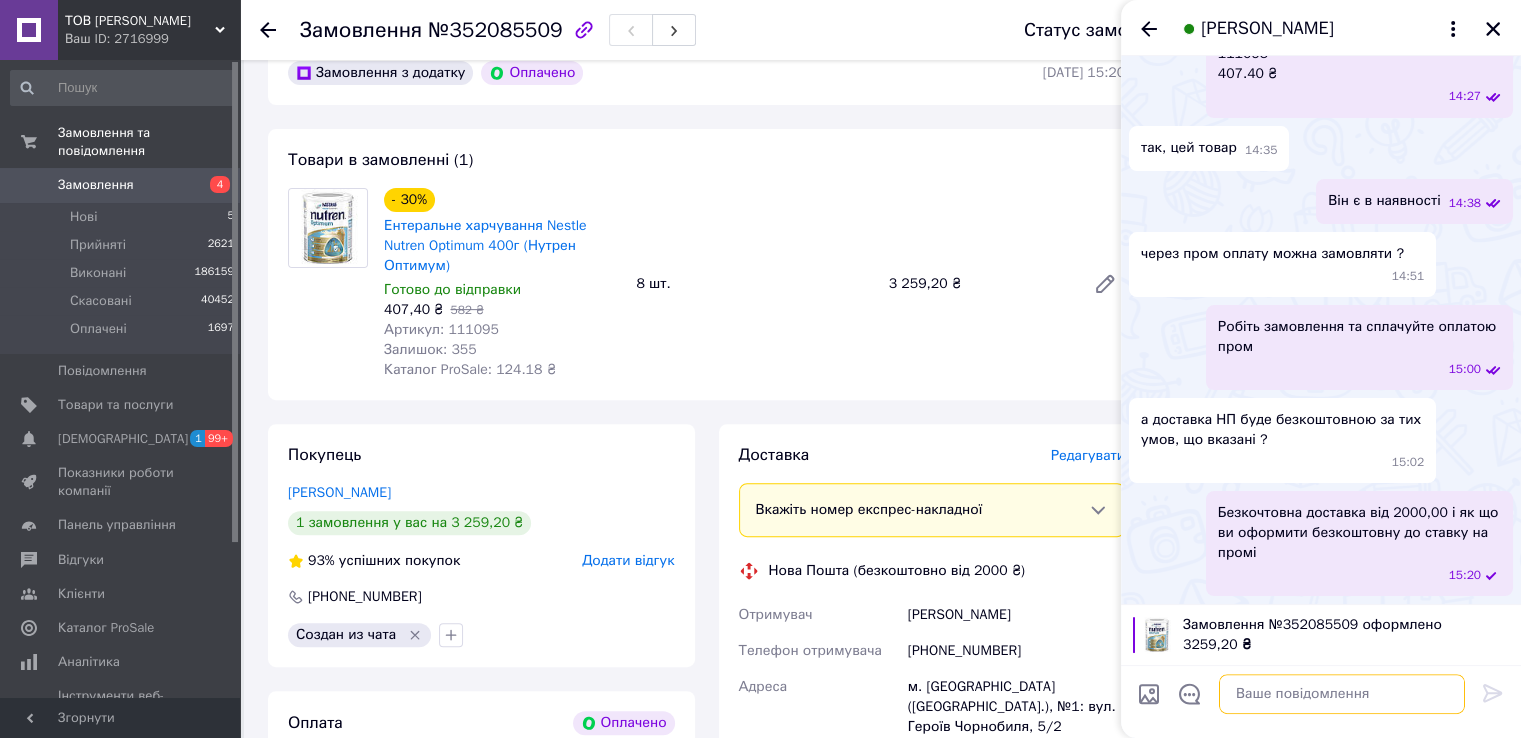 paste on "Добрий день. Ваше замовлення сплаченно. Відправка у пятницю.ТТН після 18:00. Дякуємо." 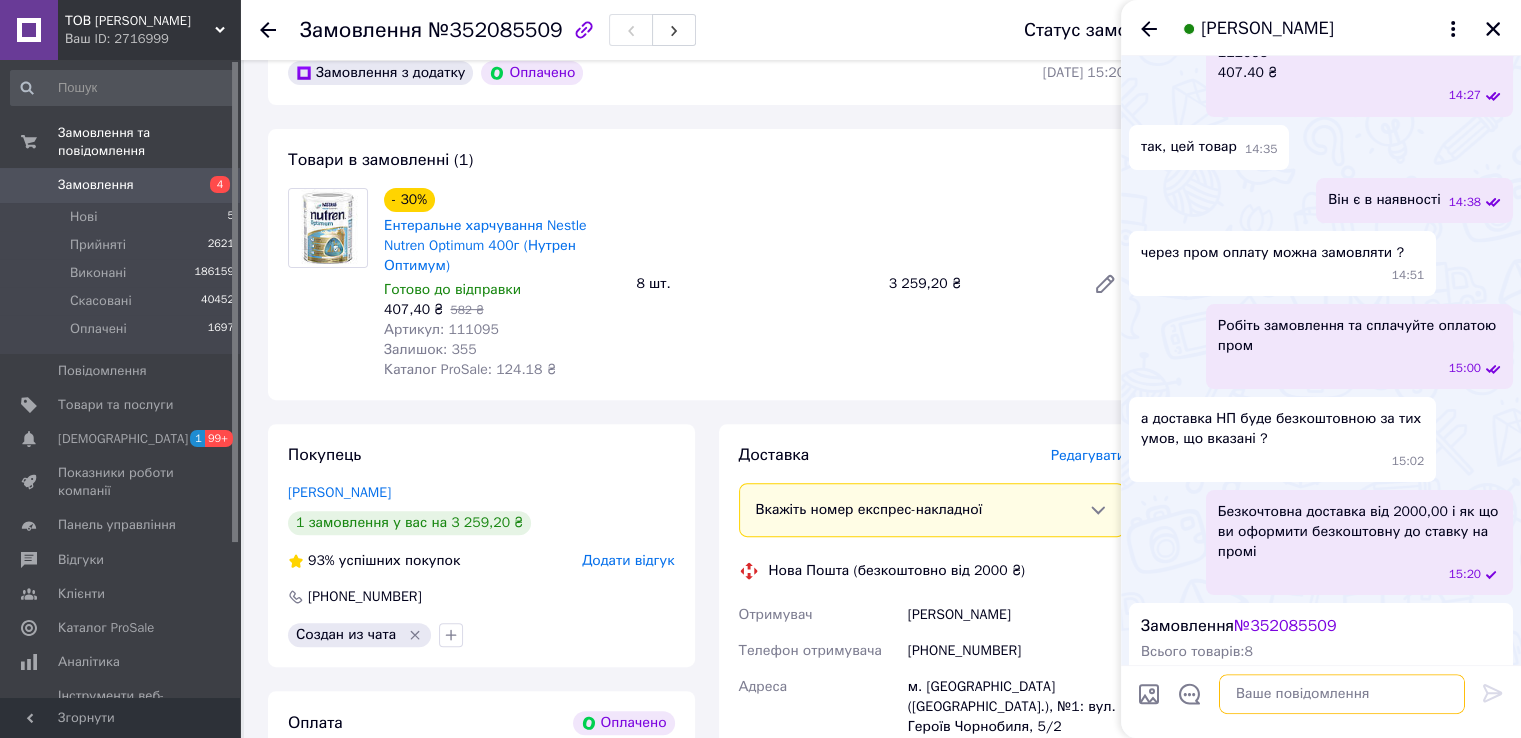 paste on "Добрий день. Ваше замовлення сплаченно. Відправка у пятницю.ТТН після 18:00. Дякуємо." 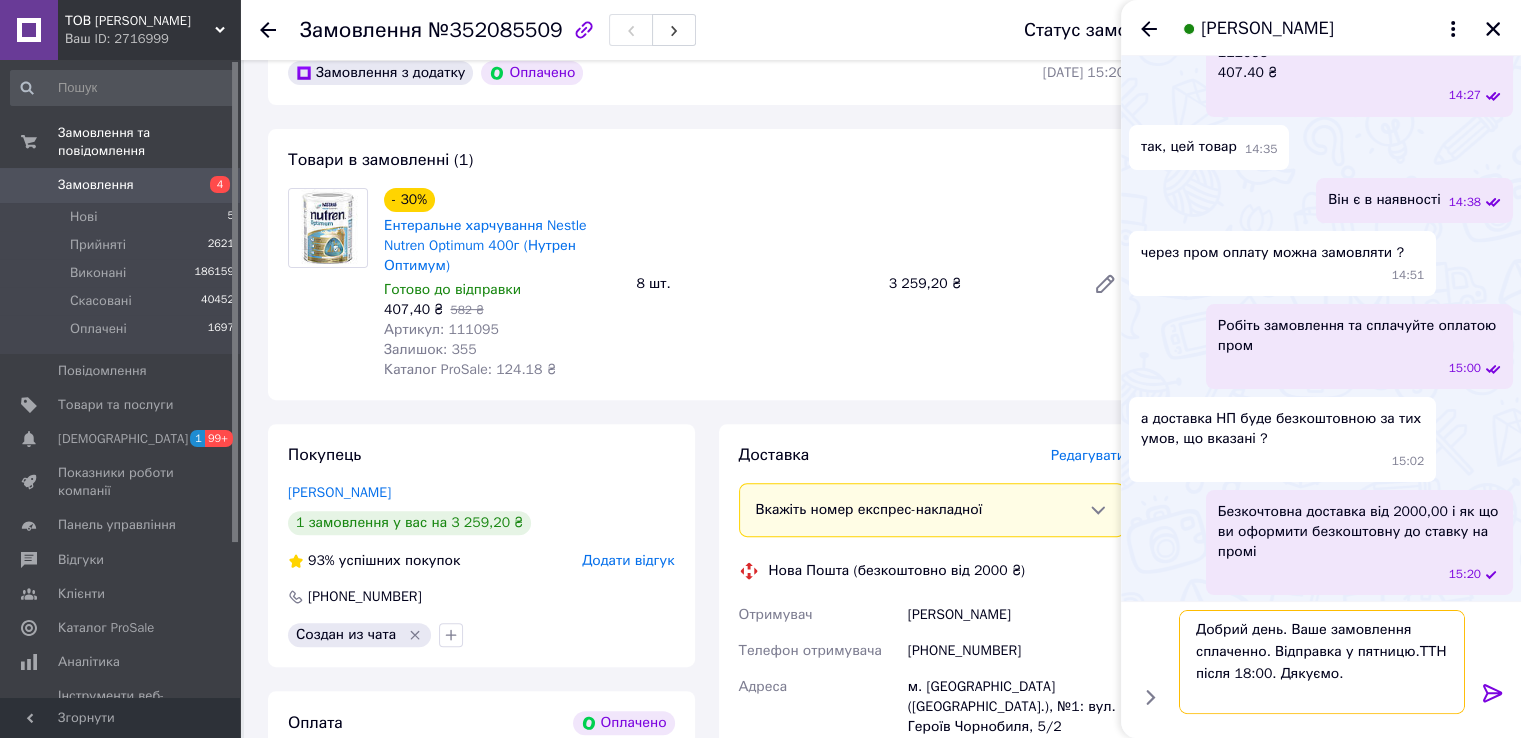 type 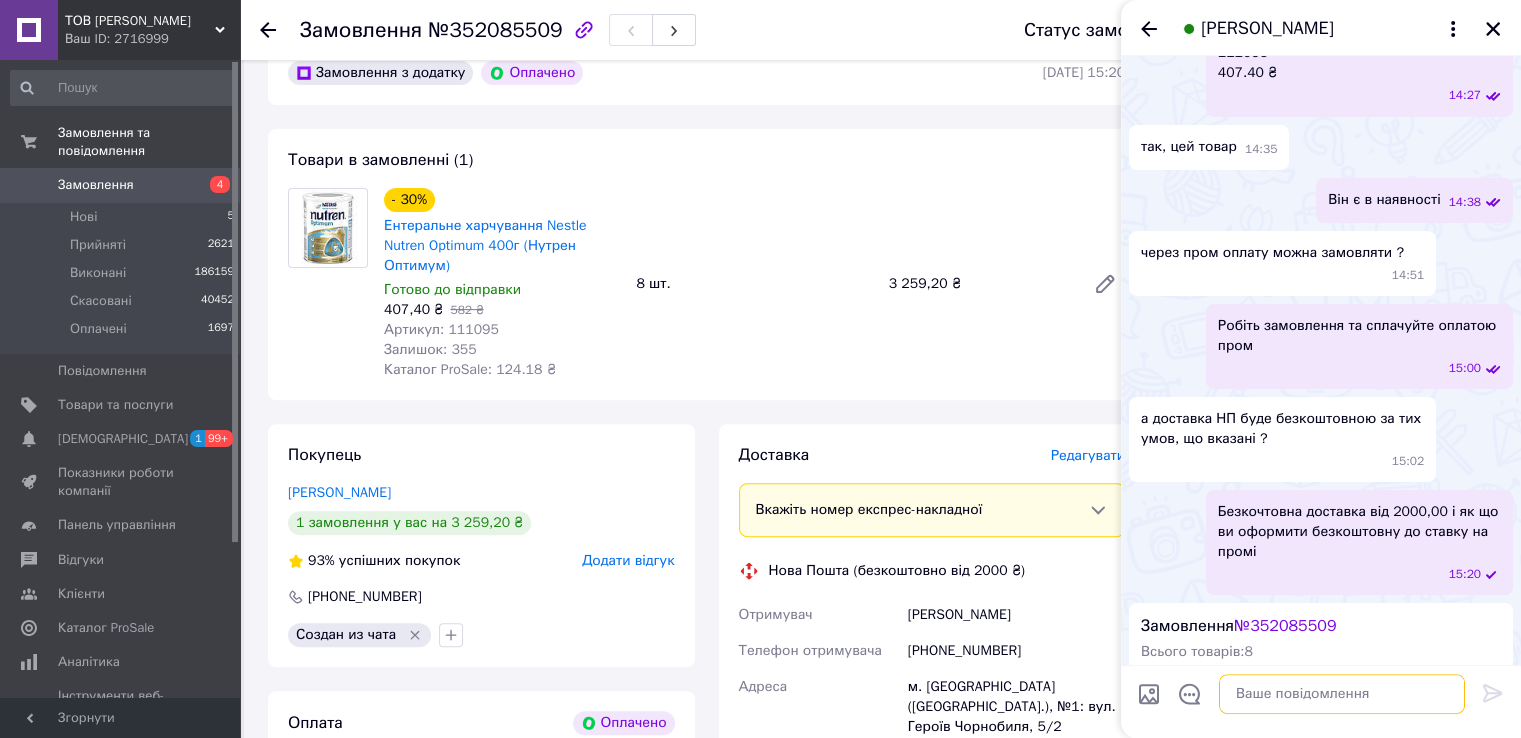 scroll, scrollTop: 844, scrollLeft: 0, axis: vertical 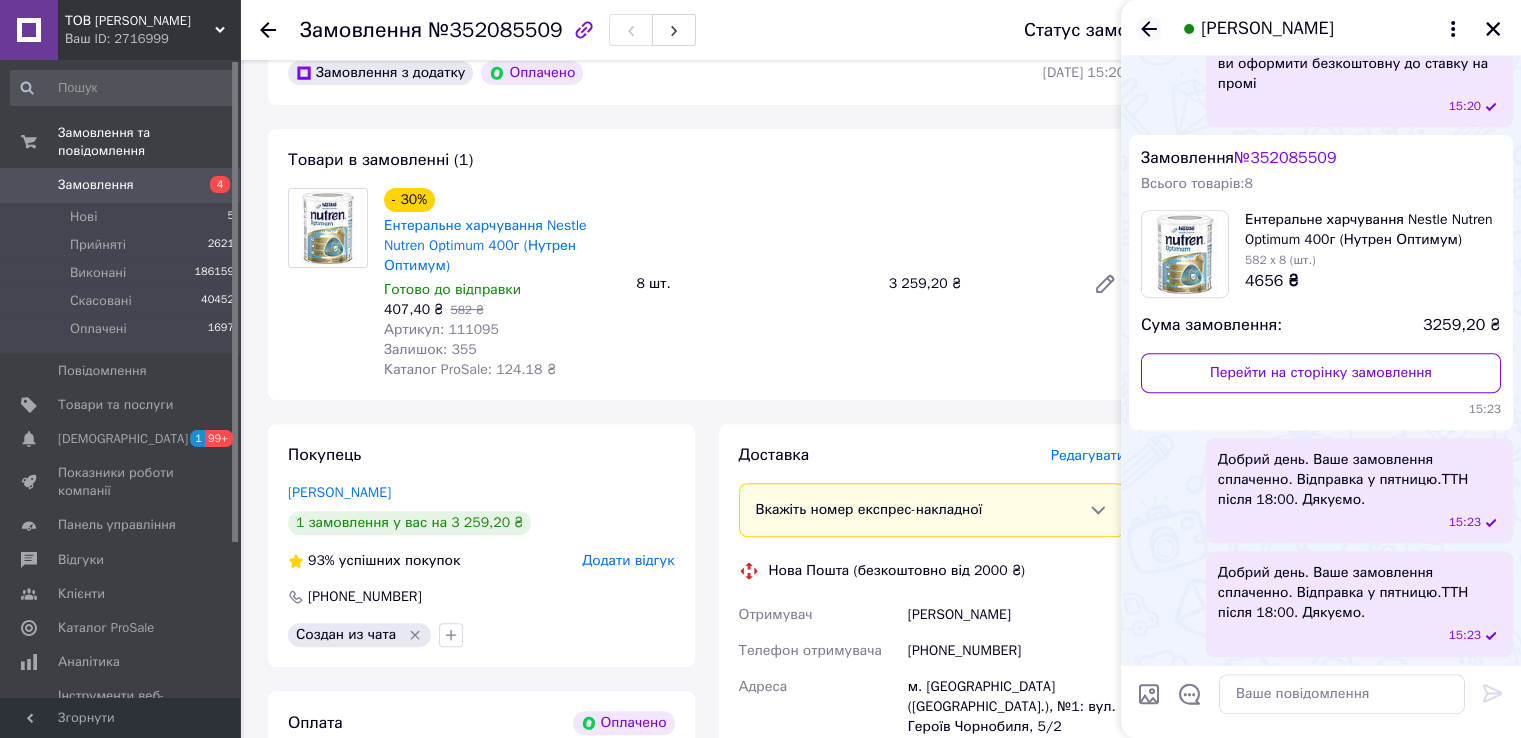 click 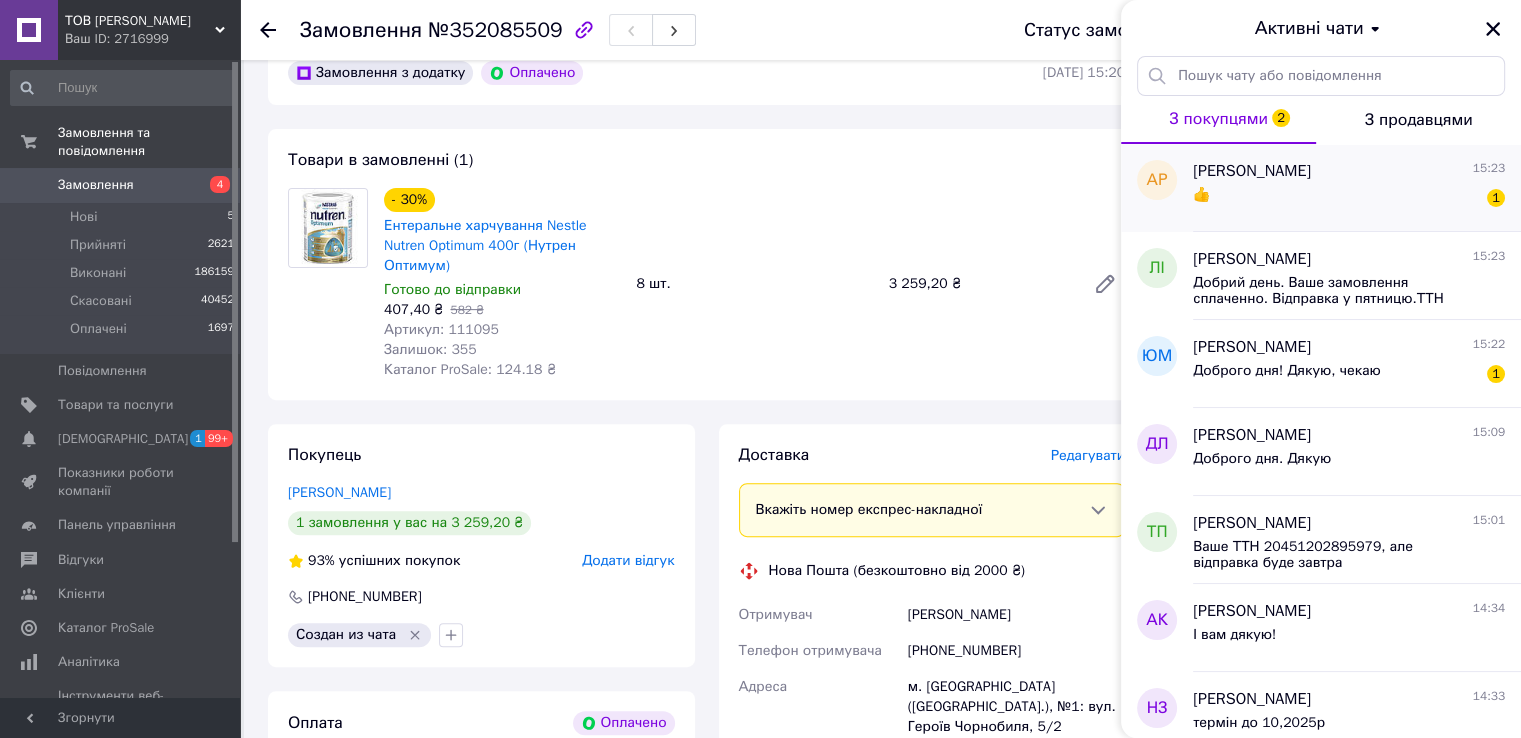 click on "👍 1" at bounding box center [1349, 199] 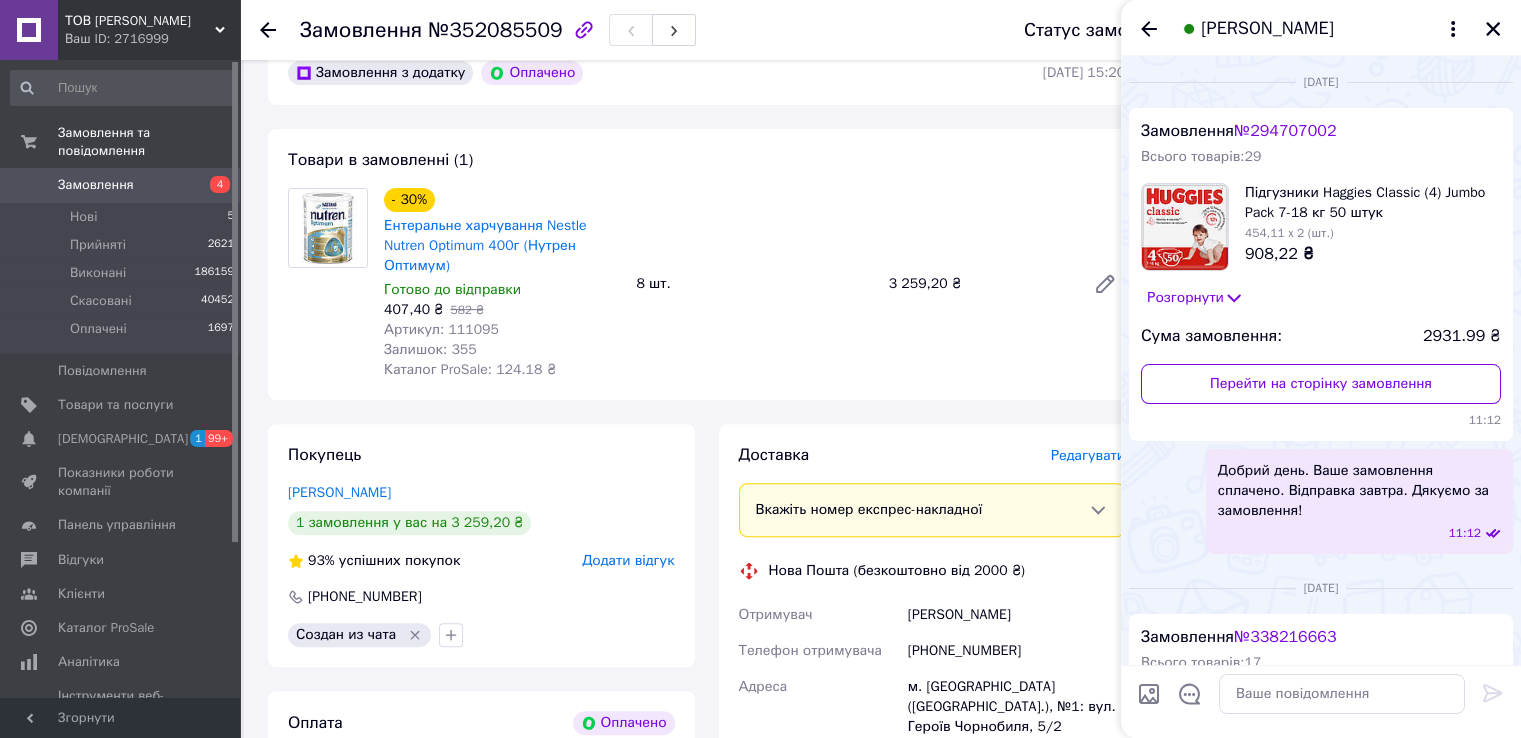 scroll, scrollTop: 1884, scrollLeft: 0, axis: vertical 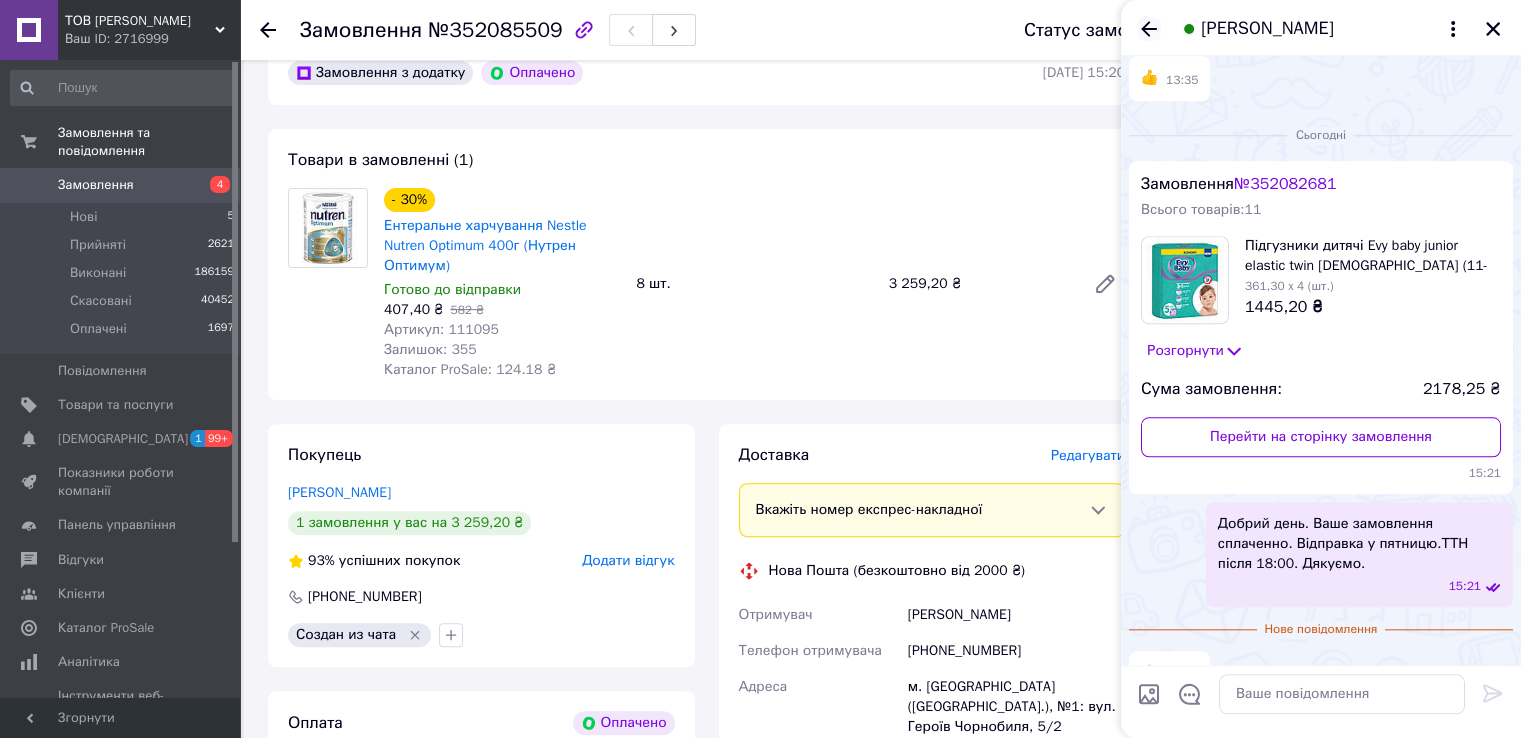 click 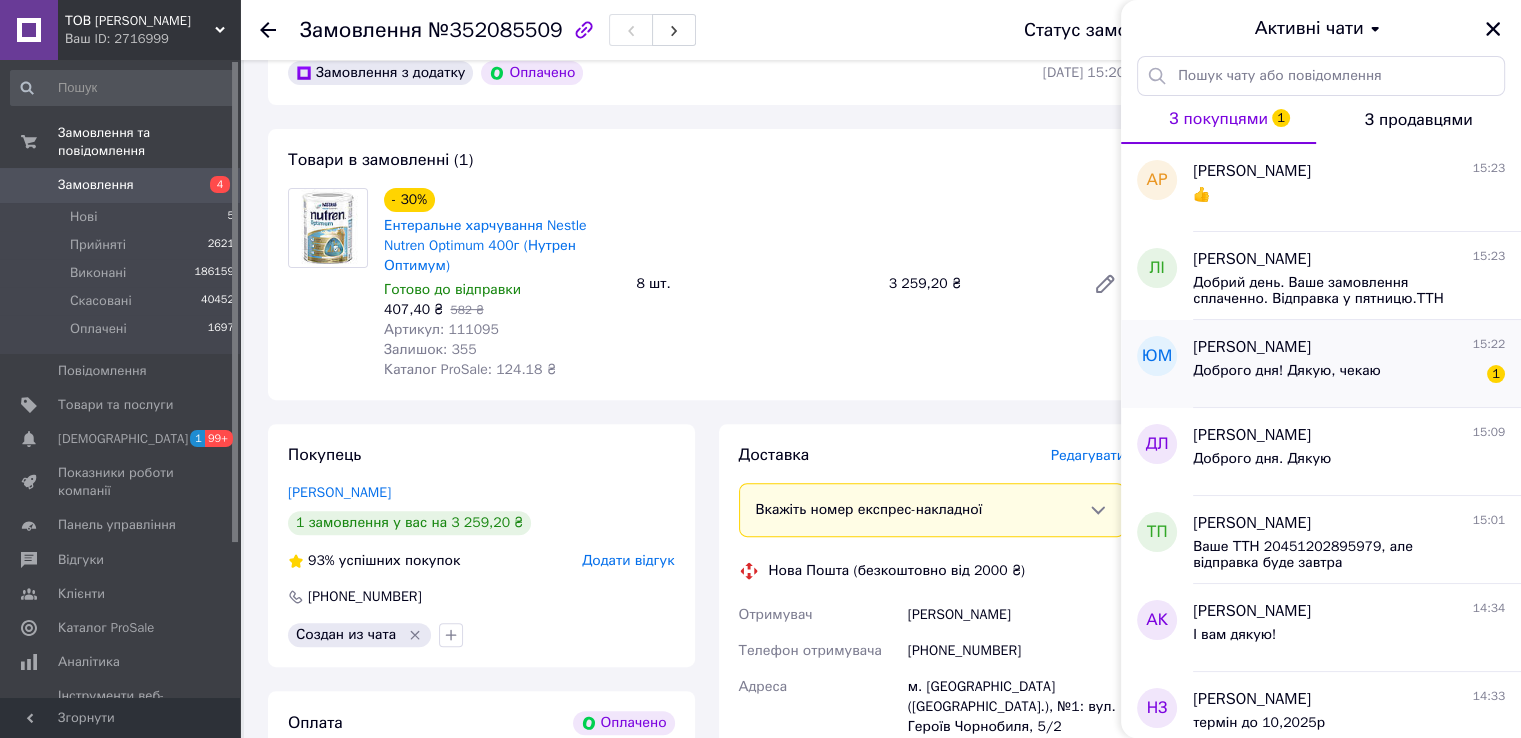 click on "Доброго дня! Дякую, чекаю" at bounding box center (1287, 371) 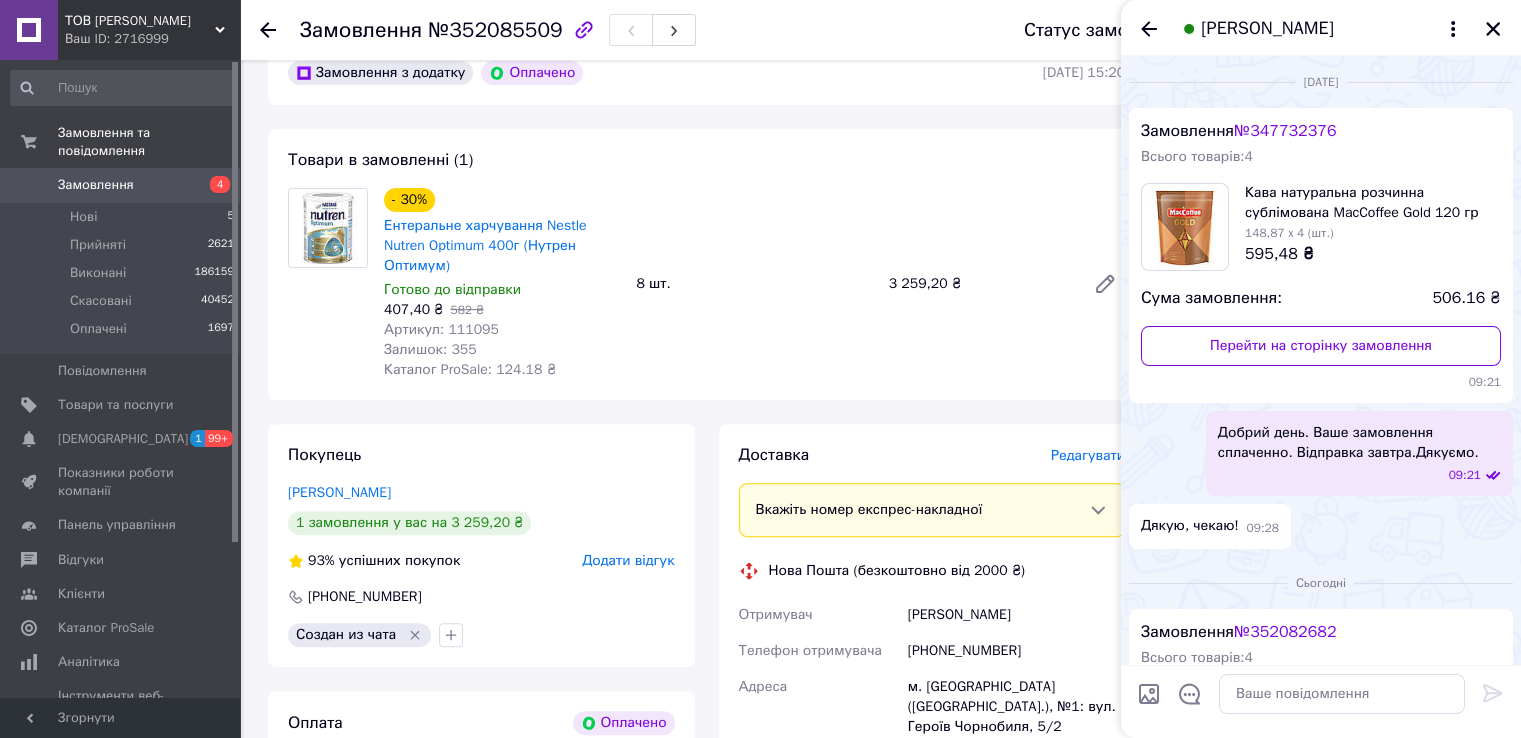 scroll, scrollTop: 468, scrollLeft: 0, axis: vertical 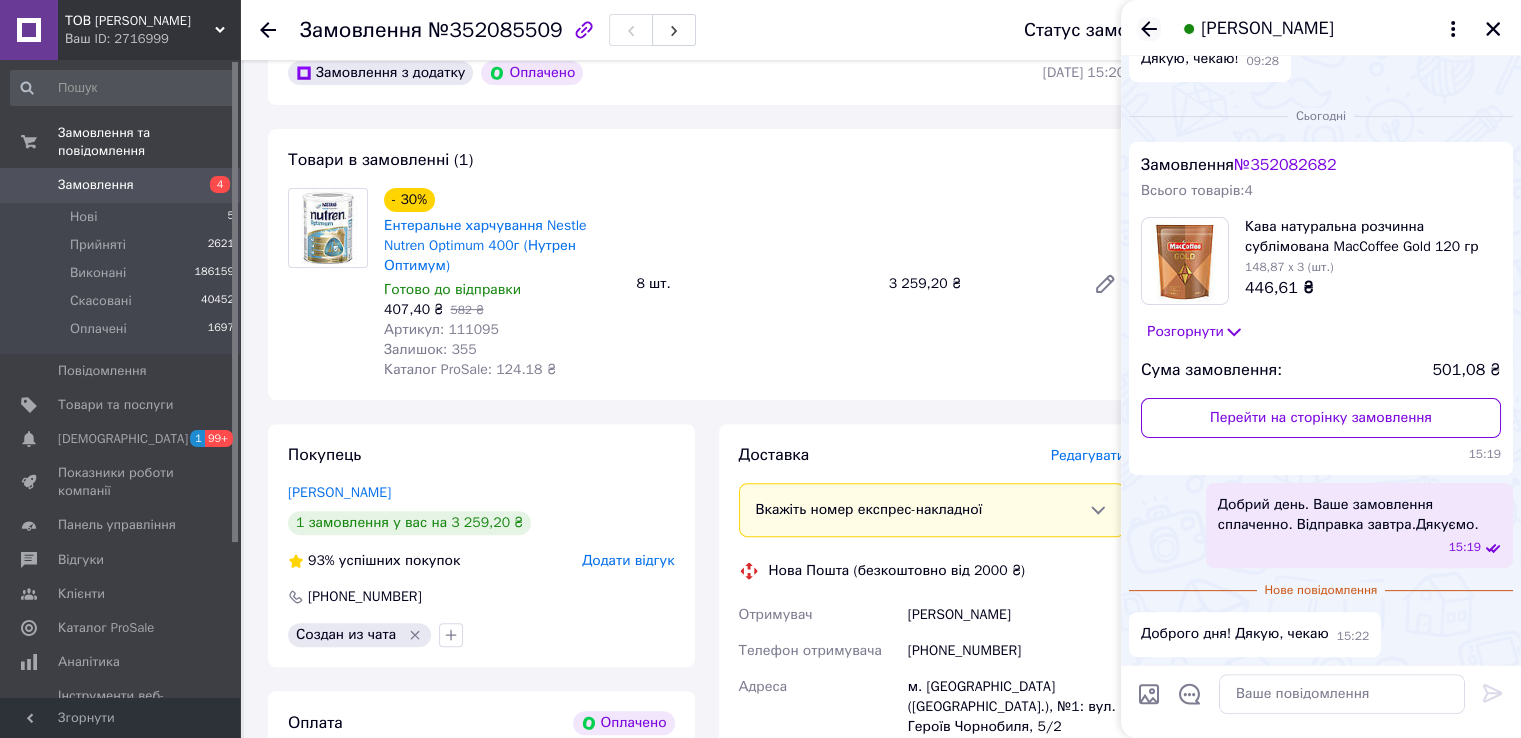 click 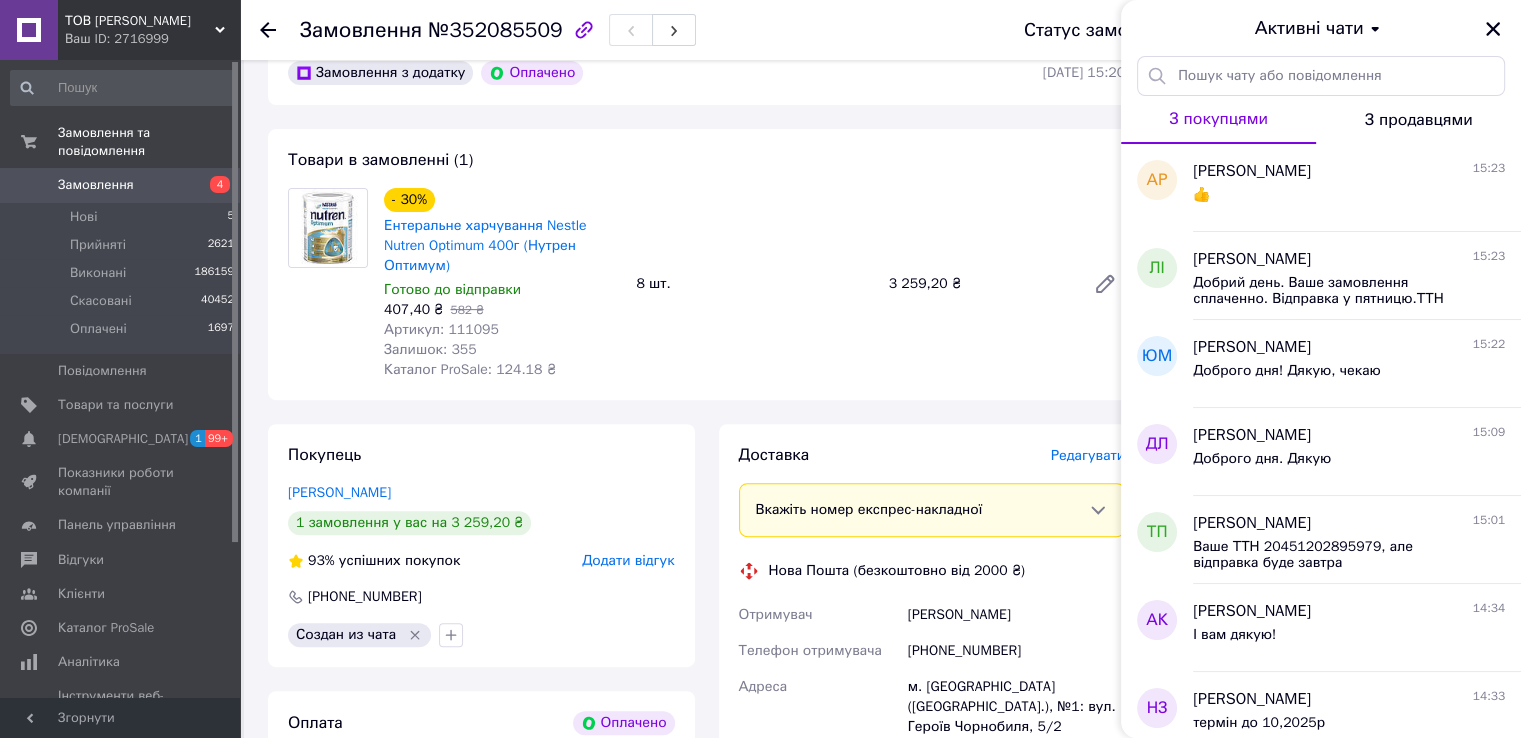 drag, startPoint x: 1495, startPoint y: 29, endPoint x: 1050, endPoint y: 98, distance: 450.31766 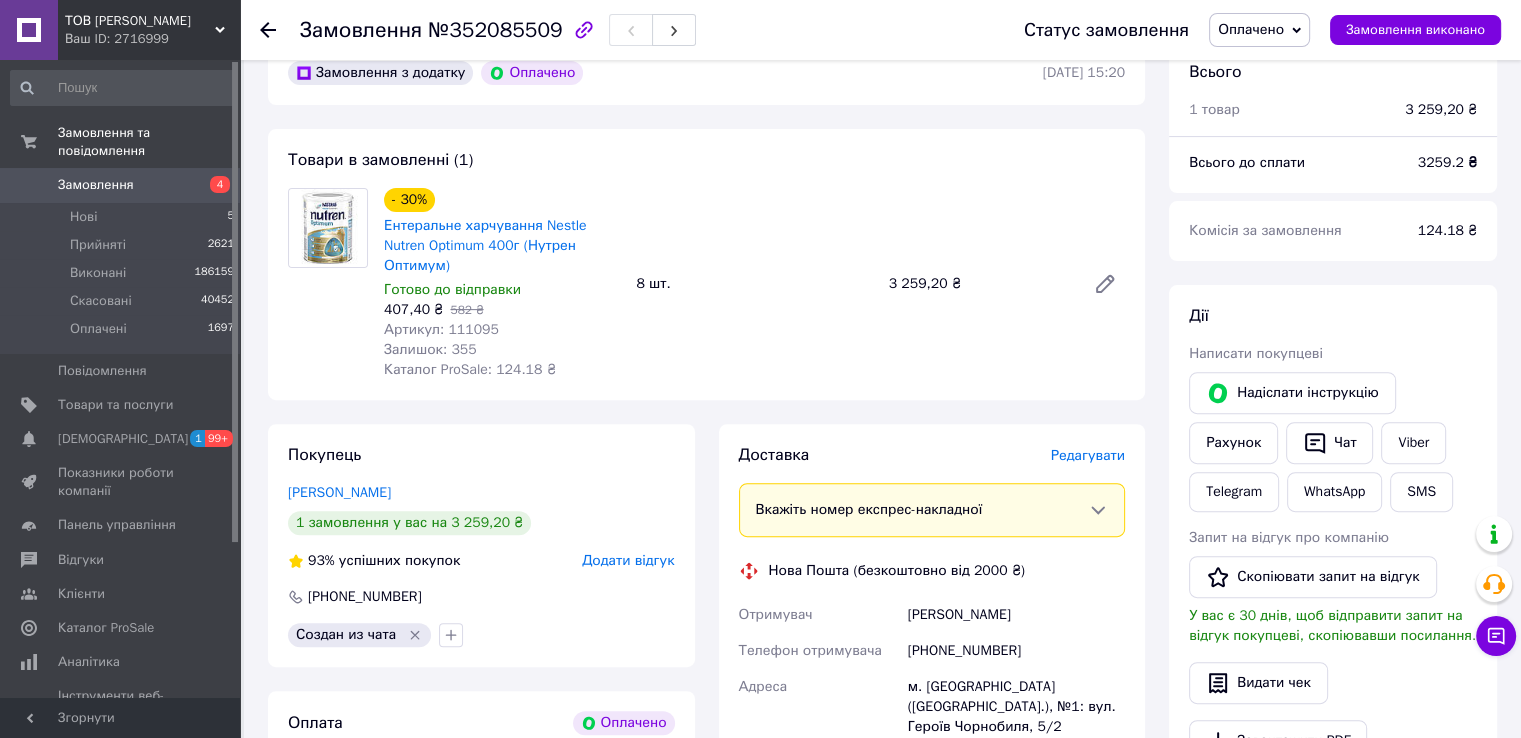 click 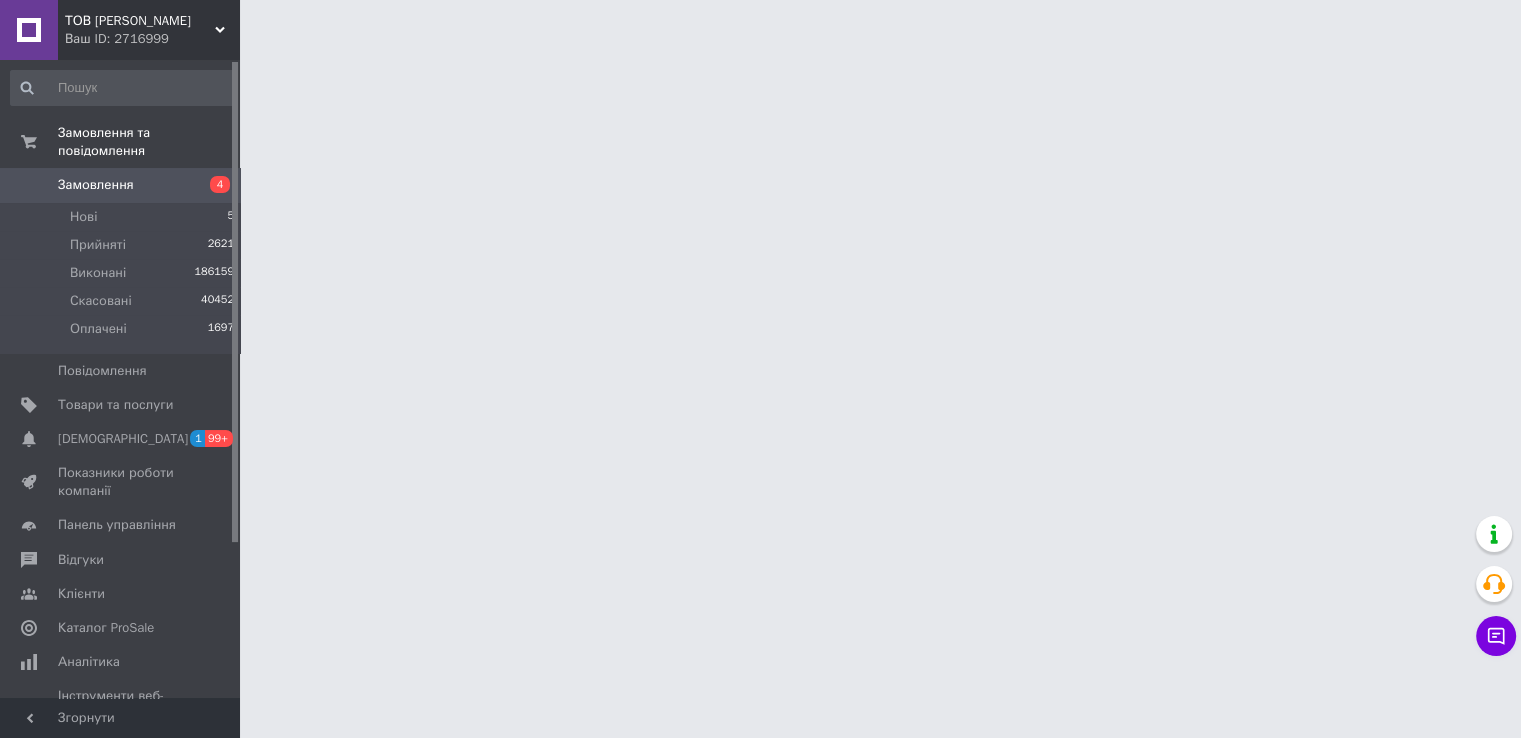 scroll, scrollTop: 0, scrollLeft: 0, axis: both 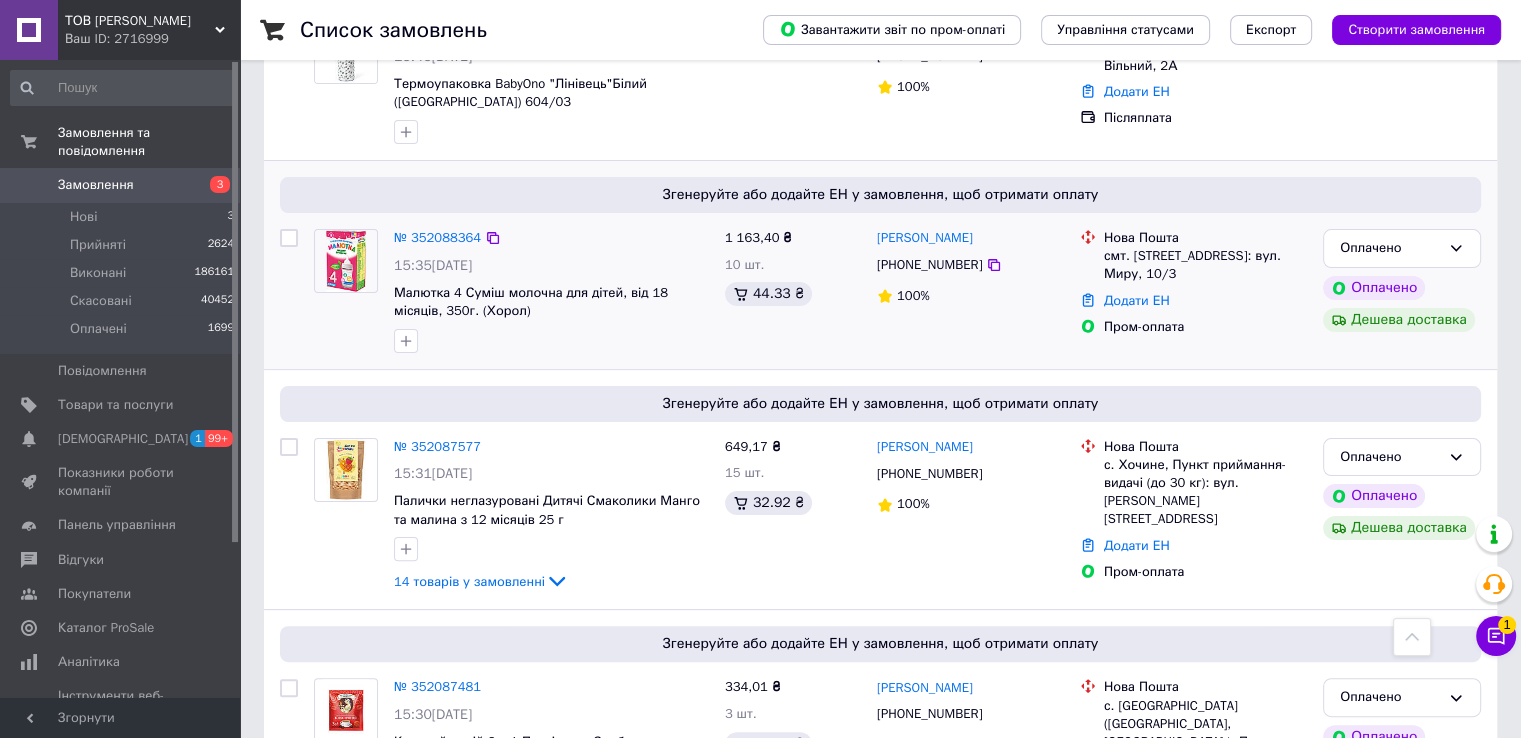 click on "№ 352088364" at bounding box center [437, 238] 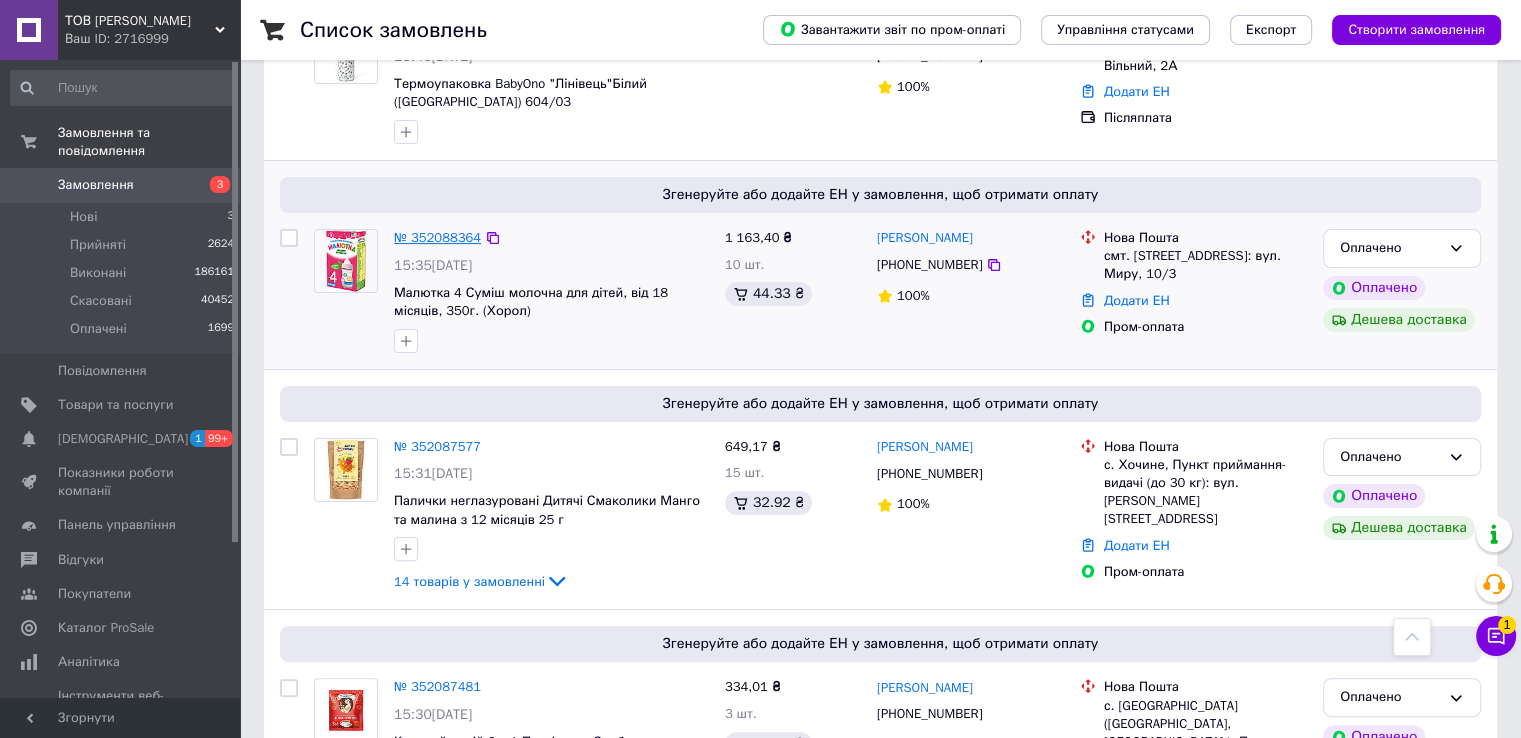 click on "№ 352088364" at bounding box center (437, 237) 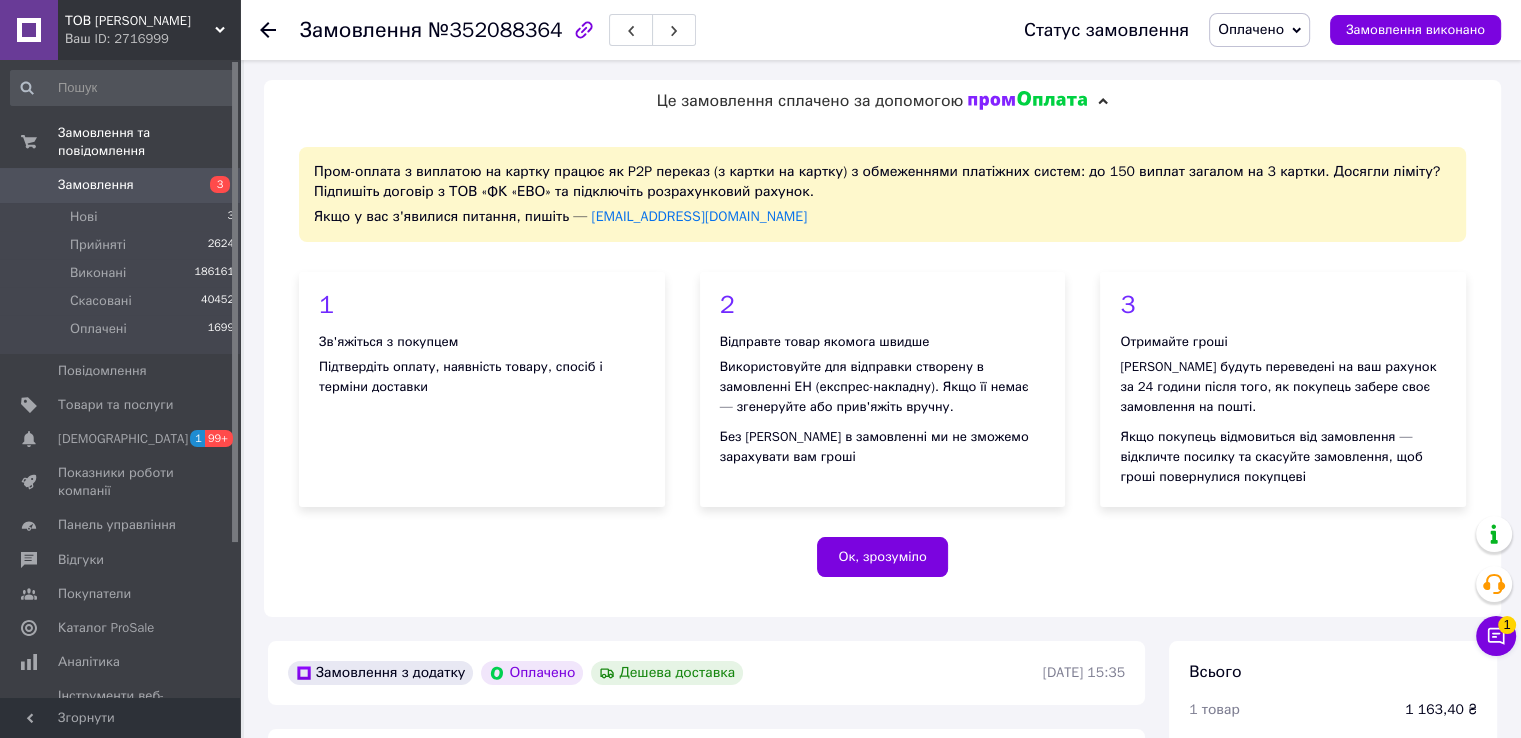 scroll, scrollTop: 600, scrollLeft: 0, axis: vertical 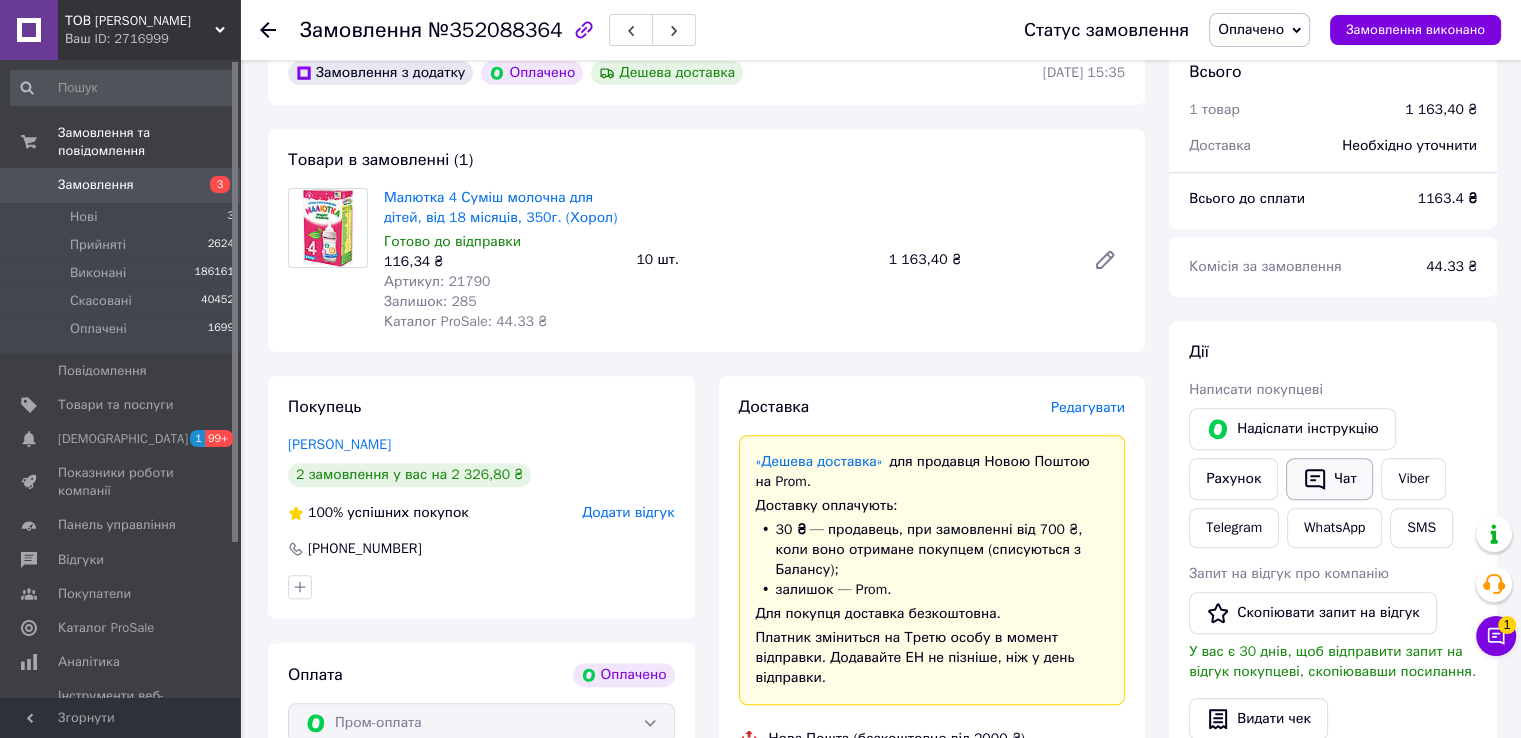 click on "Чат" at bounding box center [1329, 479] 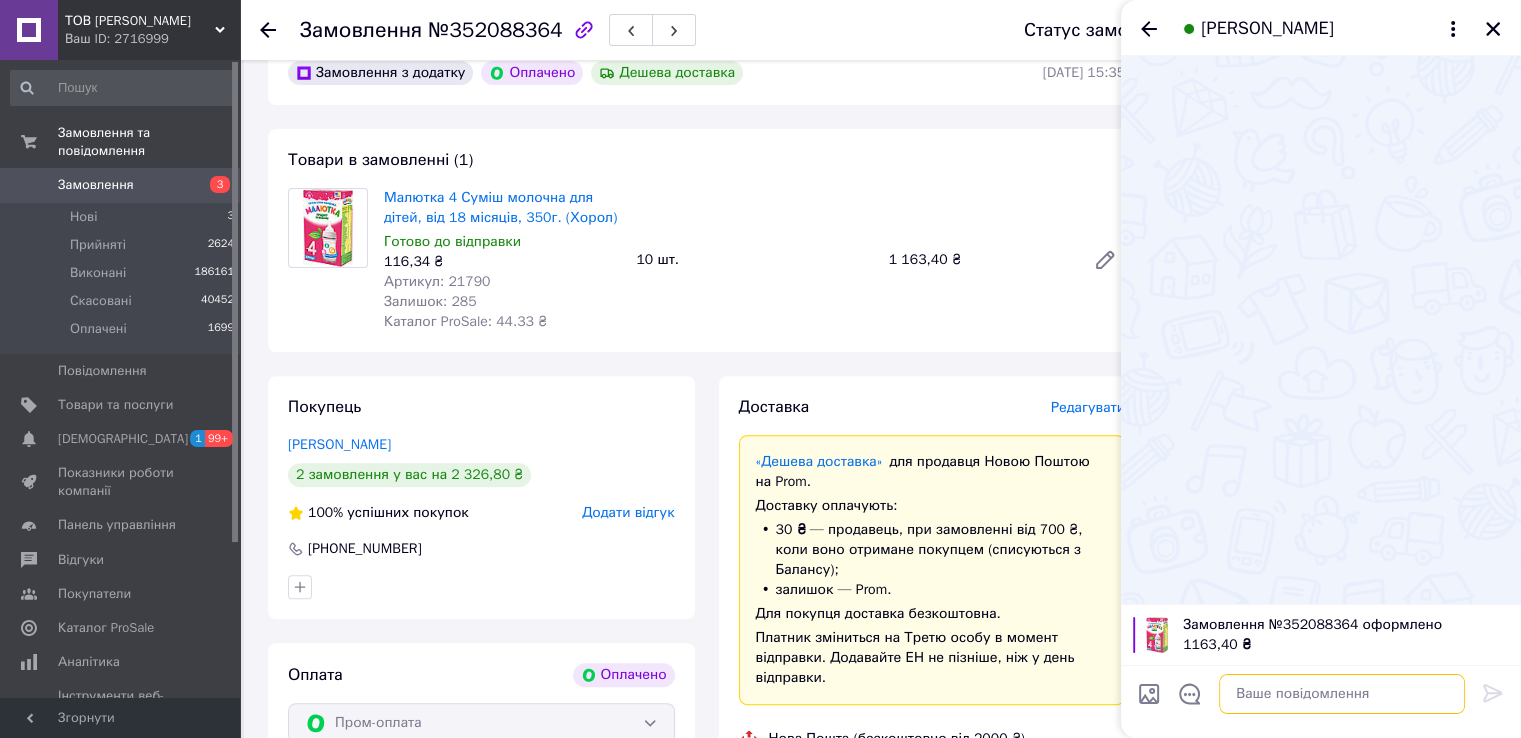 paste on "Добрий день. Ваше замовлення сплаченно. Відправка у пятницю.ТТН після 18:00. Дякуємо." 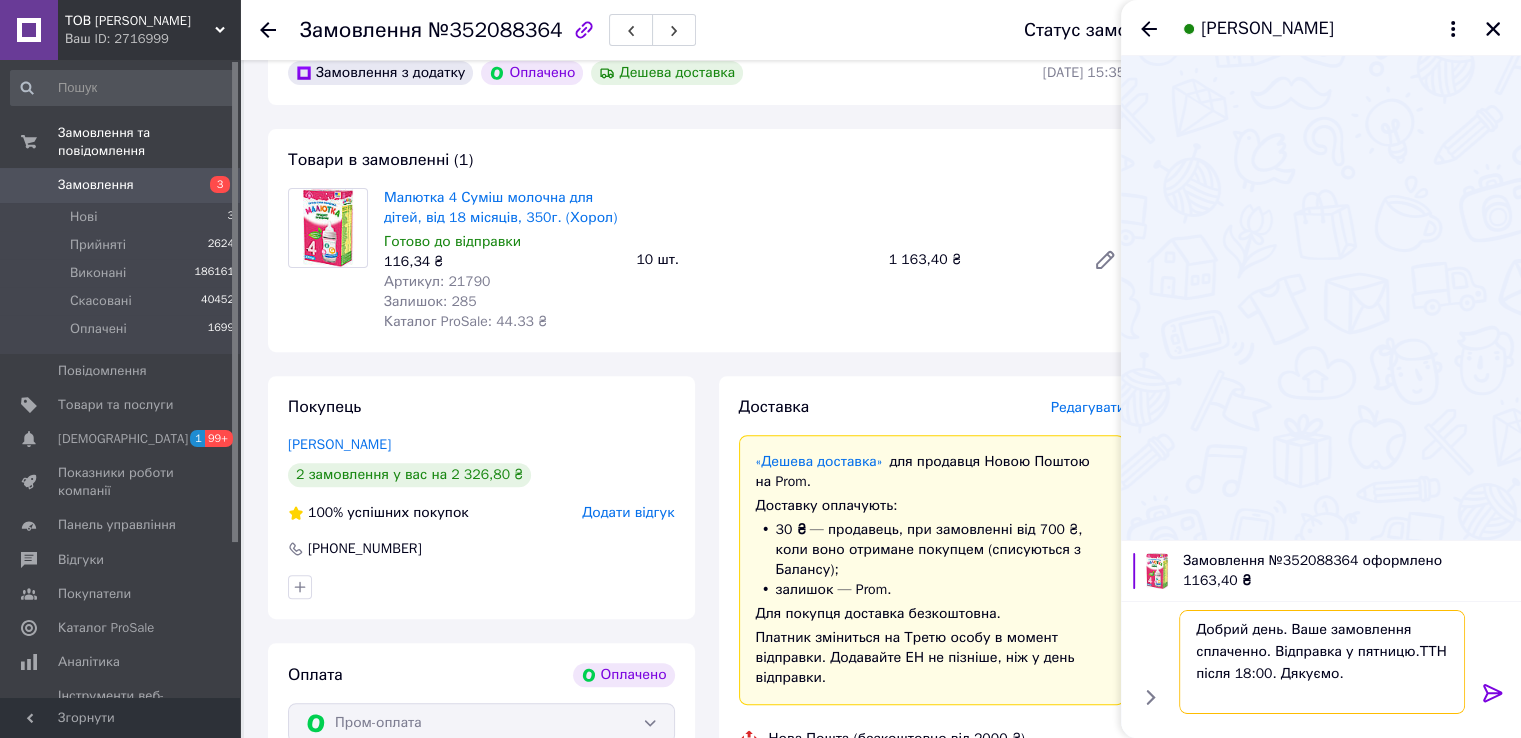 type 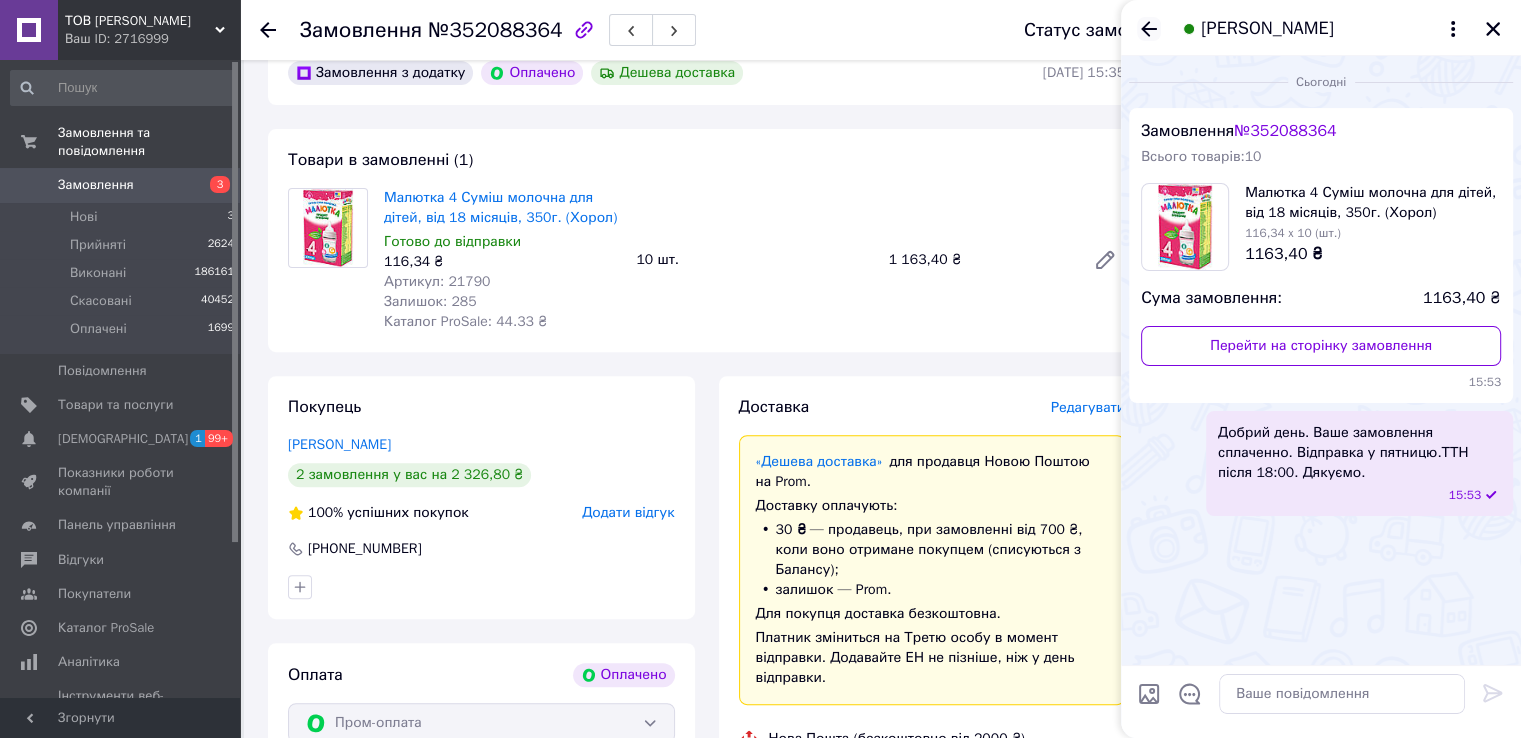 click 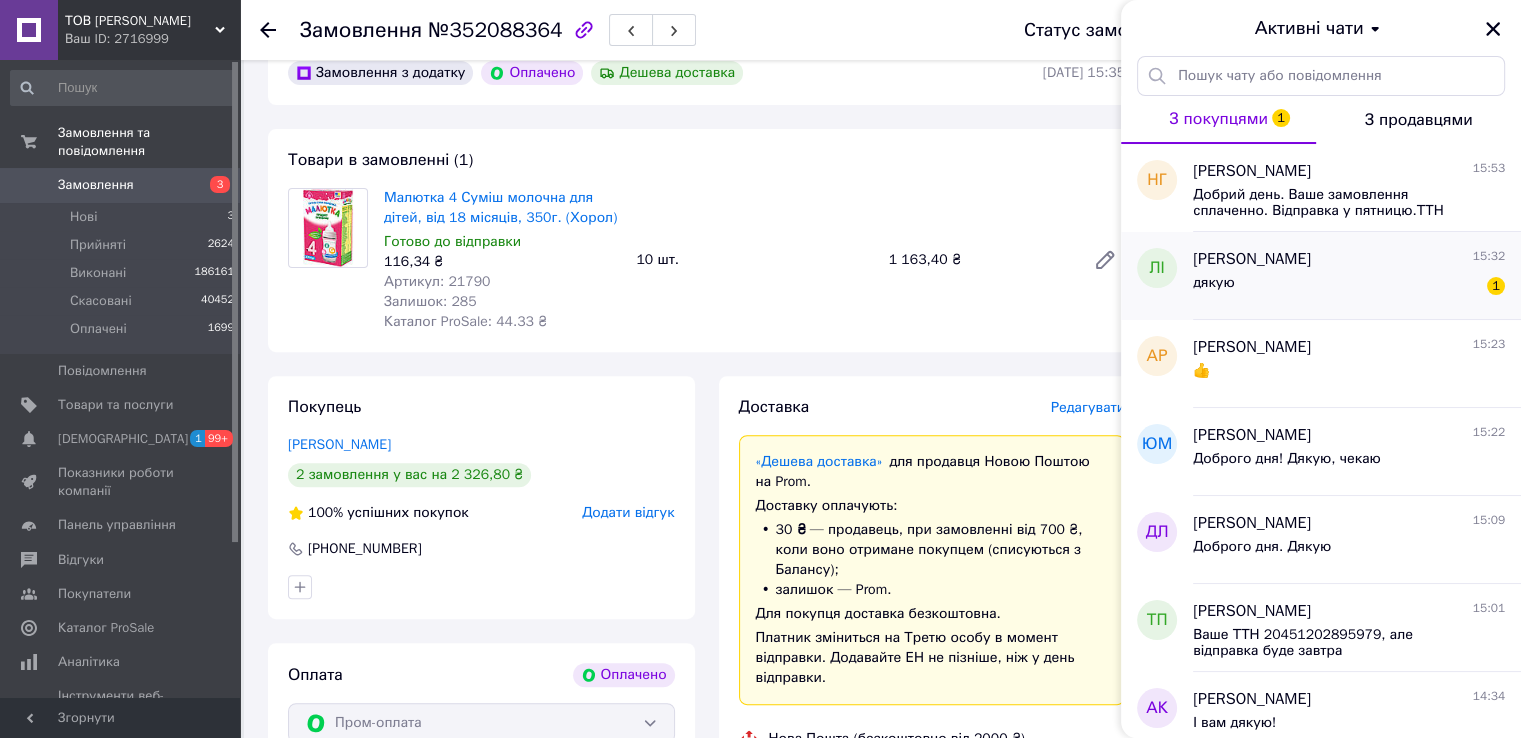 click on "дякую 1" at bounding box center [1349, 287] 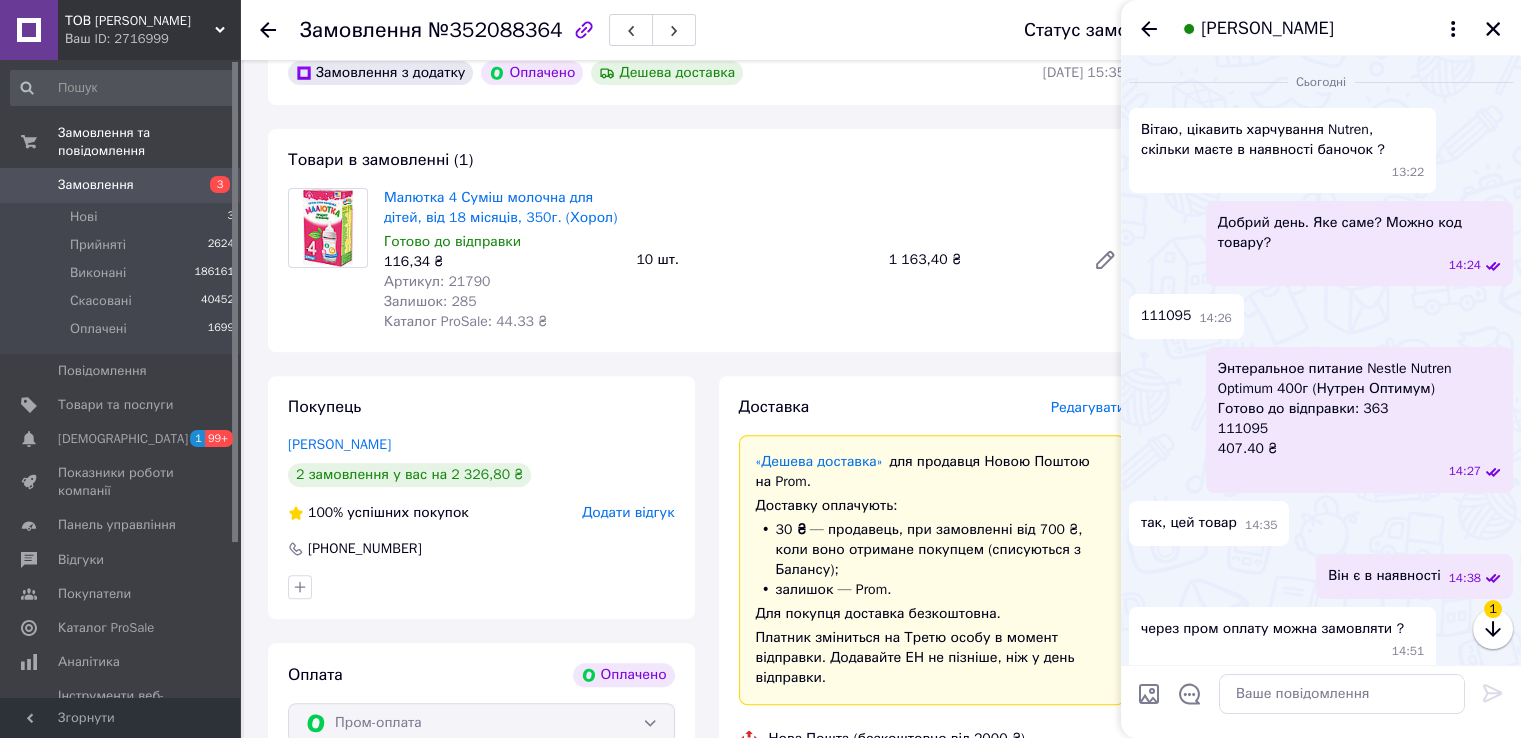 scroll, scrollTop: 933, scrollLeft: 0, axis: vertical 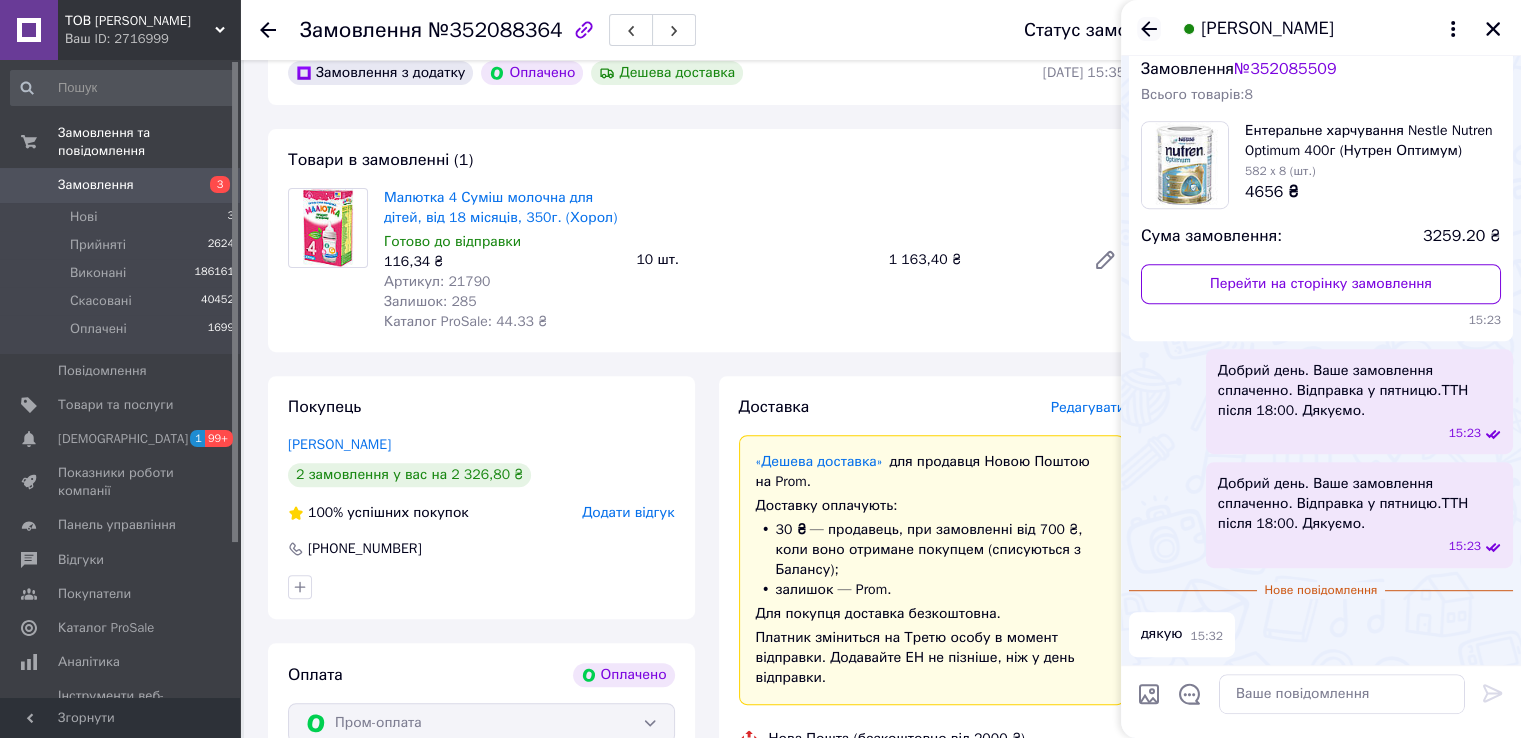 click 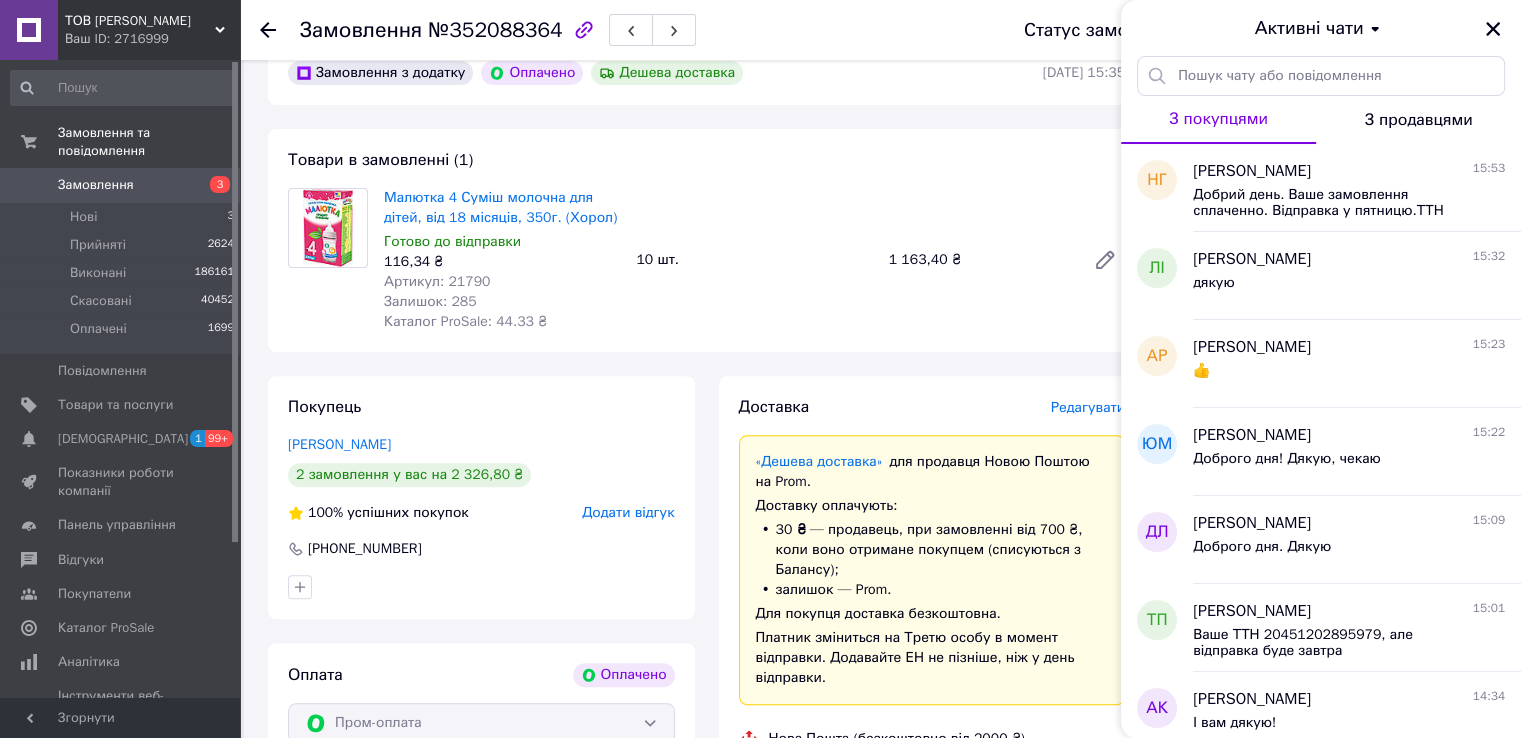 drag, startPoint x: 1490, startPoint y: 29, endPoint x: 1470, endPoint y: 60, distance: 36.891735 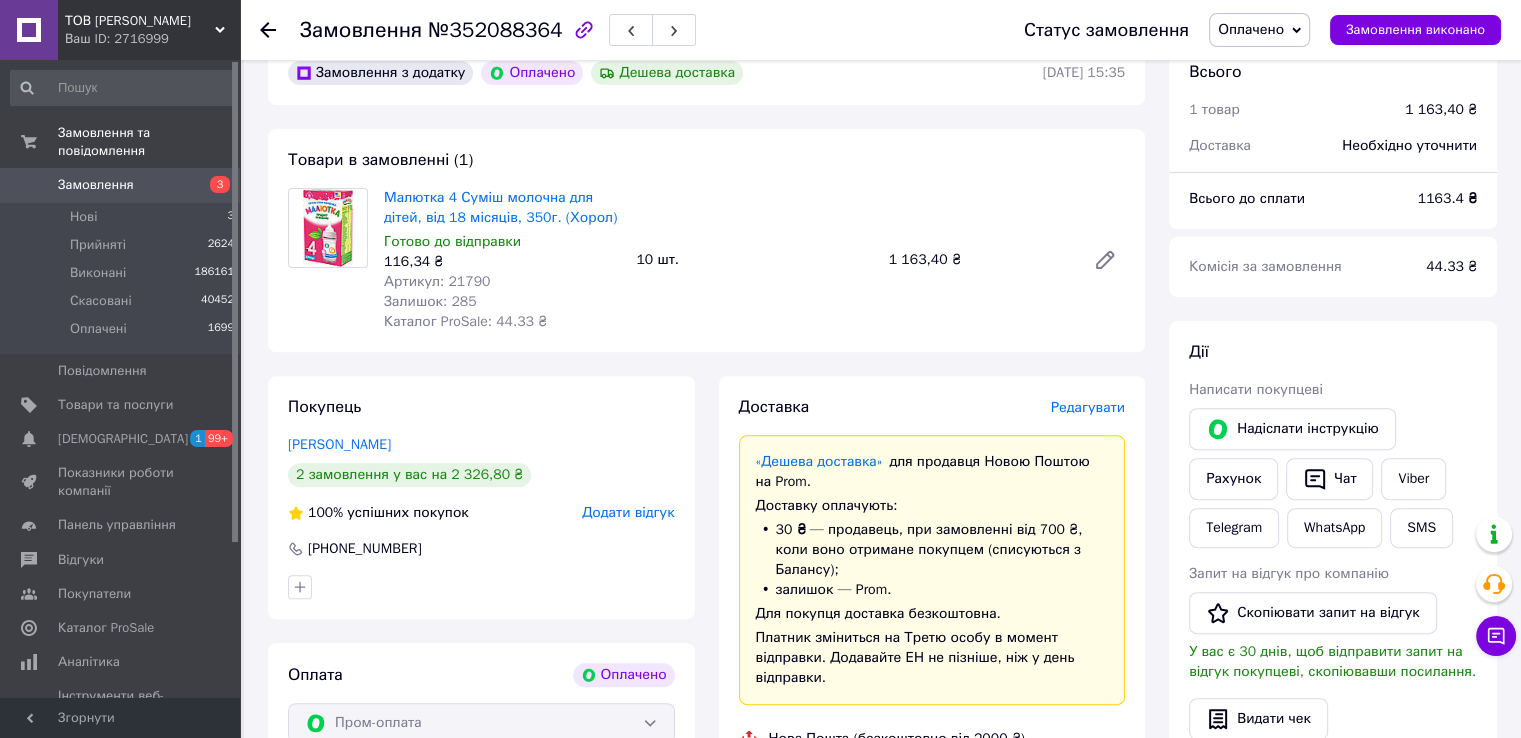 click 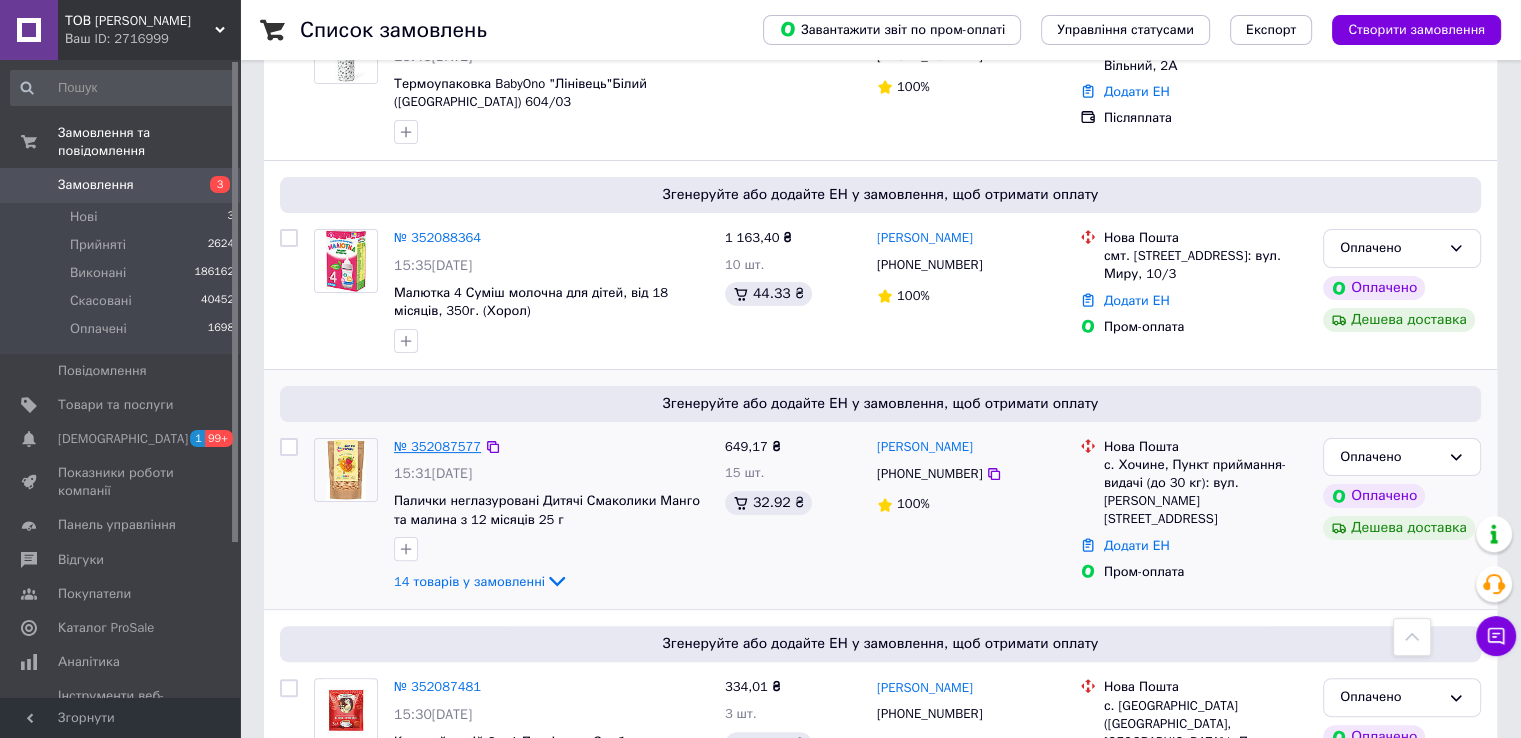 click on "№ 352087577" at bounding box center (437, 446) 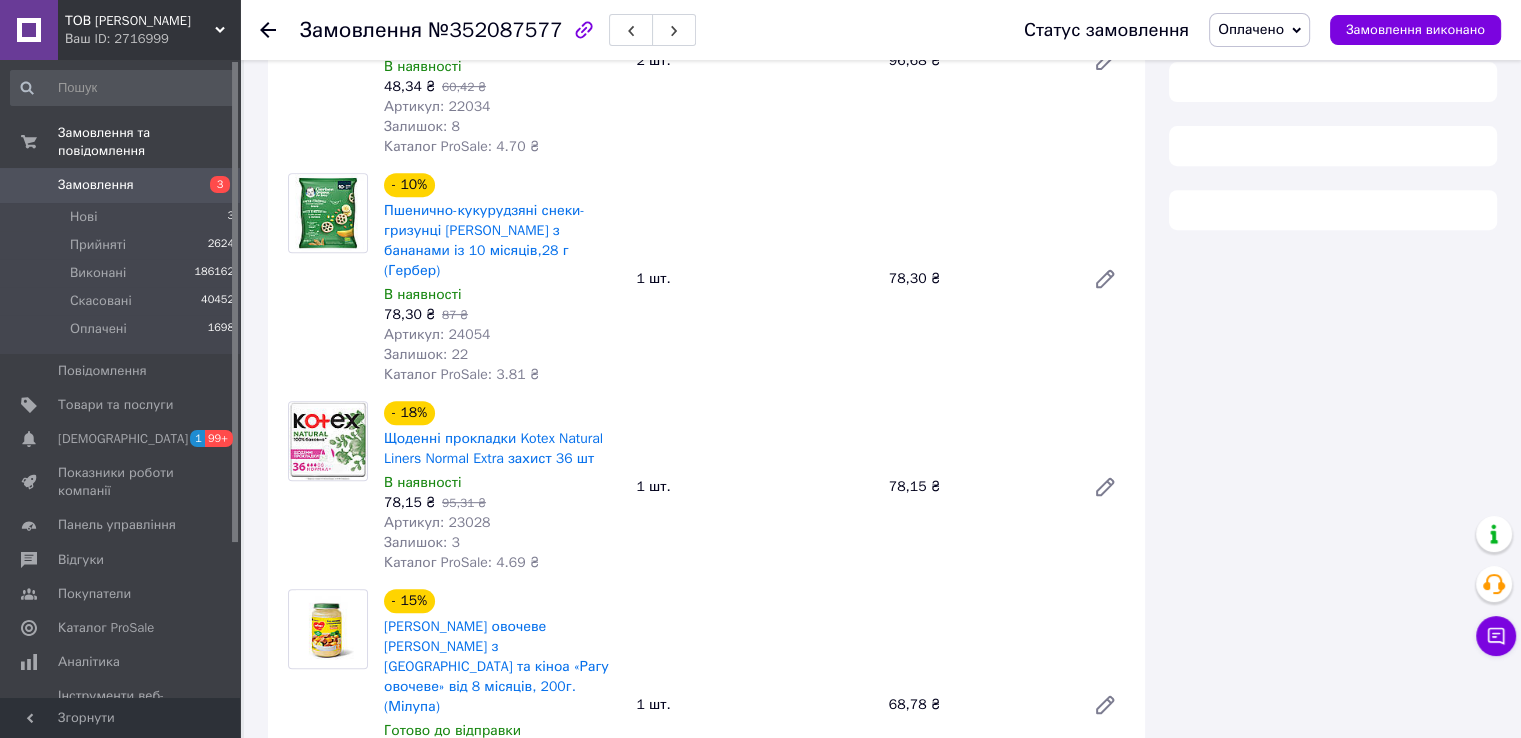 scroll, scrollTop: 854, scrollLeft: 0, axis: vertical 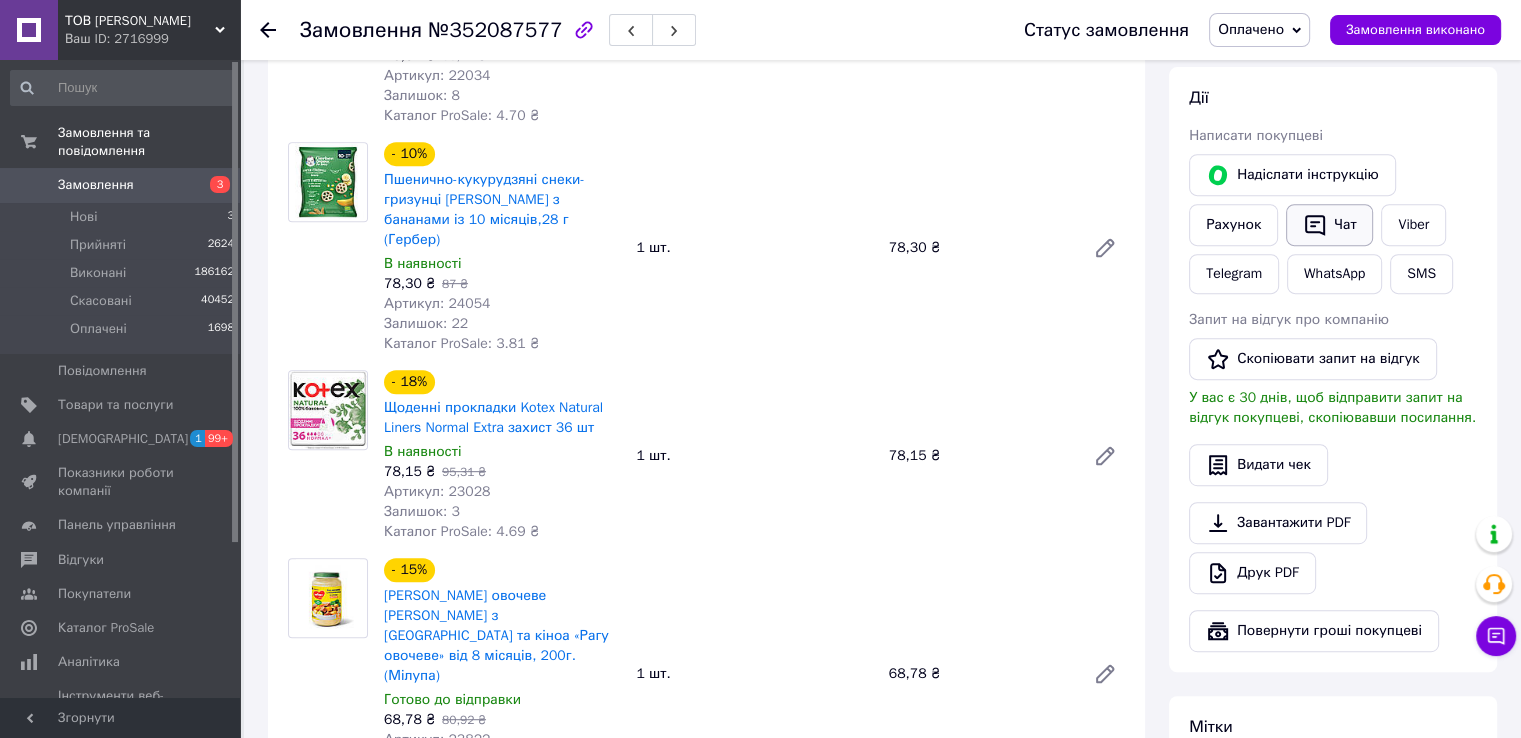 click on "Чат" at bounding box center [1329, 225] 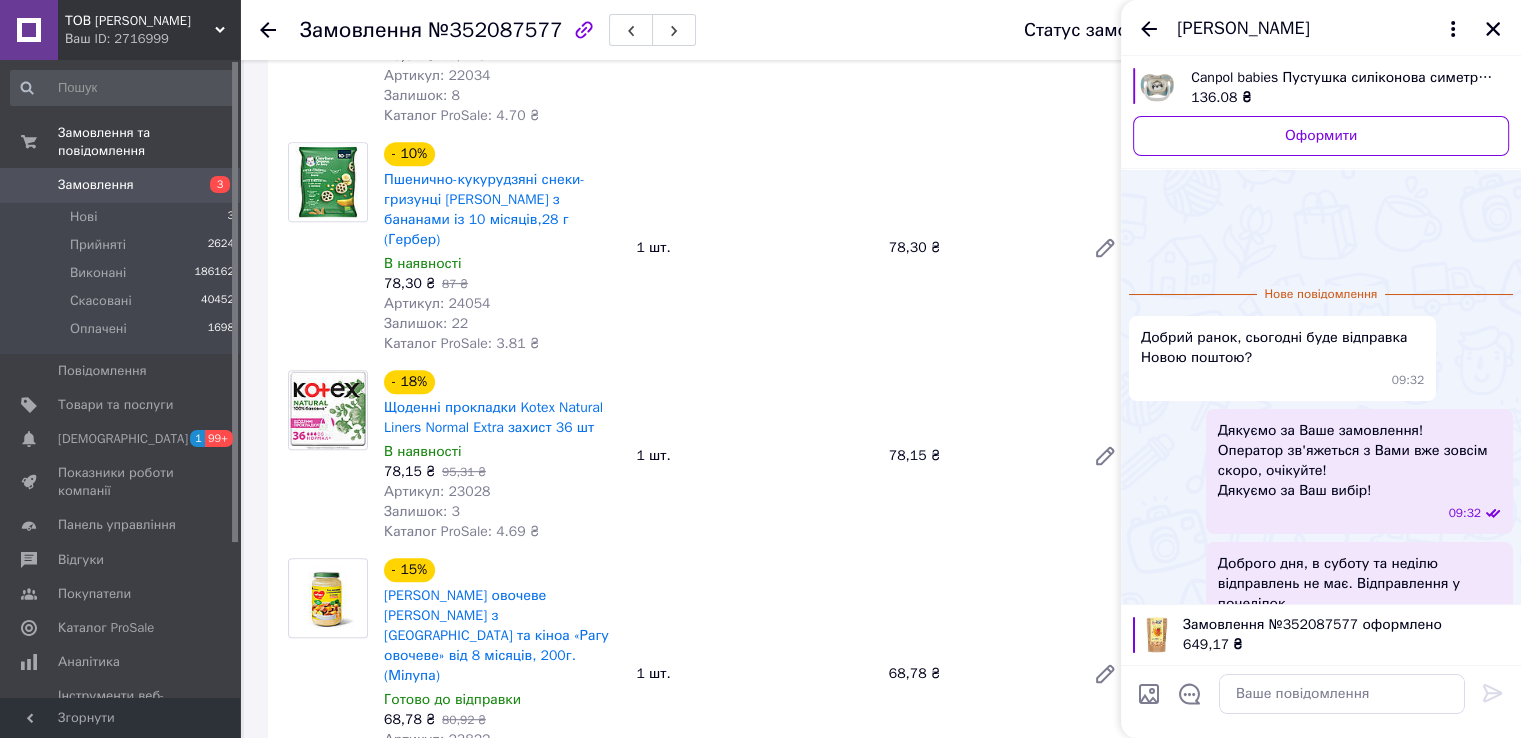 scroll, scrollTop: 115, scrollLeft: 0, axis: vertical 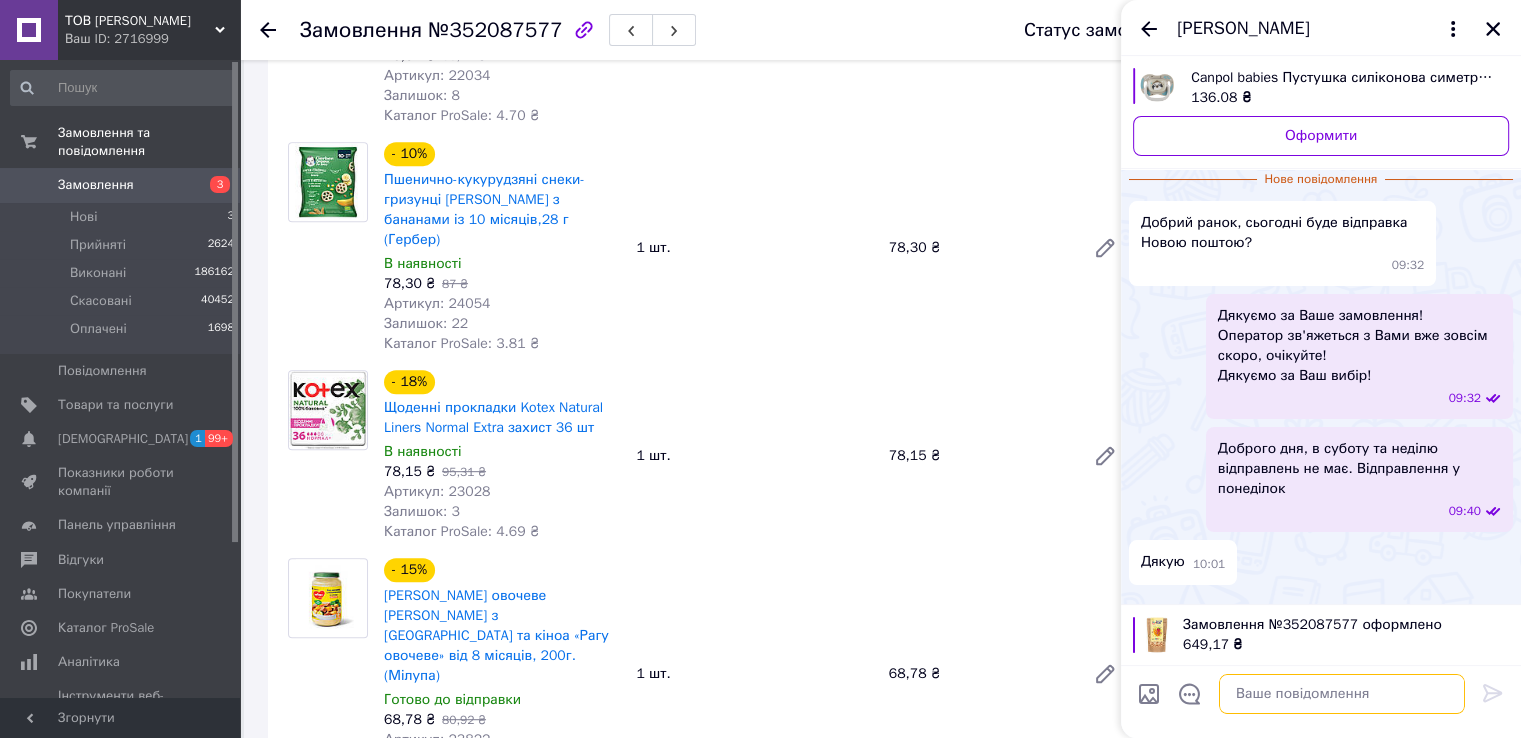 paste on "Добрий день. Ваше замовлення сплаченно. Відправка у пятницю.ТТН після 18:00. Дякуємо." 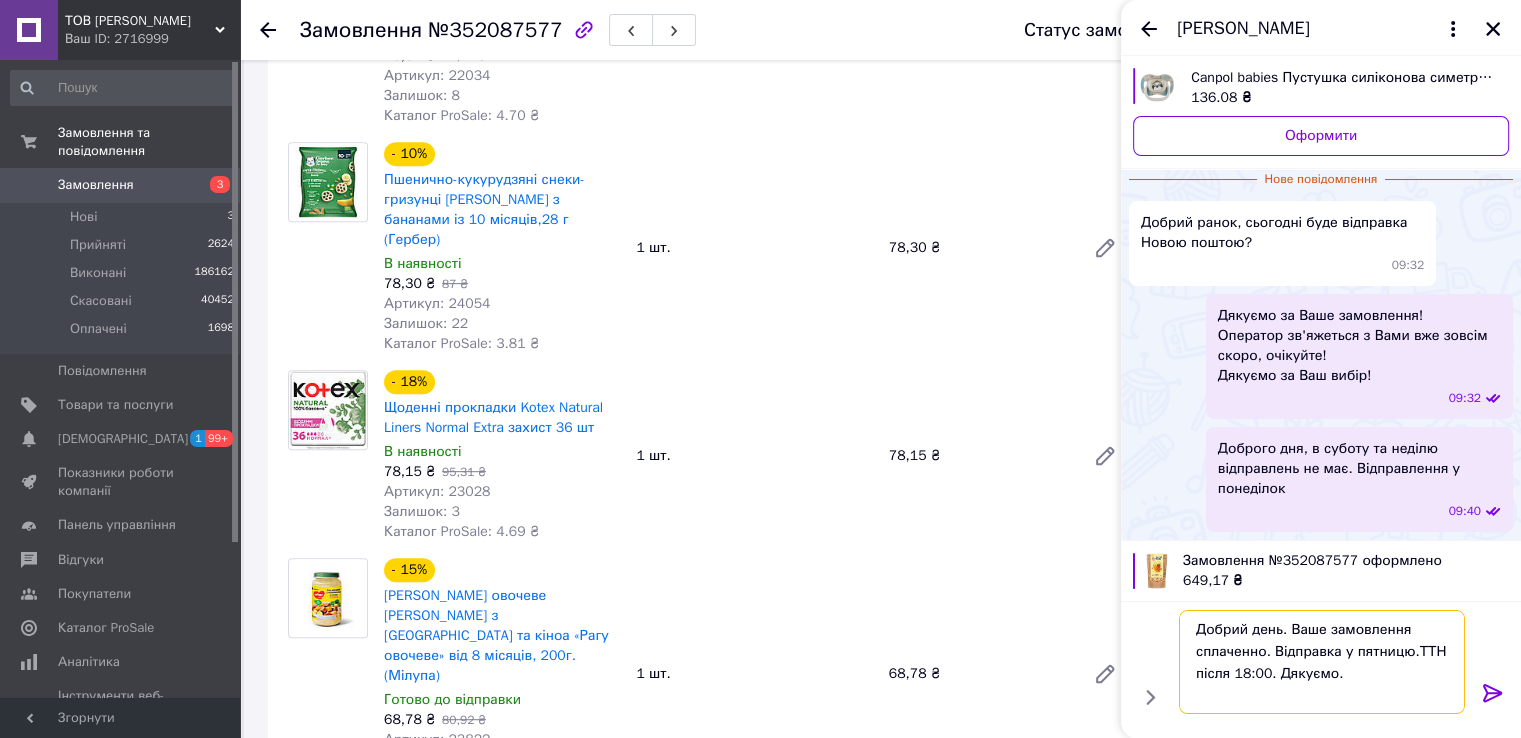 type 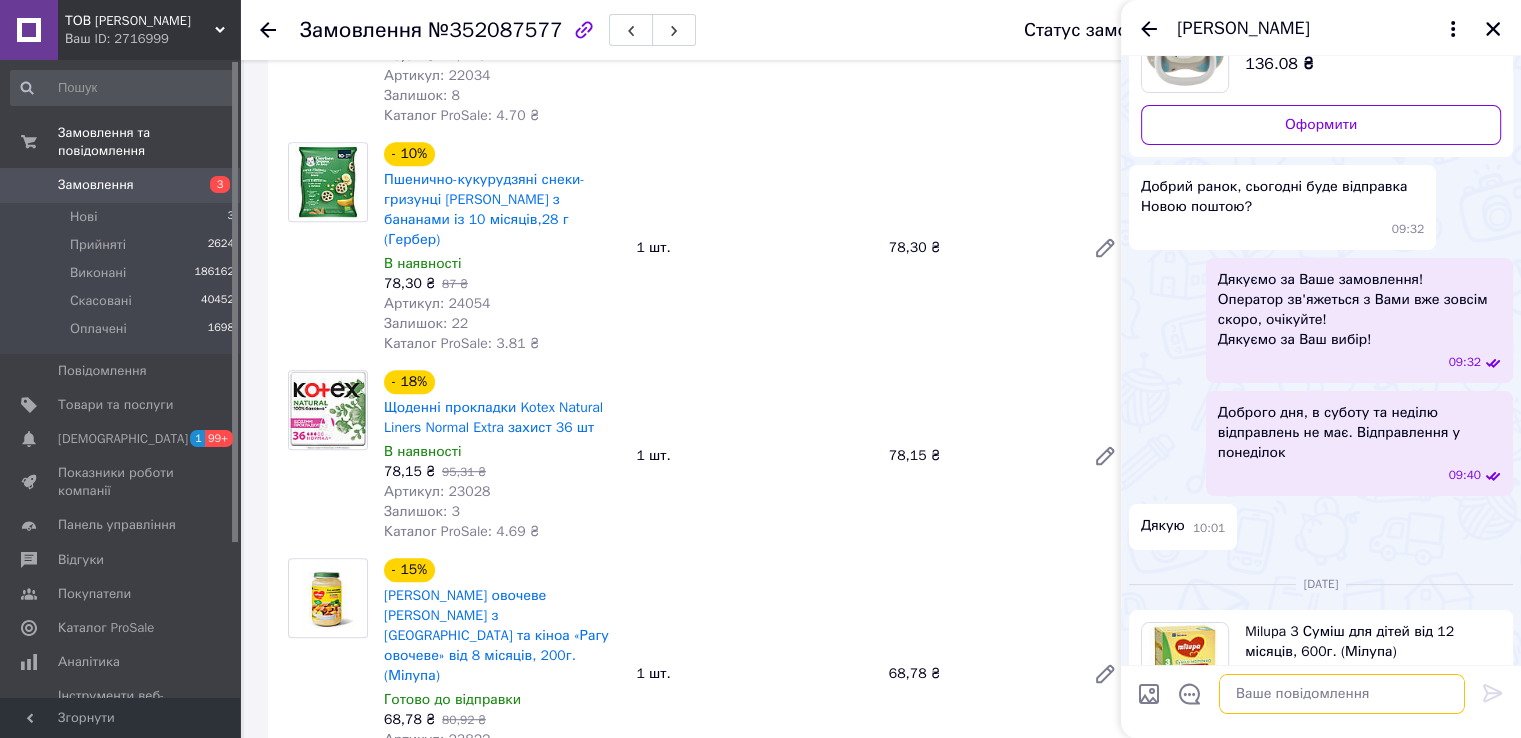 scroll, scrollTop: 28, scrollLeft: 0, axis: vertical 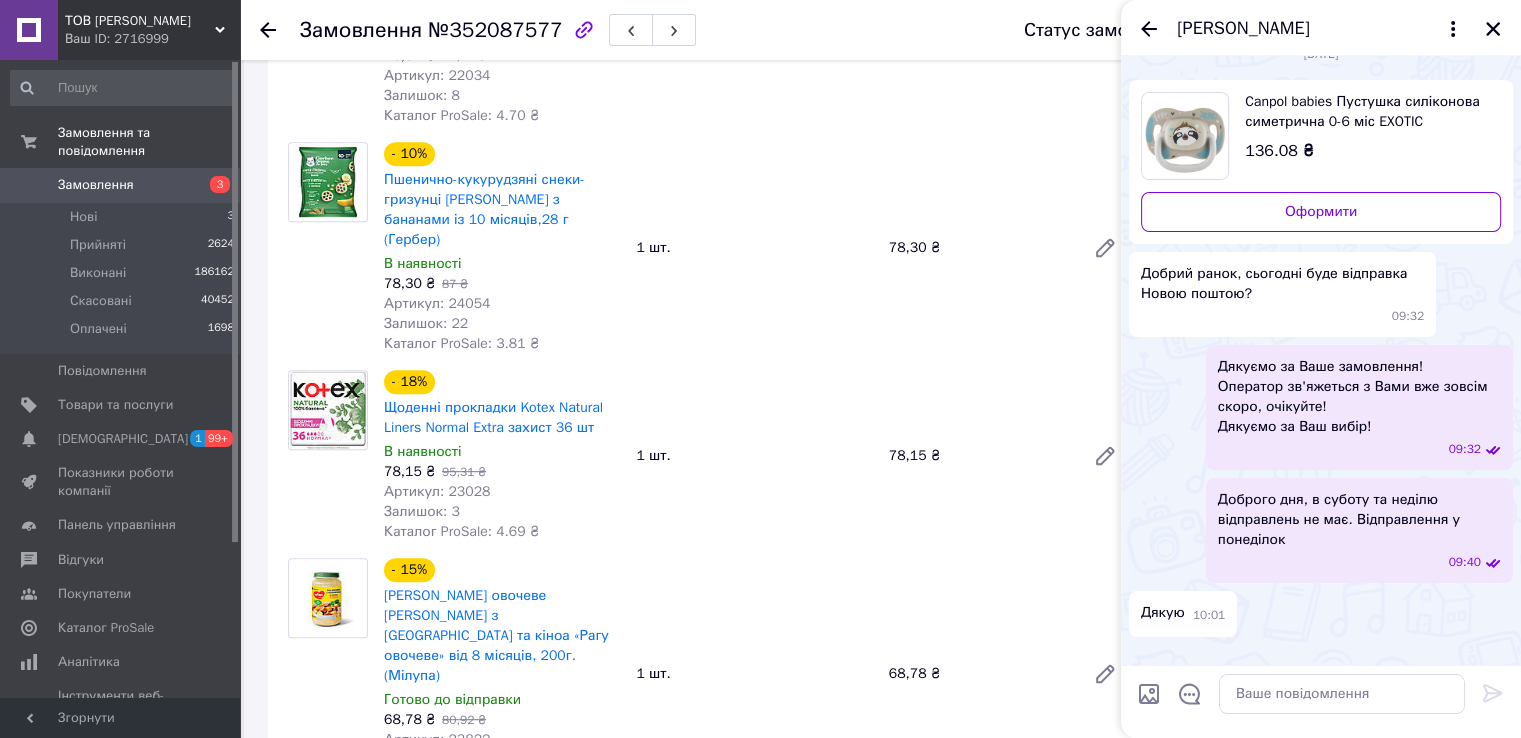 click 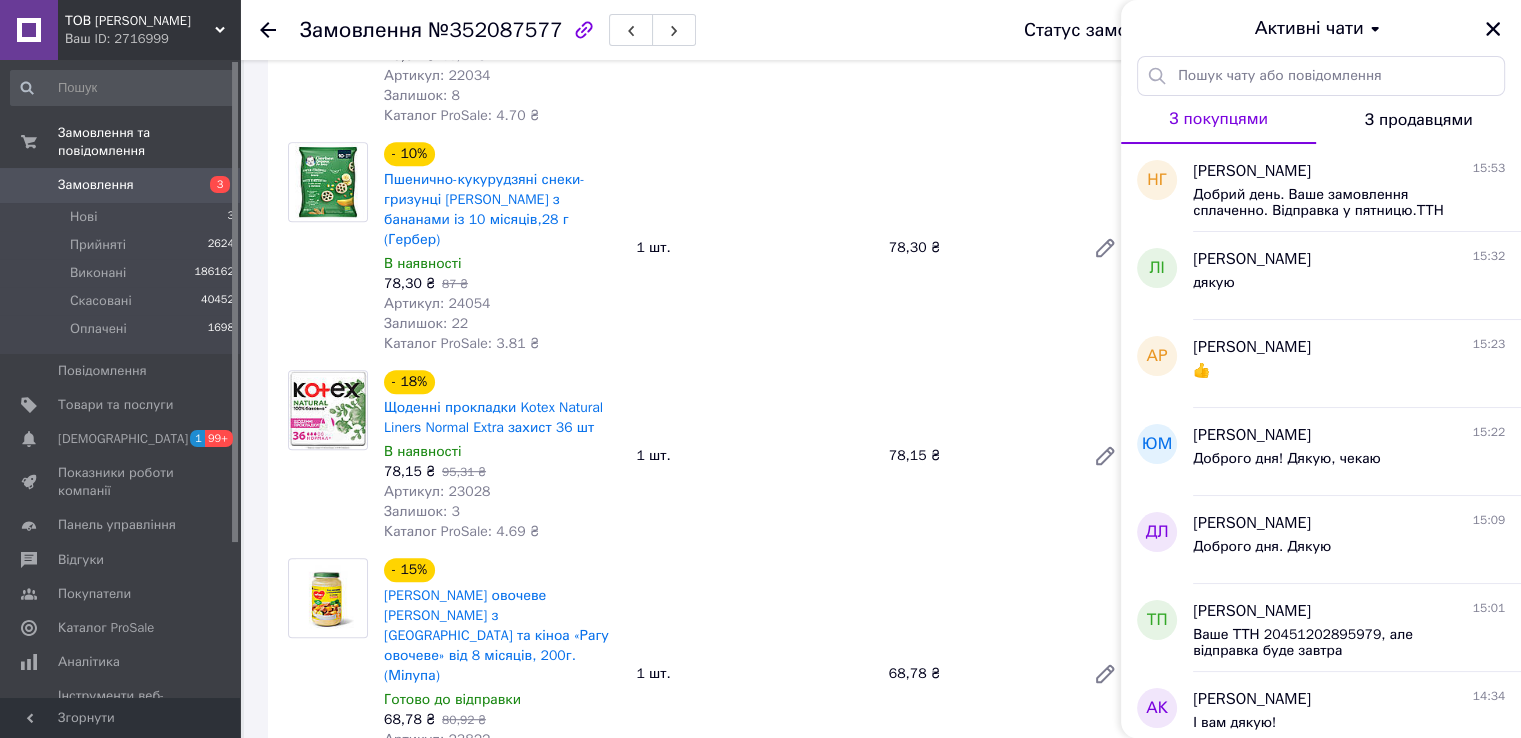 click 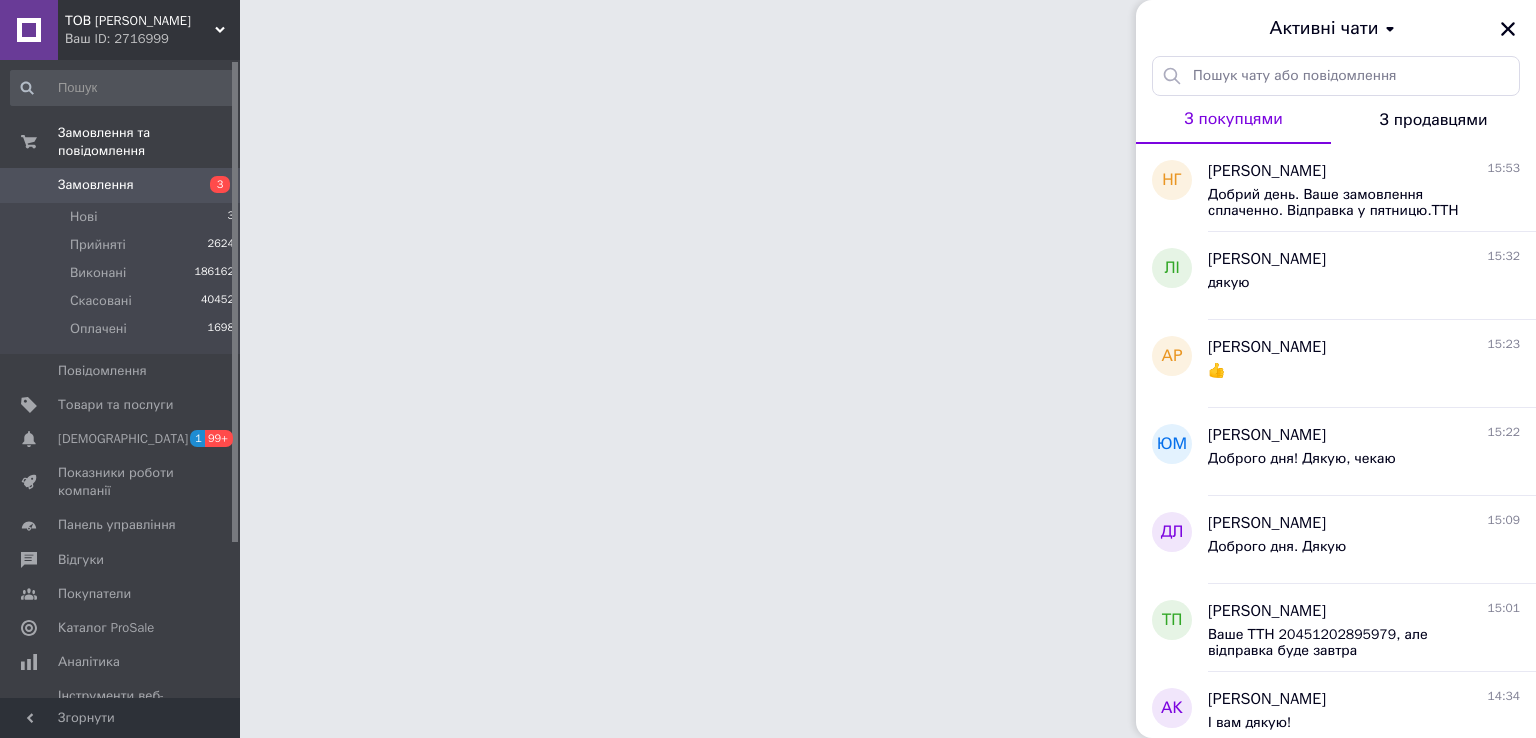 click 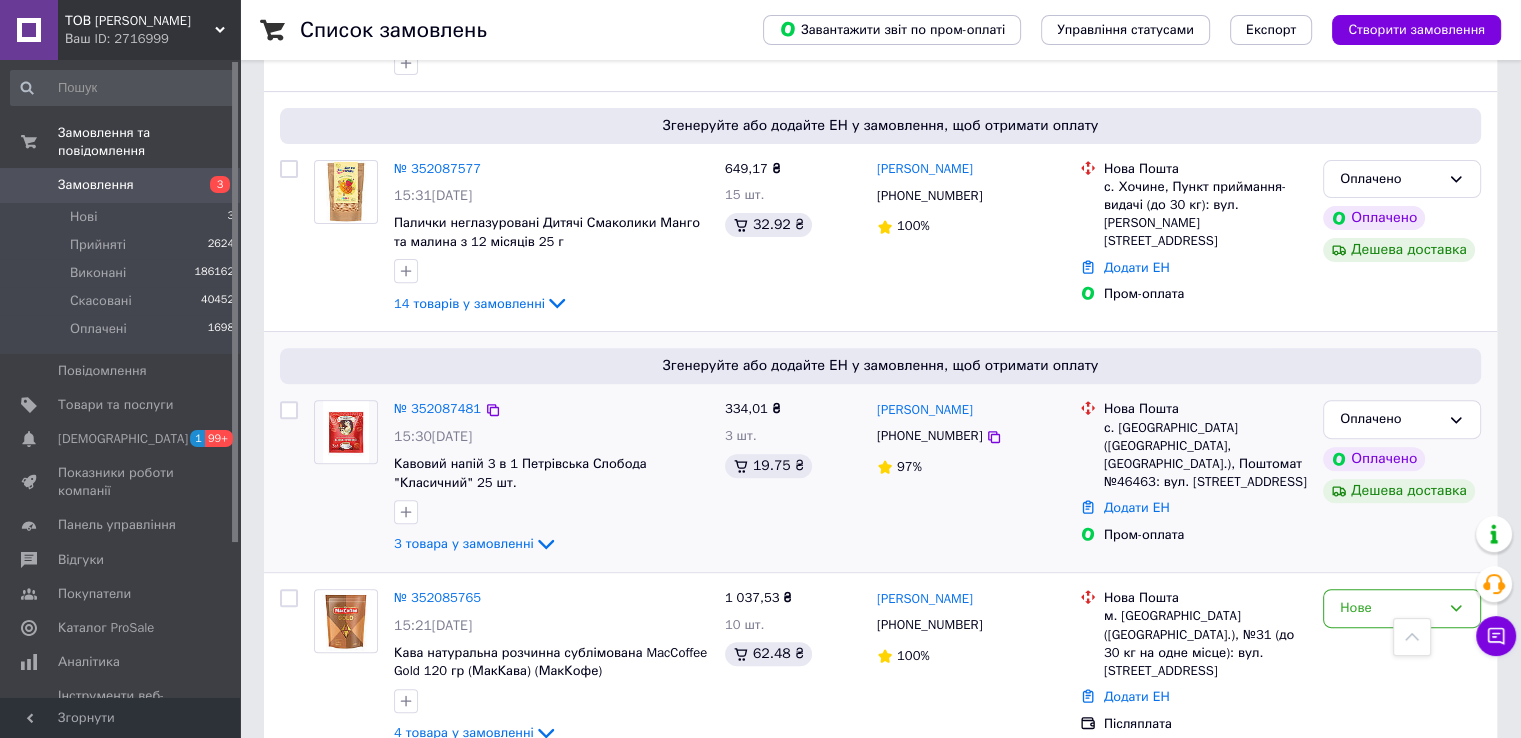 scroll, scrollTop: 700, scrollLeft: 0, axis: vertical 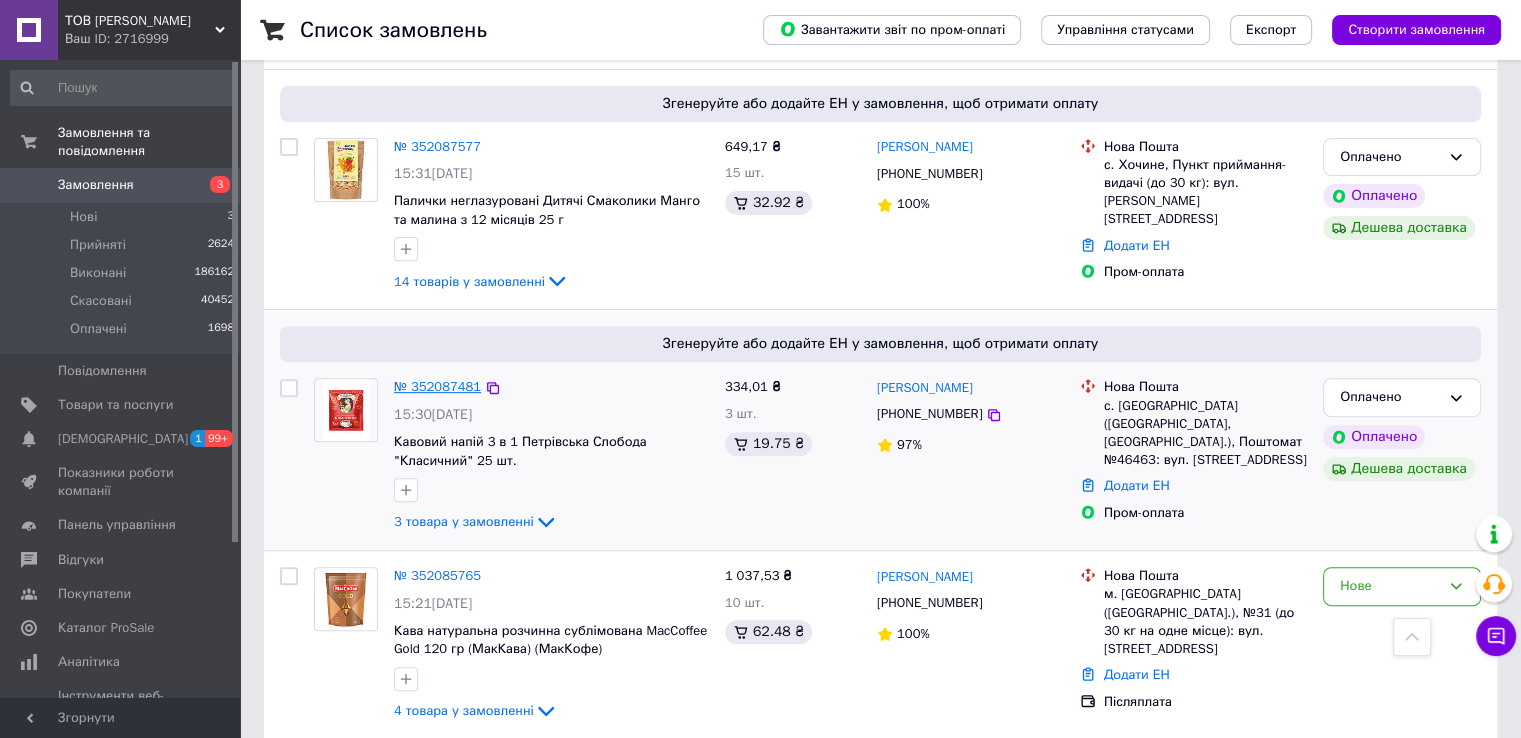 click on "№ 352087481" at bounding box center [437, 386] 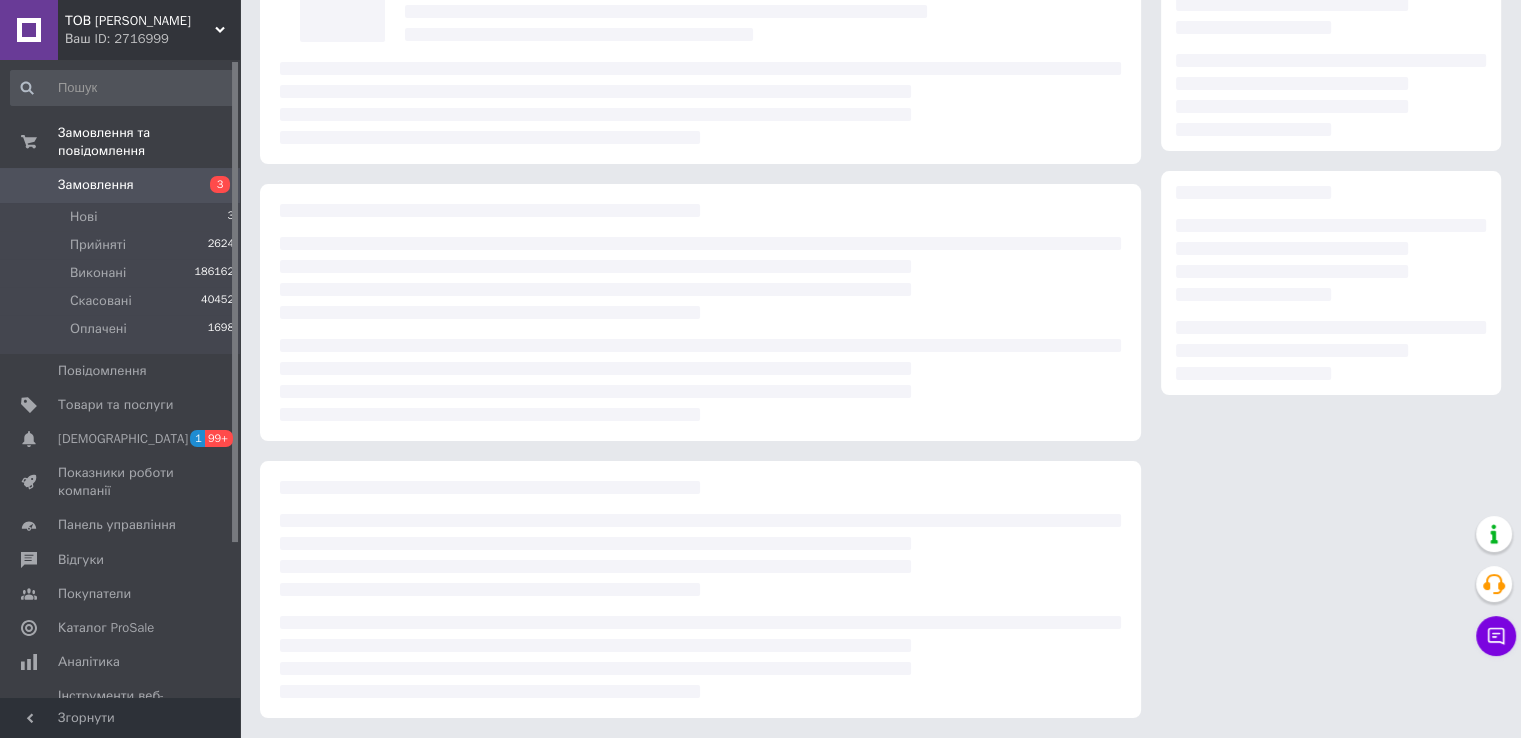 scroll, scrollTop: 700, scrollLeft: 0, axis: vertical 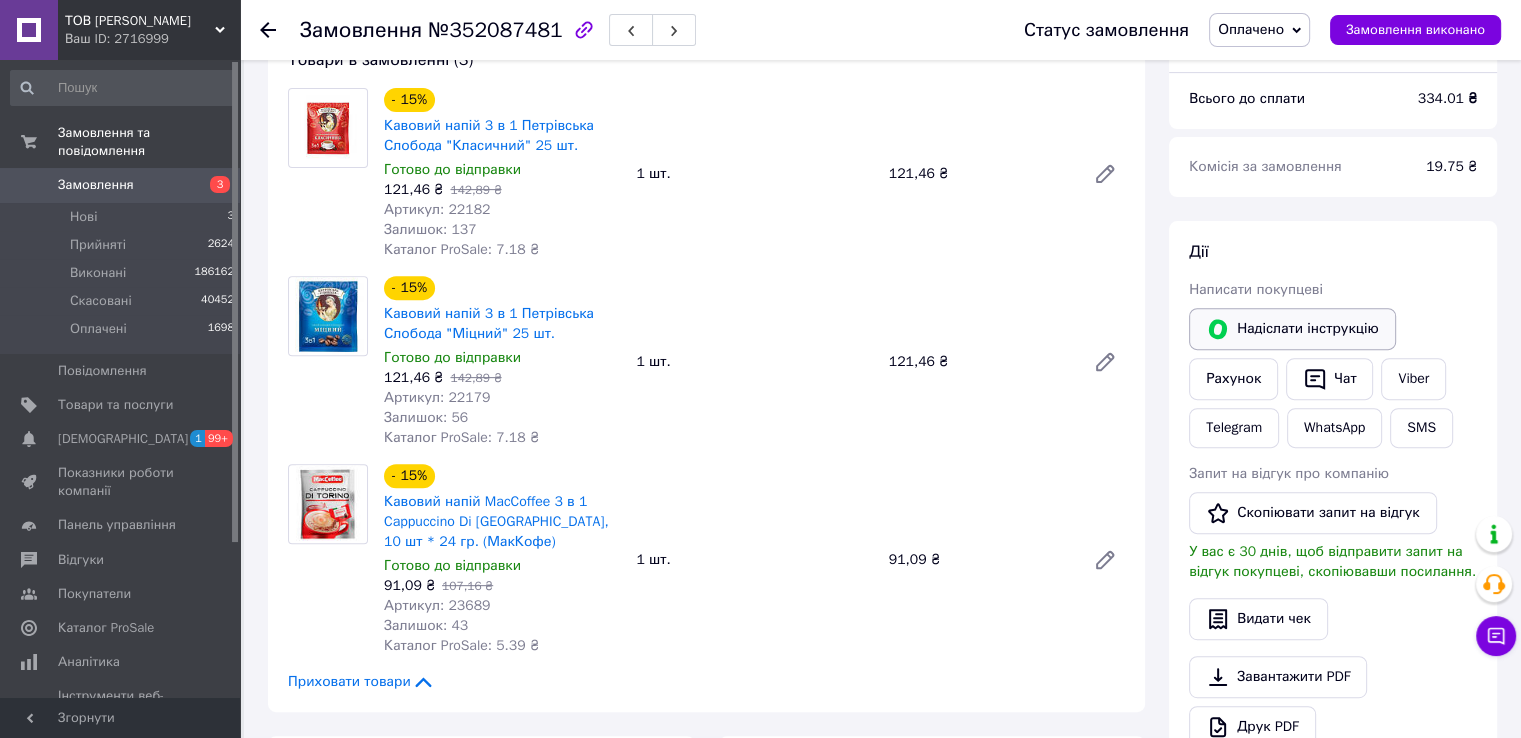 click on "Надіслати інструкцію" at bounding box center (1292, 329) 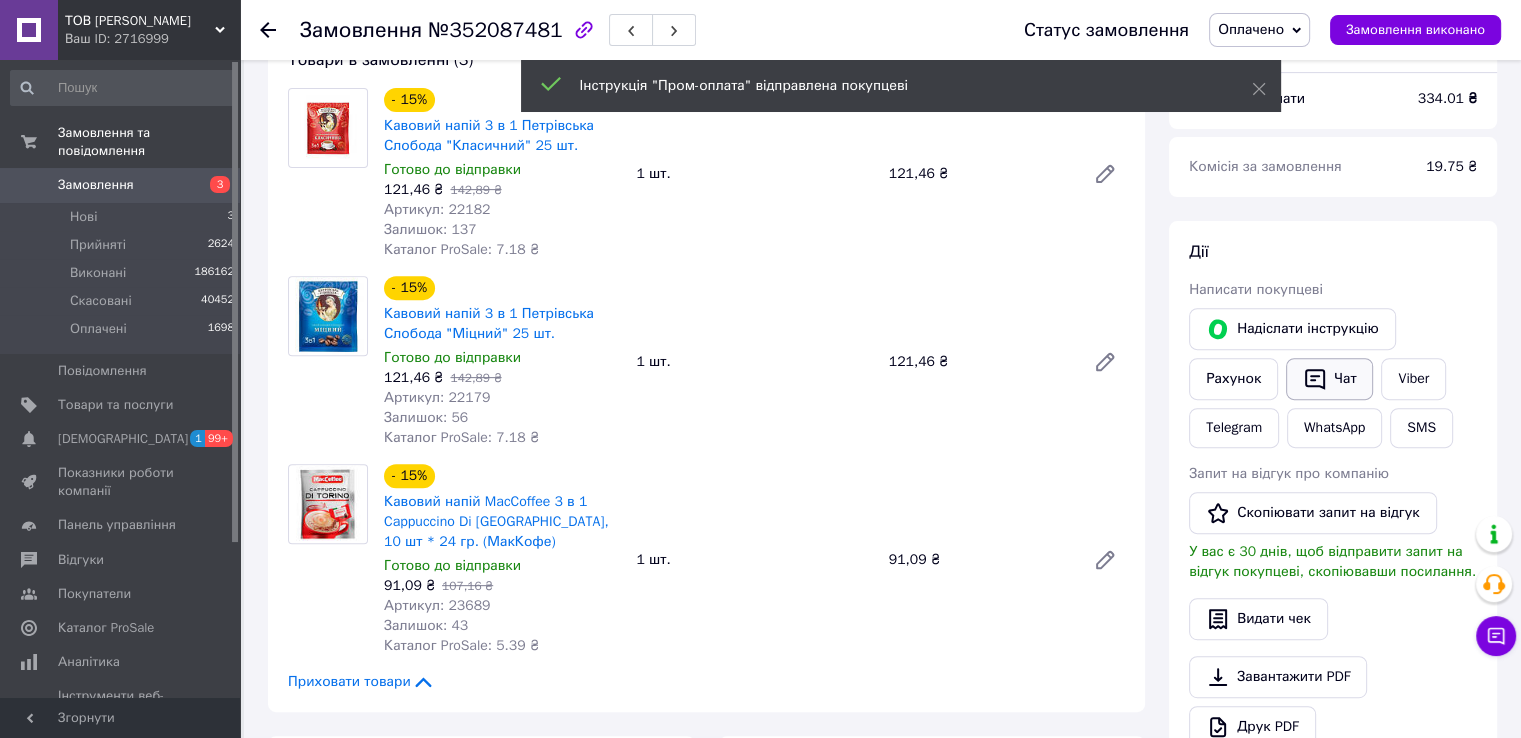 click on "Чат" at bounding box center [1329, 379] 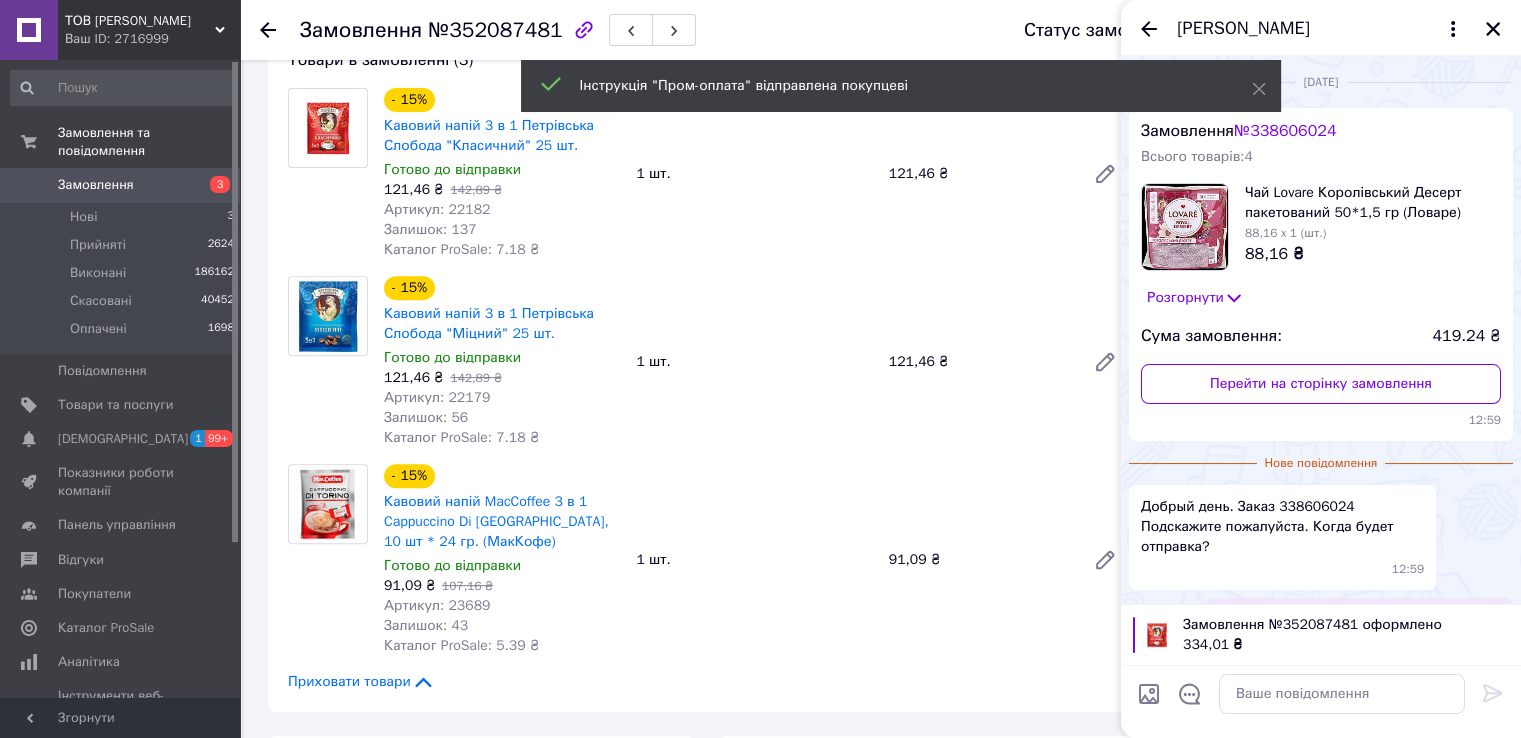 scroll, scrollTop: 284, scrollLeft: 0, axis: vertical 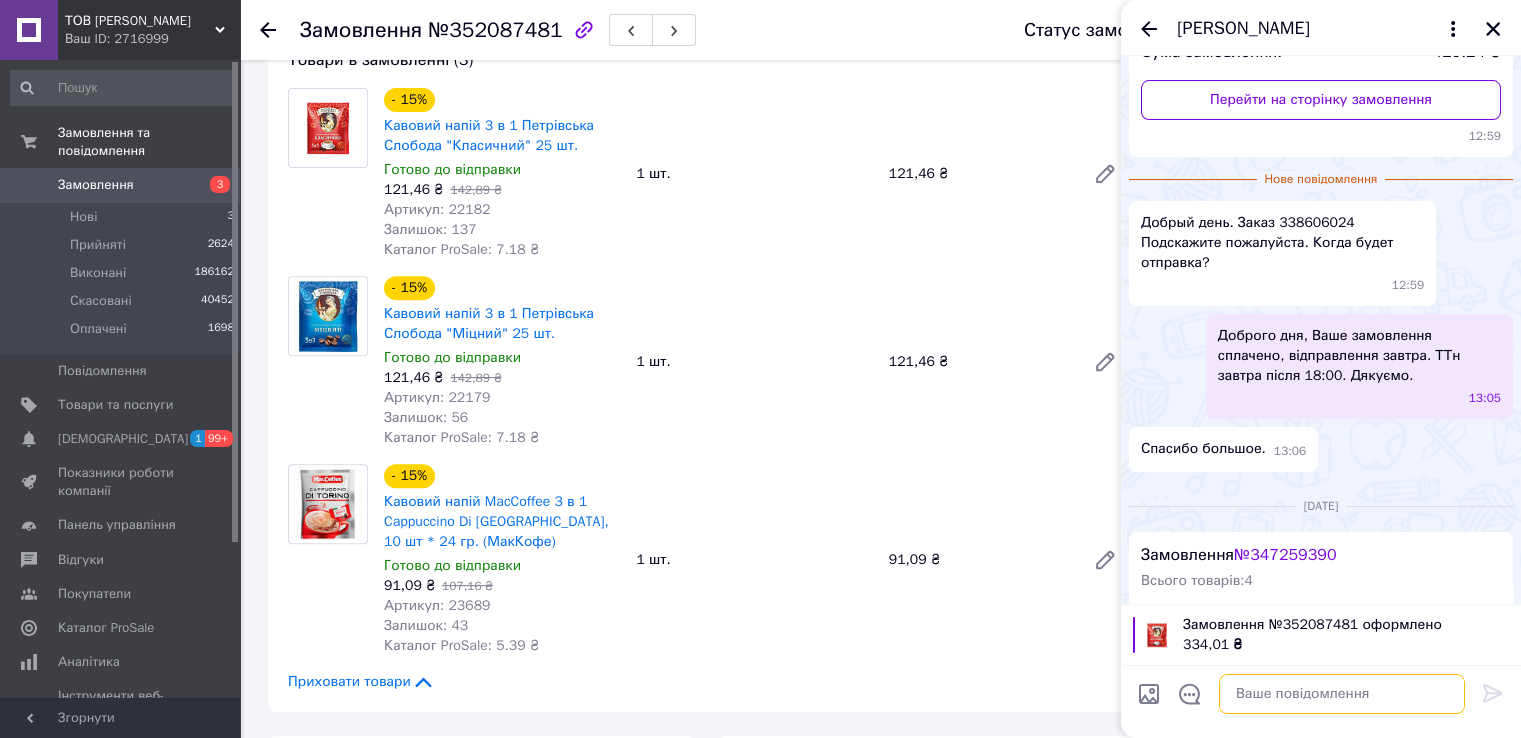 paste on "Добрий день. Ваше замовлення сплаченно. Відправка у пятницю.ТТН після 18:00. Дякуємо." 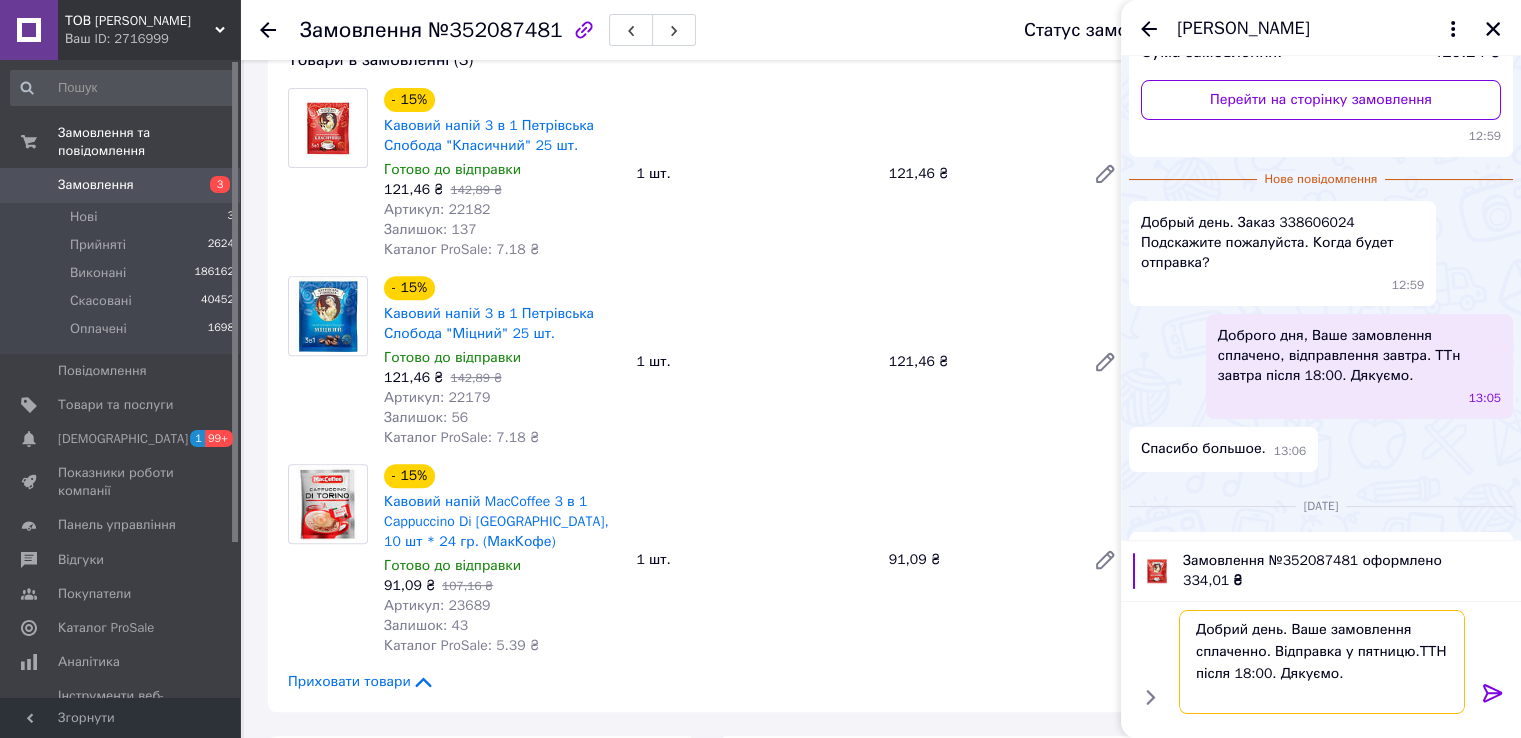 type 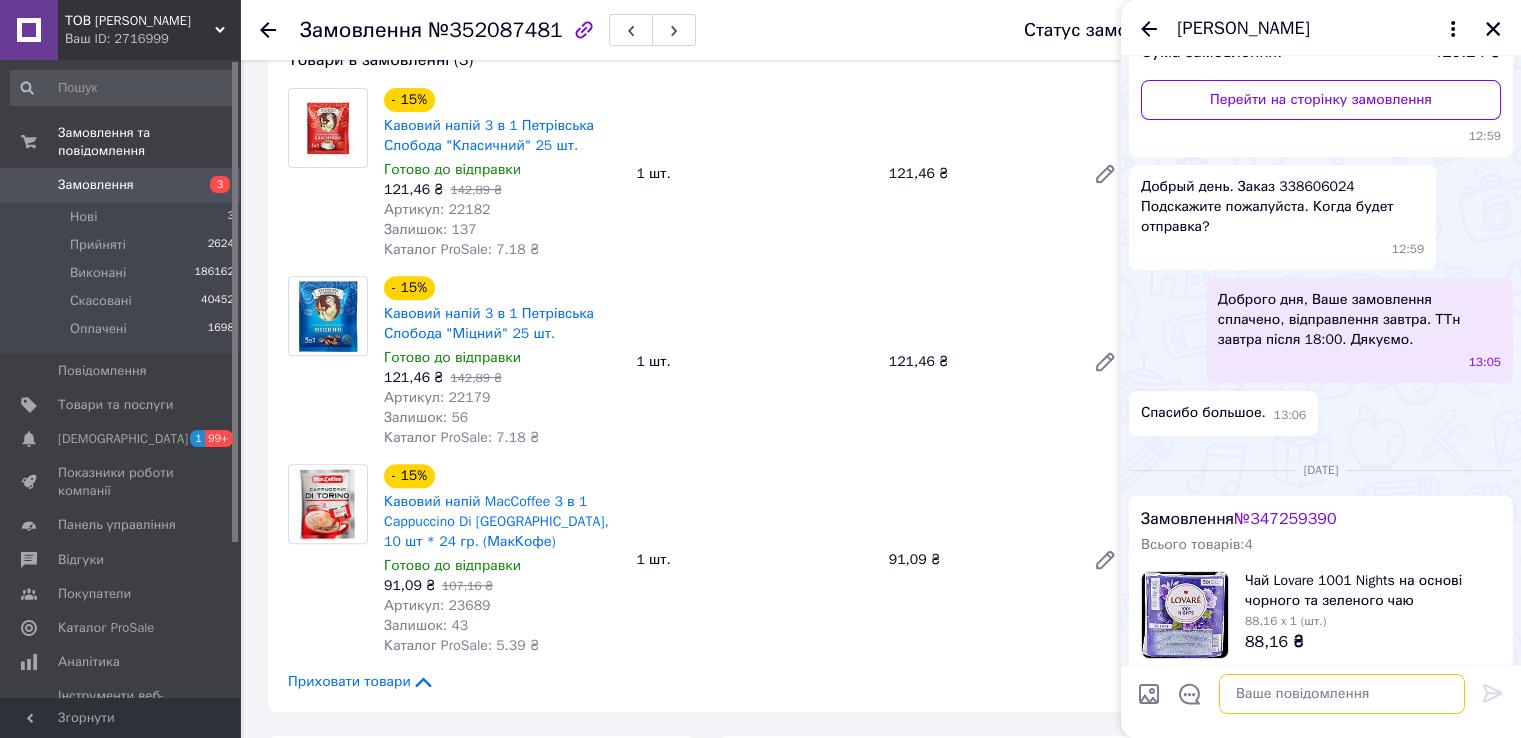 scroll, scrollTop: 248, scrollLeft: 0, axis: vertical 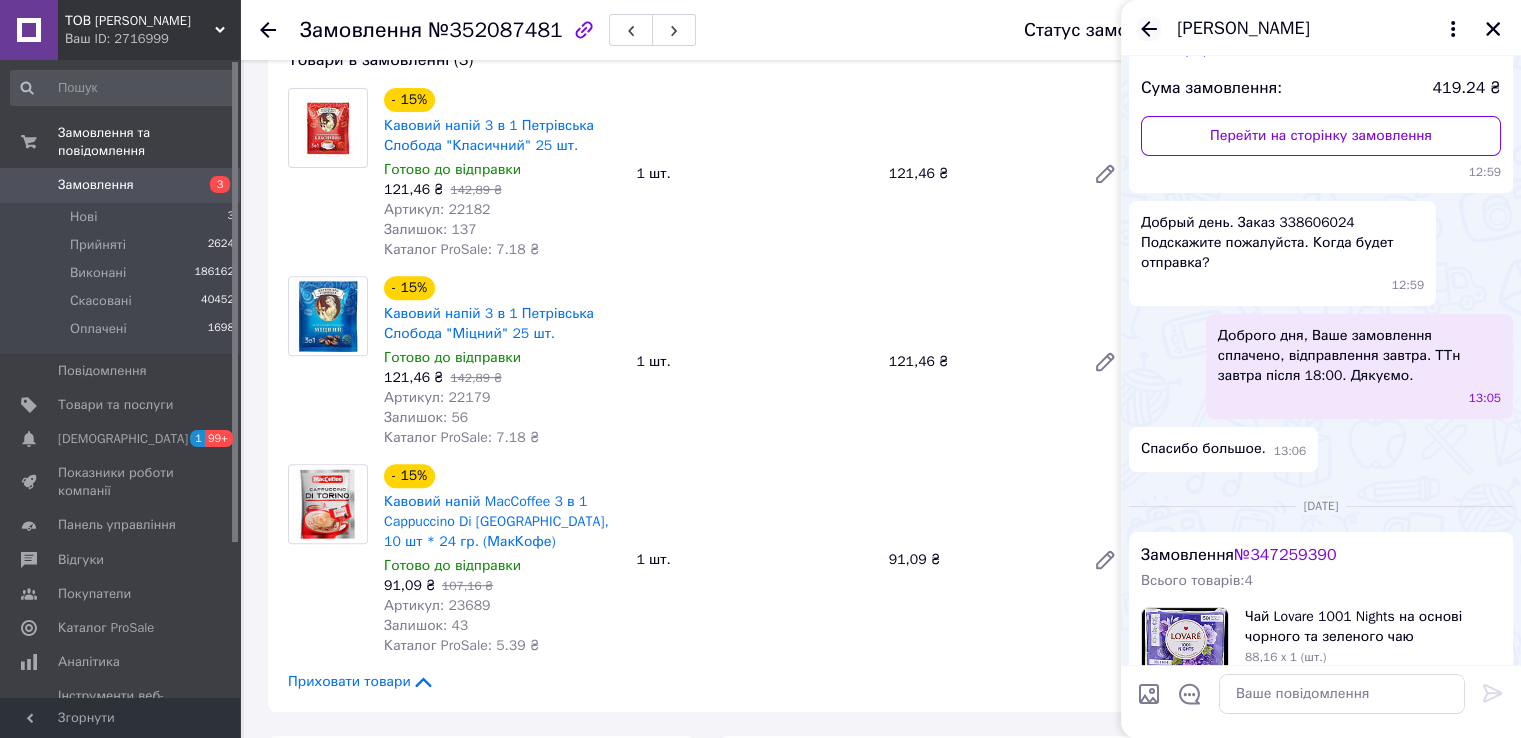 click 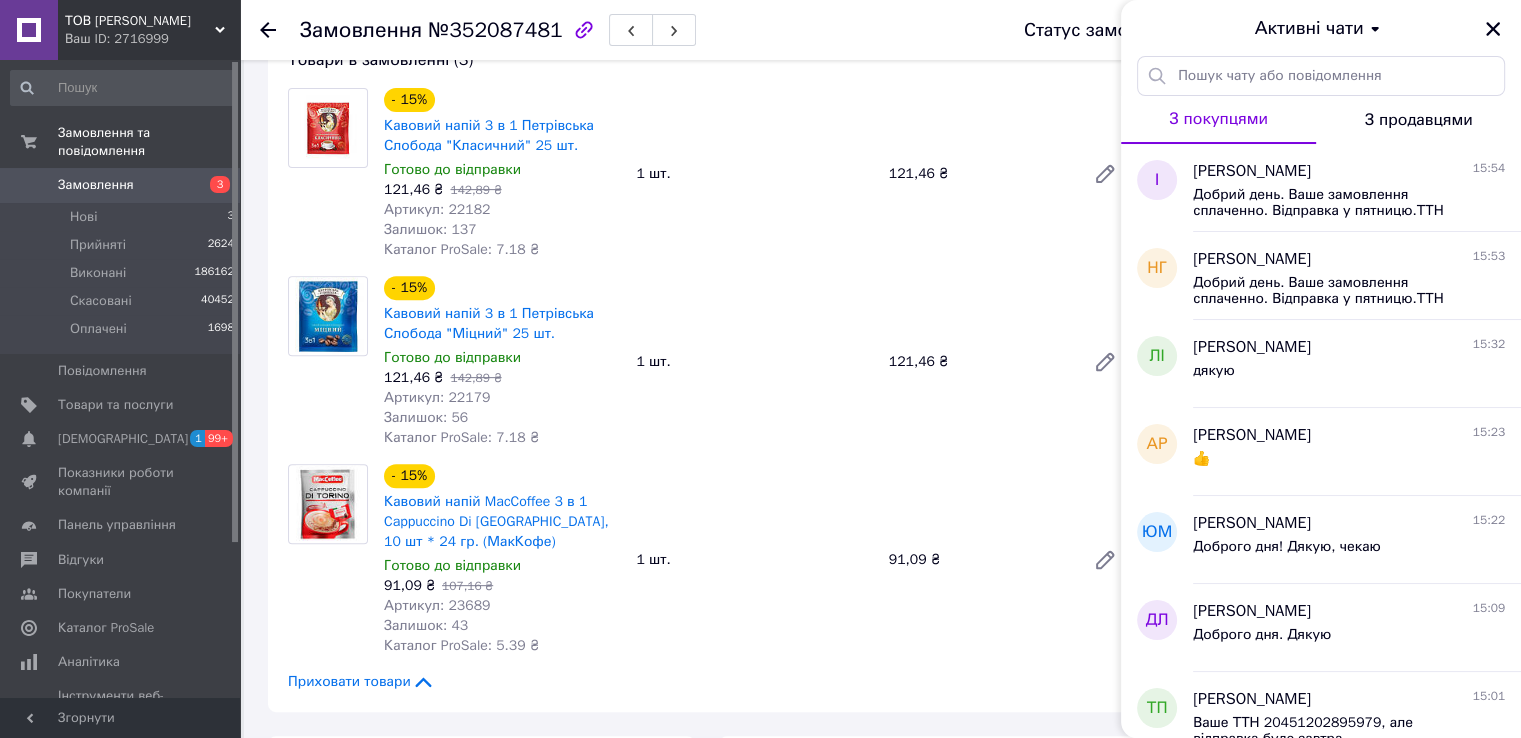 drag, startPoint x: 1496, startPoint y: 28, endPoint x: 898, endPoint y: 99, distance: 602.20013 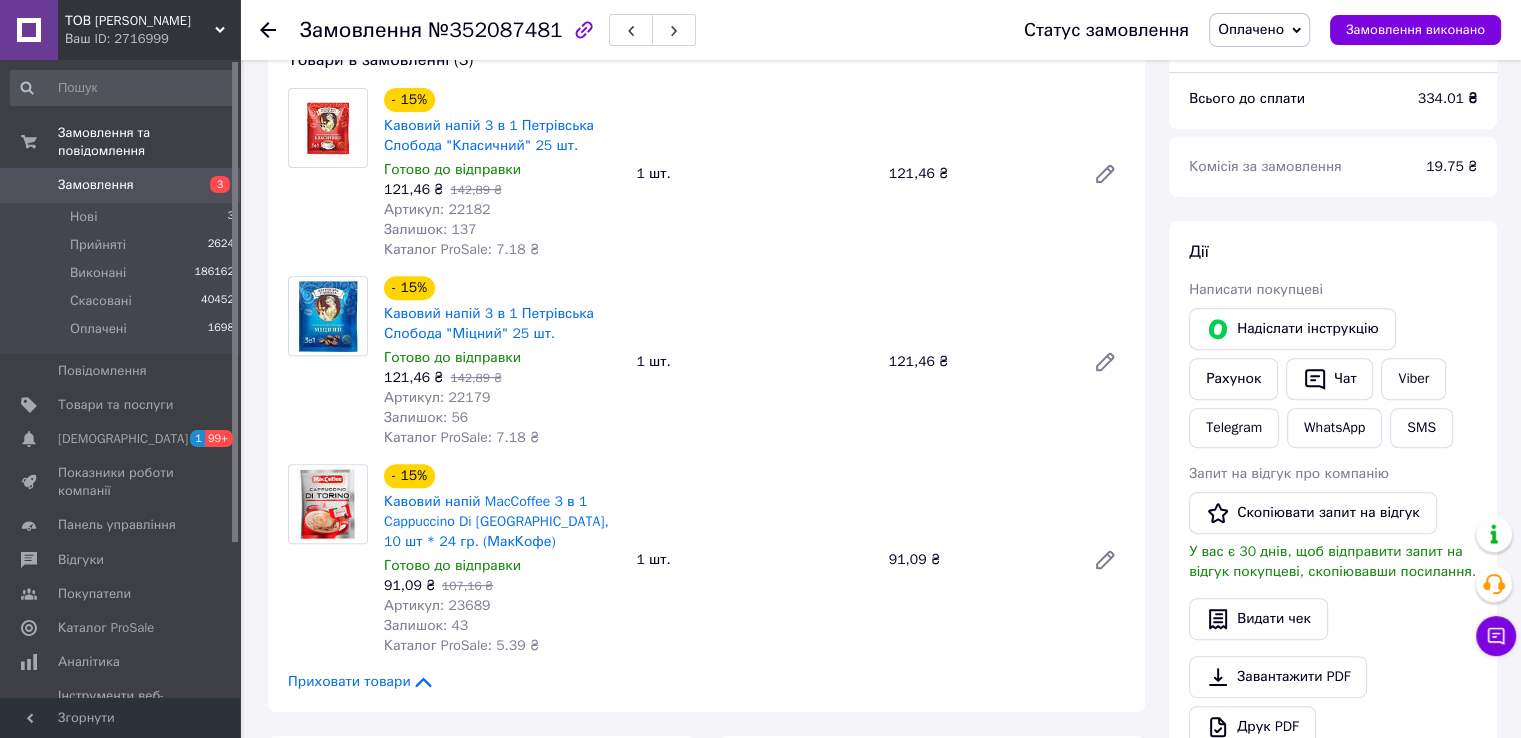 drag, startPoint x: 267, startPoint y: 31, endPoint x: 352, endPoint y: 0, distance: 90.47652 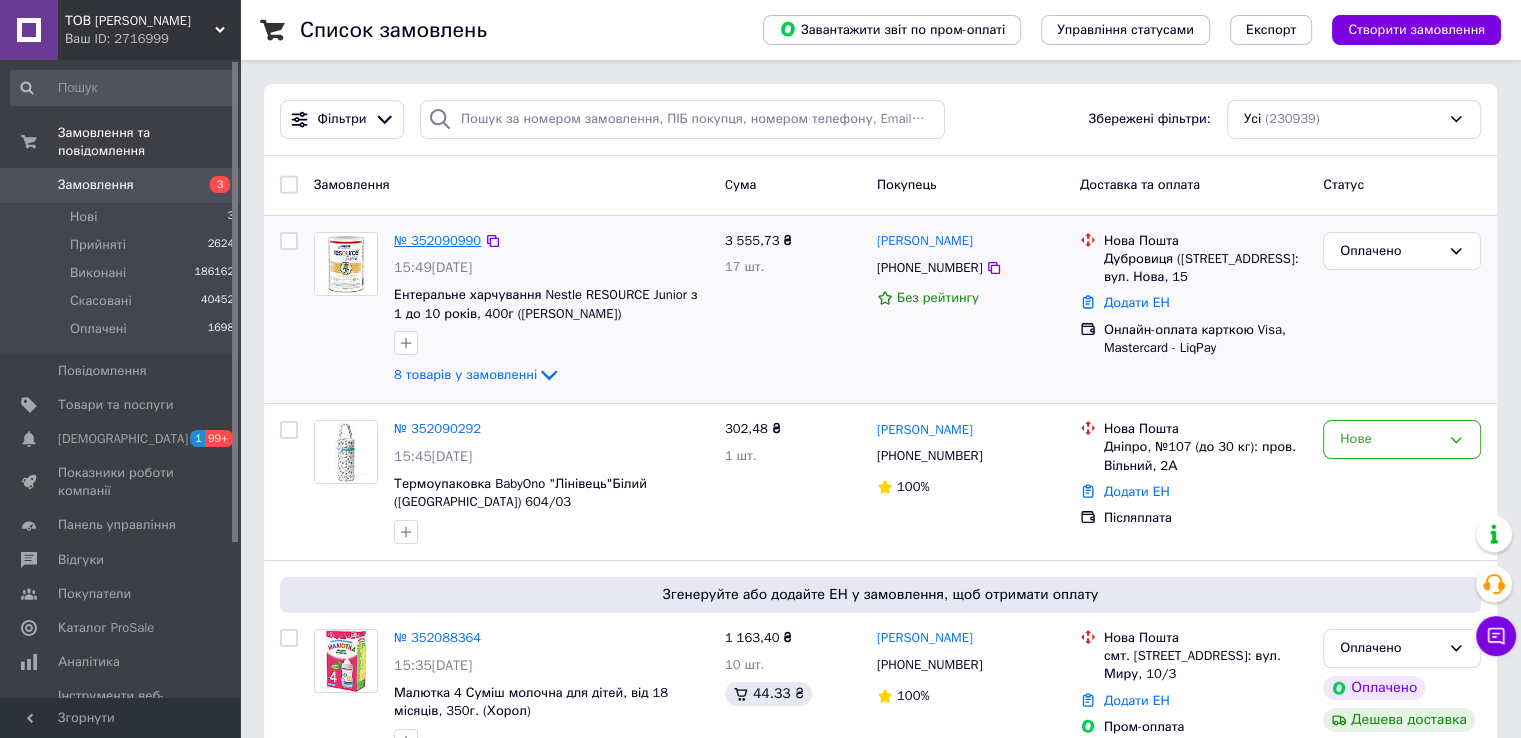 click on "№ 352090990" at bounding box center (437, 240) 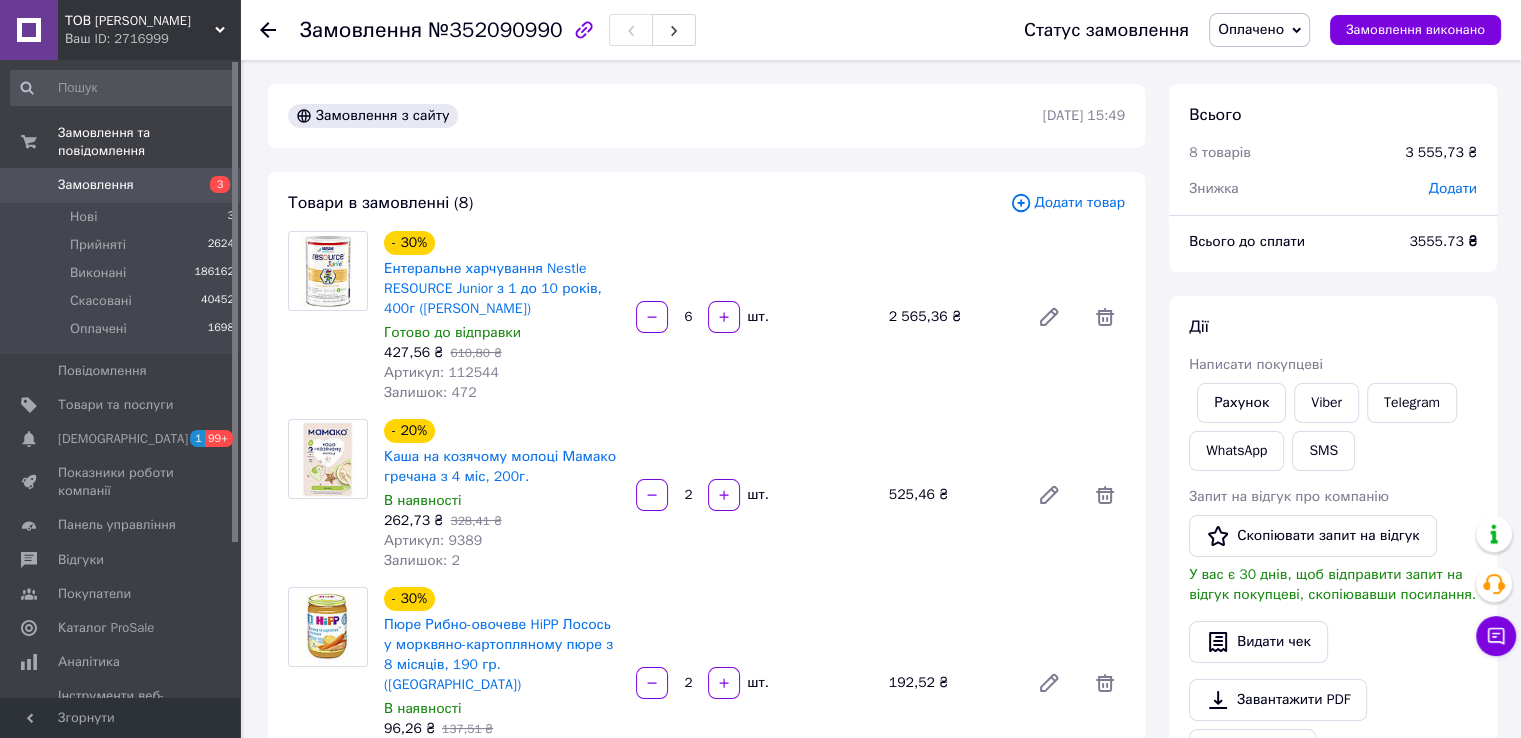 click 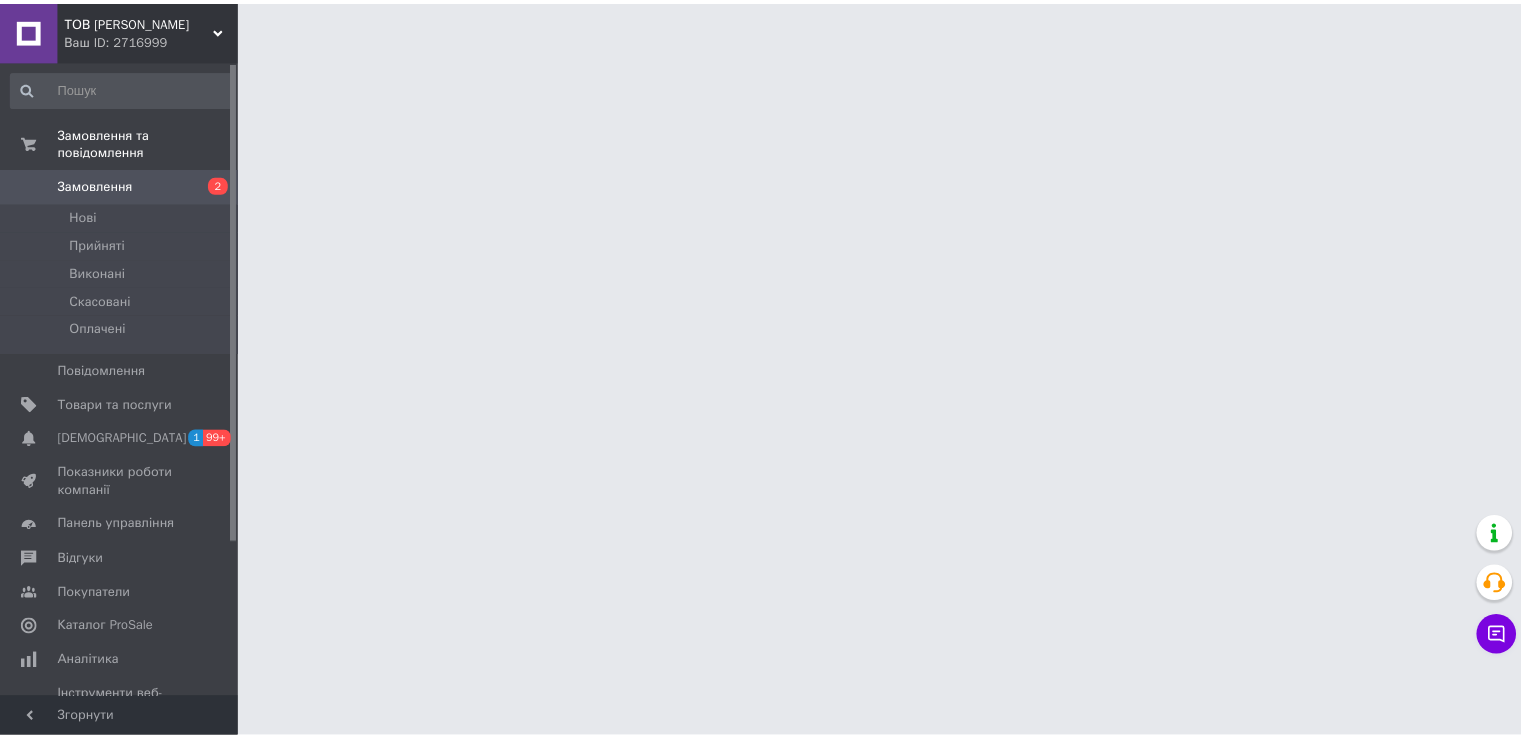 scroll, scrollTop: 0, scrollLeft: 0, axis: both 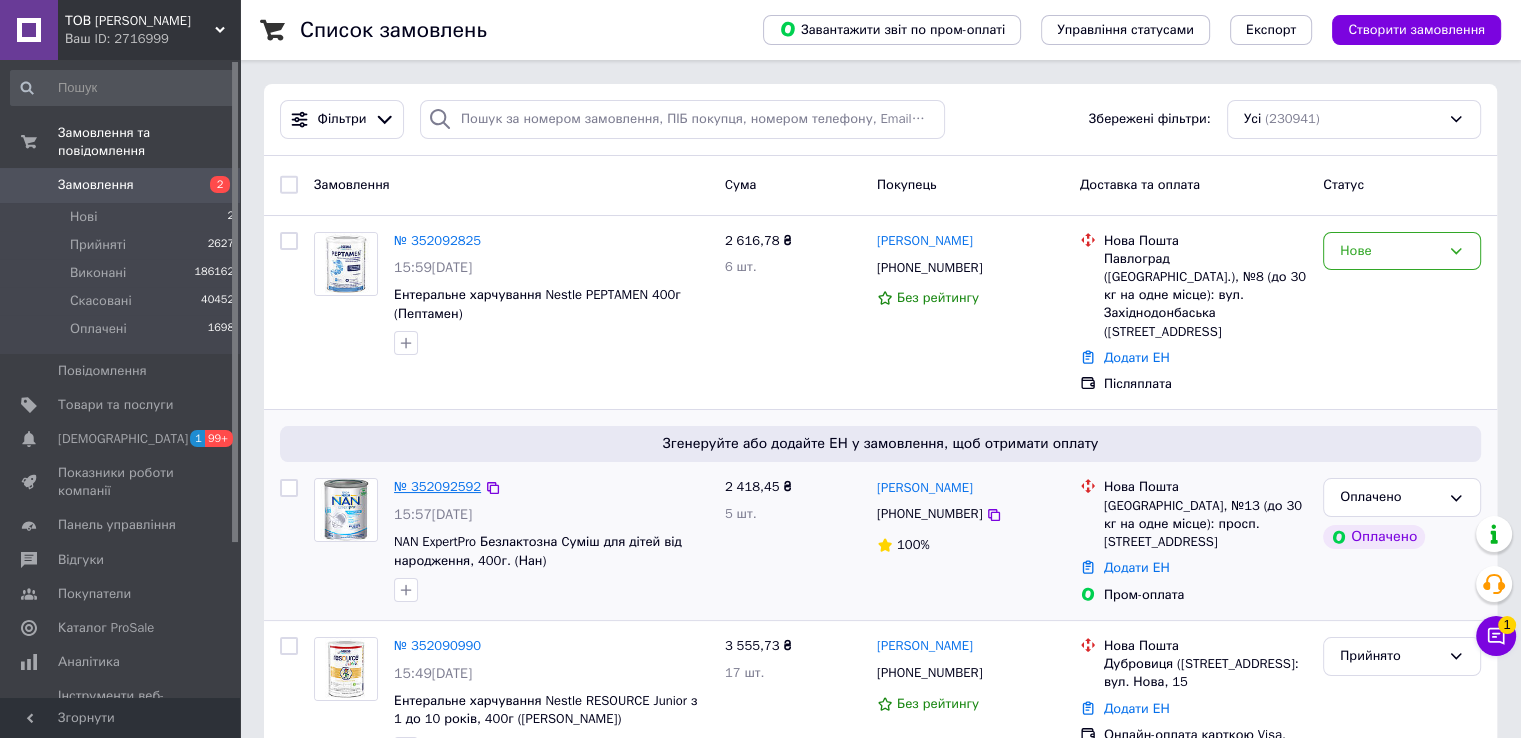 click on "№ 352092592" at bounding box center (437, 486) 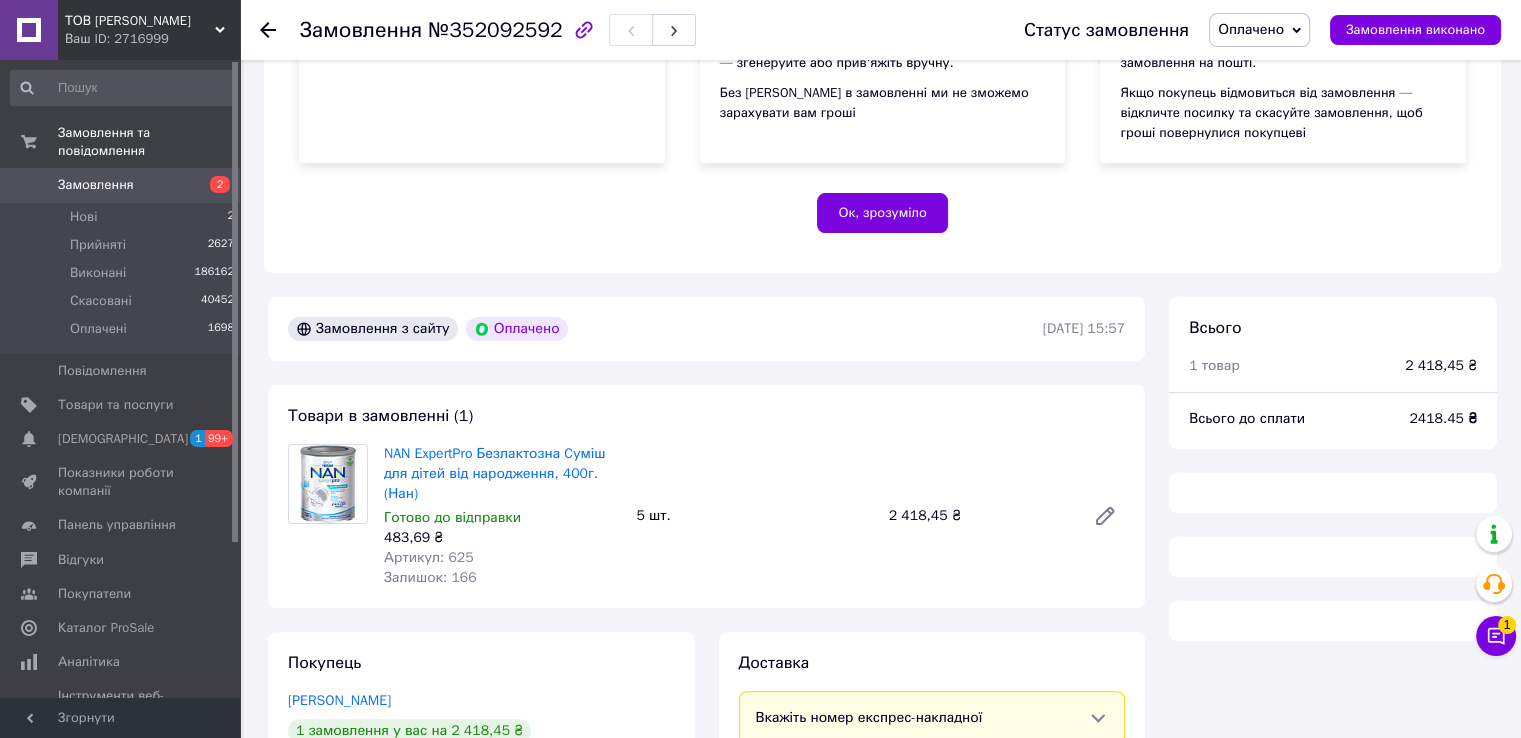 scroll, scrollTop: 500, scrollLeft: 0, axis: vertical 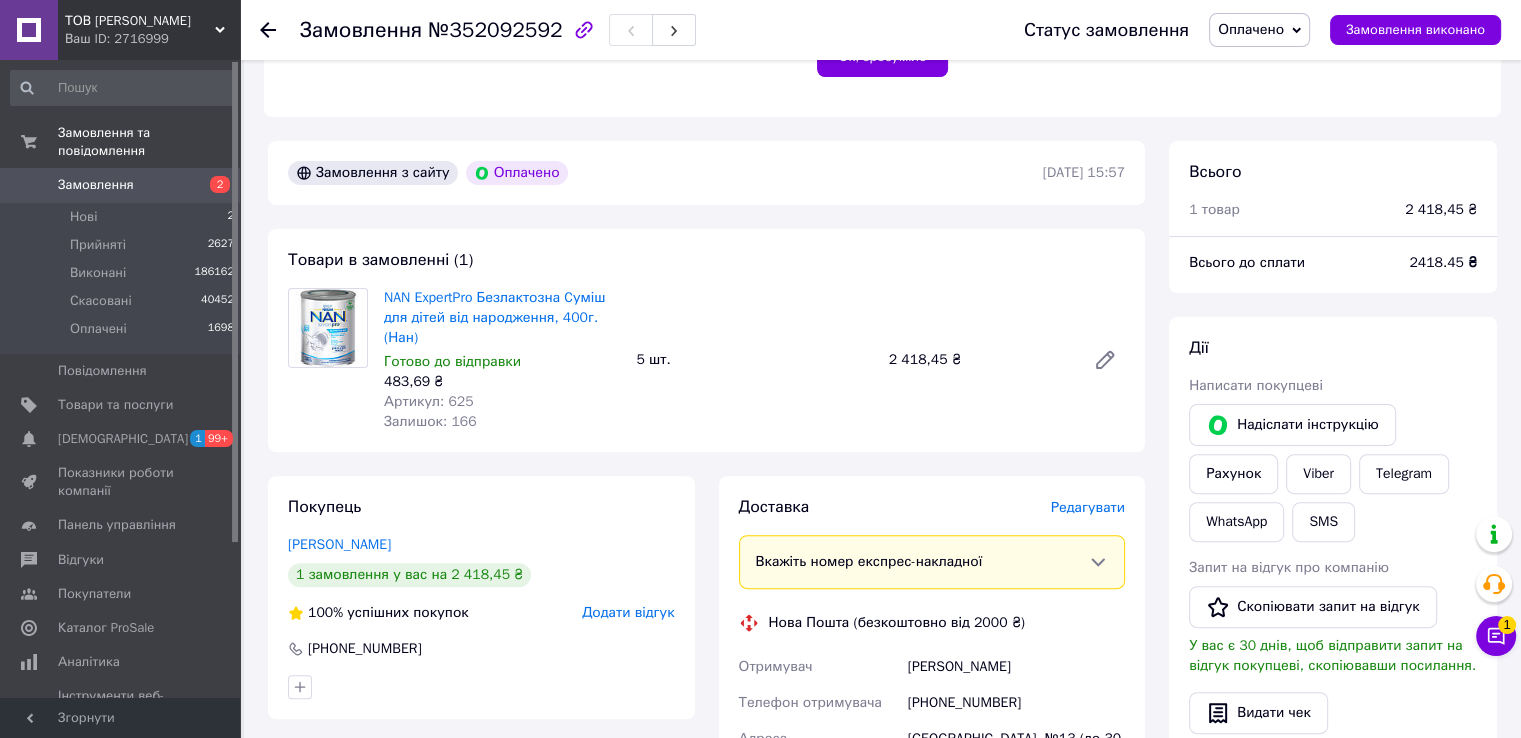 click 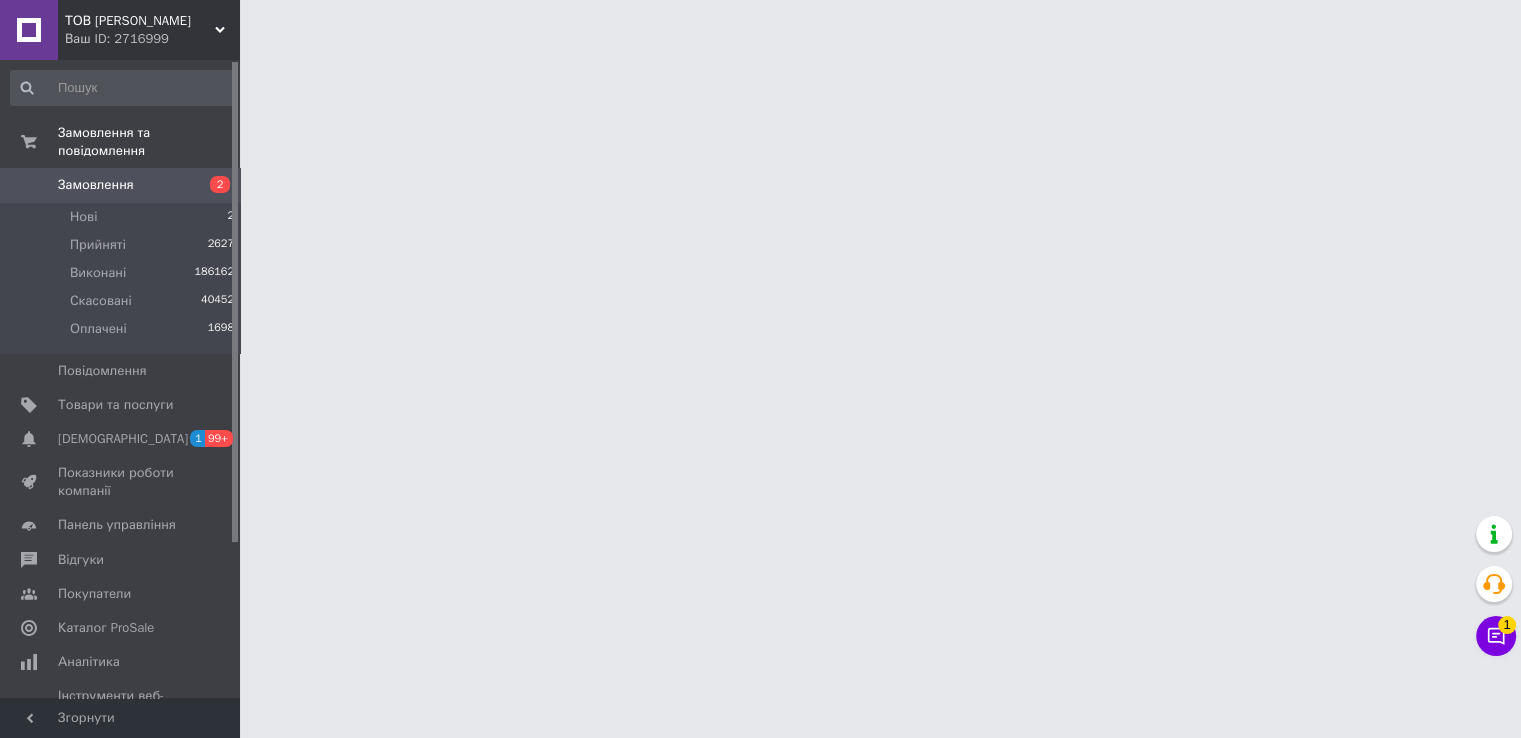 scroll, scrollTop: 0, scrollLeft: 0, axis: both 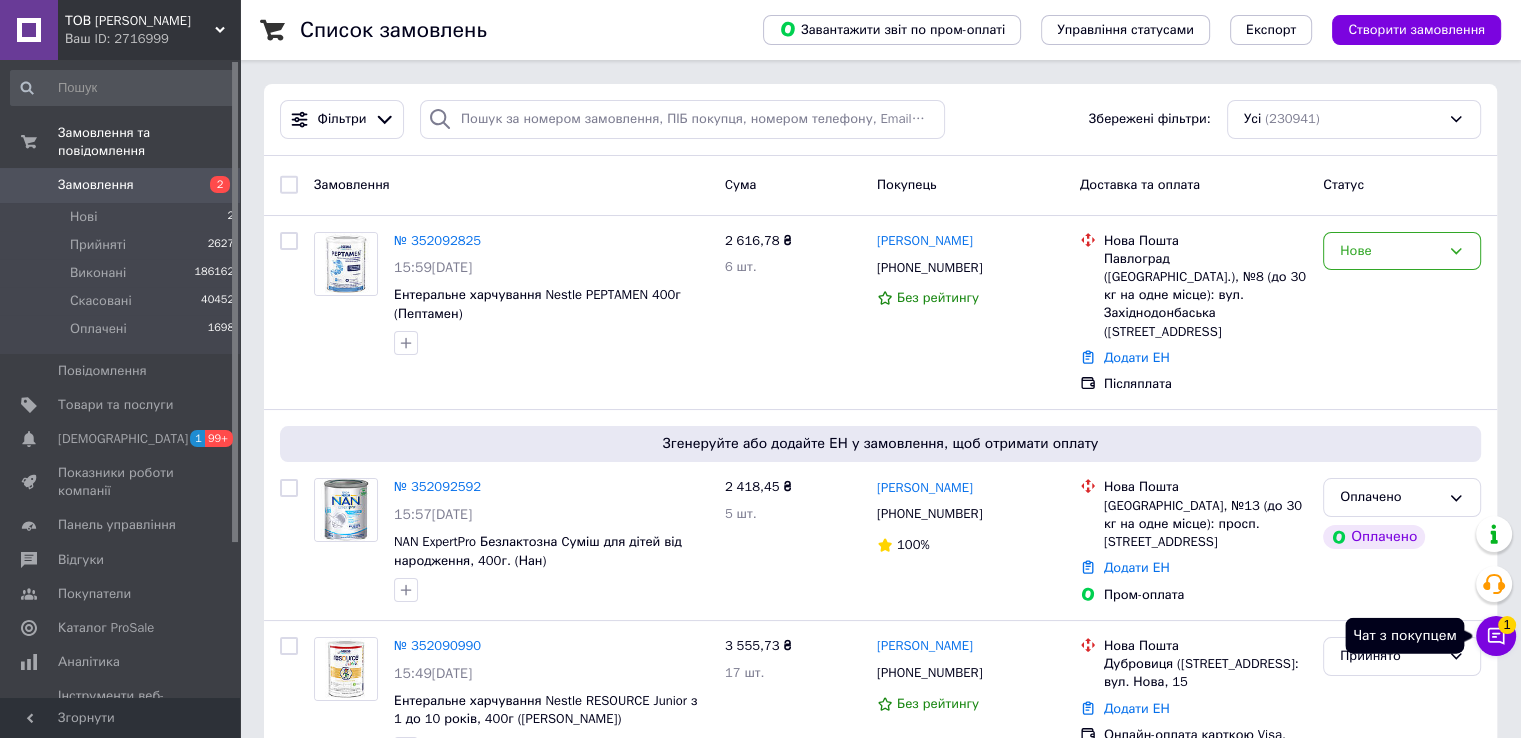 click on "1" at bounding box center [1507, 625] 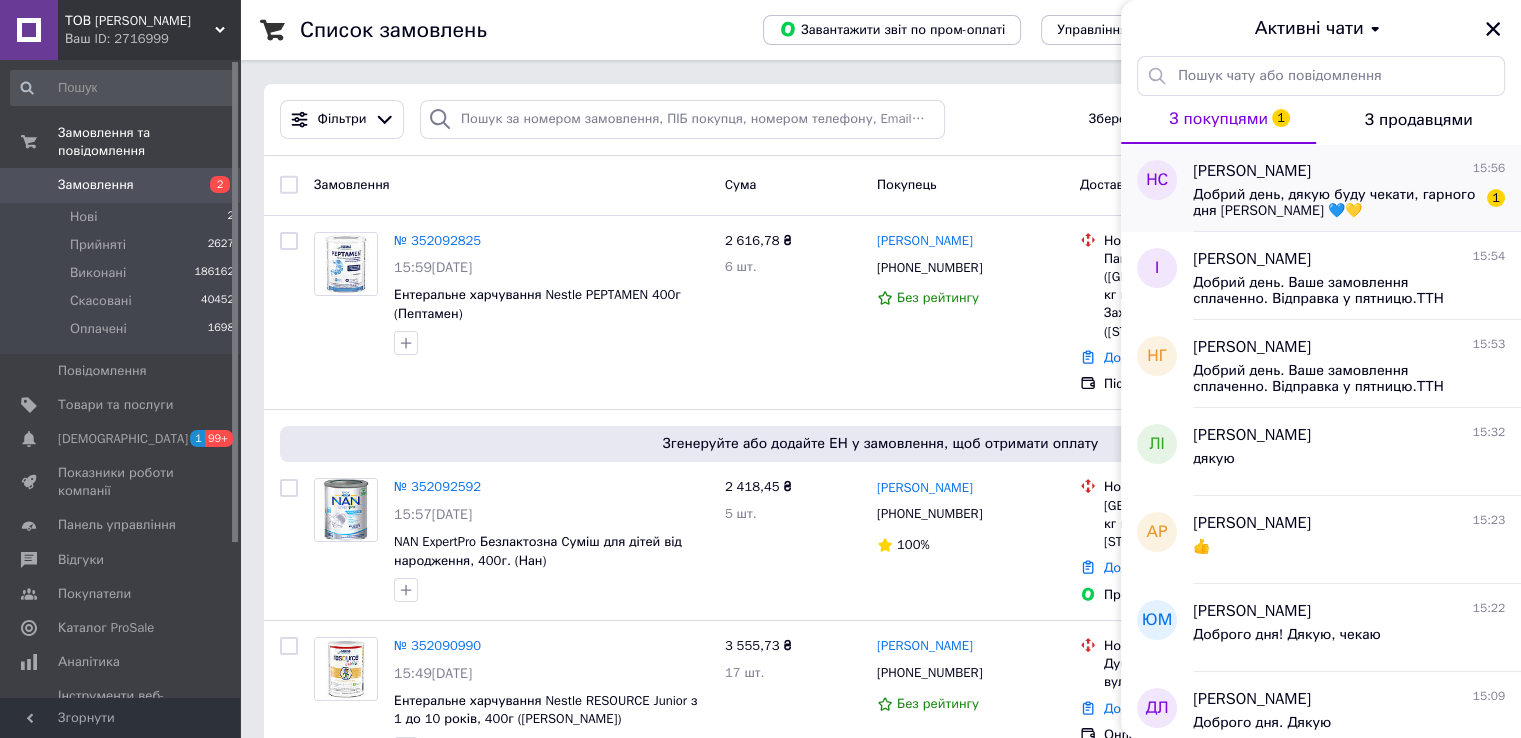 click on "Добрий день, дякую буду чекати, гарного дня [PERSON_NAME] 💙💛" at bounding box center [1335, 203] 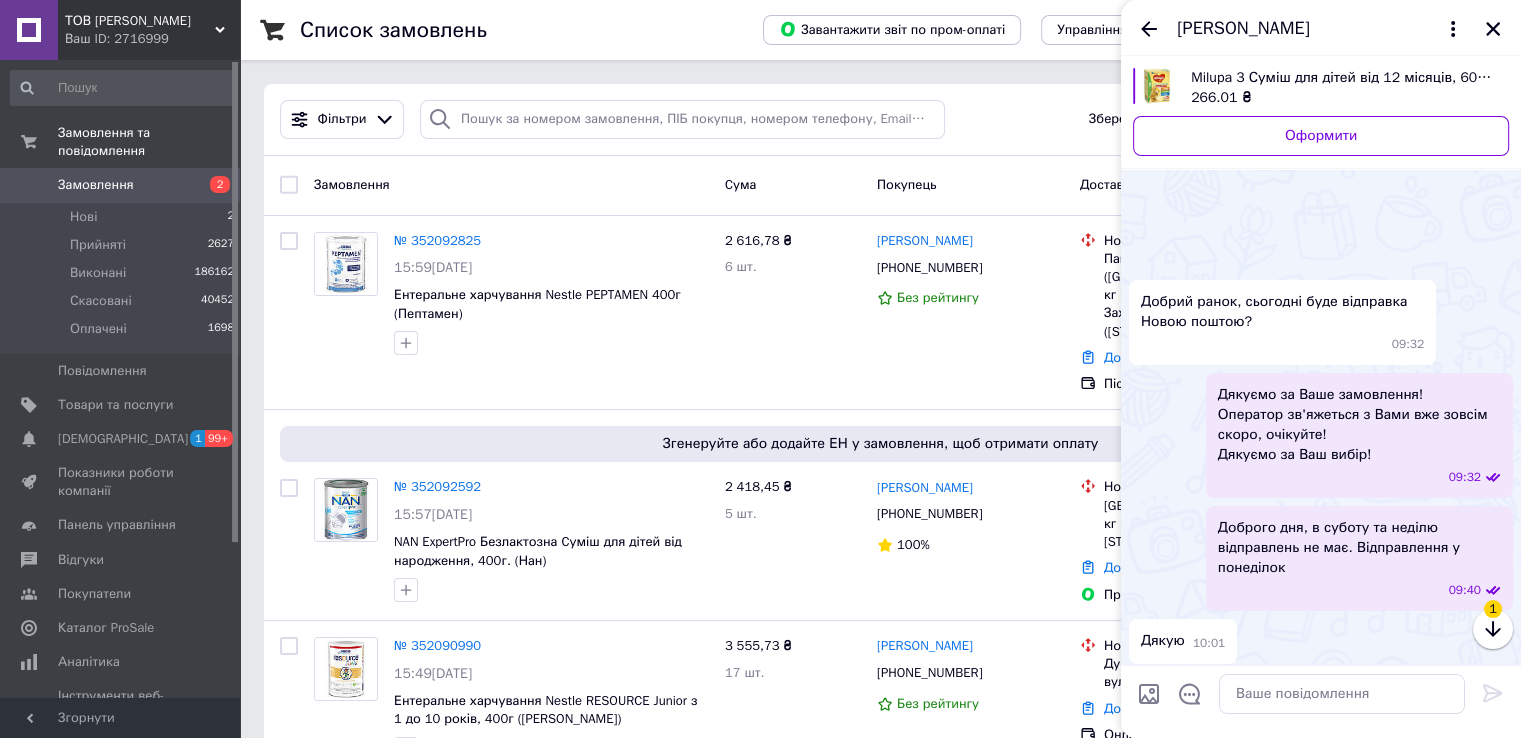 scroll, scrollTop: 1280, scrollLeft: 0, axis: vertical 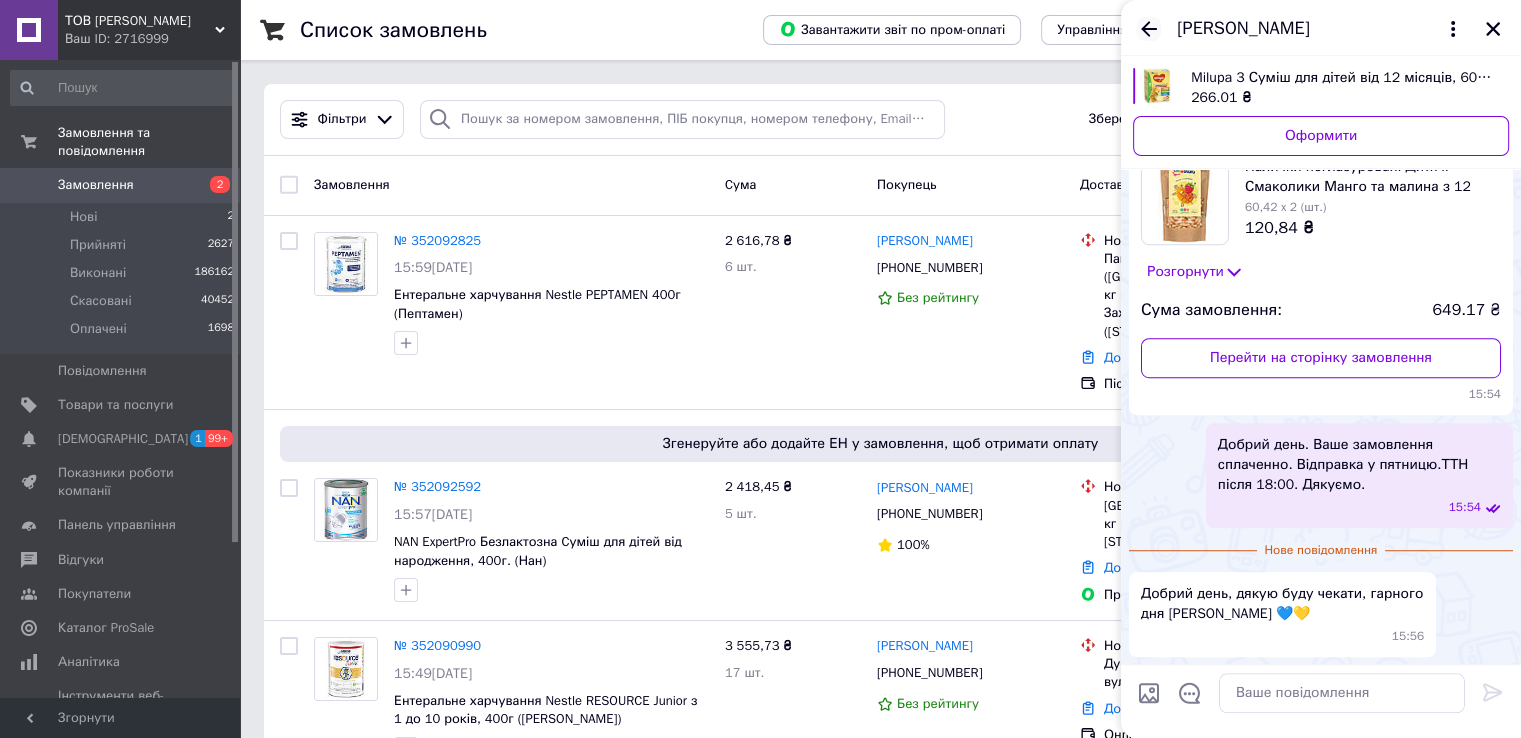 click 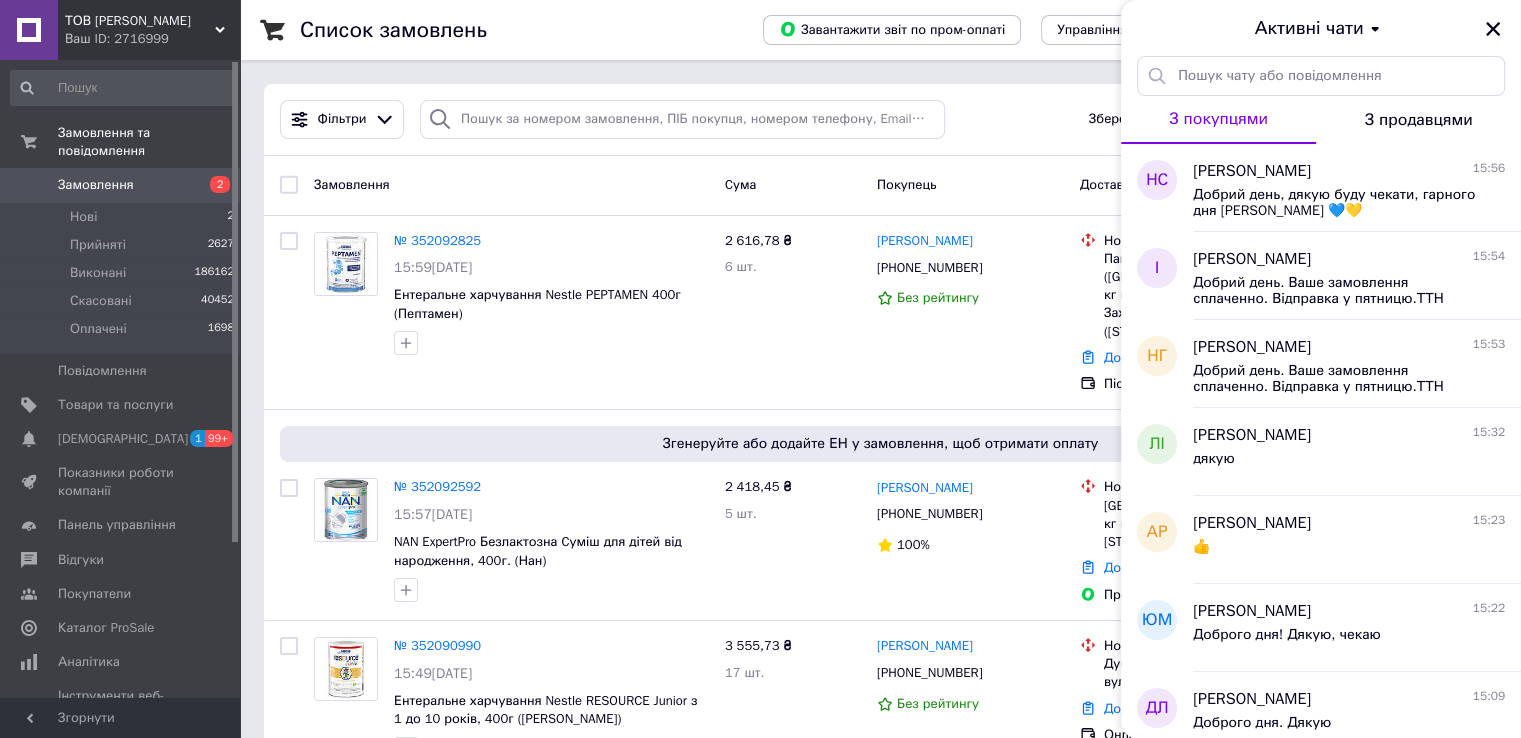 click 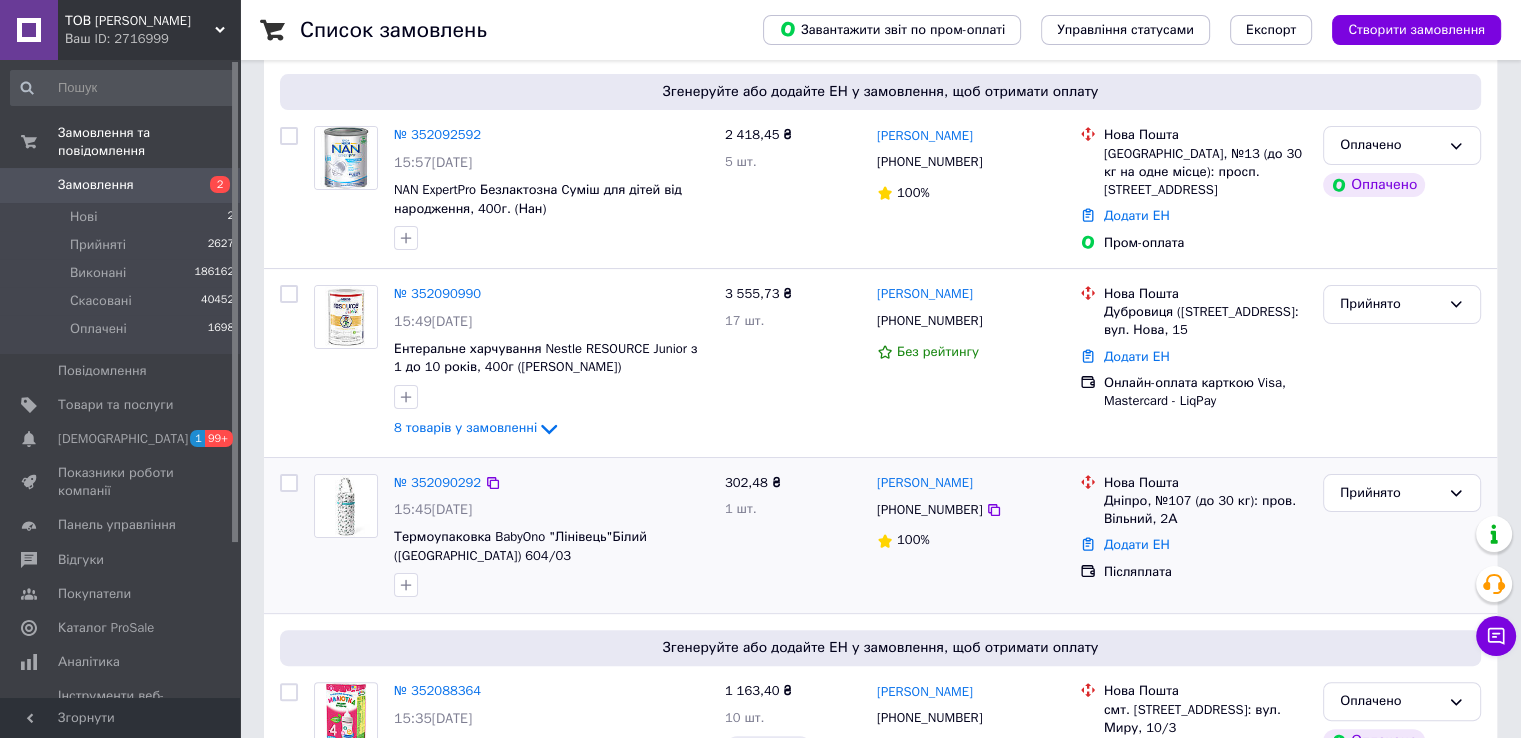 scroll, scrollTop: 0, scrollLeft: 0, axis: both 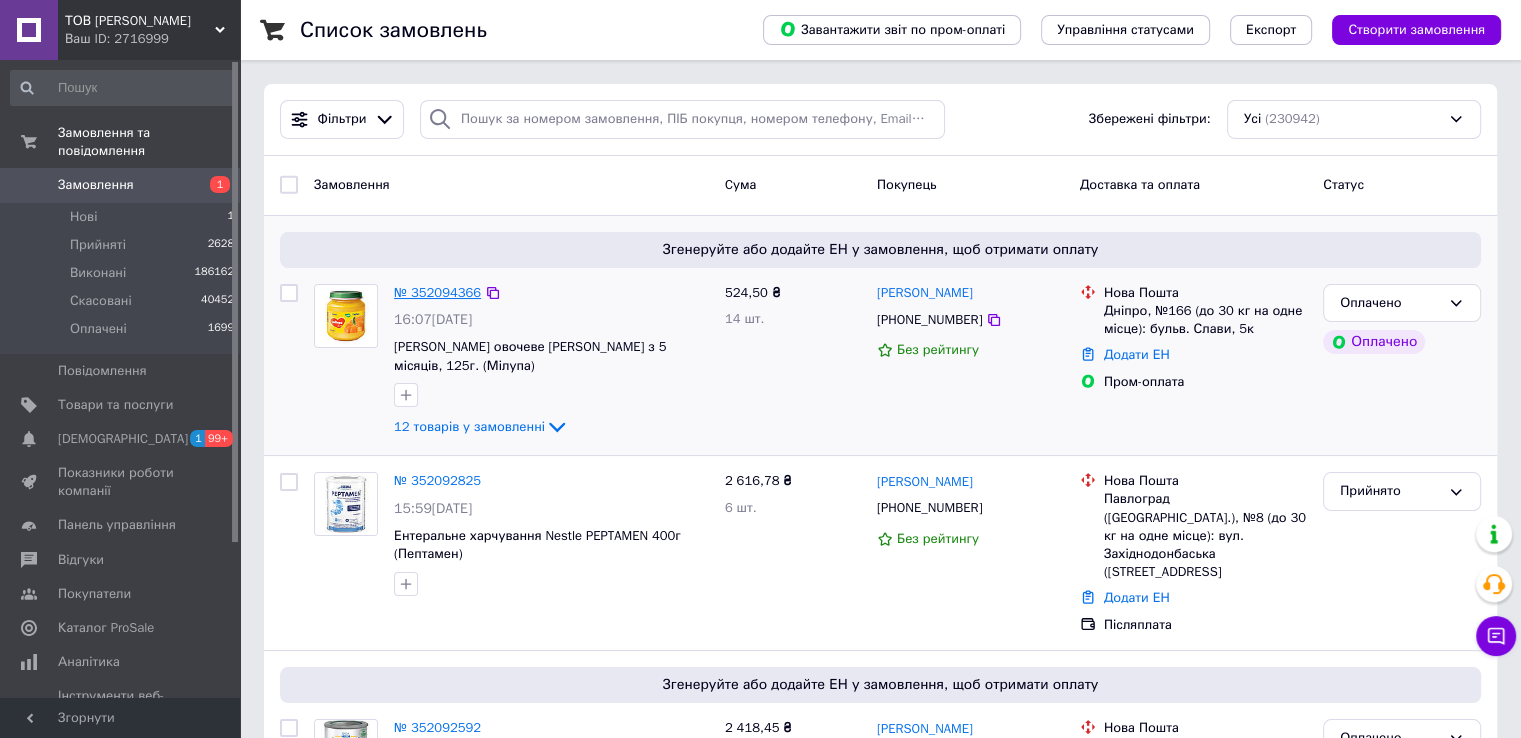 click on "№ 352094366" at bounding box center [437, 292] 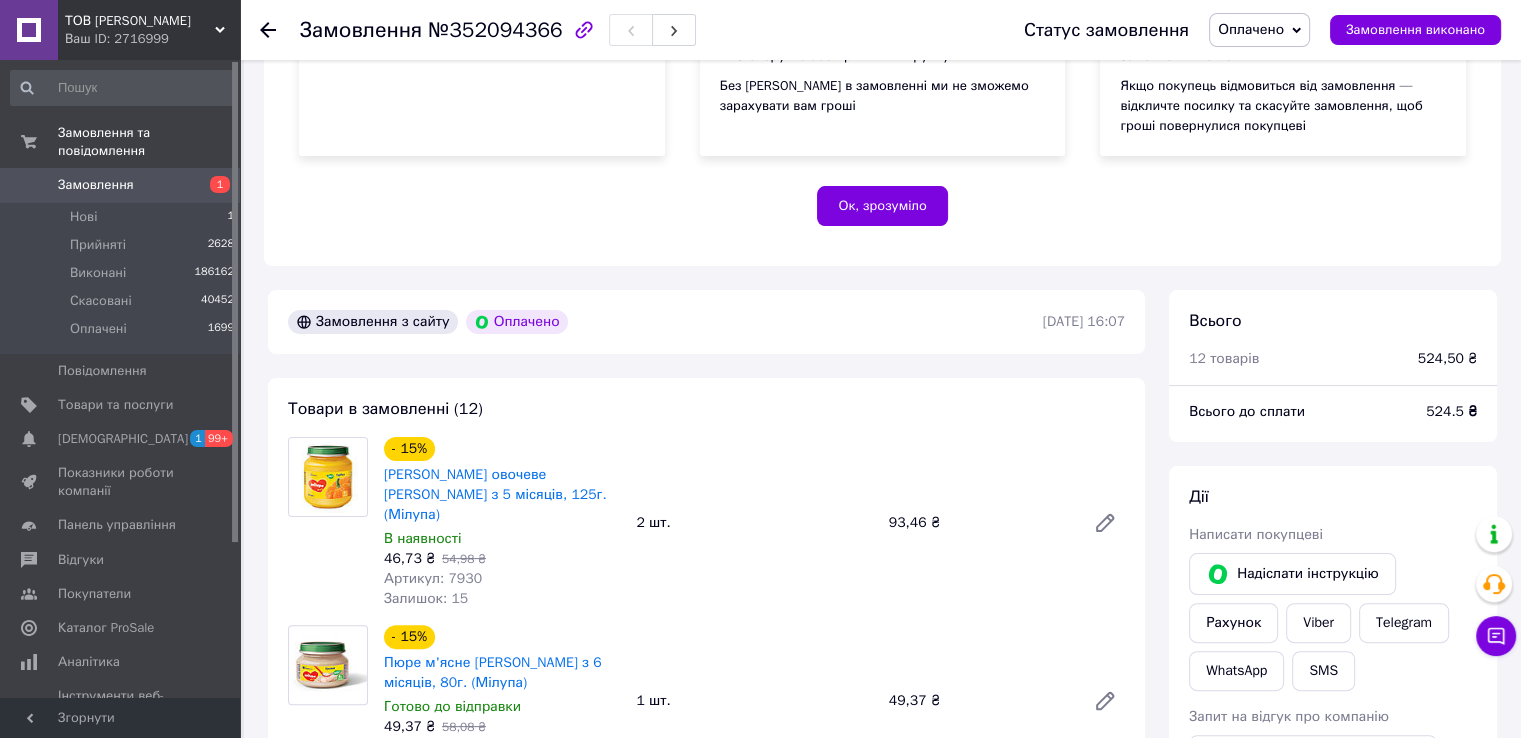 scroll, scrollTop: 400, scrollLeft: 0, axis: vertical 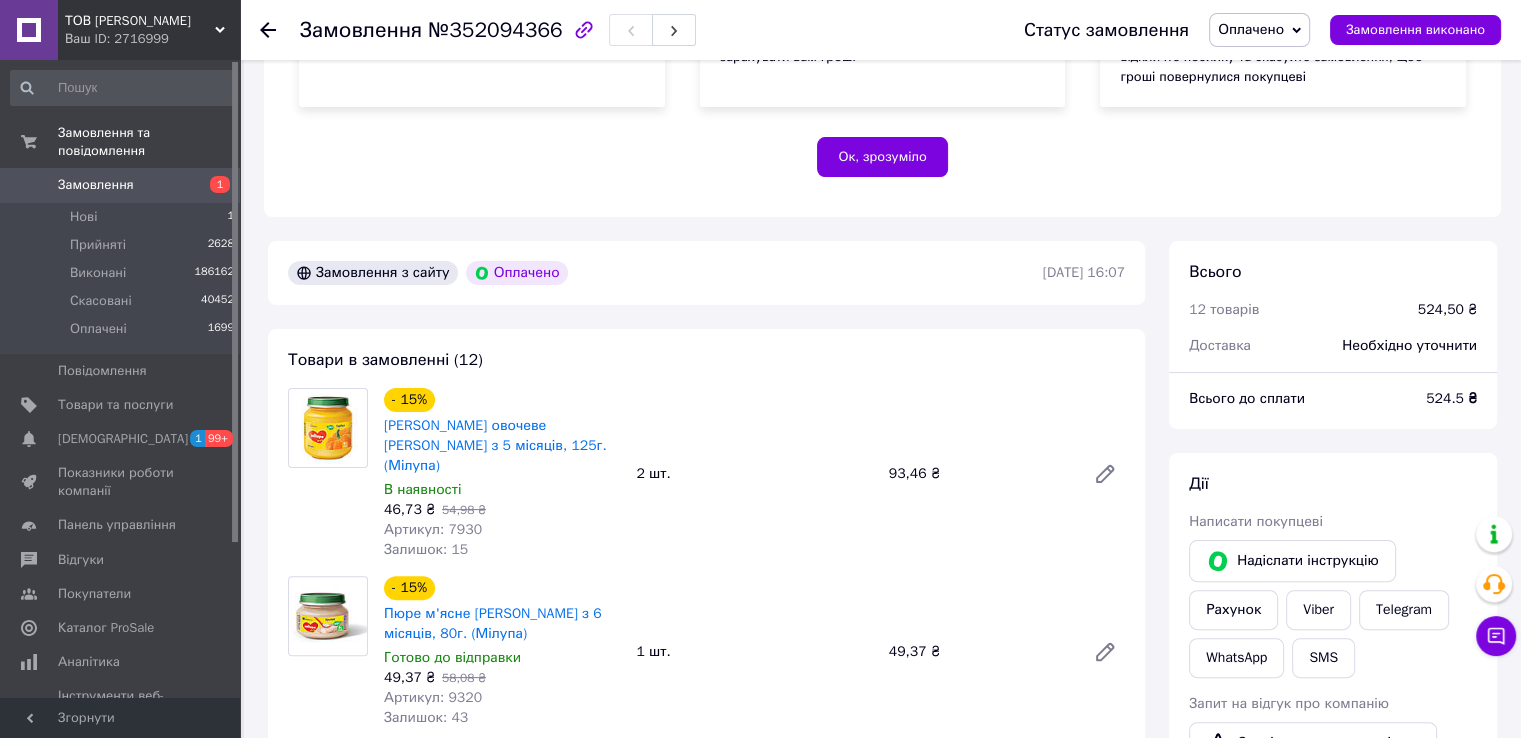 click 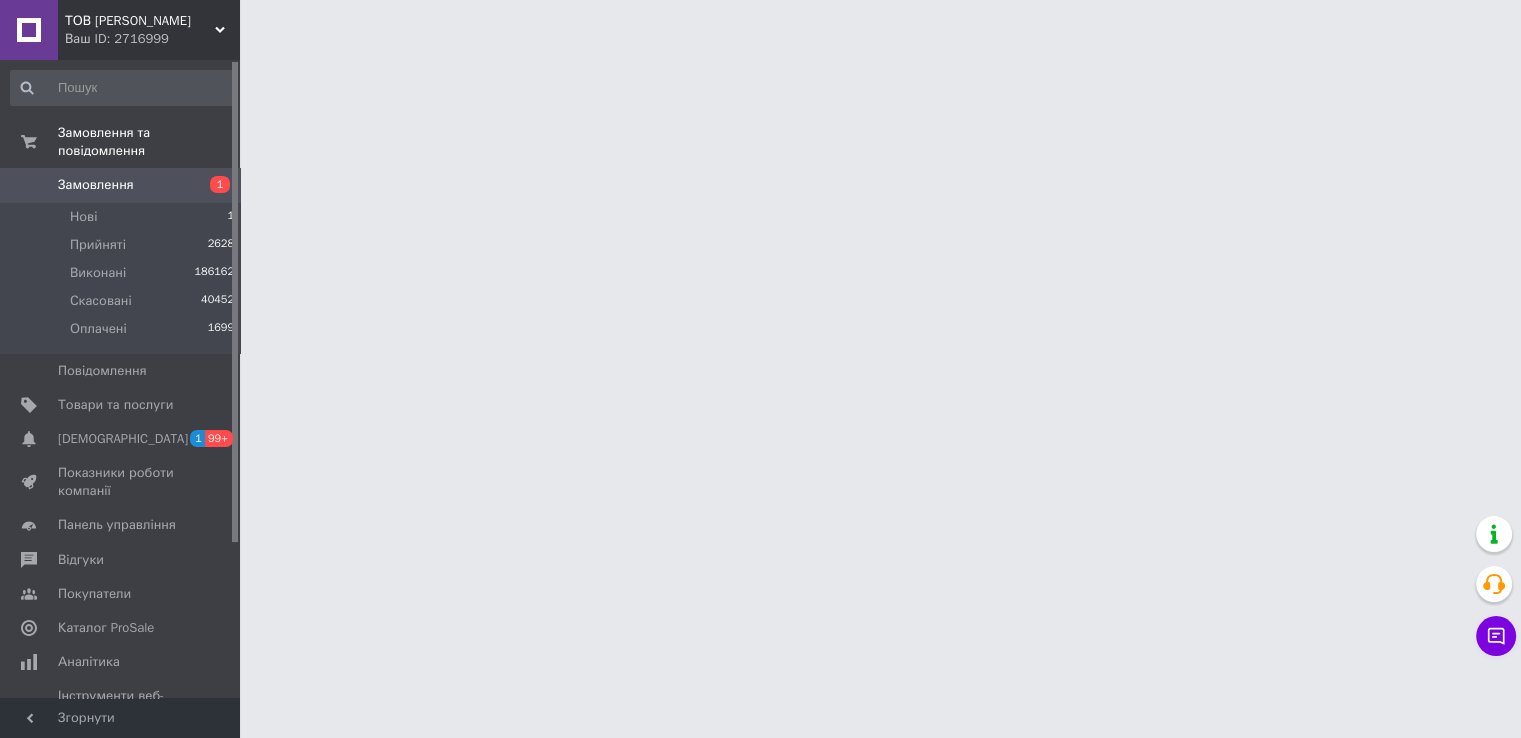 scroll, scrollTop: 0, scrollLeft: 0, axis: both 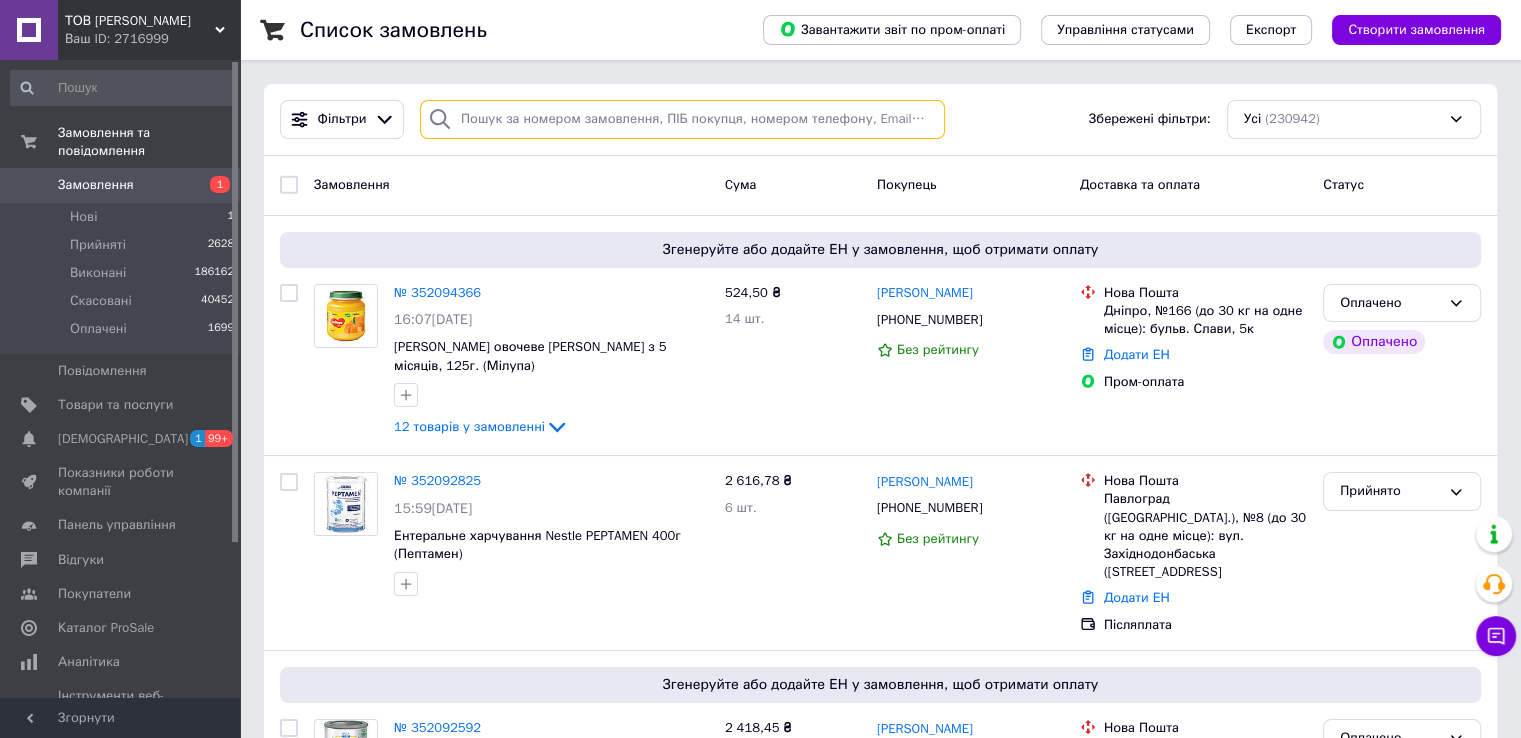 click at bounding box center [682, 119] 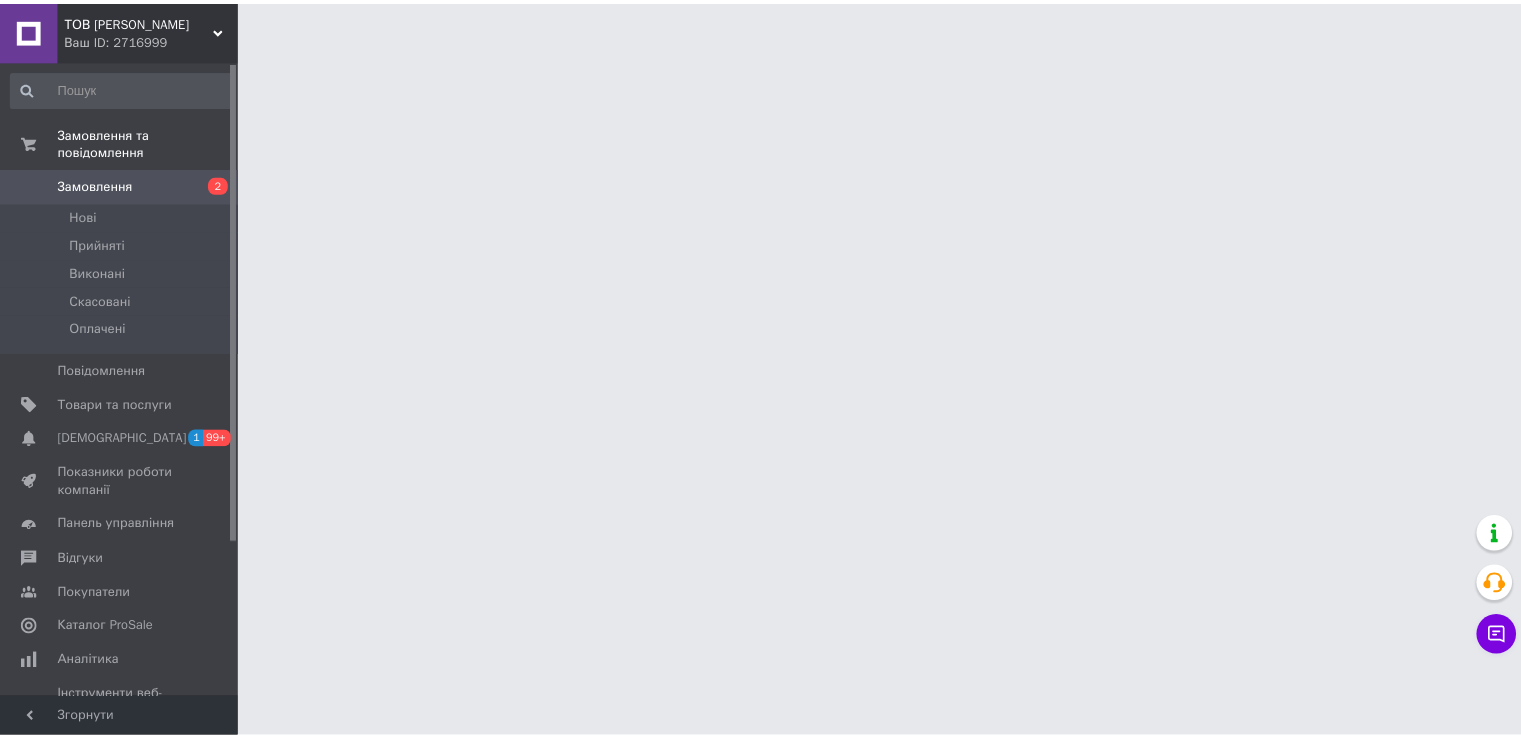 scroll, scrollTop: 0, scrollLeft: 0, axis: both 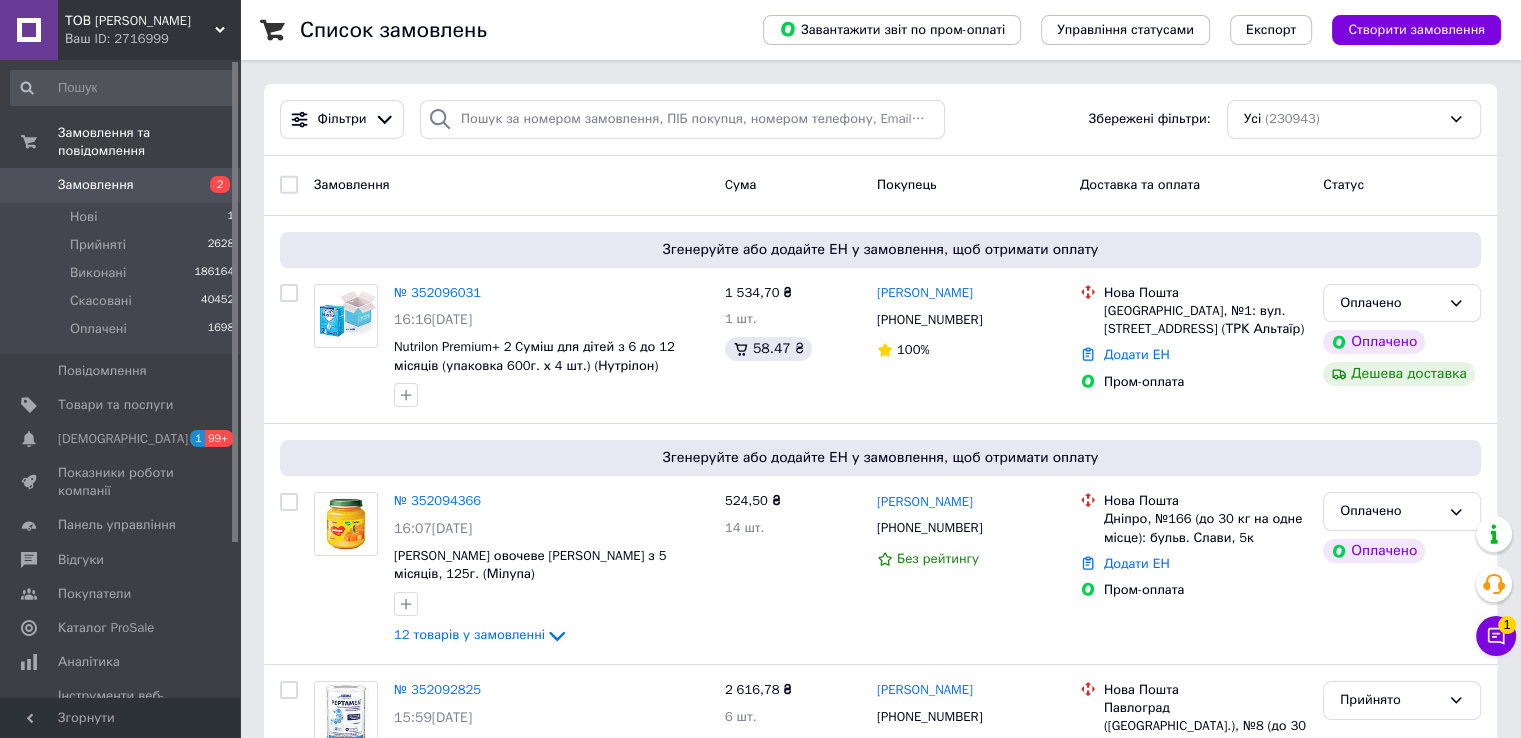 click on "№ 352096031" at bounding box center [437, 292] 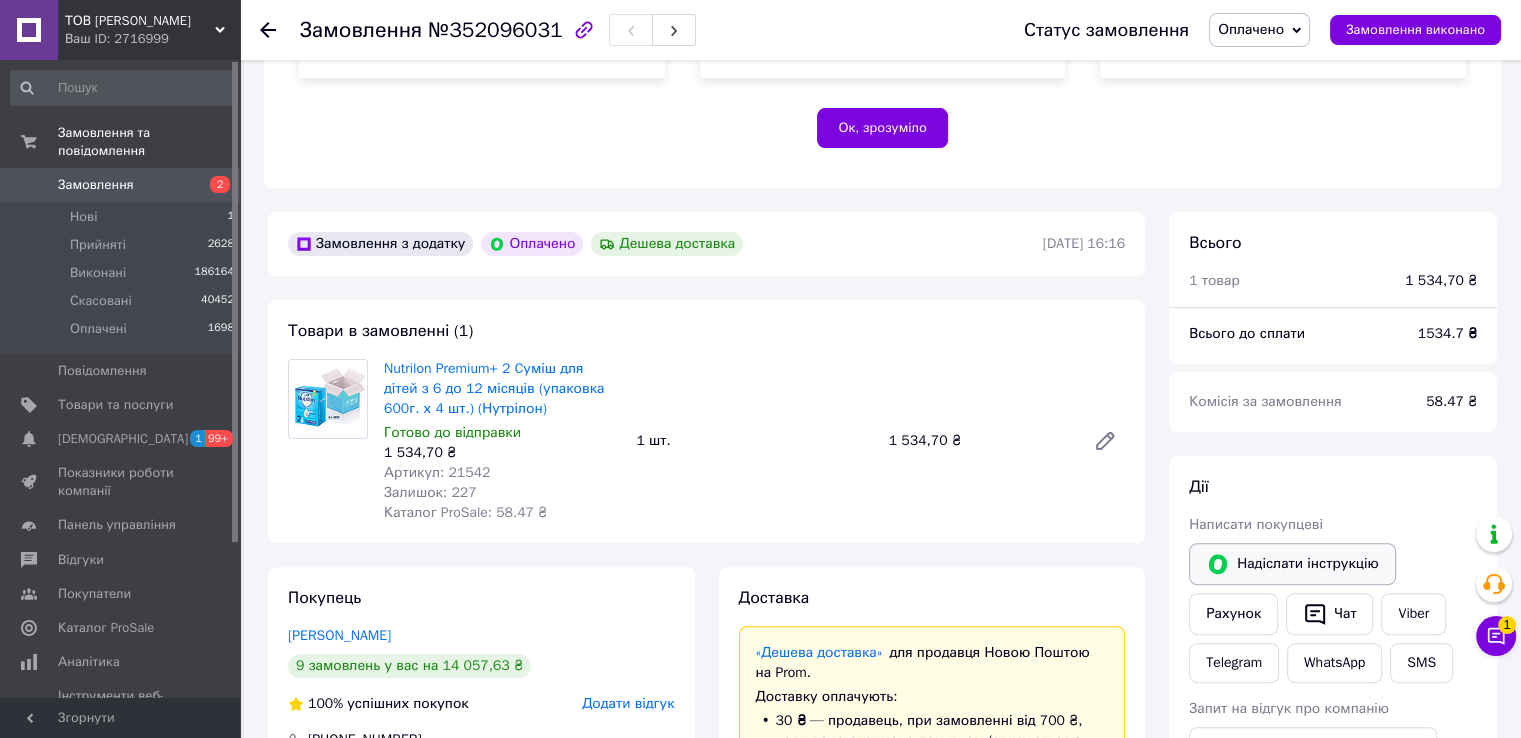 scroll, scrollTop: 600, scrollLeft: 0, axis: vertical 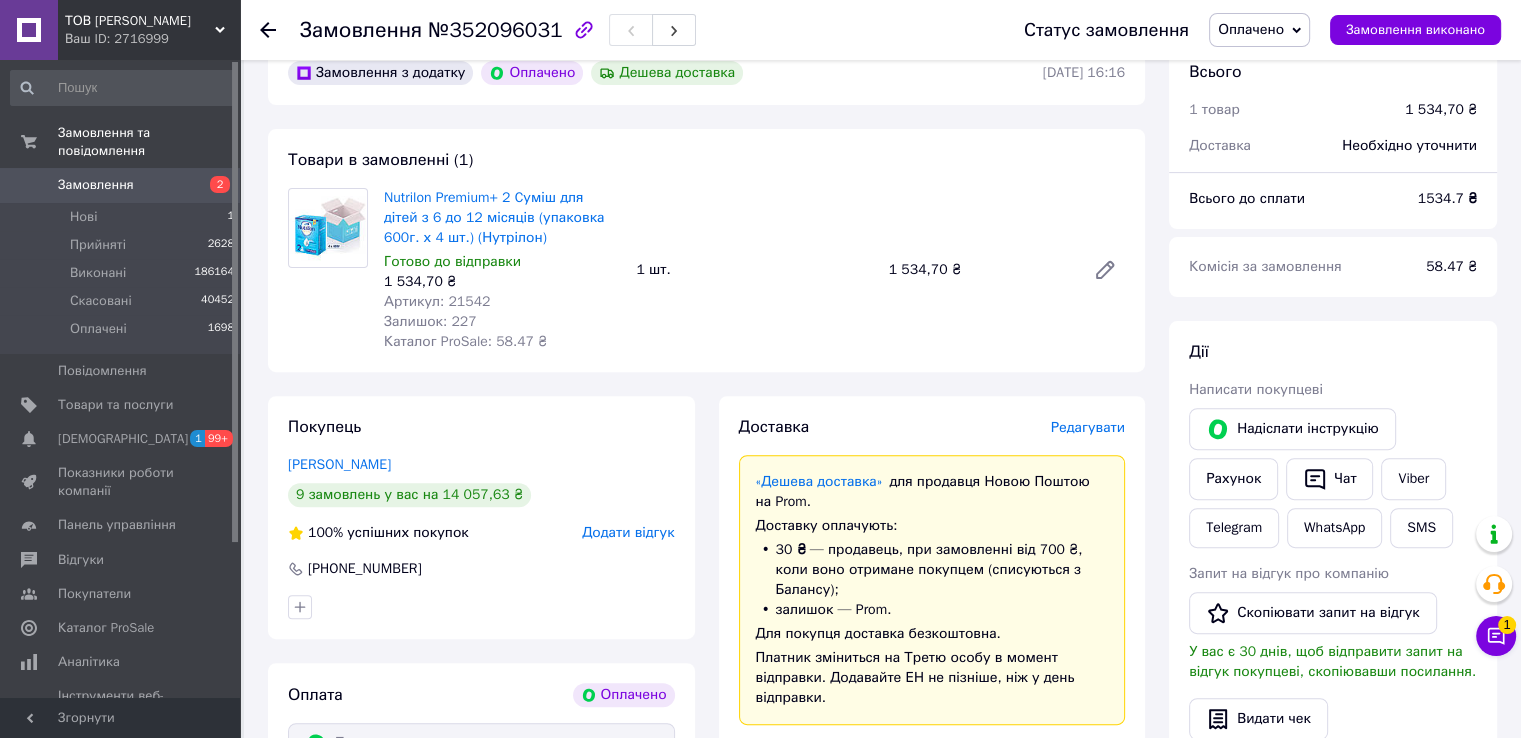 click on "Надіслати інструкцію" at bounding box center (1292, 429) 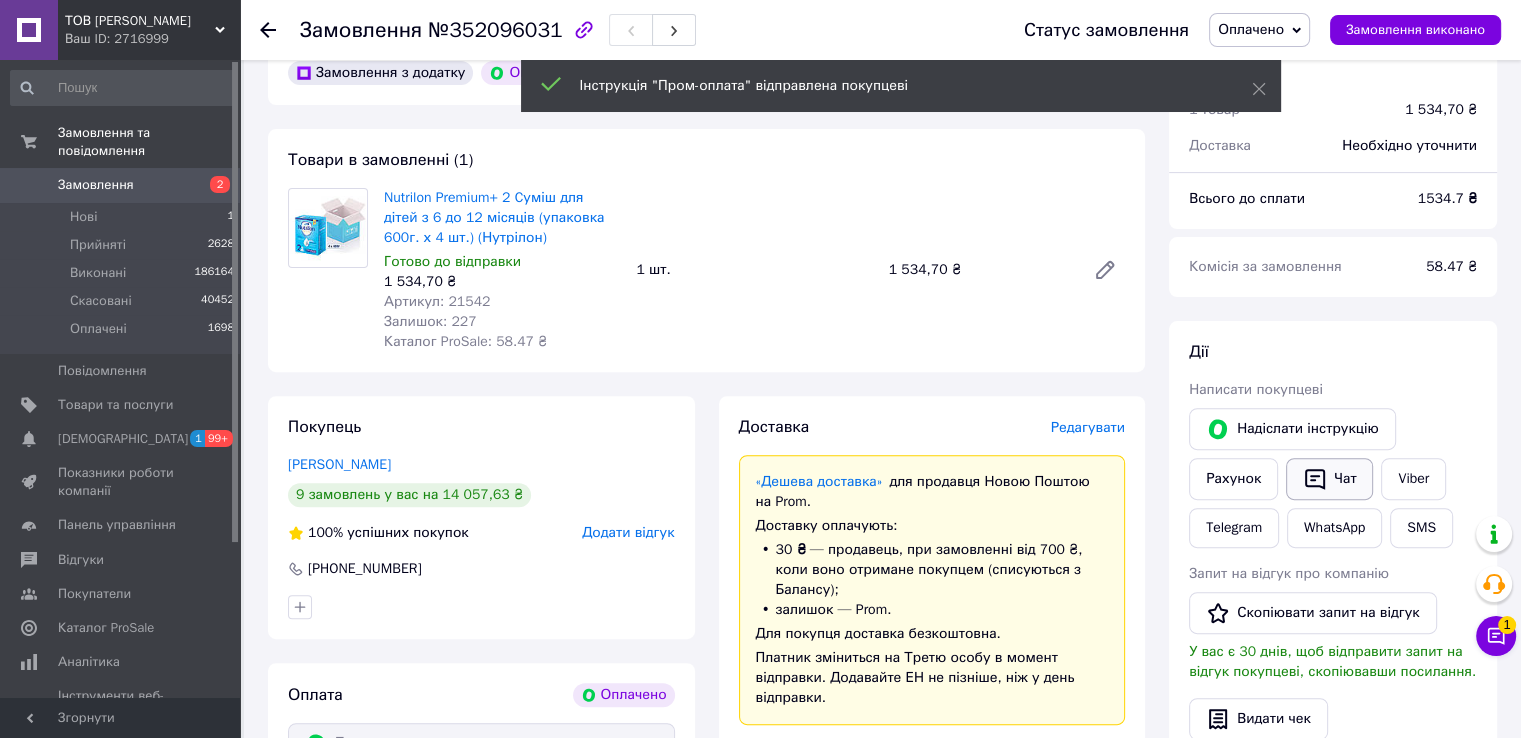 click on "Чат" at bounding box center [1329, 479] 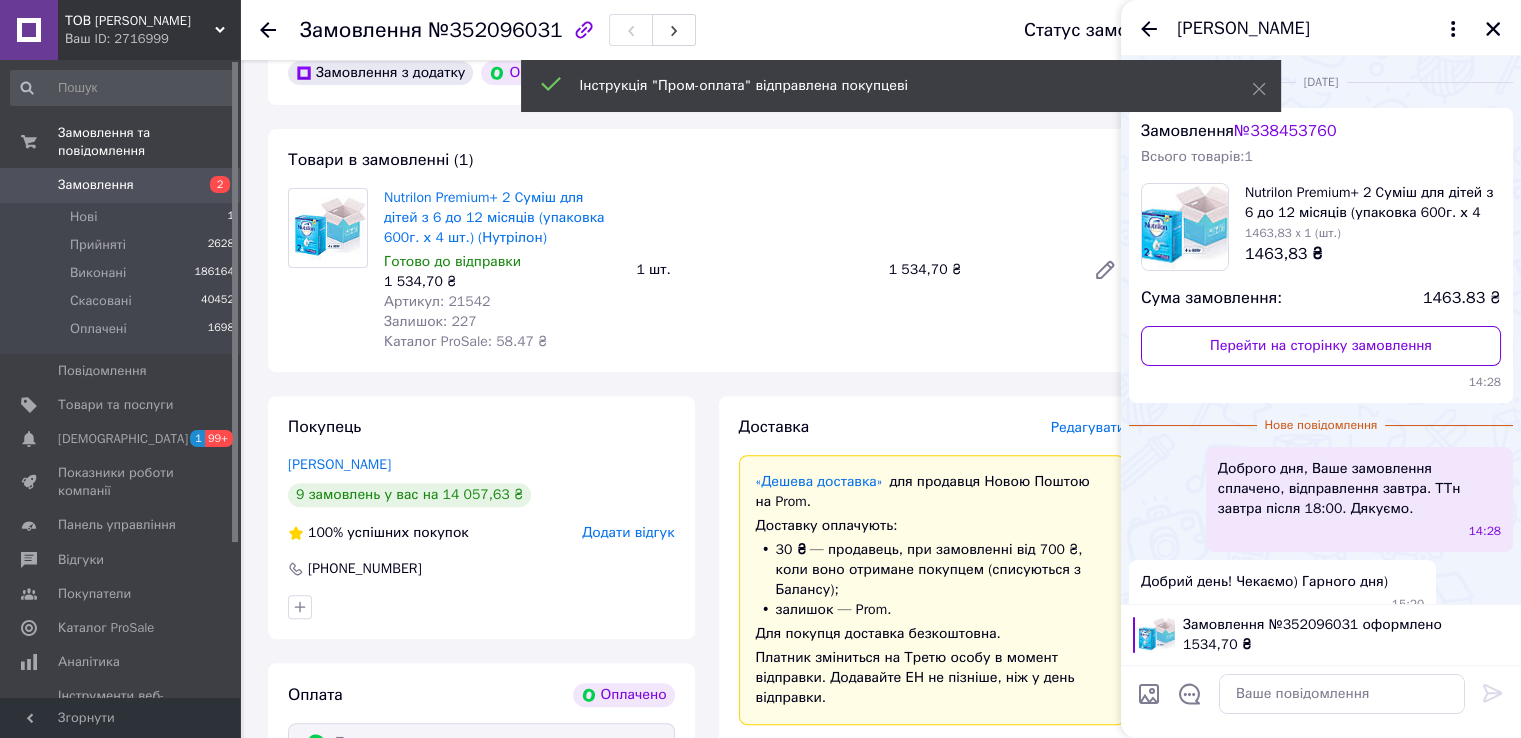 scroll, scrollTop: 245, scrollLeft: 0, axis: vertical 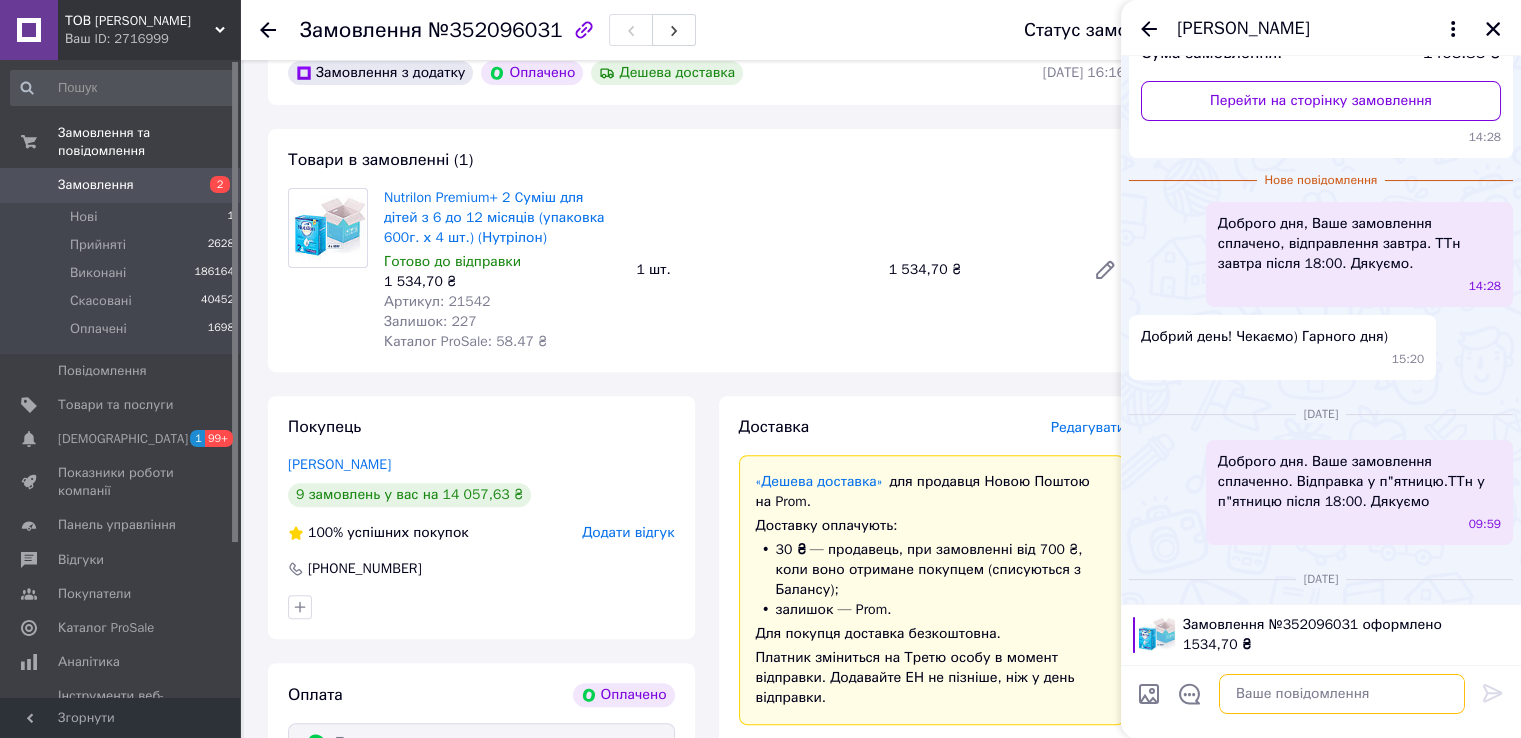 paste on "Добрий день. Ваше замовлення сплаченно. Відправка у пятницю.ТТН після 18:00. Дякуємо." 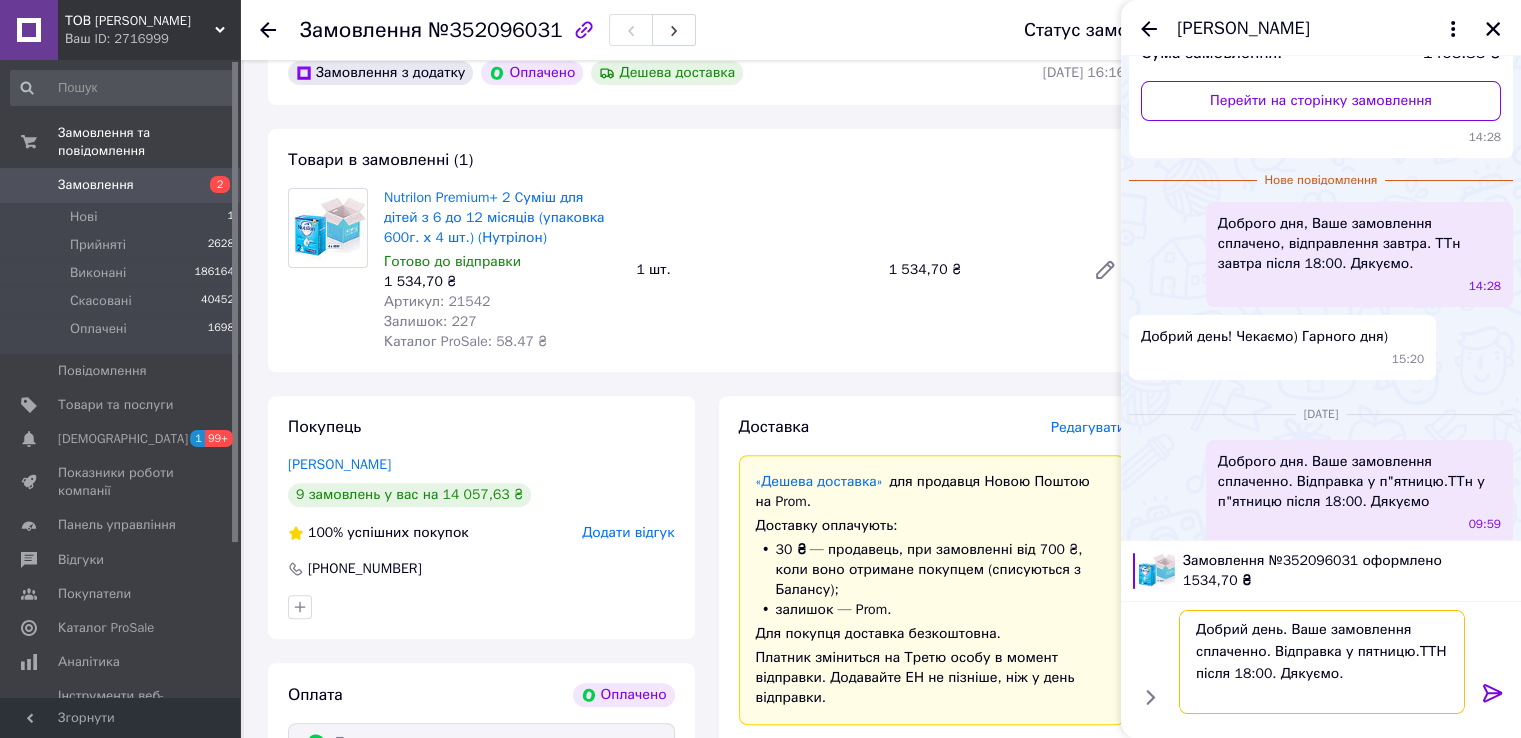 type 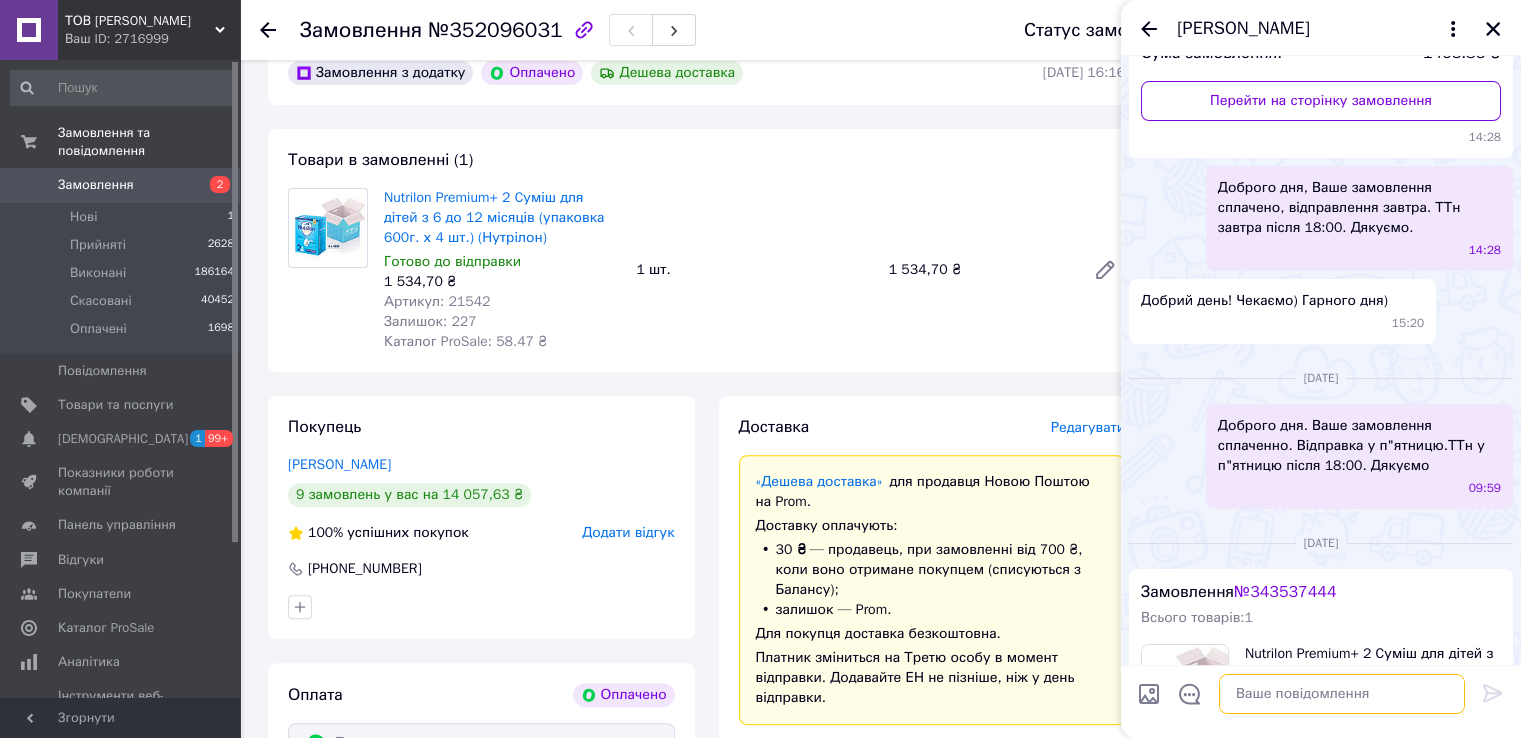 scroll, scrollTop: 241, scrollLeft: 0, axis: vertical 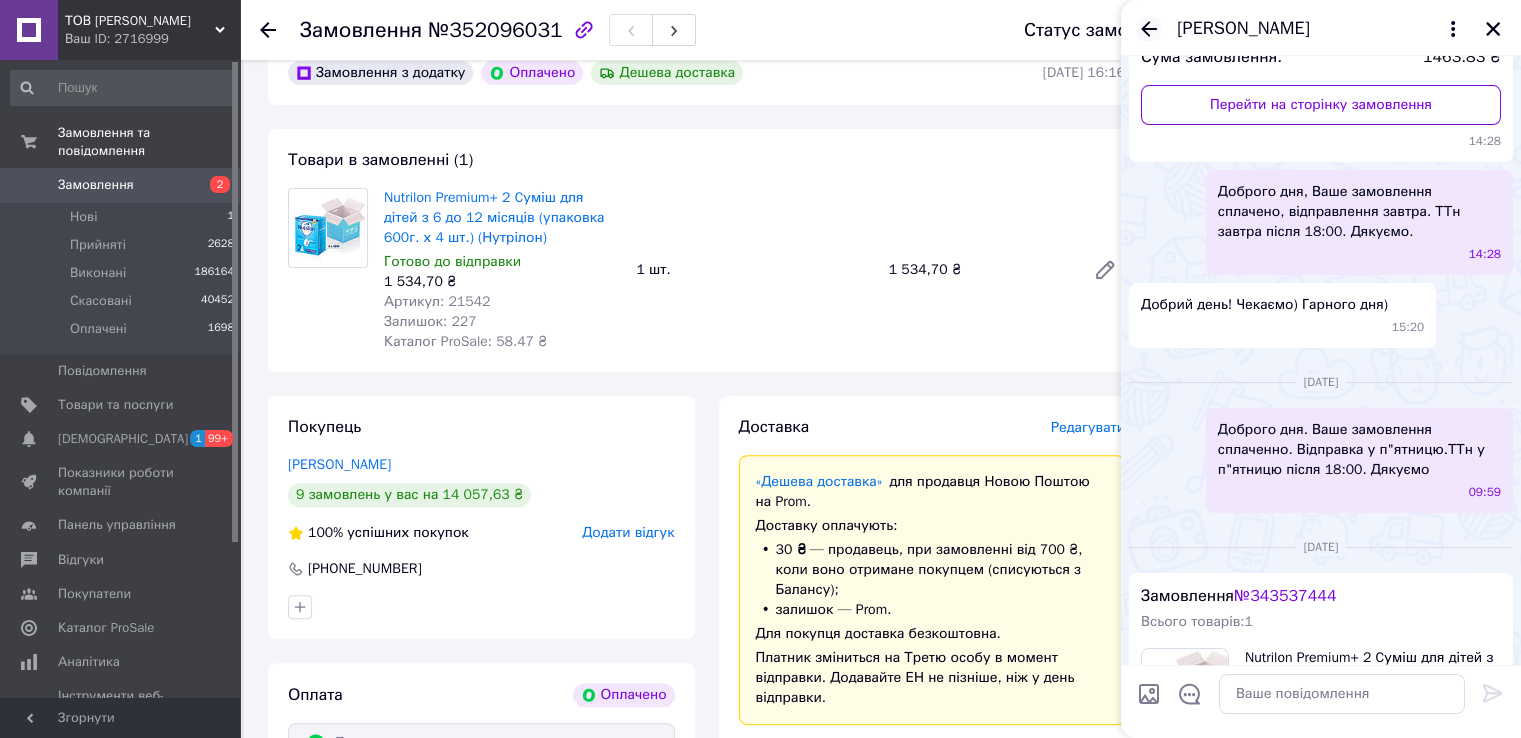 click 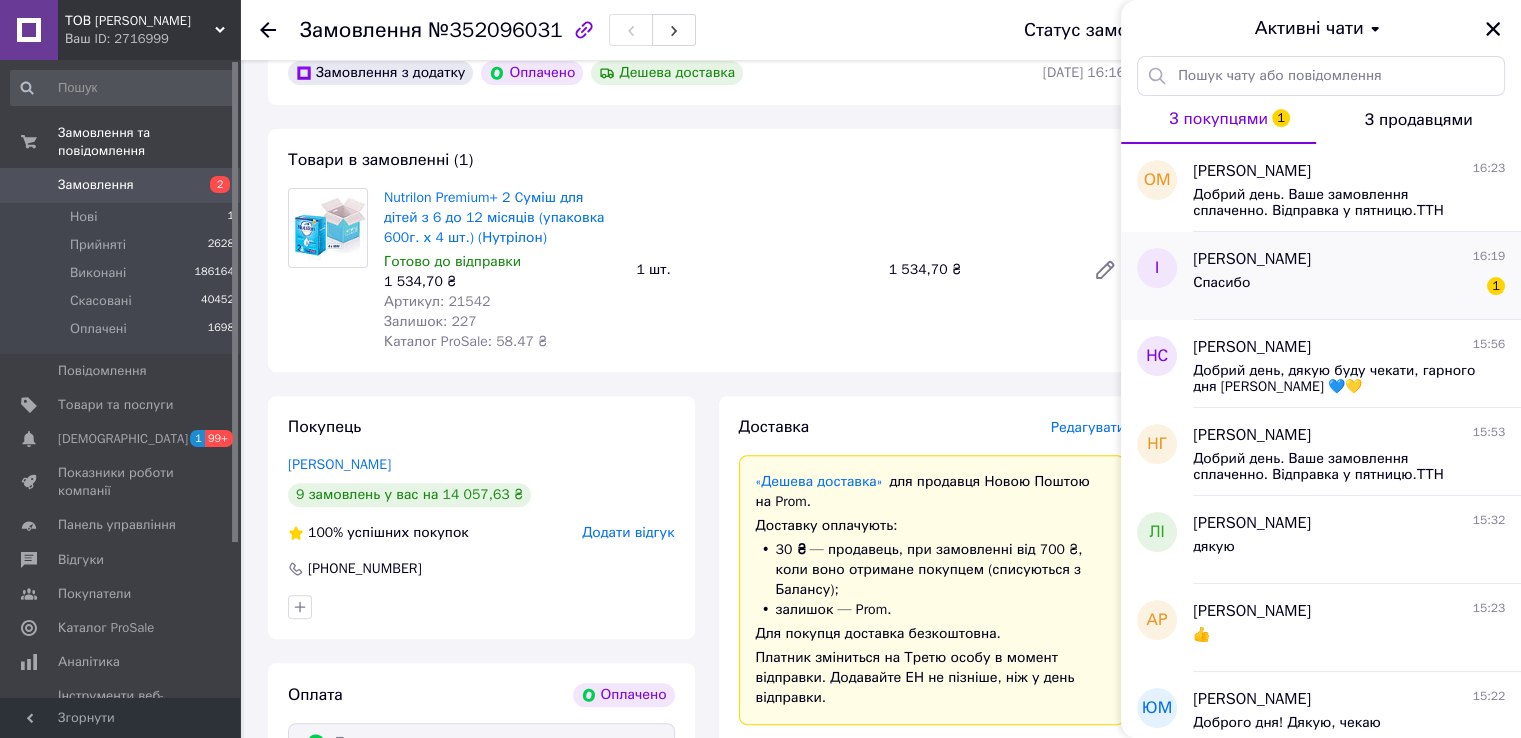 click on "Спасибо 1" at bounding box center [1349, 287] 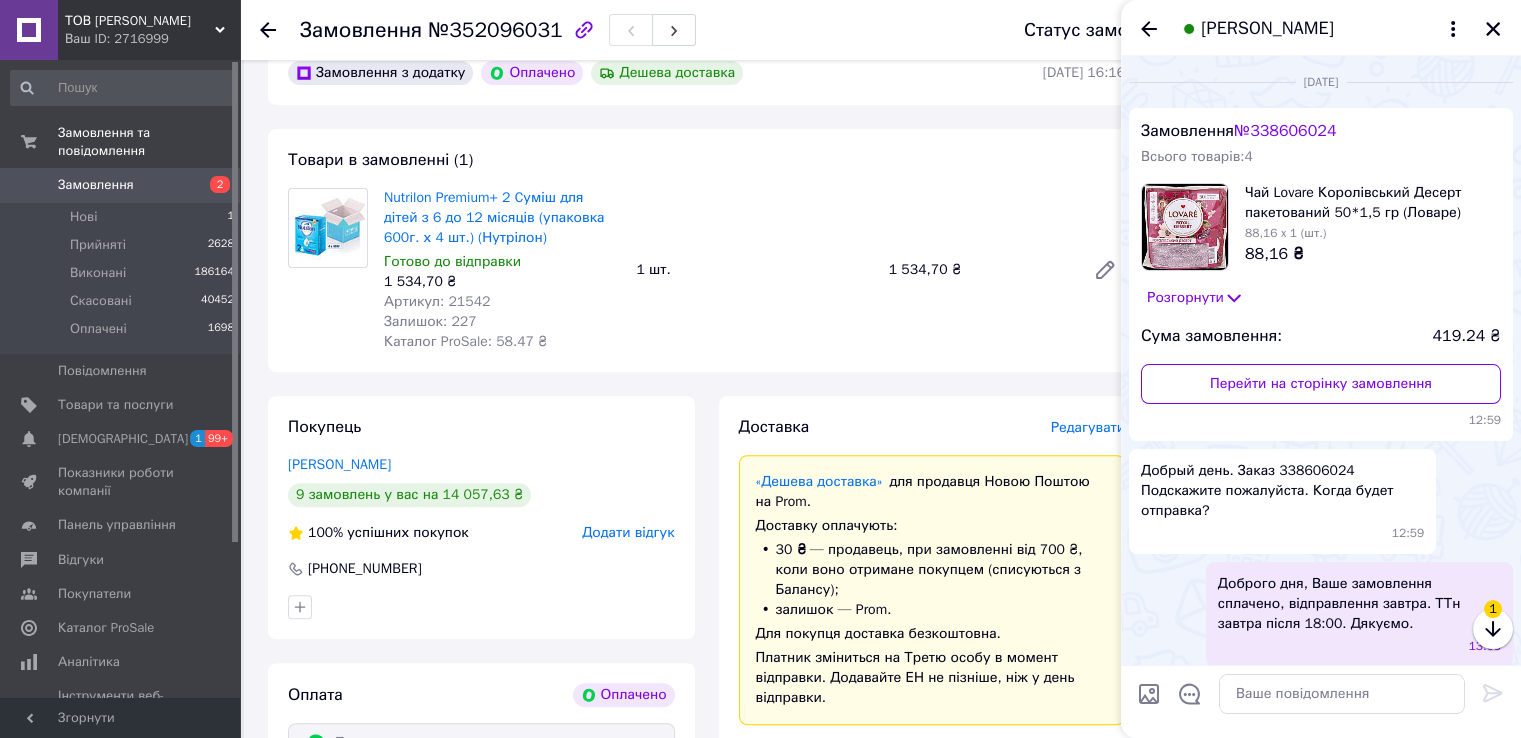scroll, scrollTop: 1583, scrollLeft: 0, axis: vertical 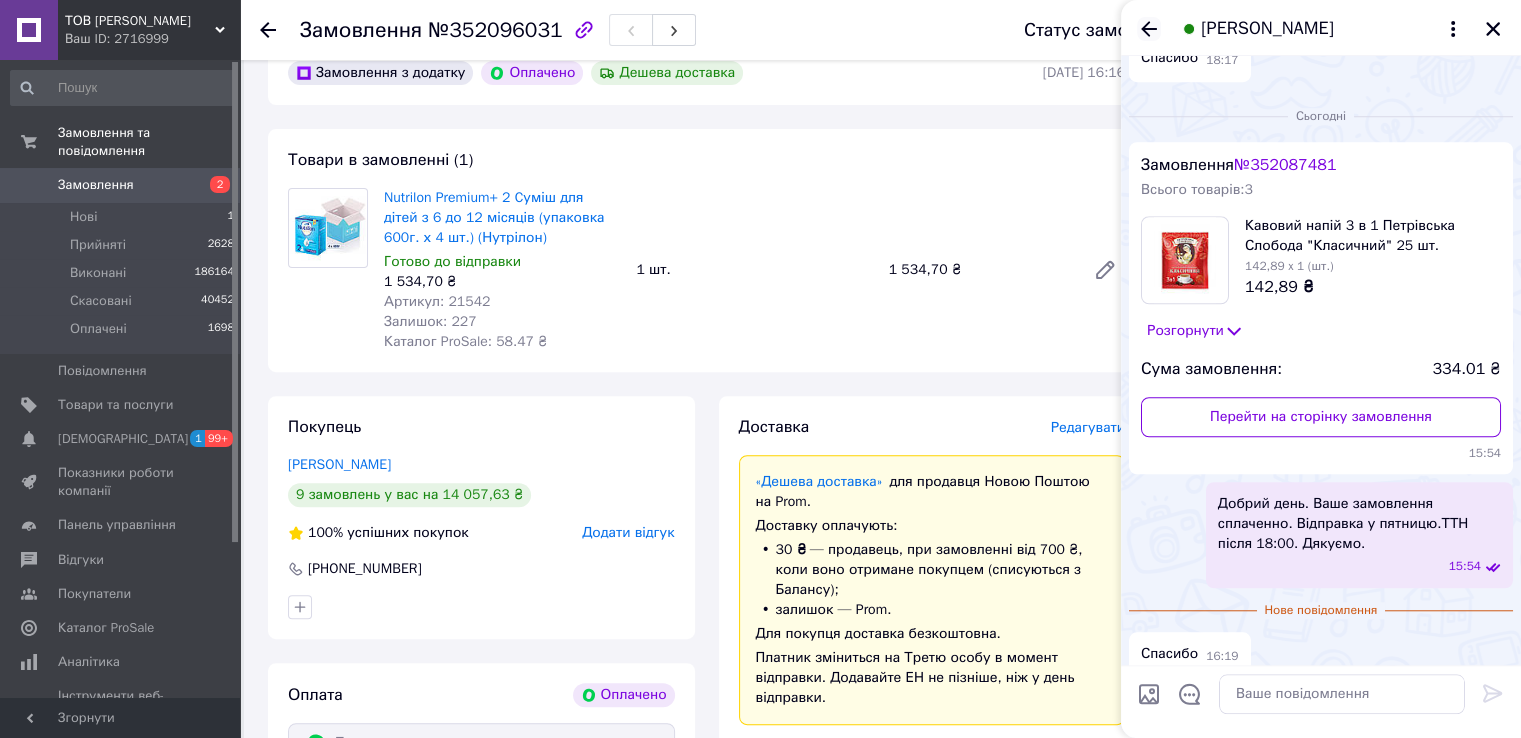 click 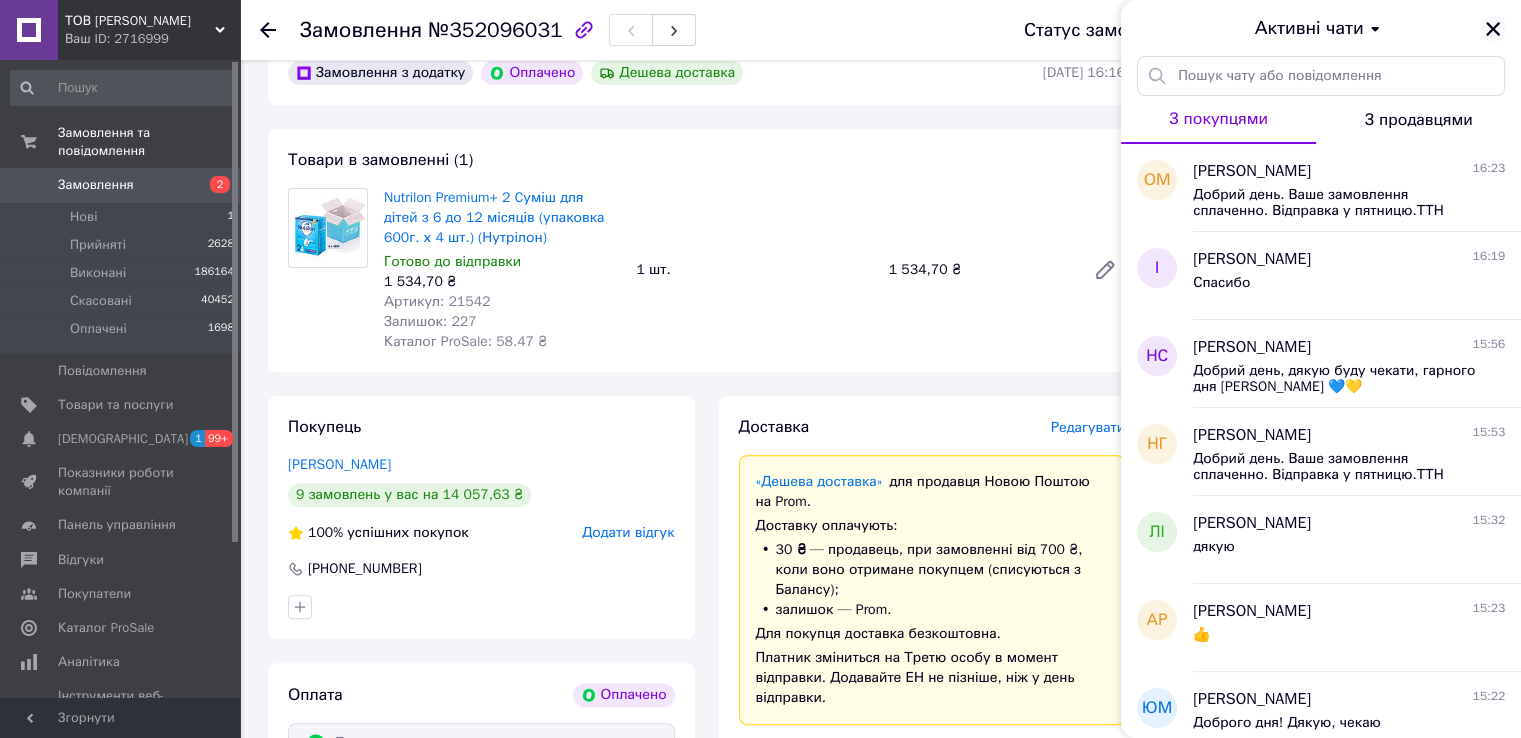 click 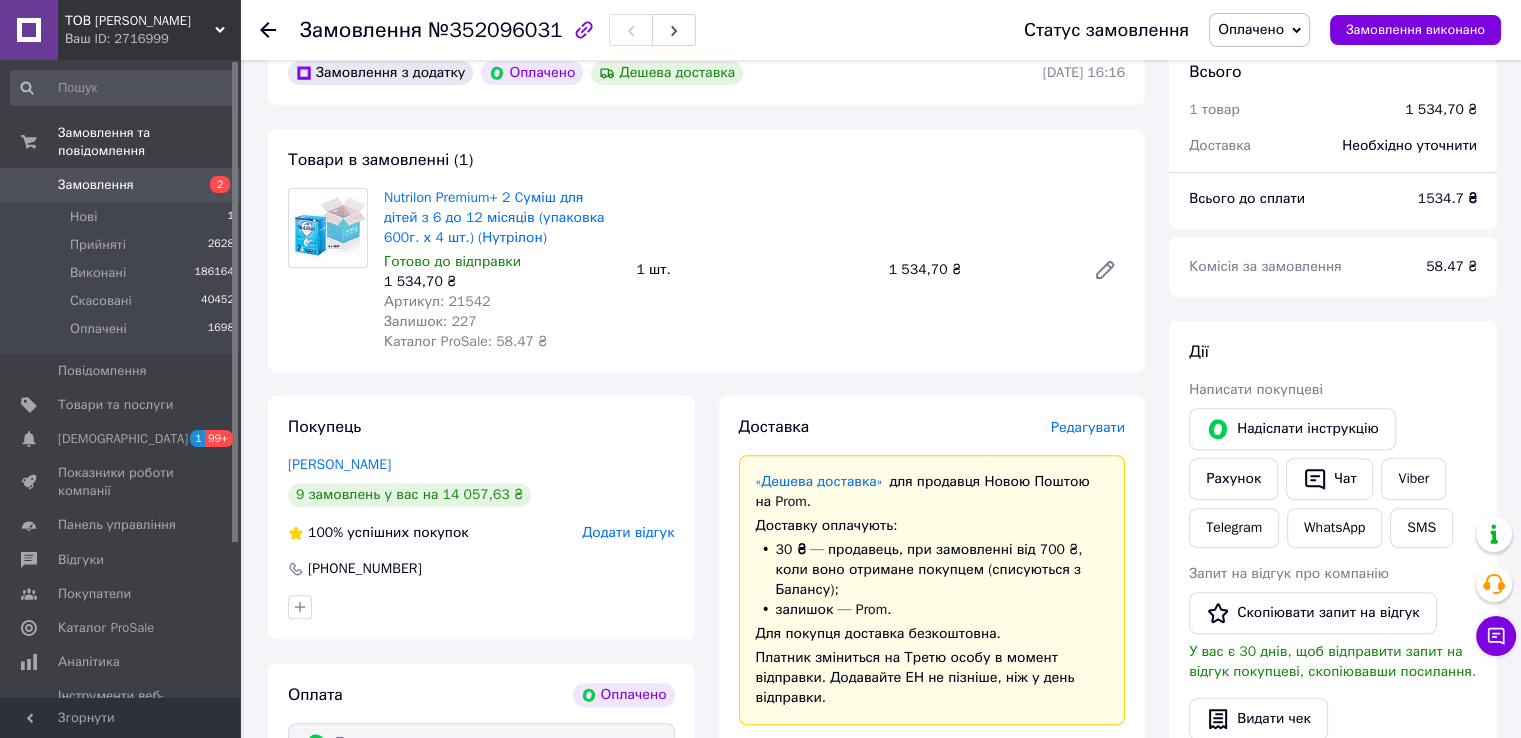 click 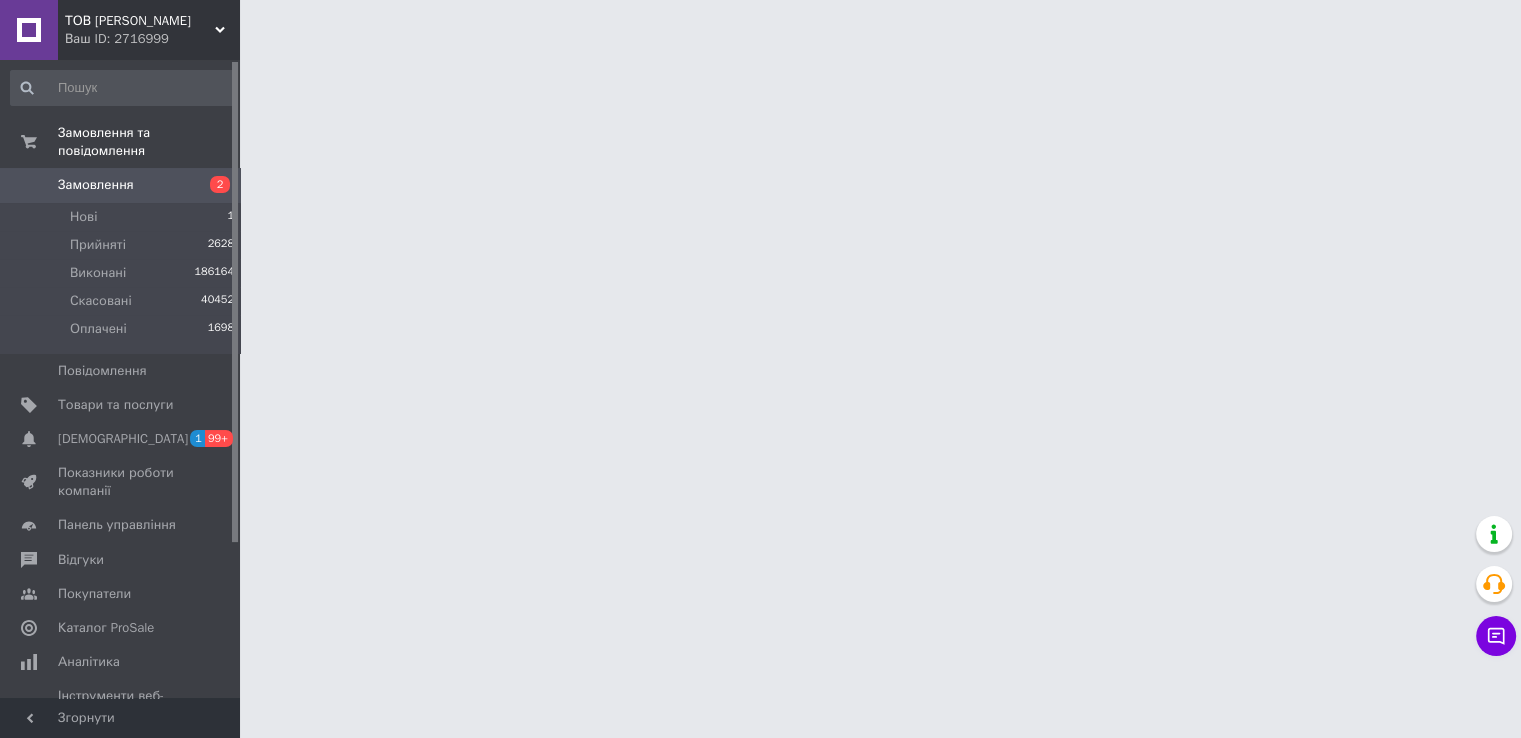 scroll, scrollTop: 0, scrollLeft: 0, axis: both 